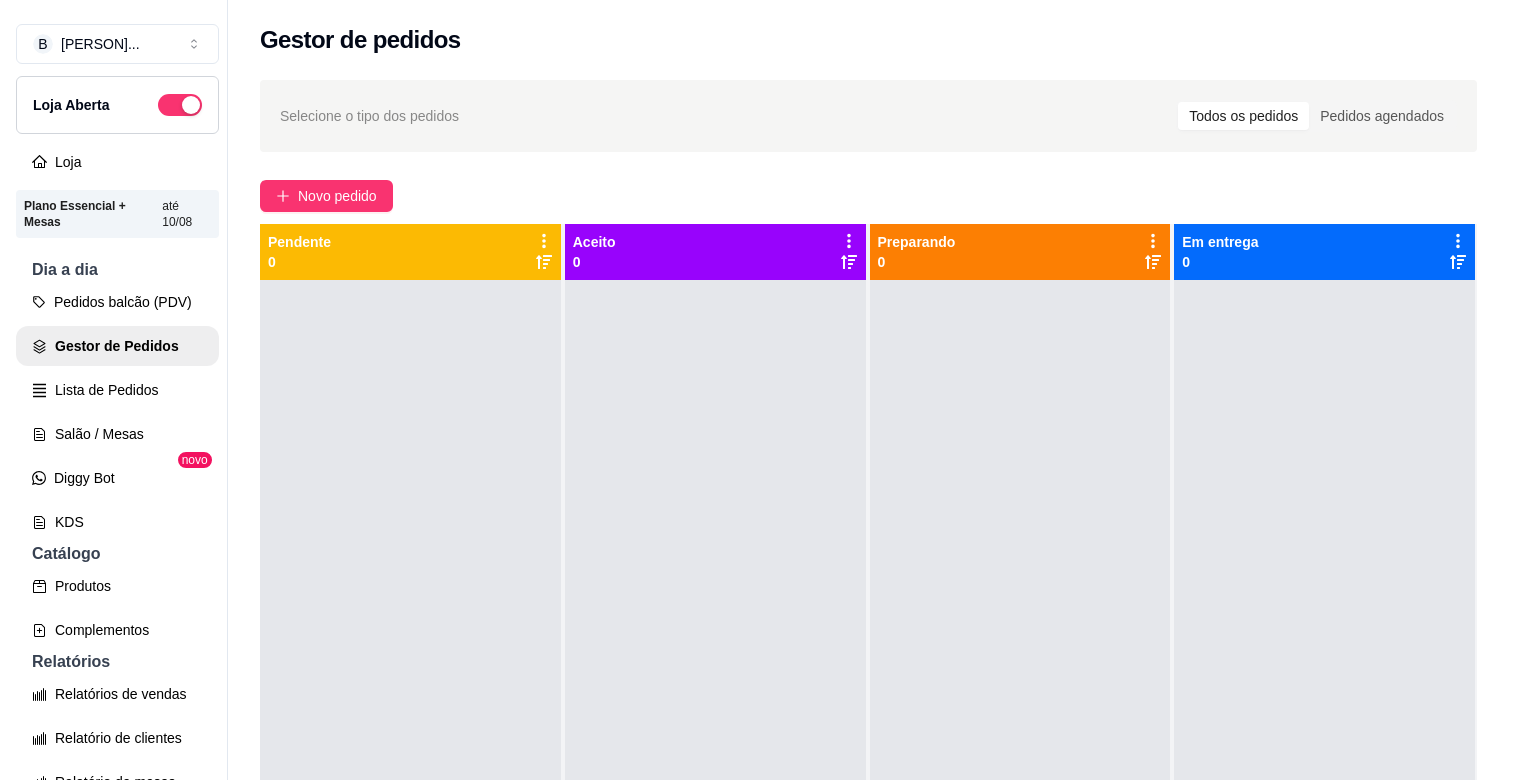 scroll, scrollTop: 0, scrollLeft: 0, axis: both 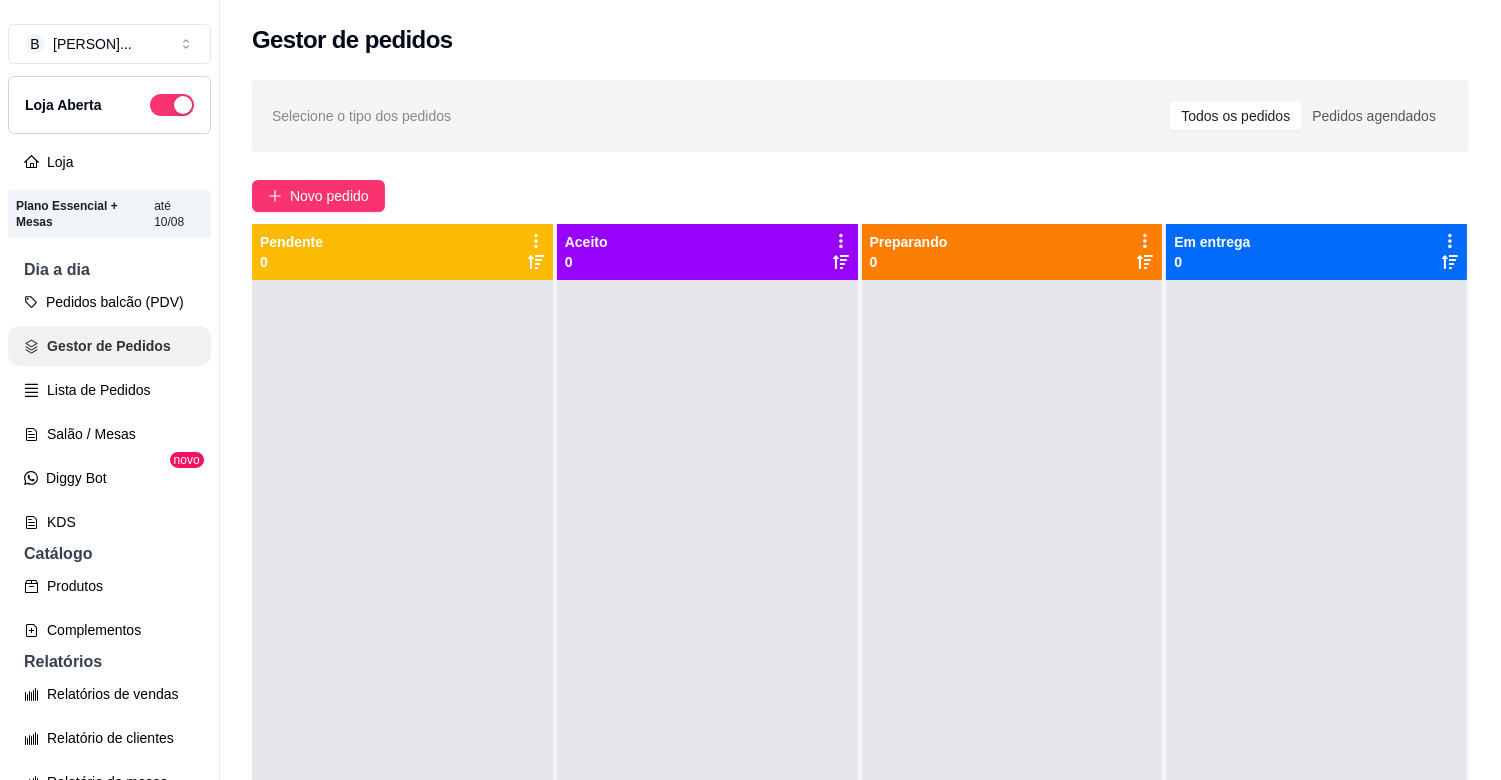 click on "Pedidos balcão (PDV)" at bounding box center (109, 302) 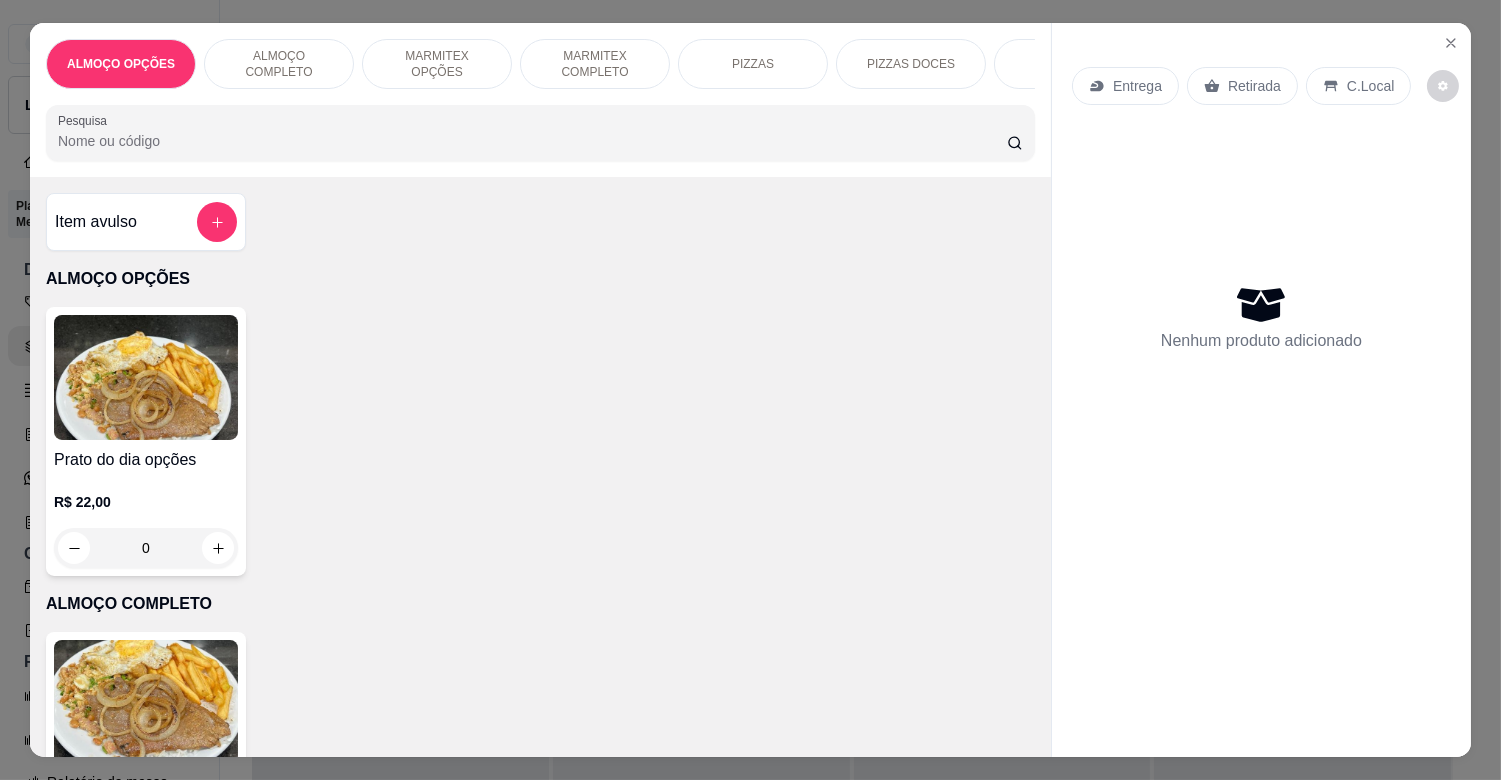 click on "Pesquisa" at bounding box center (532, 141) 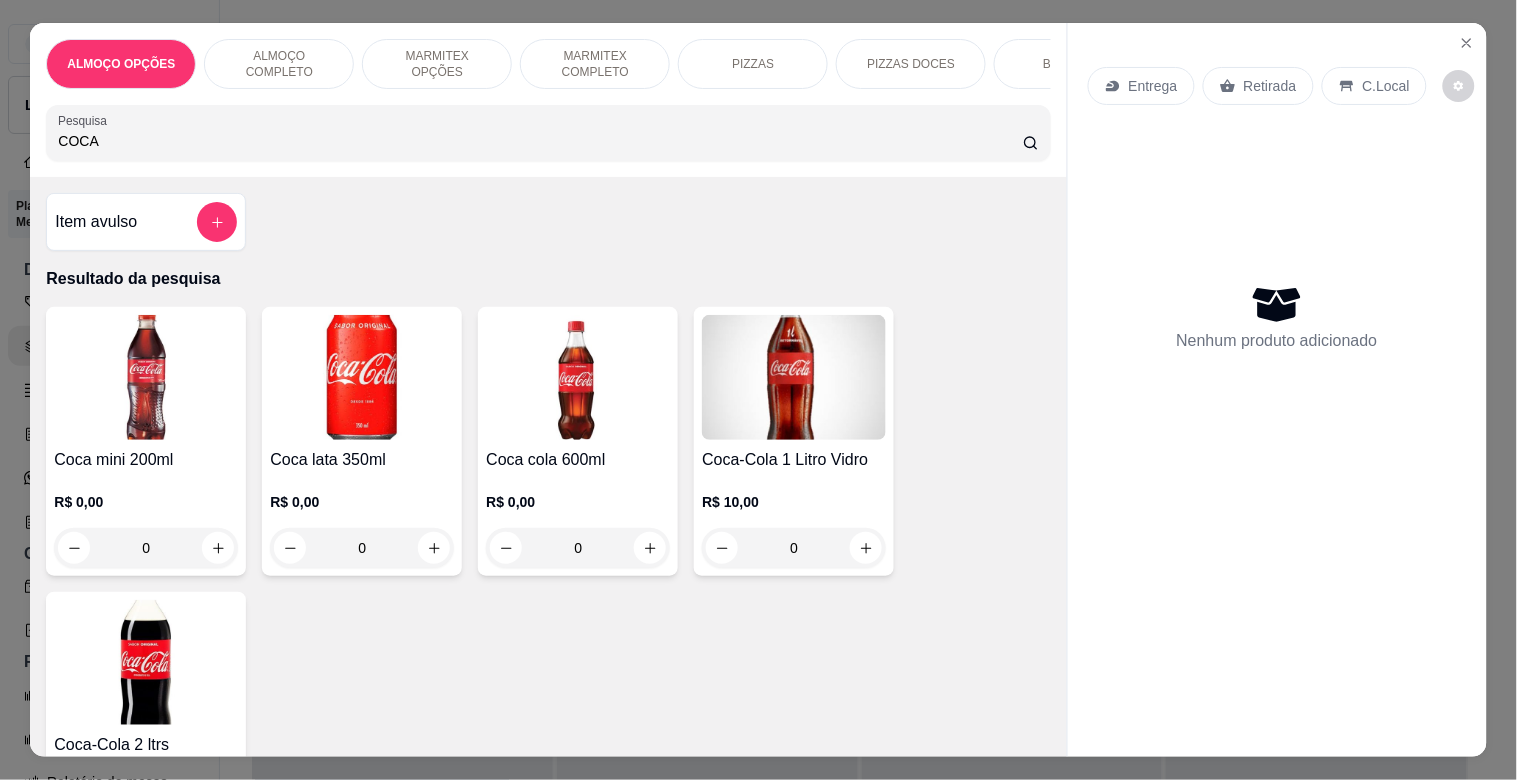 type on "COCA" 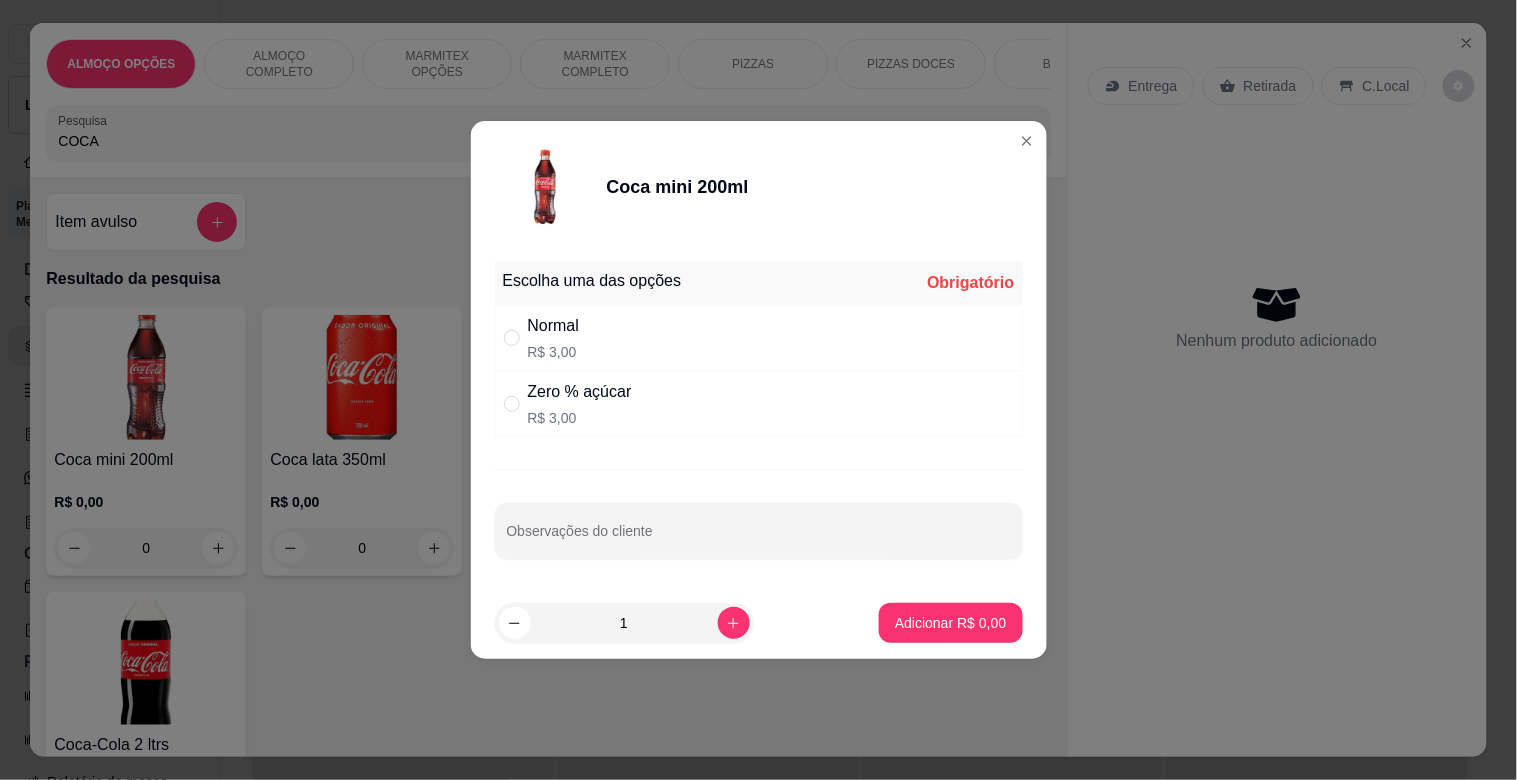 click on "Zero % açúcar  R$ 3,00" at bounding box center (759, 404) 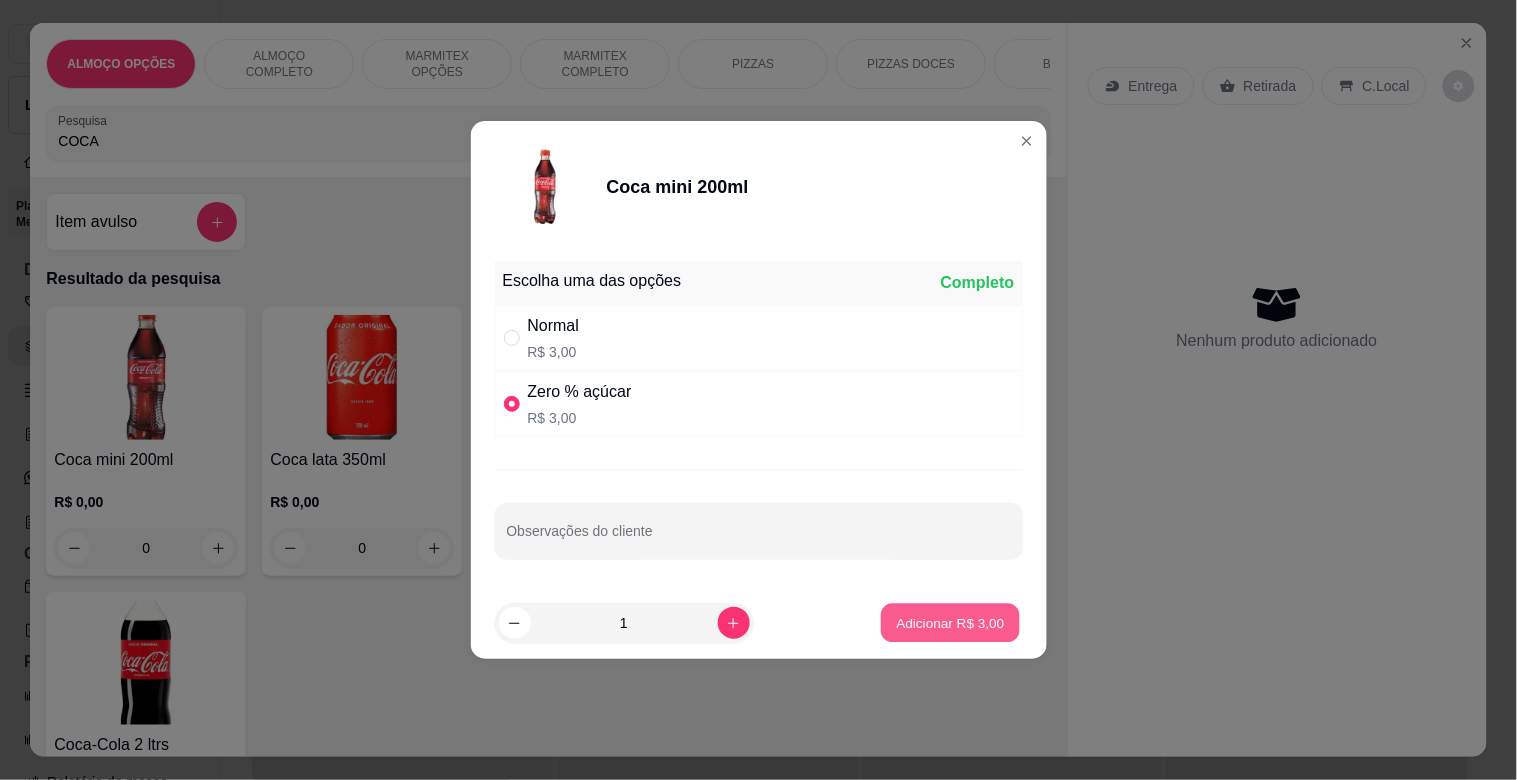 click on "Adicionar   R$ 3,00" at bounding box center [951, 622] 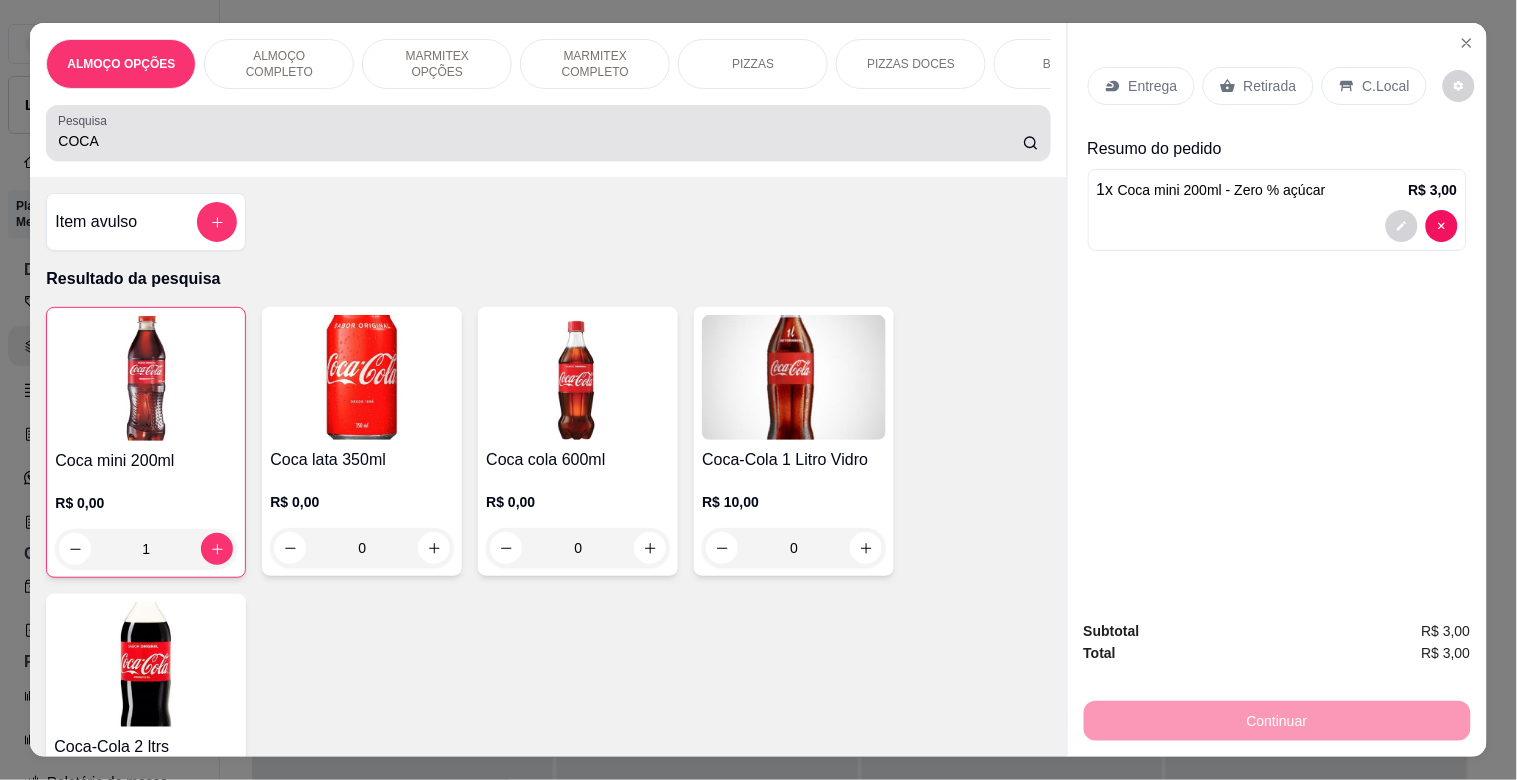 click on "COCA" at bounding box center (540, 141) 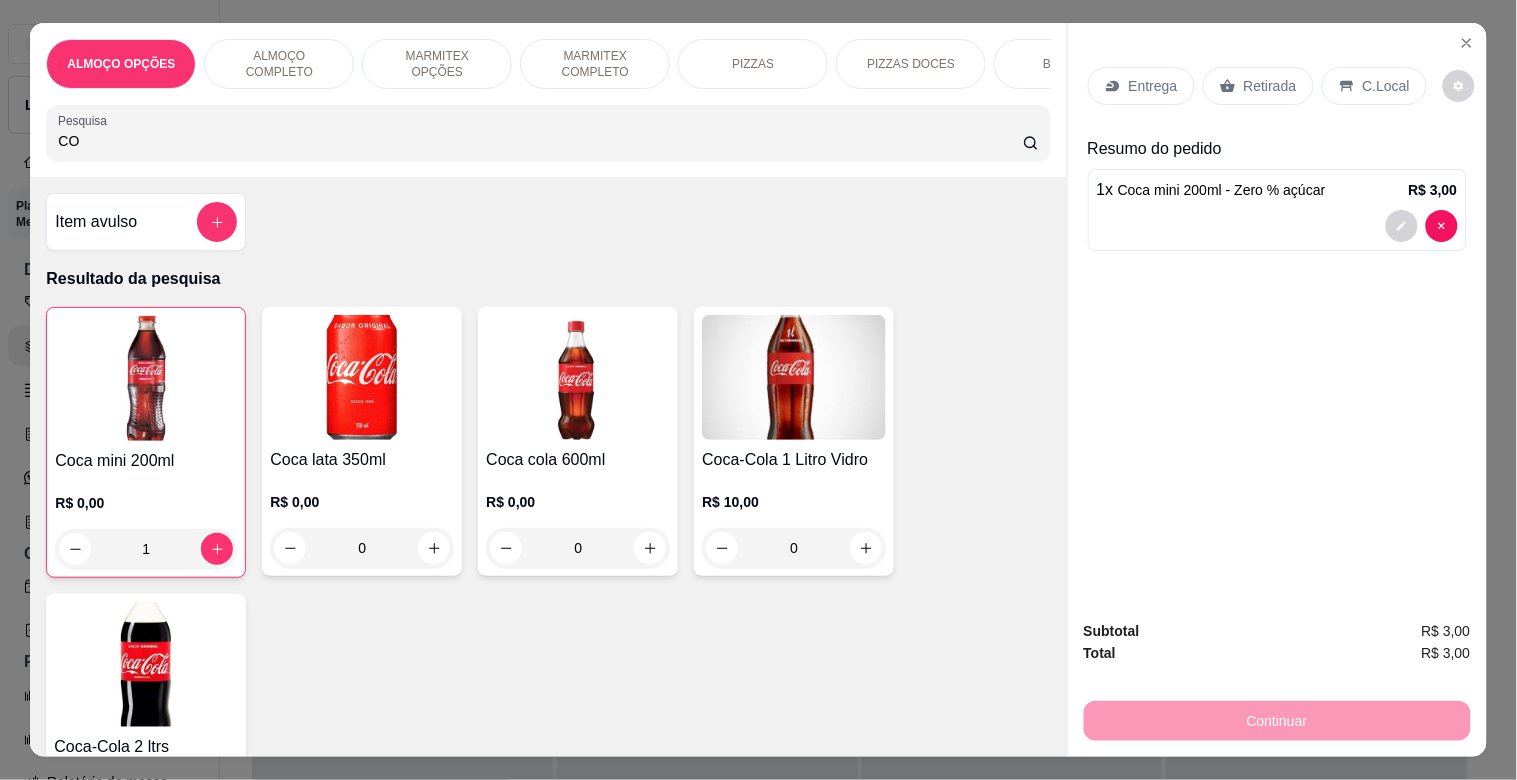 type on "C" 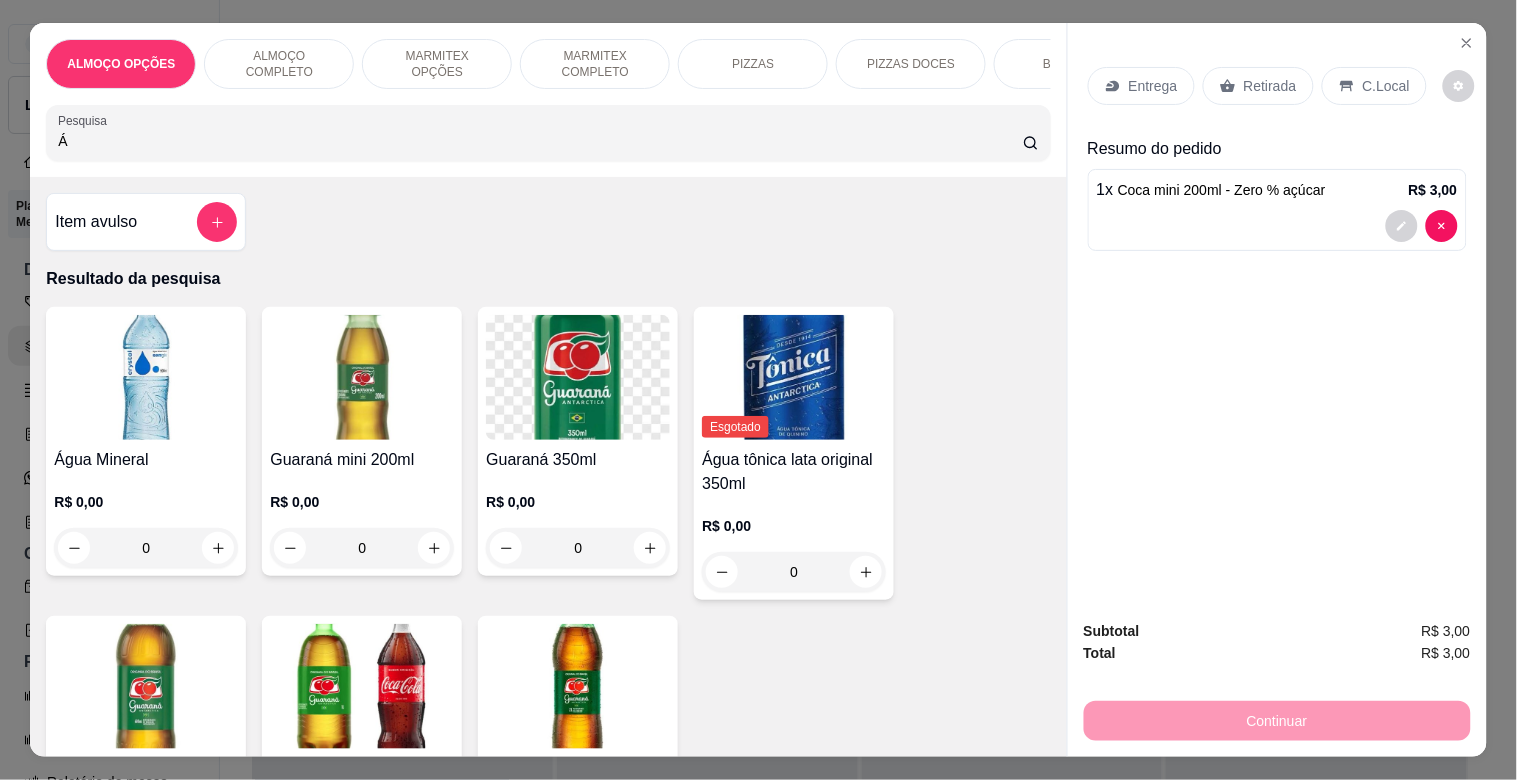 type on "Á" 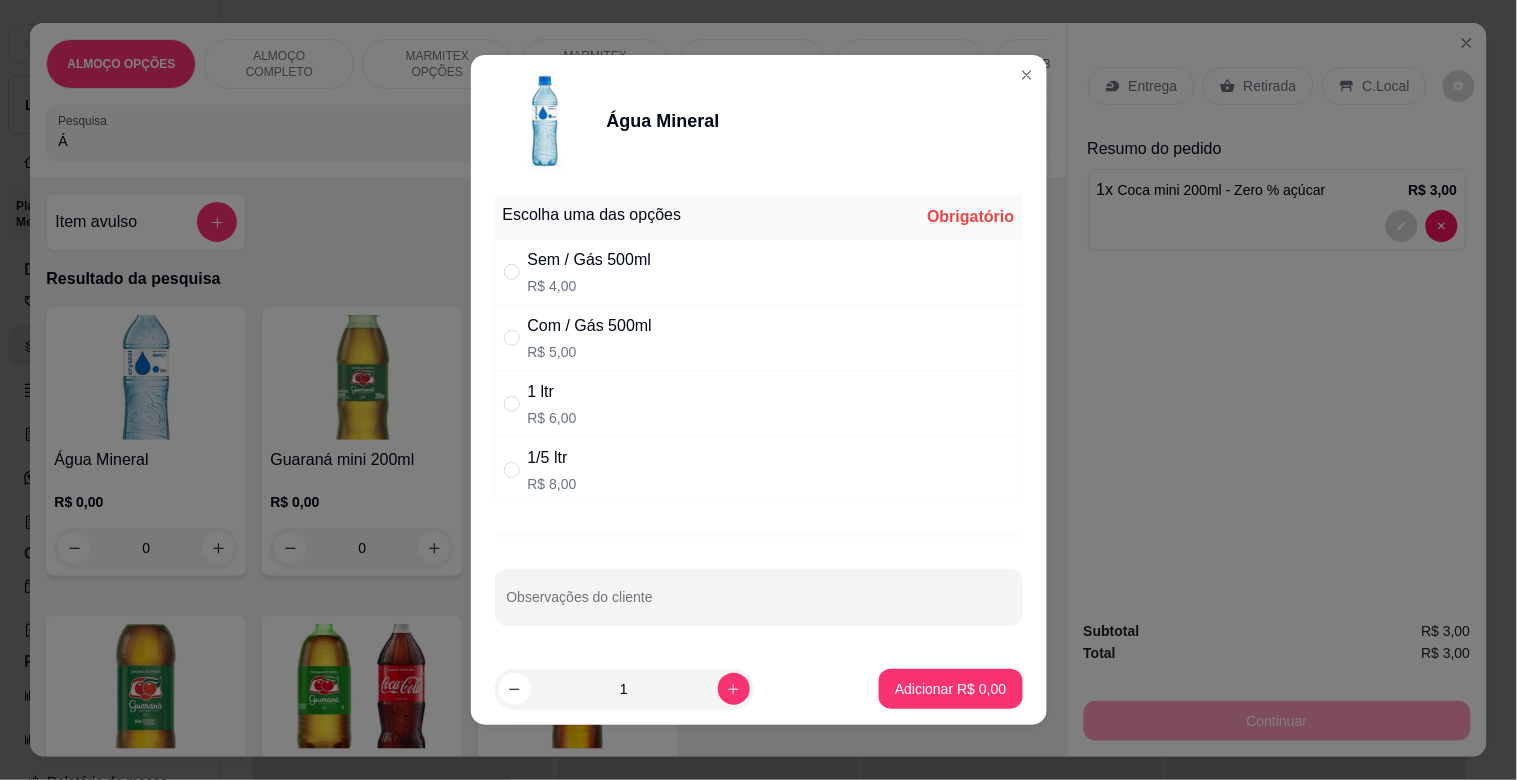 click on "Com / Gás 500ml R$ 5,00" at bounding box center [759, 338] 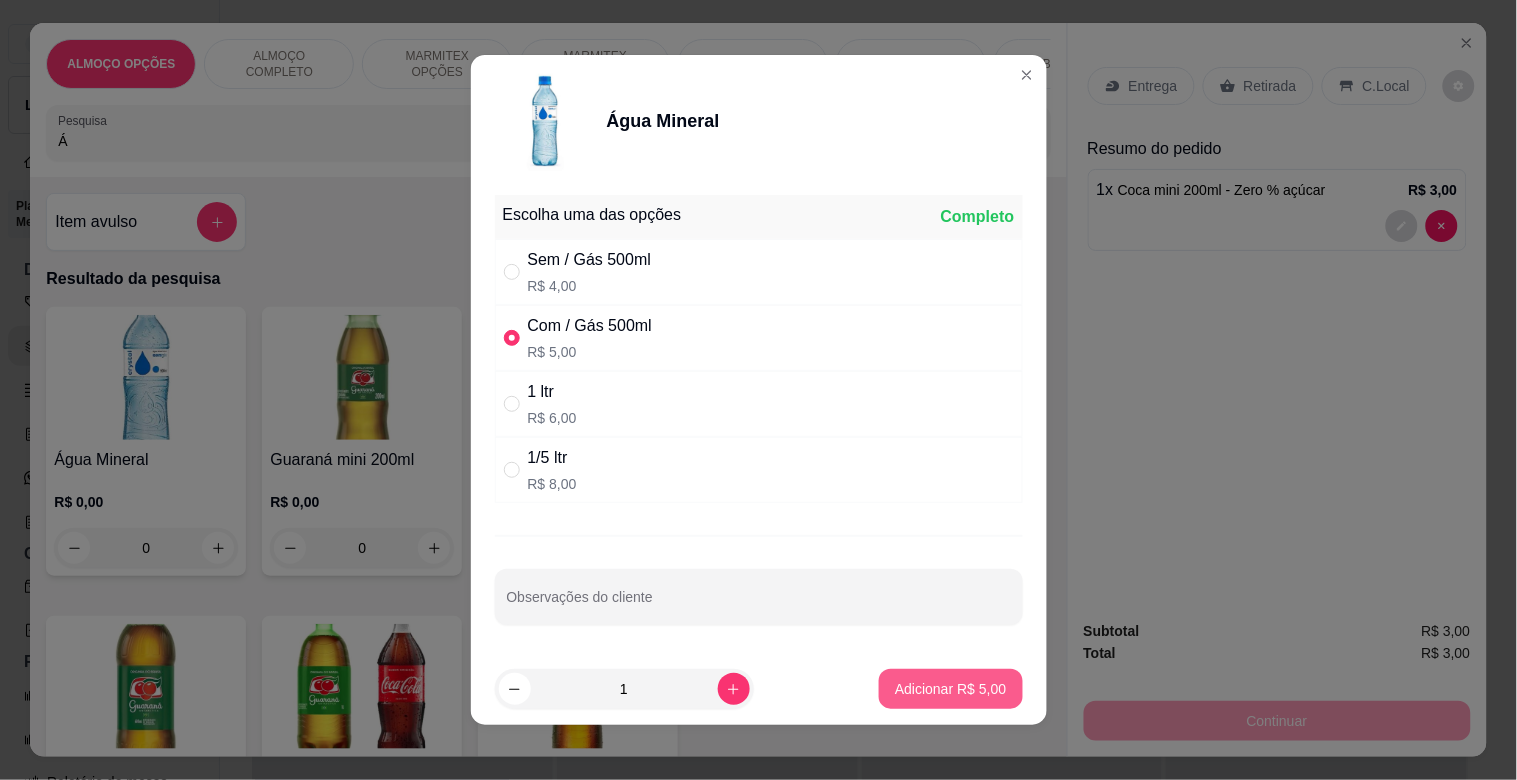 click on "Adicionar   R$ 5,00" at bounding box center (950, 689) 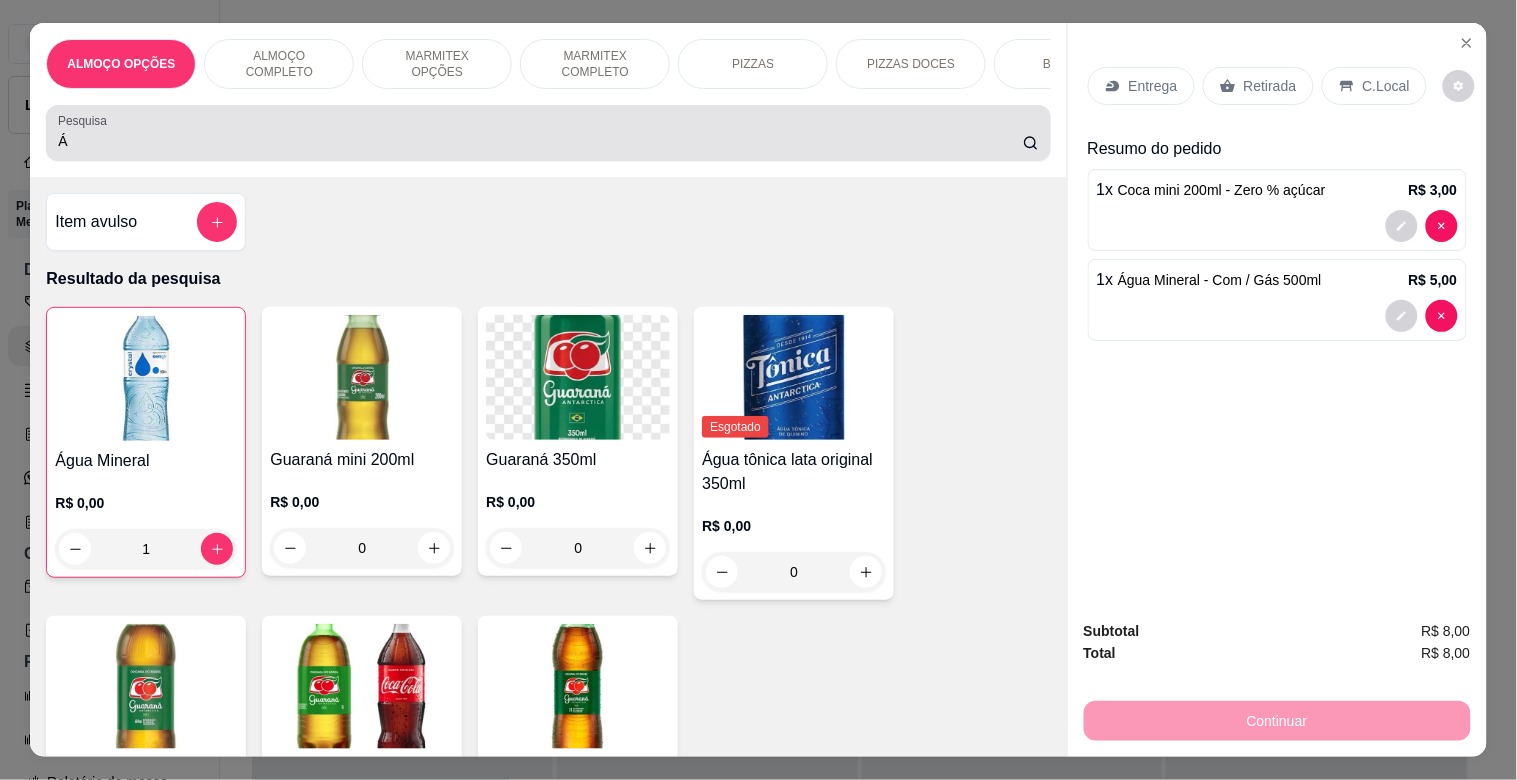 click on "Á" at bounding box center [540, 141] 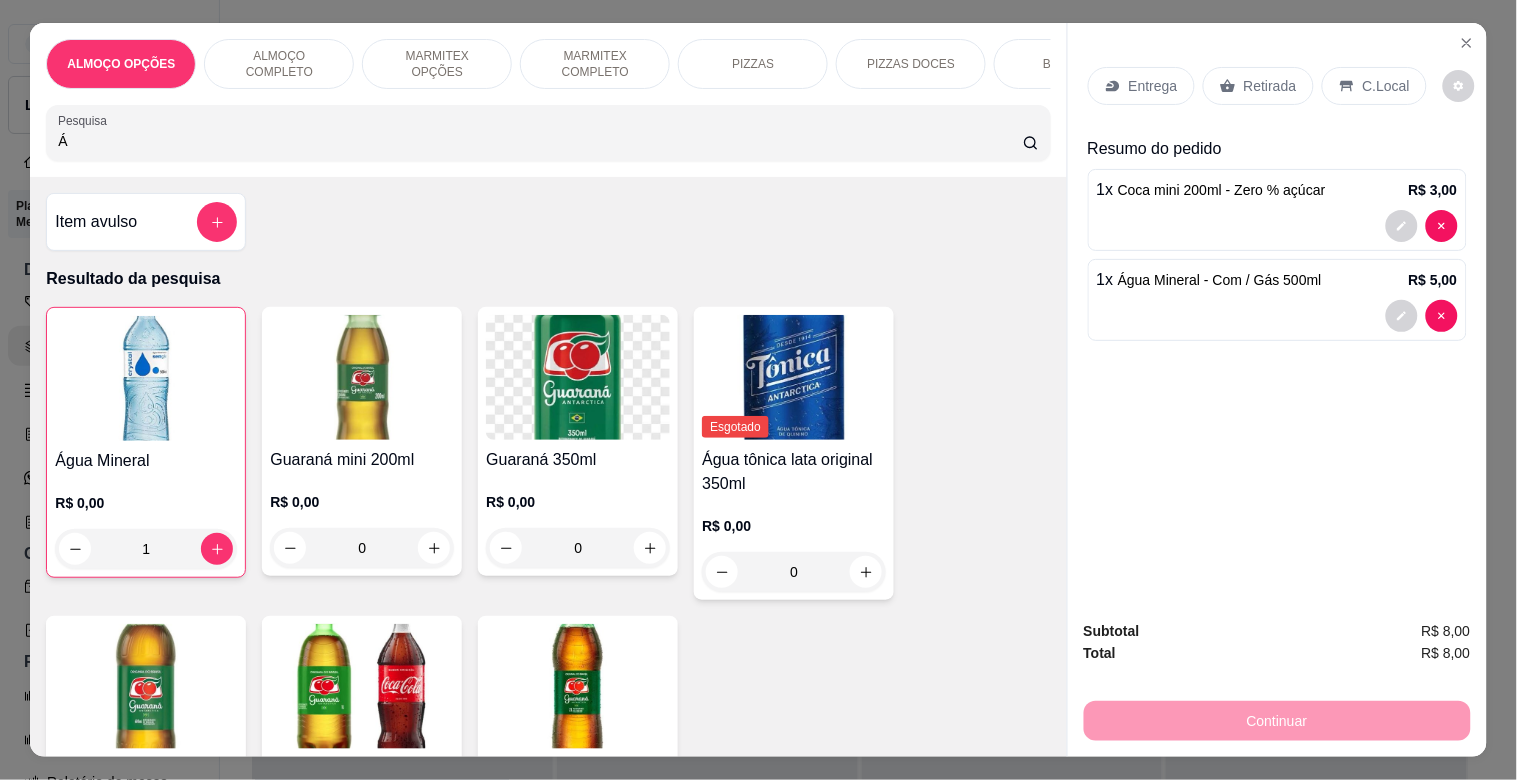 click on "Á" at bounding box center [540, 141] 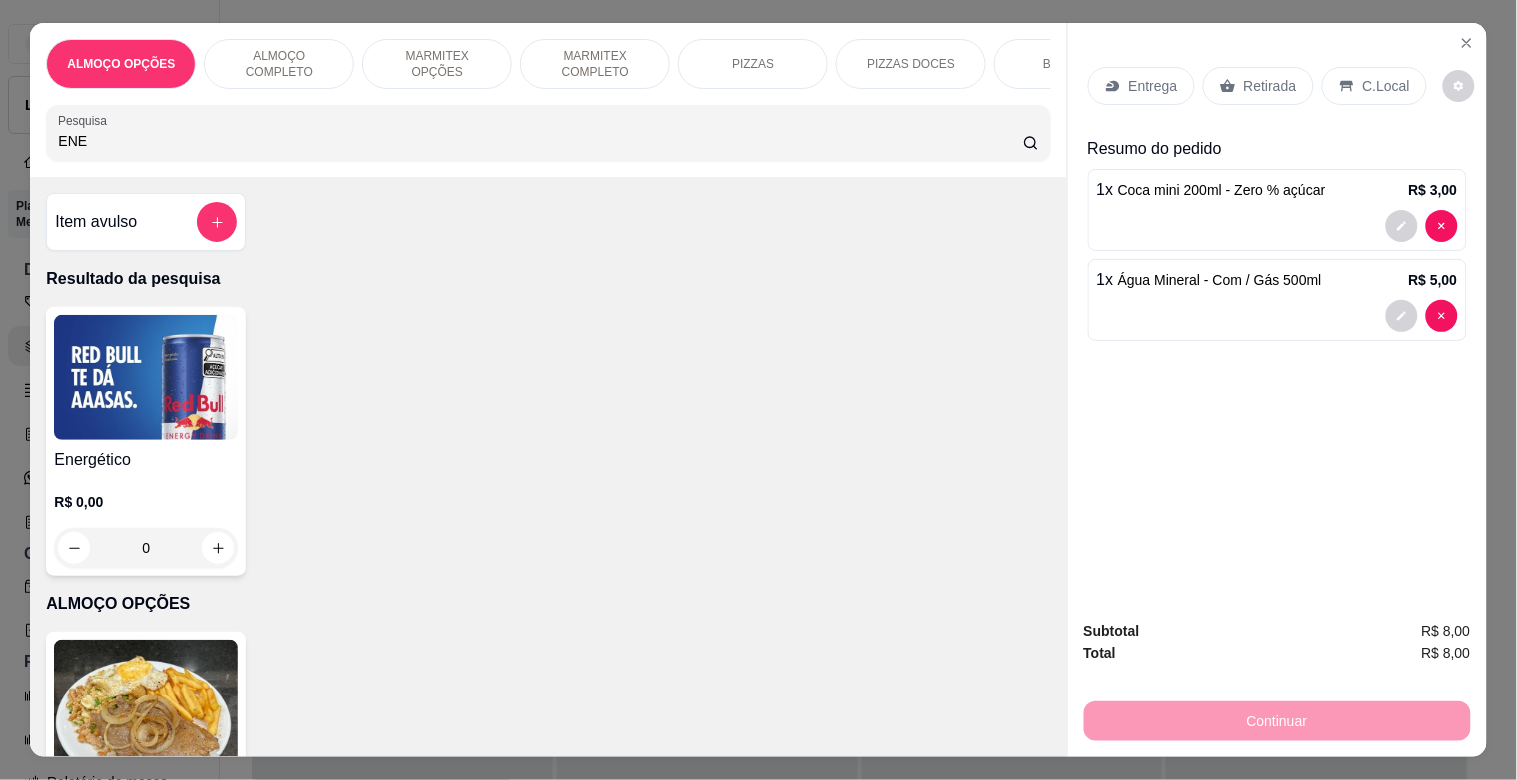 type on "ENE" 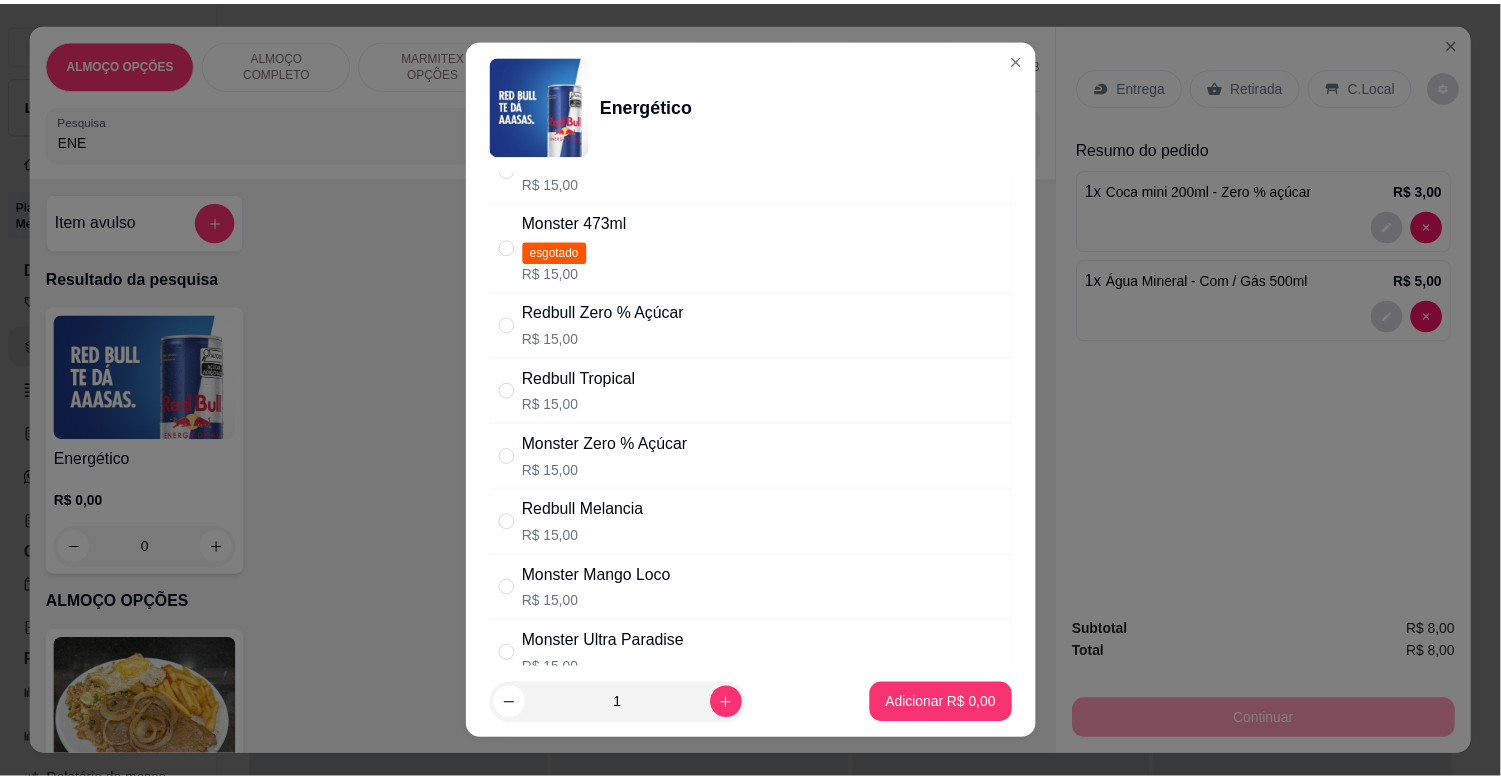 scroll, scrollTop: 115, scrollLeft: 0, axis: vertical 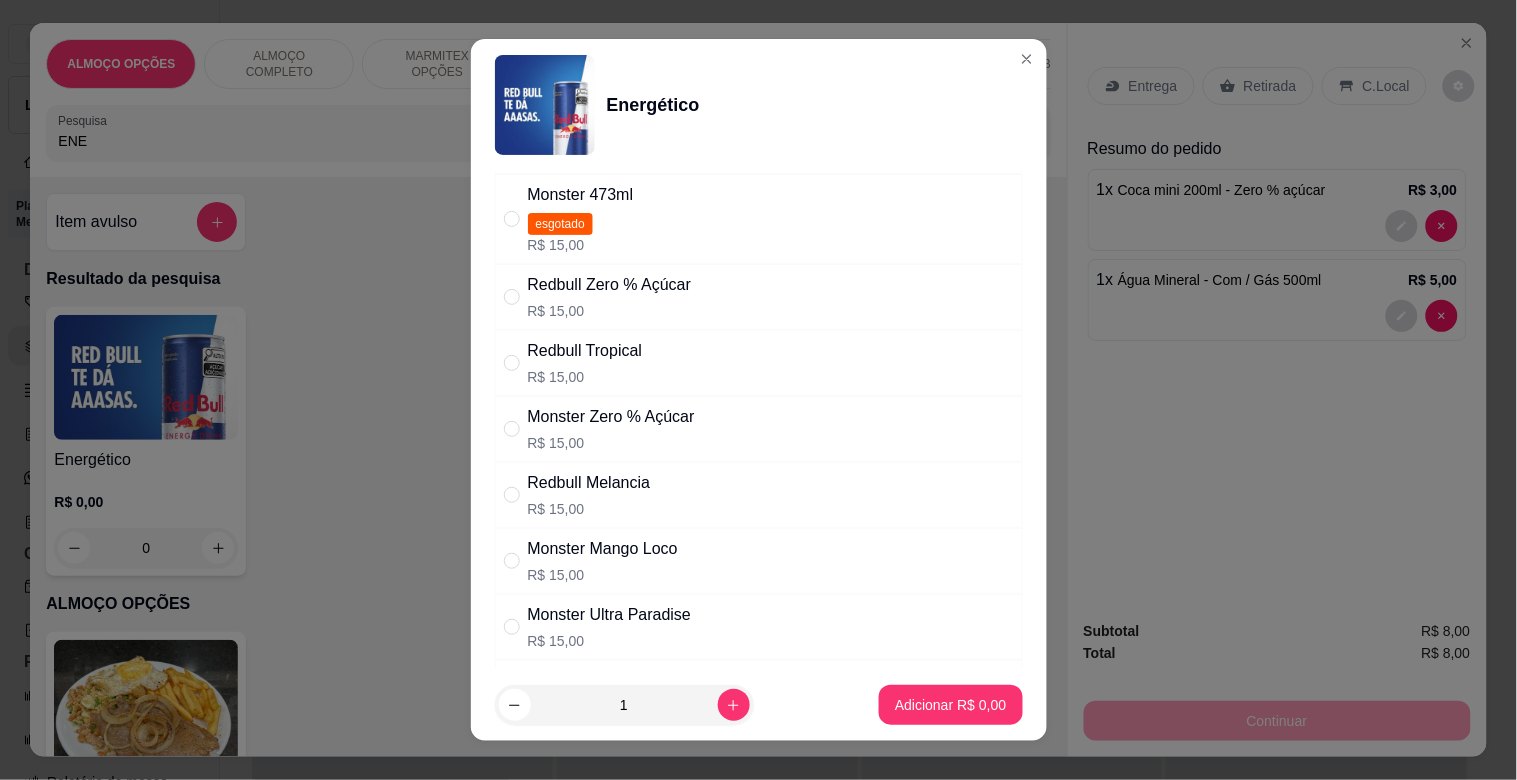 click on "Monster Zero % Açúcar  R$ 15,00" at bounding box center [759, 429] 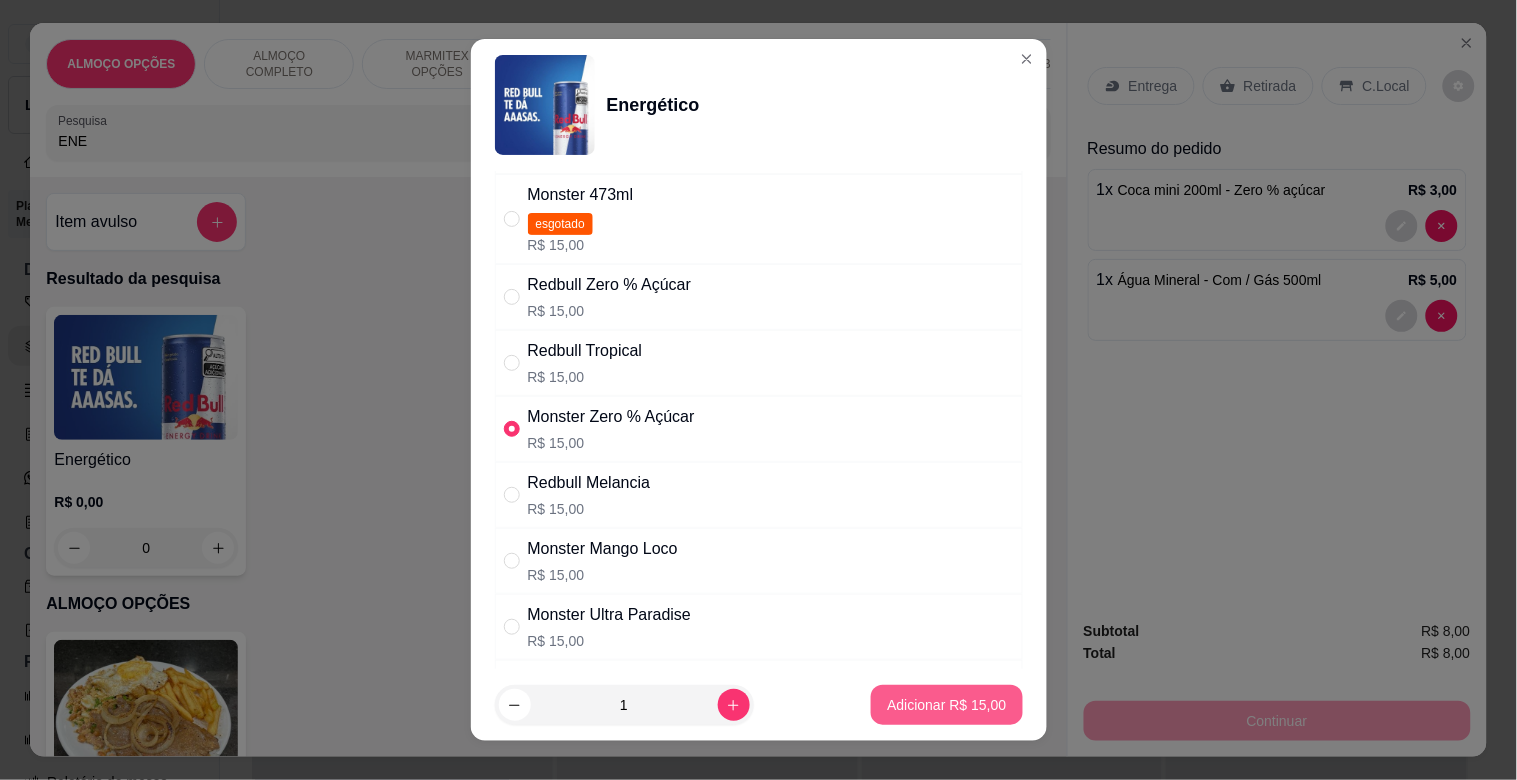 click on "Adicionar   R$ 15,00" at bounding box center (946, 705) 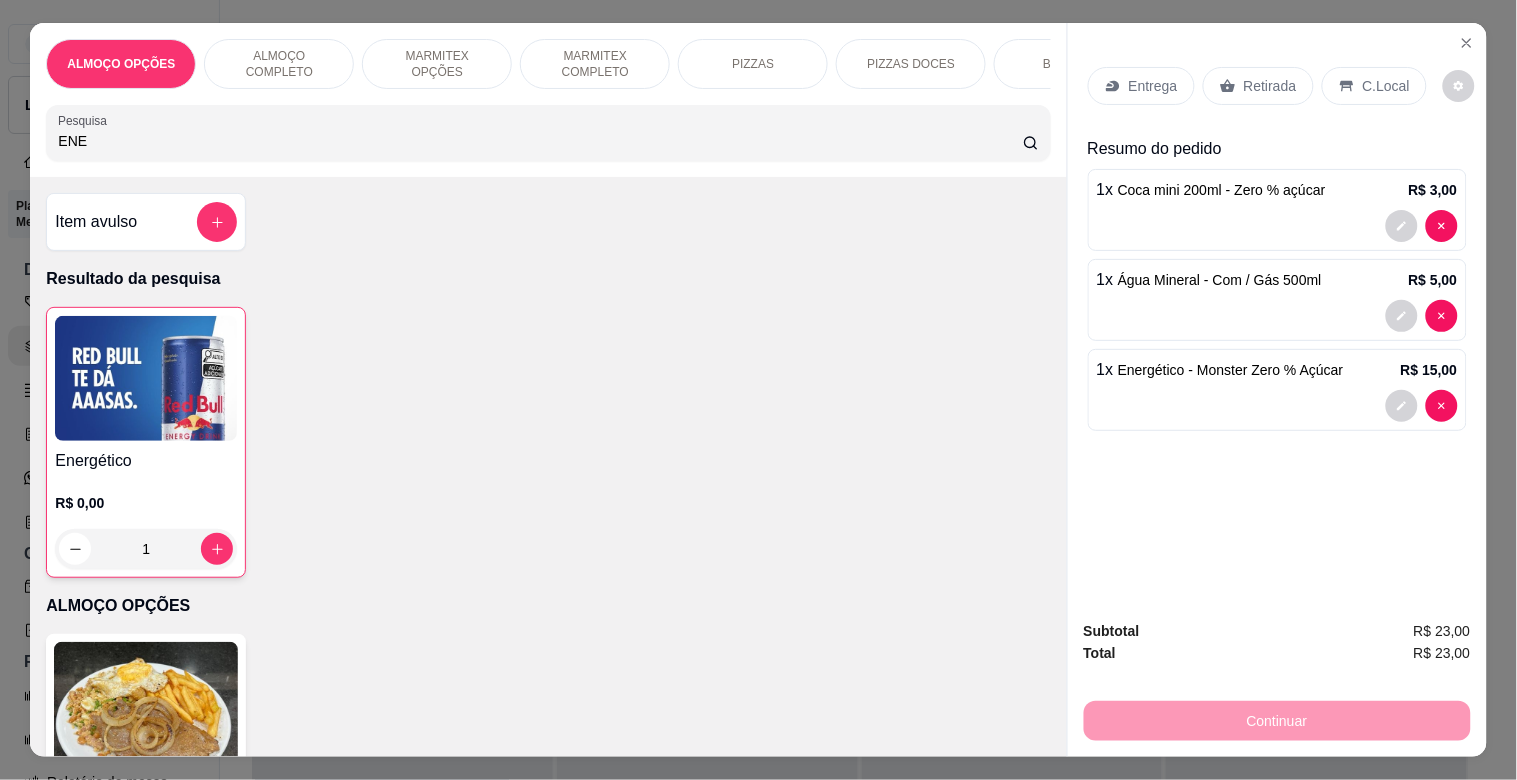 click on "Retirada" at bounding box center [1270, 86] 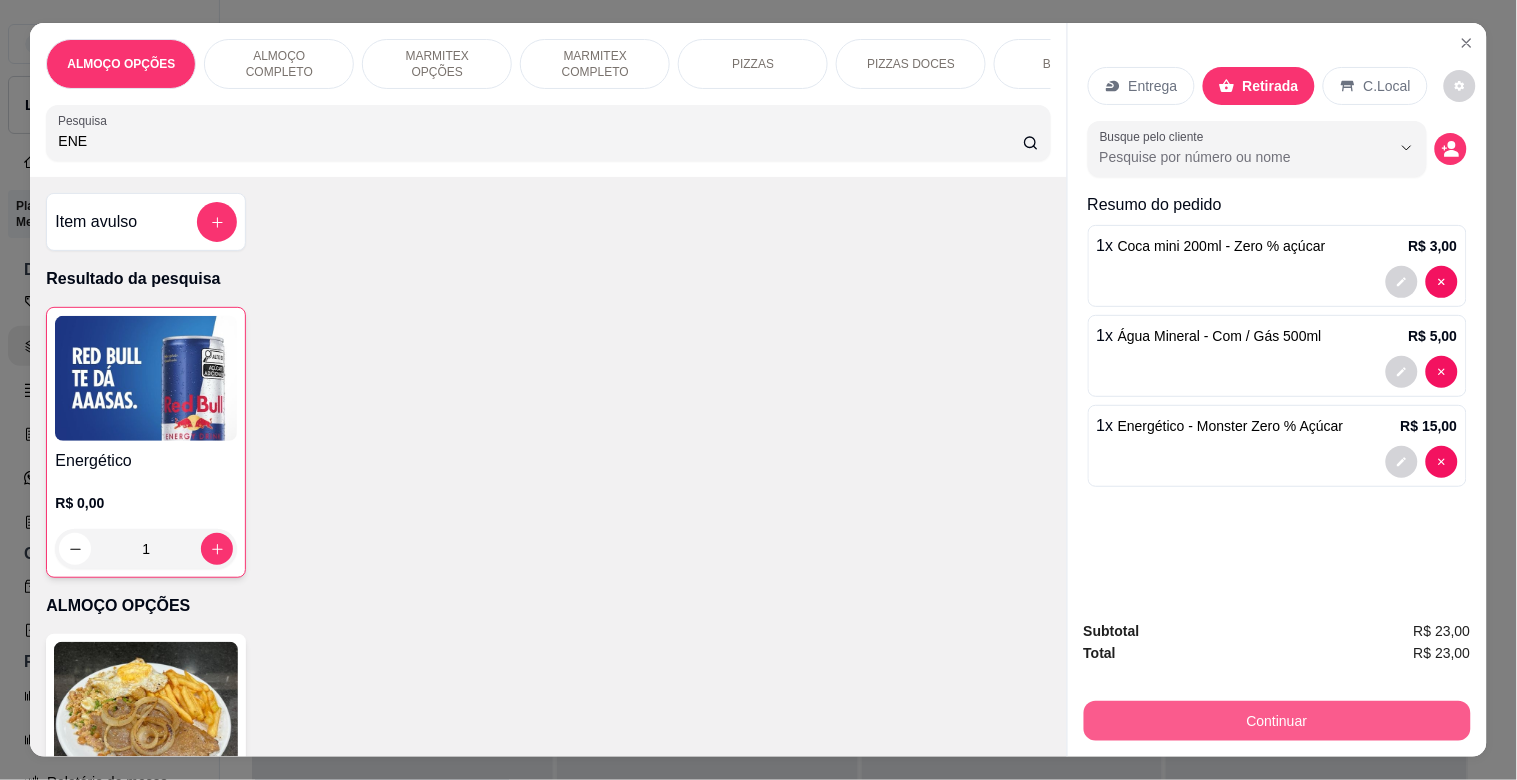 click on "Continuar" at bounding box center (1277, 721) 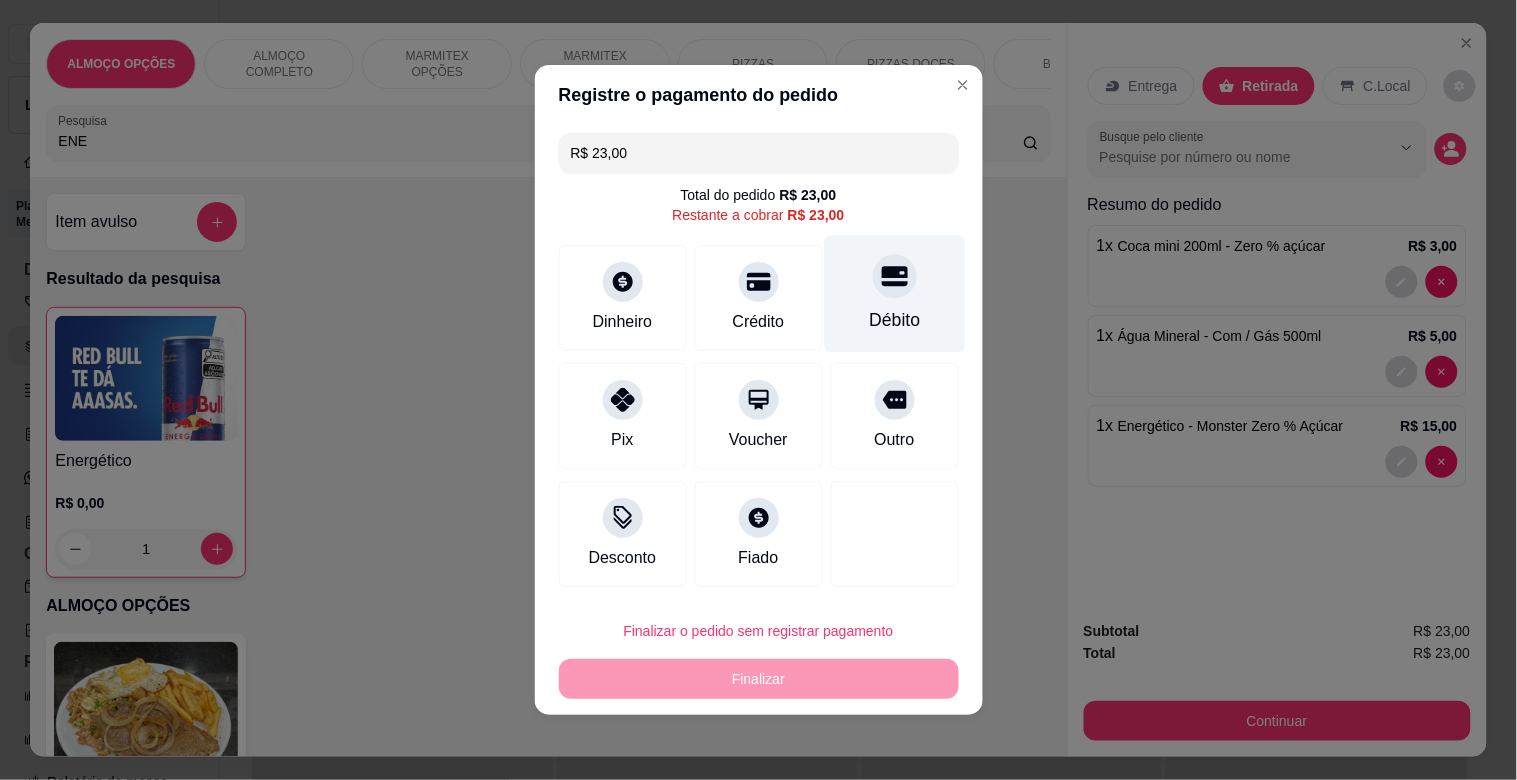 click on "Débito" at bounding box center [894, 294] 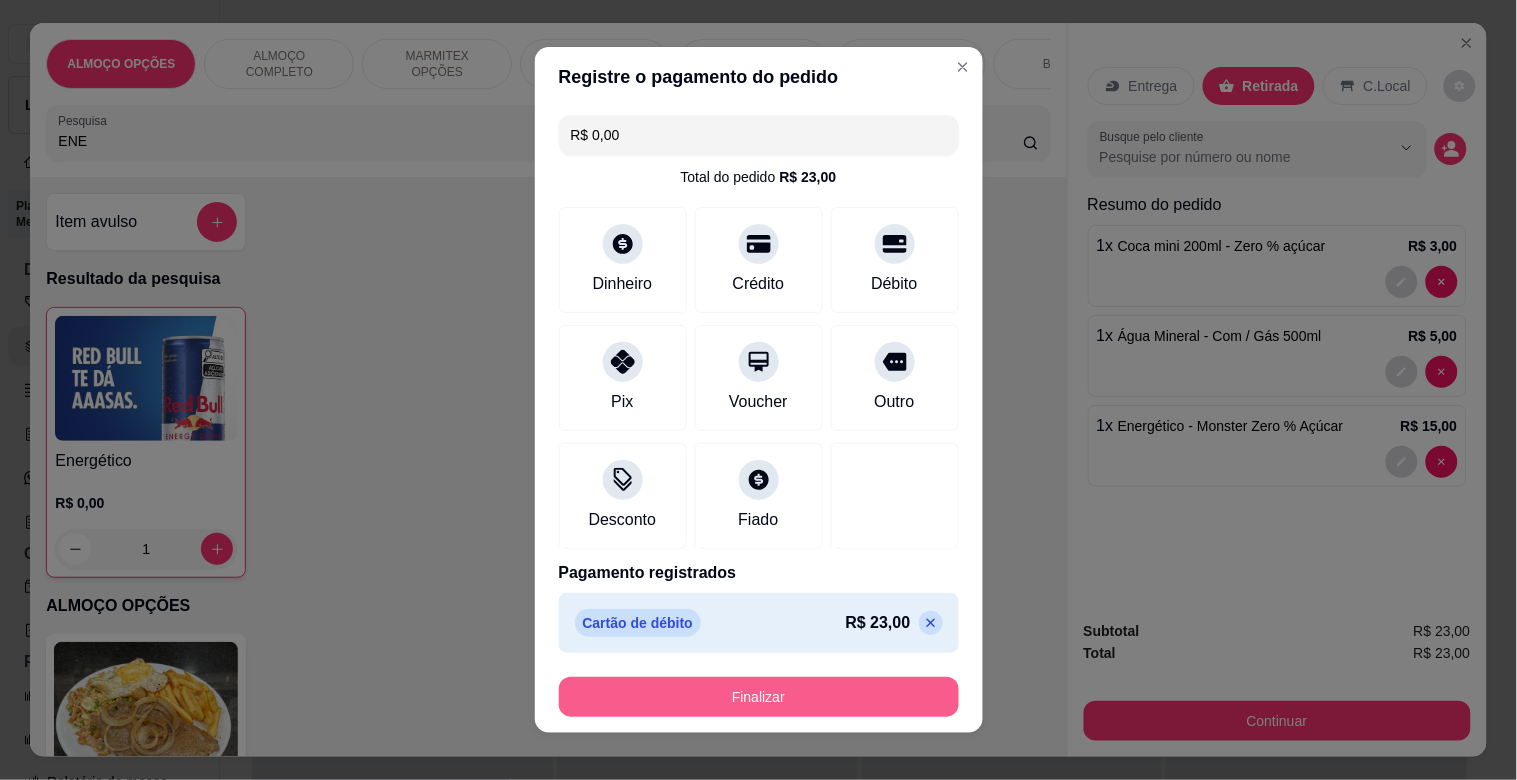 click on "Finalizar" at bounding box center (759, 697) 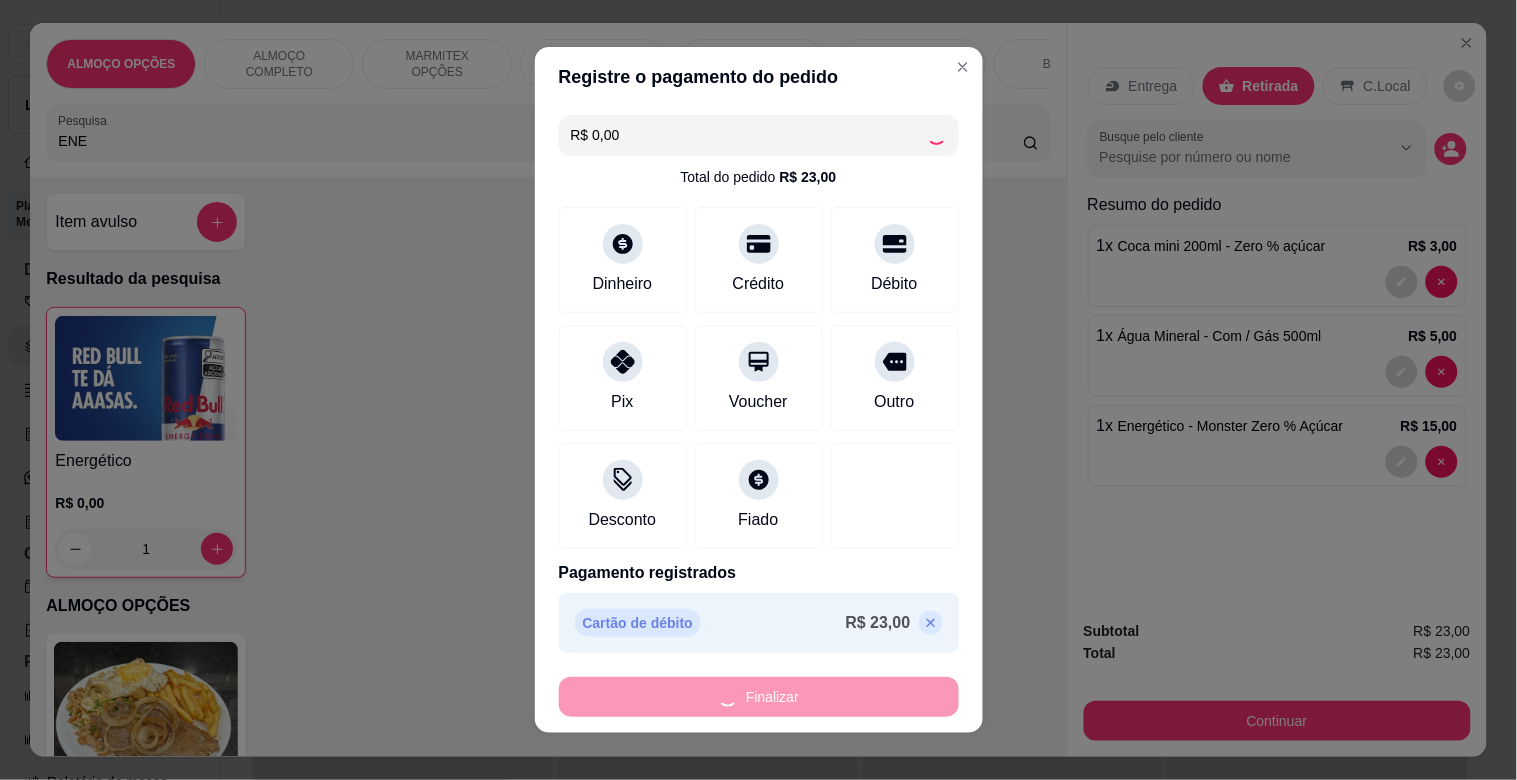 type on "0" 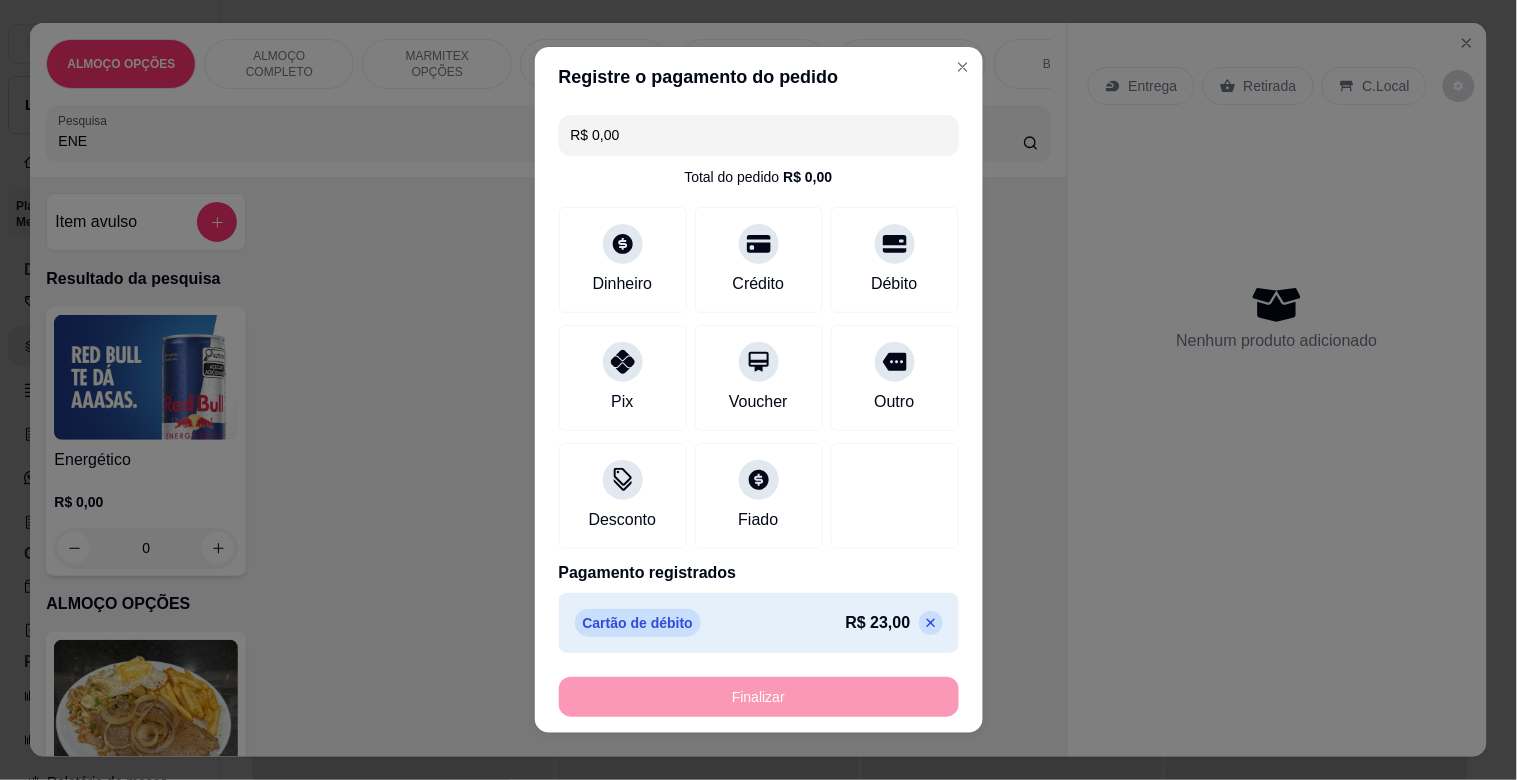 type on "-R$ 23,00" 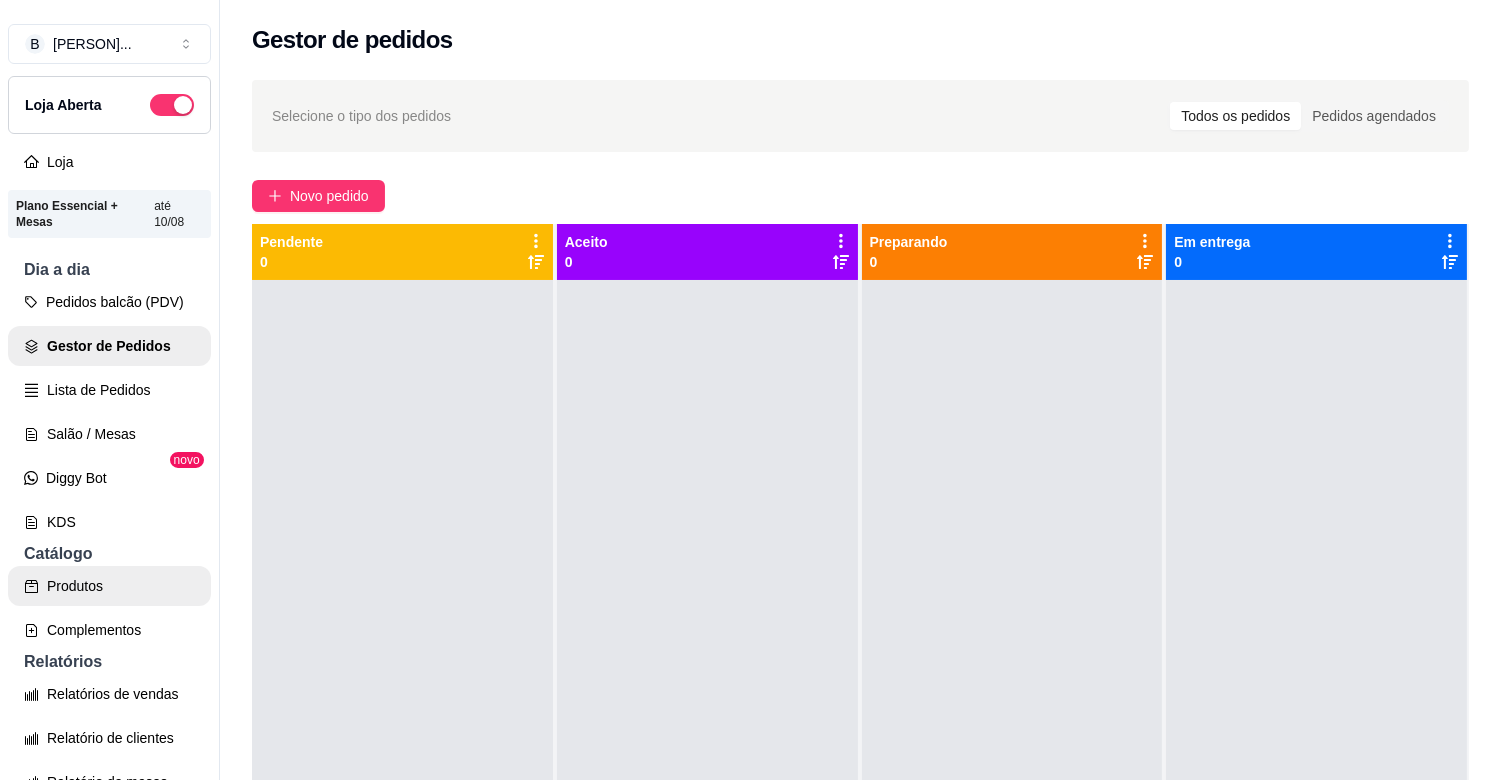 click on "Produtos" at bounding box center (109, 586) 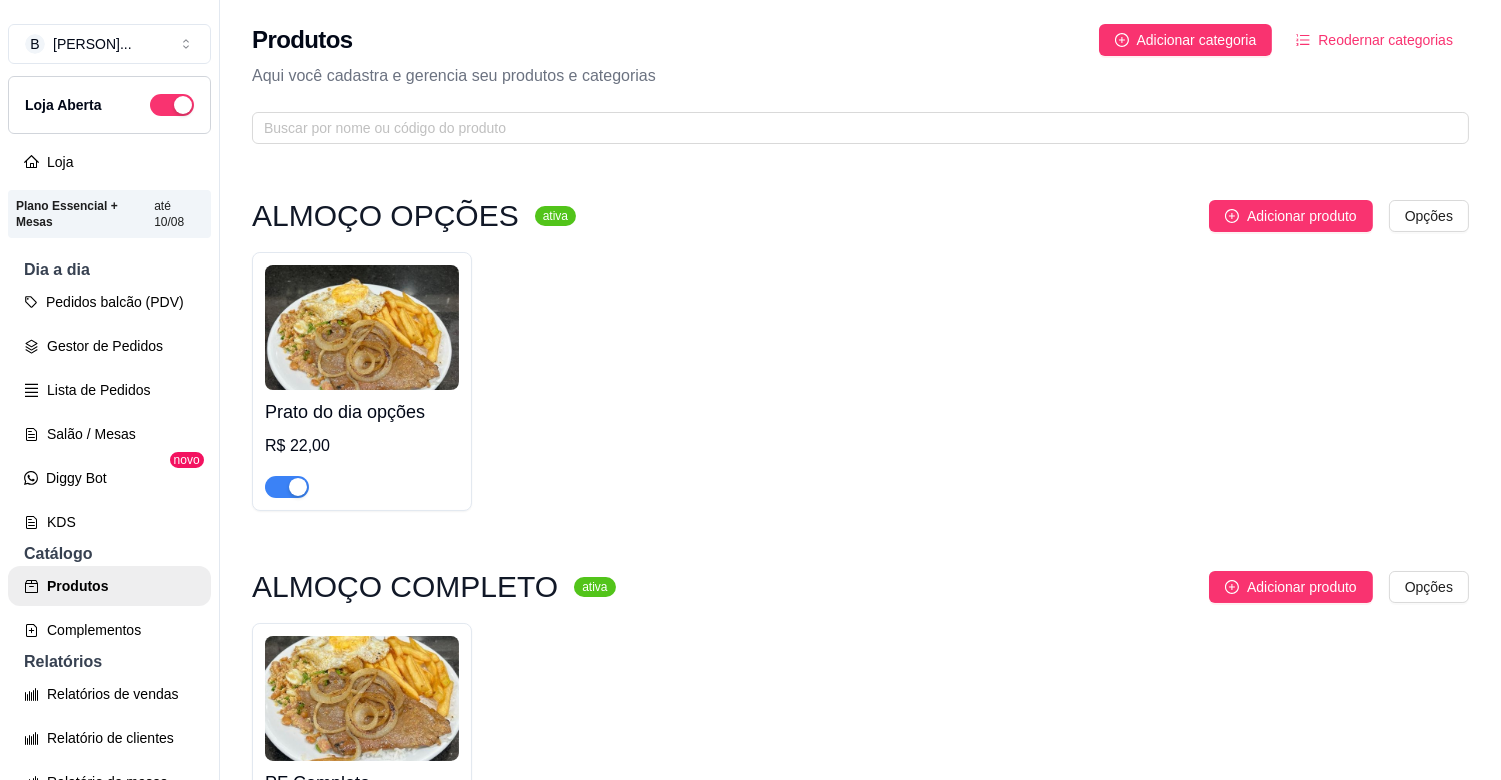 click at bounding box center [287, 487] 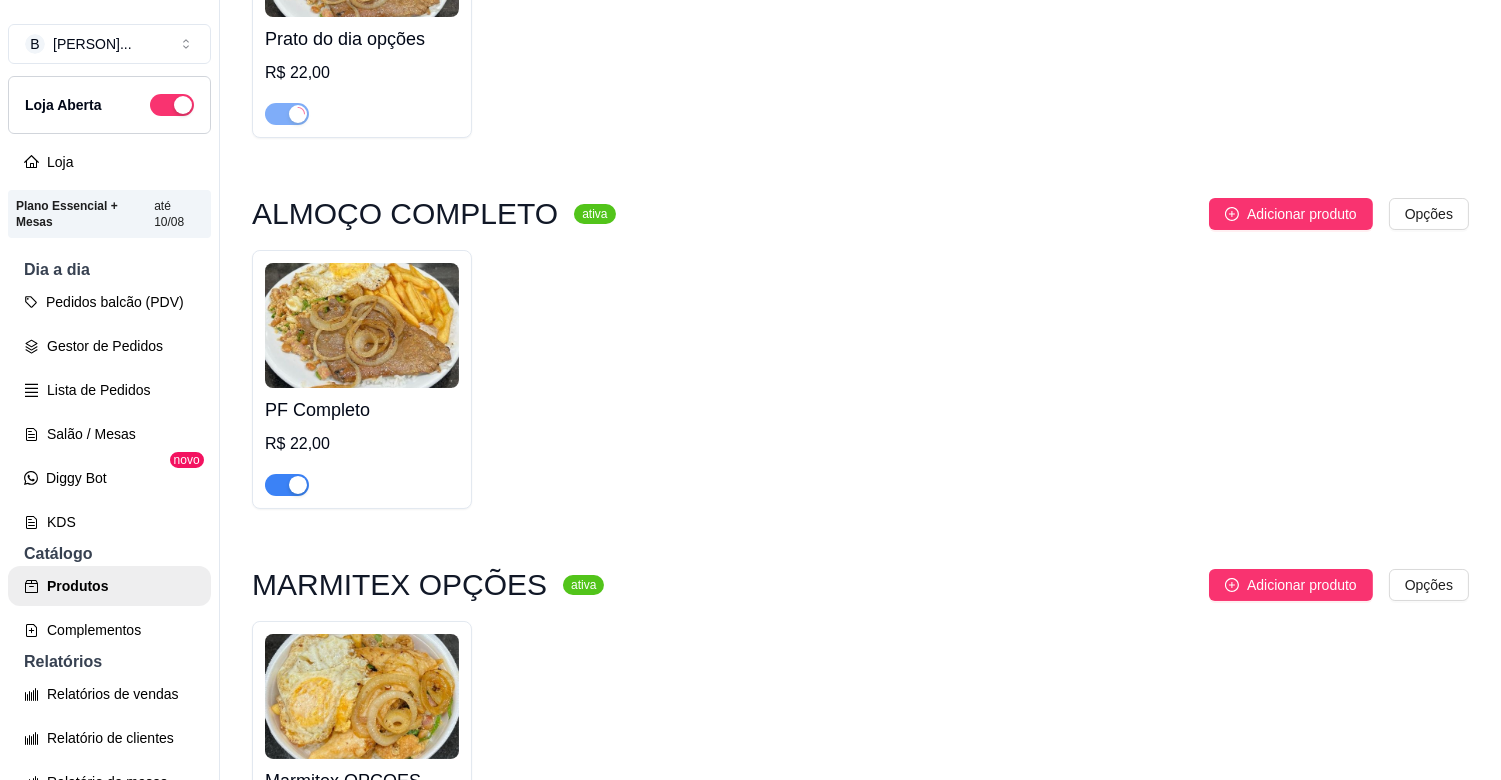 scroll, scrollTop: 444, scrollLeft: 0, axis: vertical 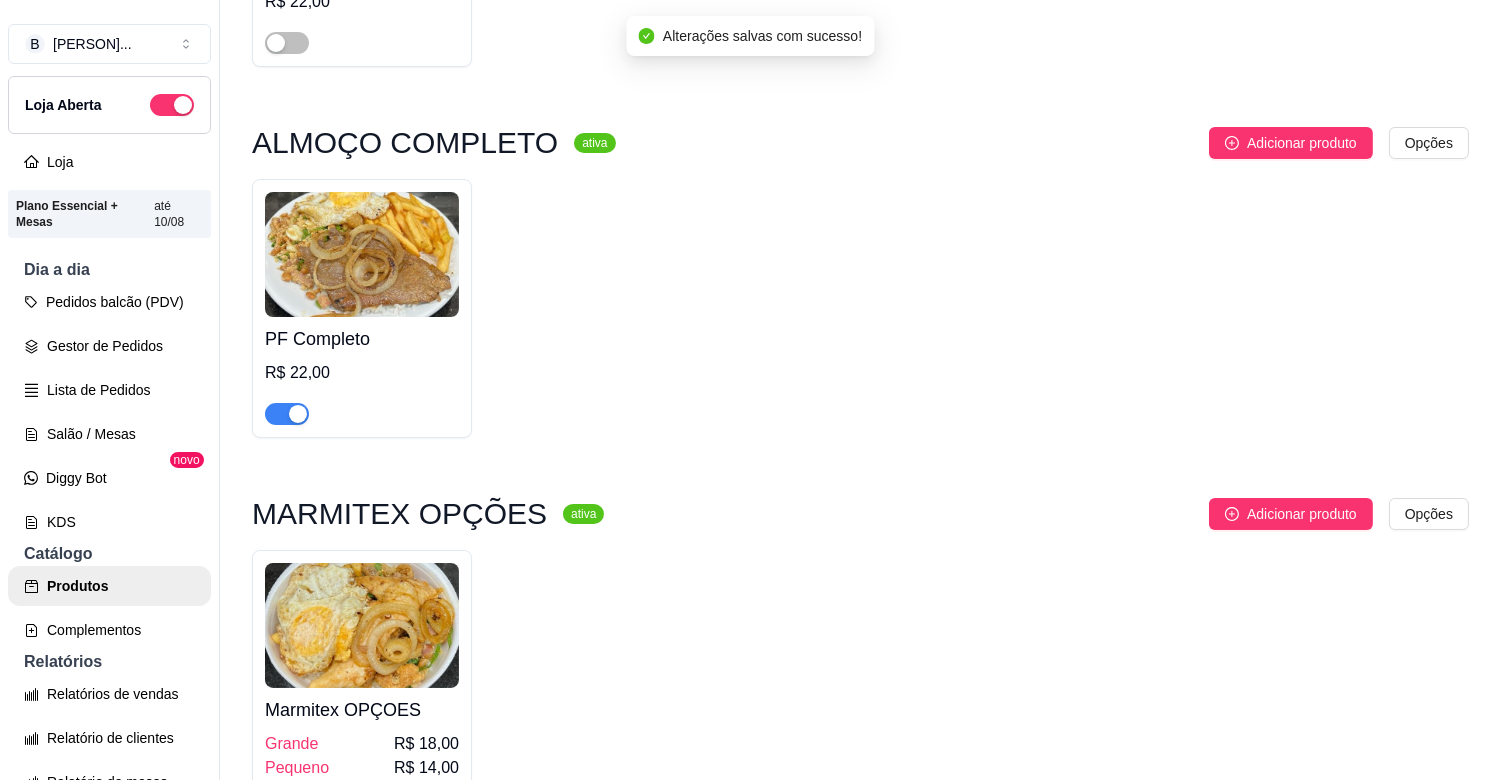 click at bounding box center [298, 414] 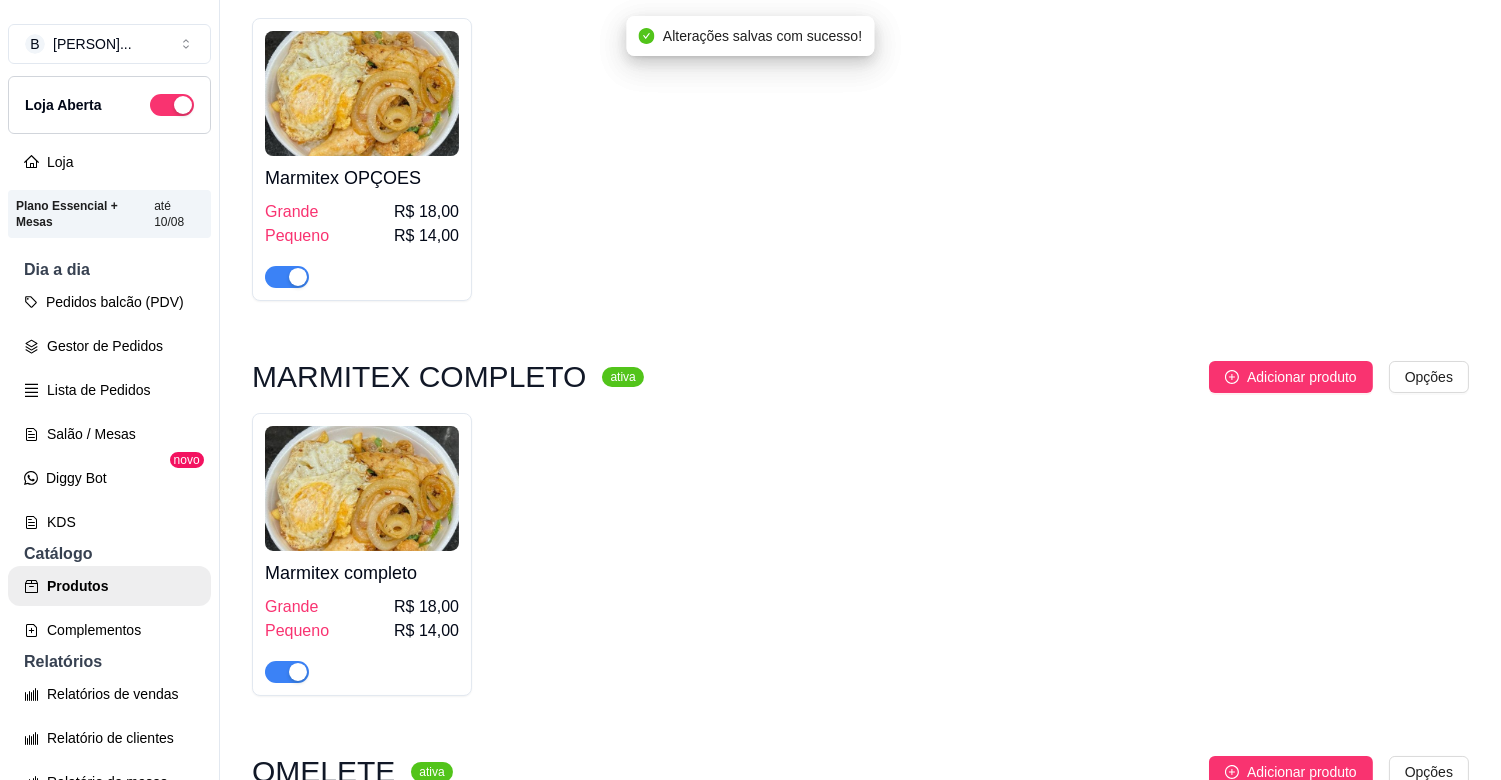 scroll, scrollTop: 977, scrollLeft: 0, axis: vertical 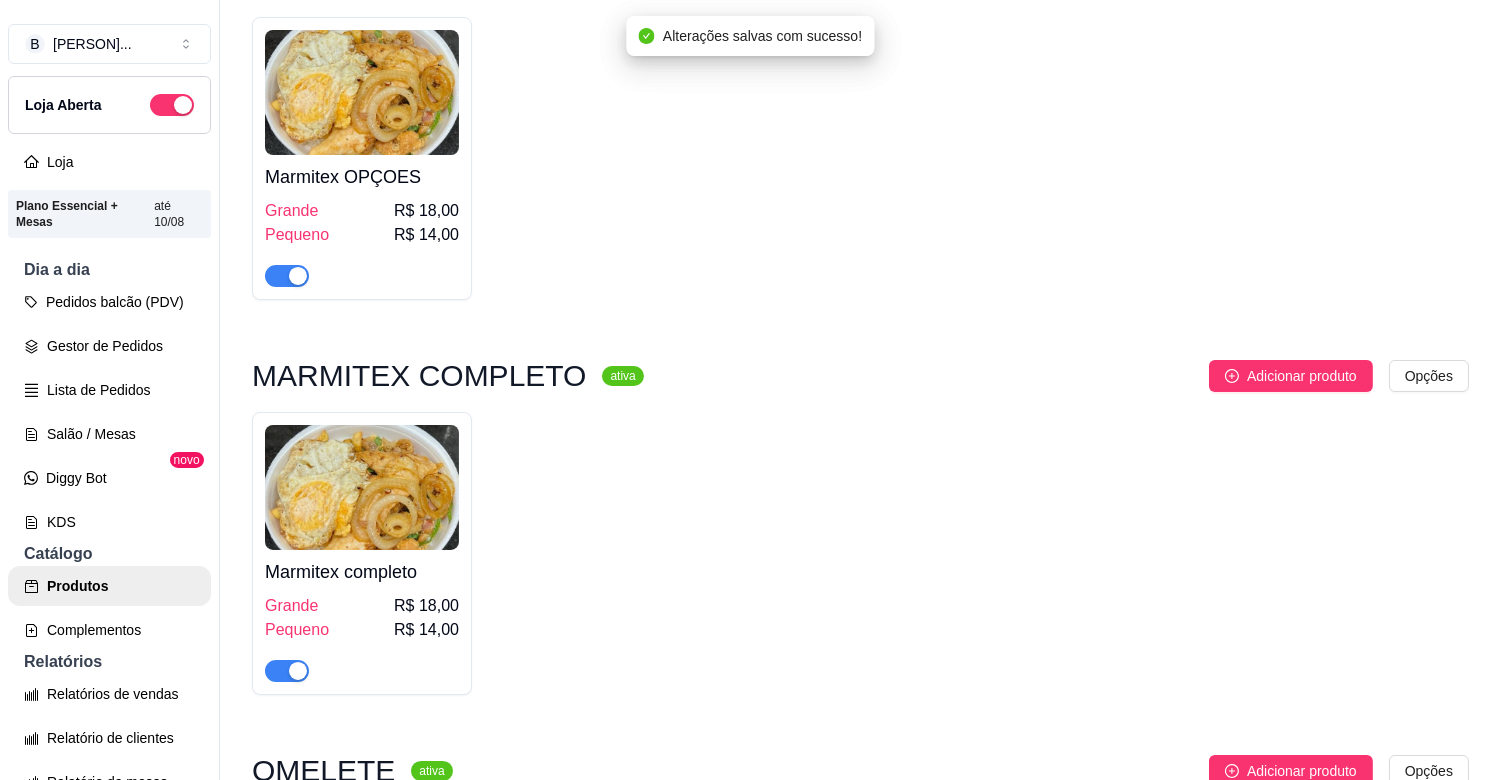 click at bounding box center [298, 276] 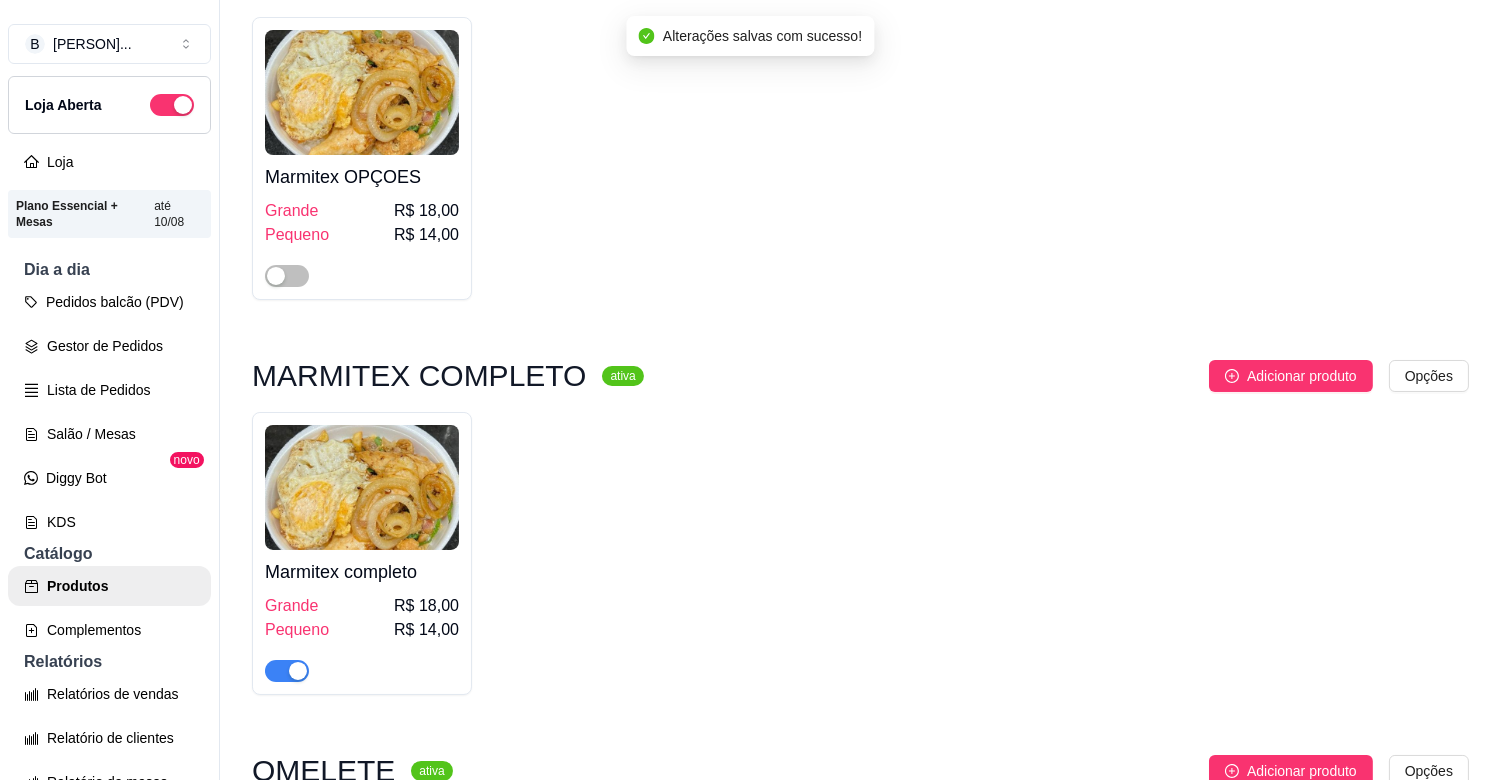 click at bounding box center [298, 671] 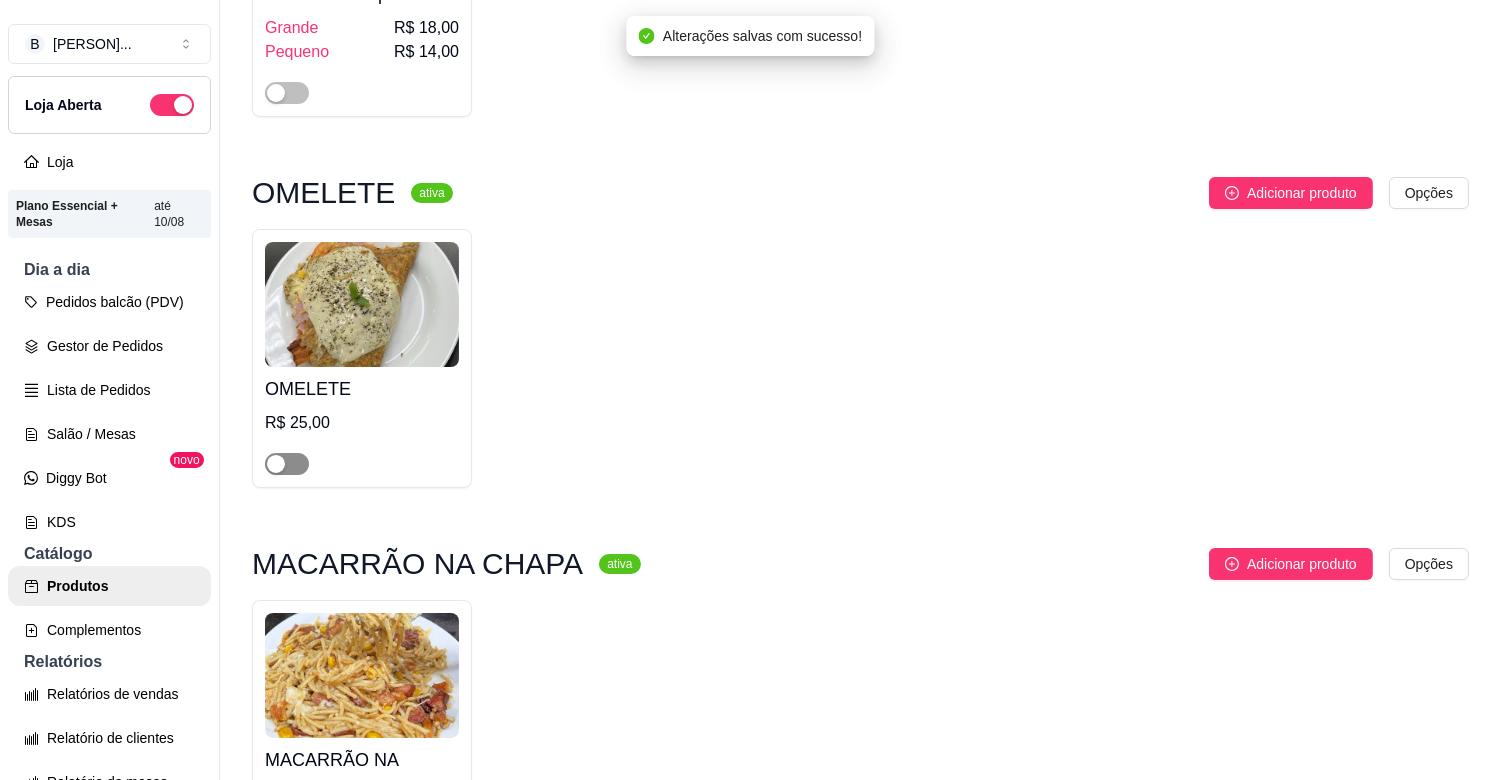 click at bounding box center (287, 464) 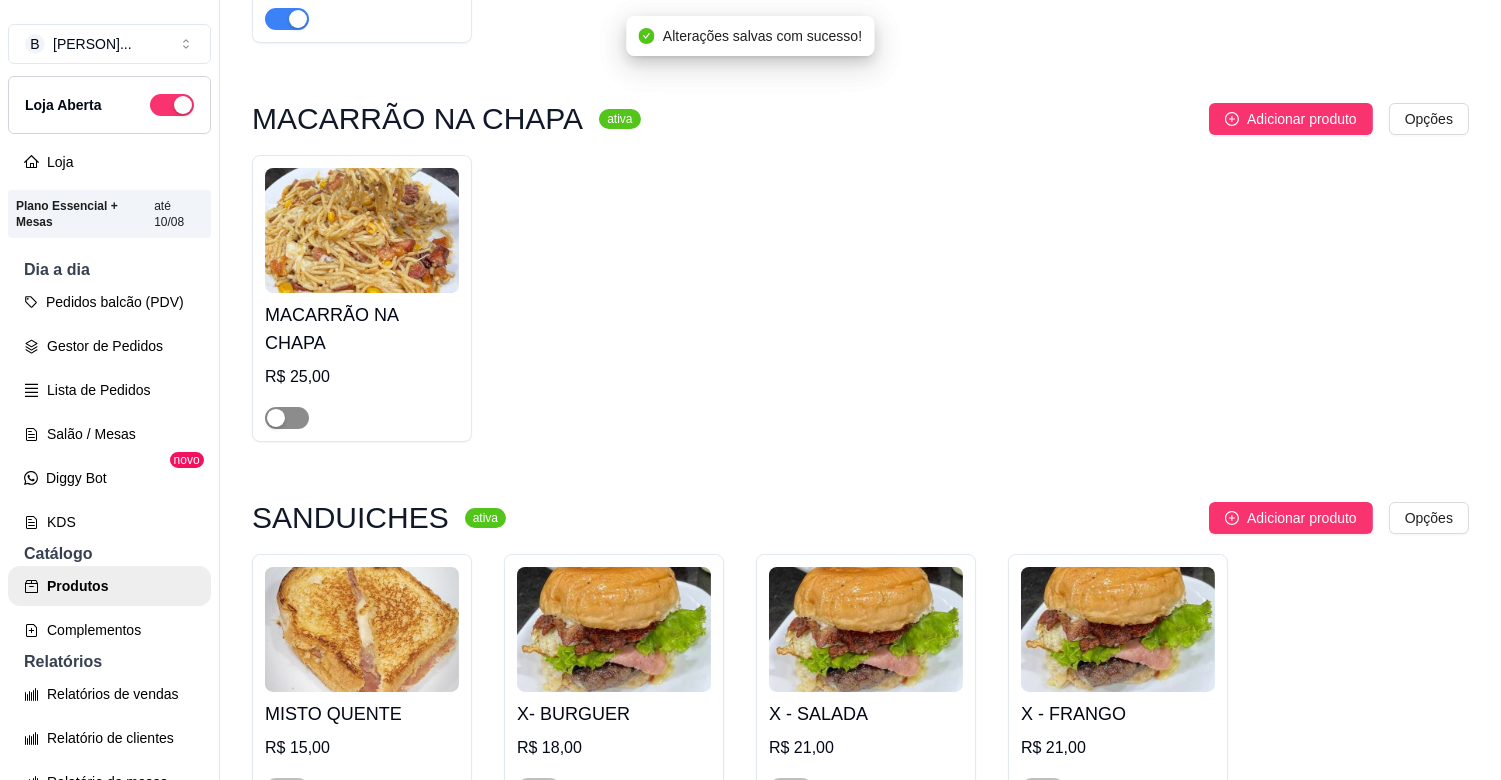 click at bounding box center (287, 418) 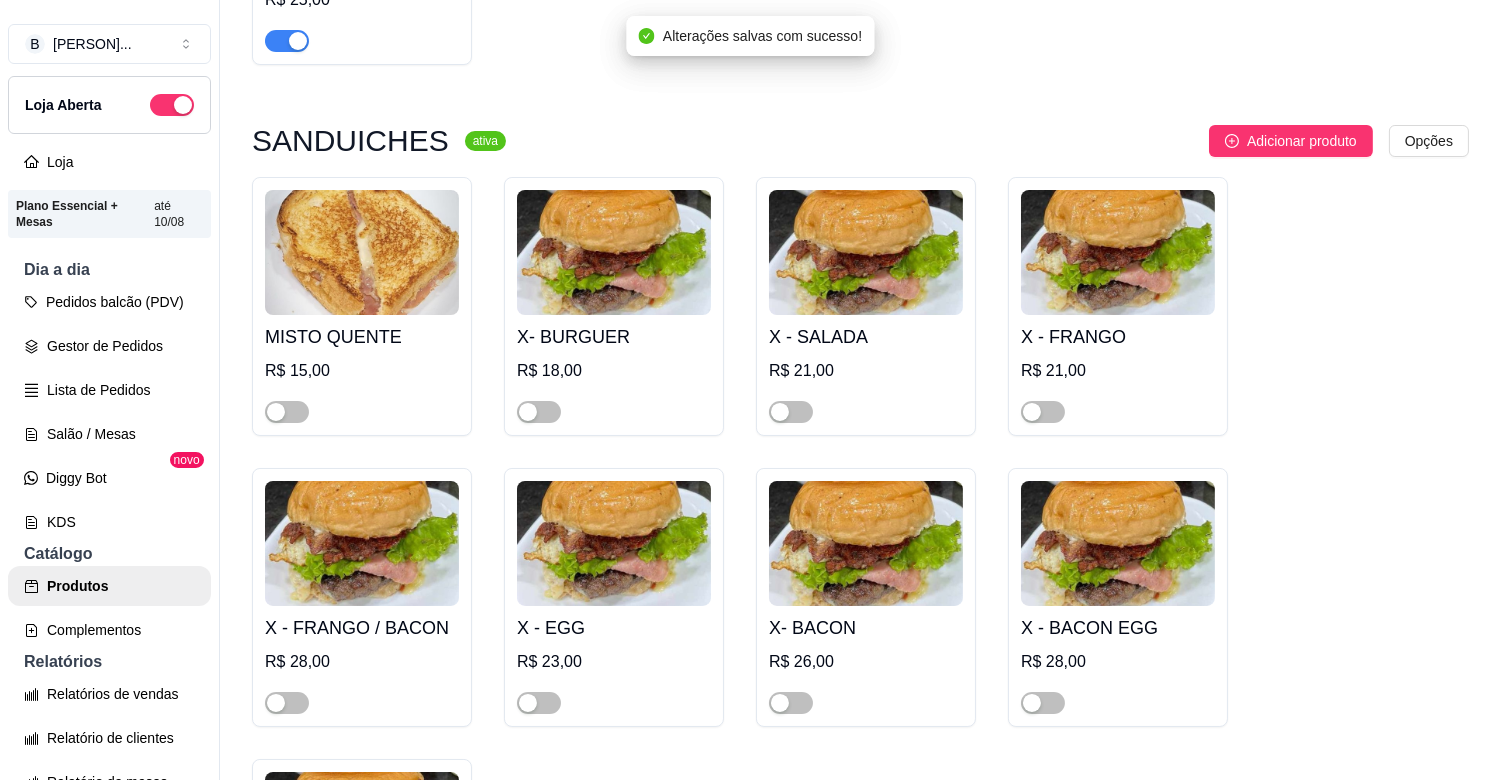 scroll, scrollTop: 2400, scrollLeft: 0, axis: vertical 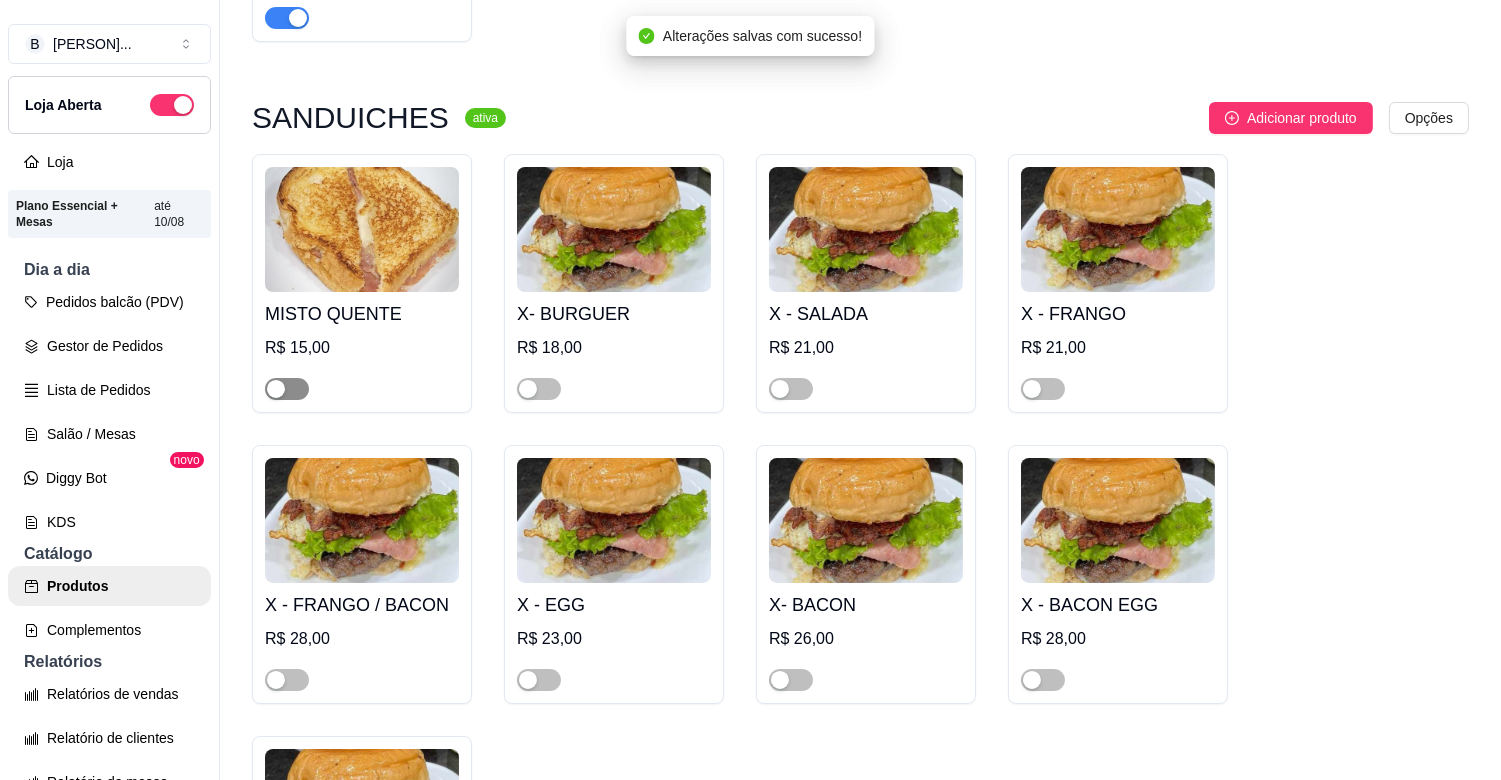drag, startPoint x: 300, startPoint y: 356, endPoint x: 386, endPoint y: 381, distance: 89.560036 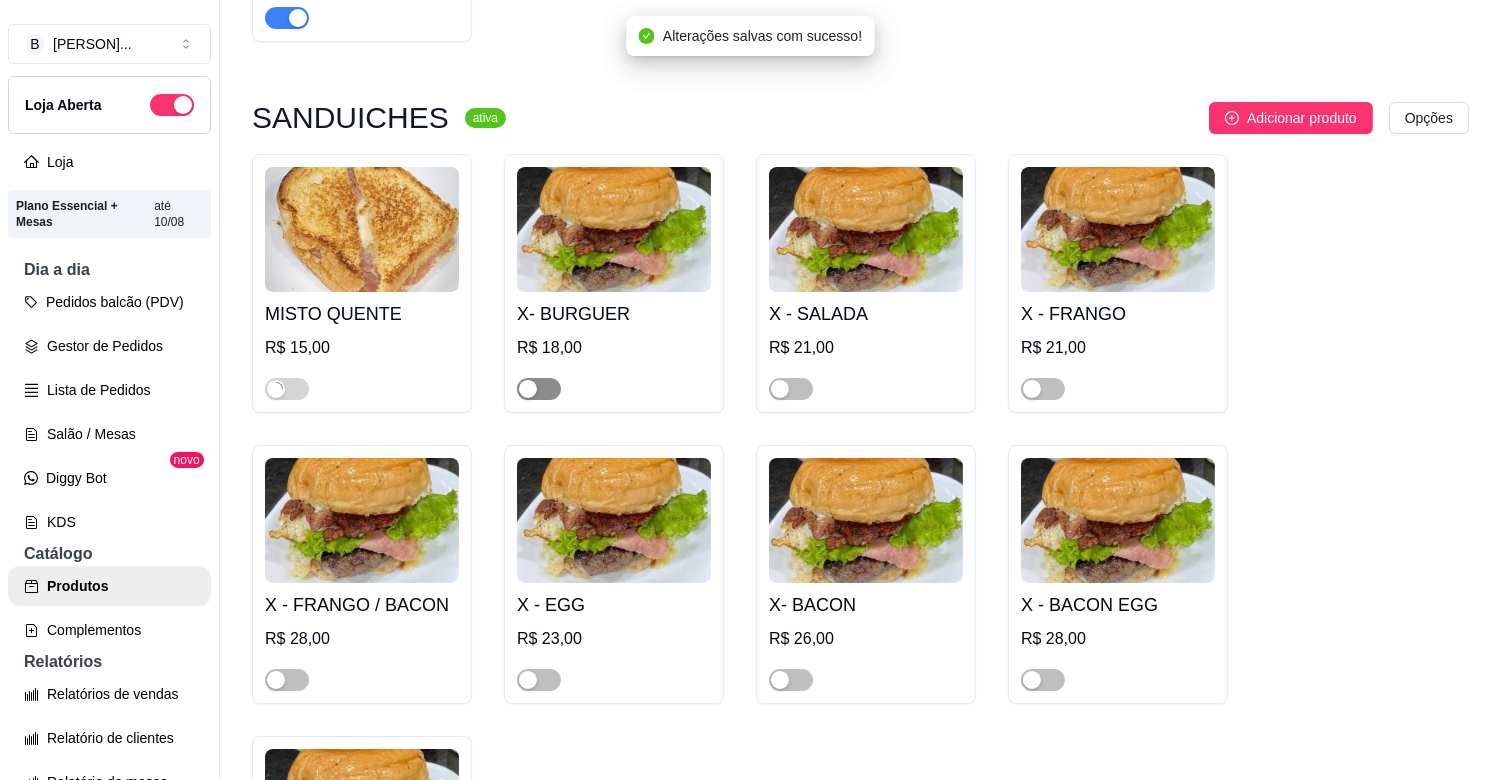 click at bounding box center (528, 389) 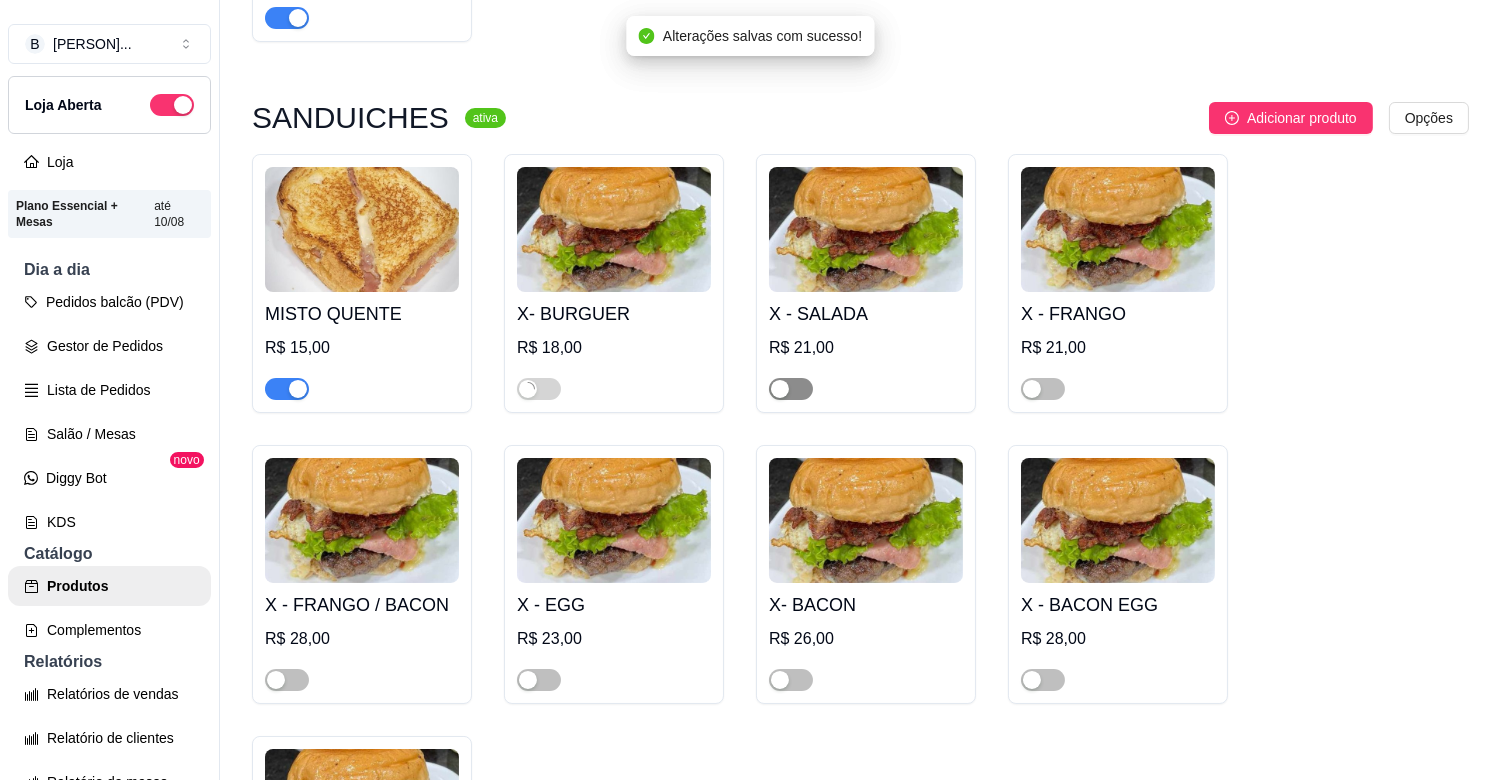 click at bounding box center (780, 389) 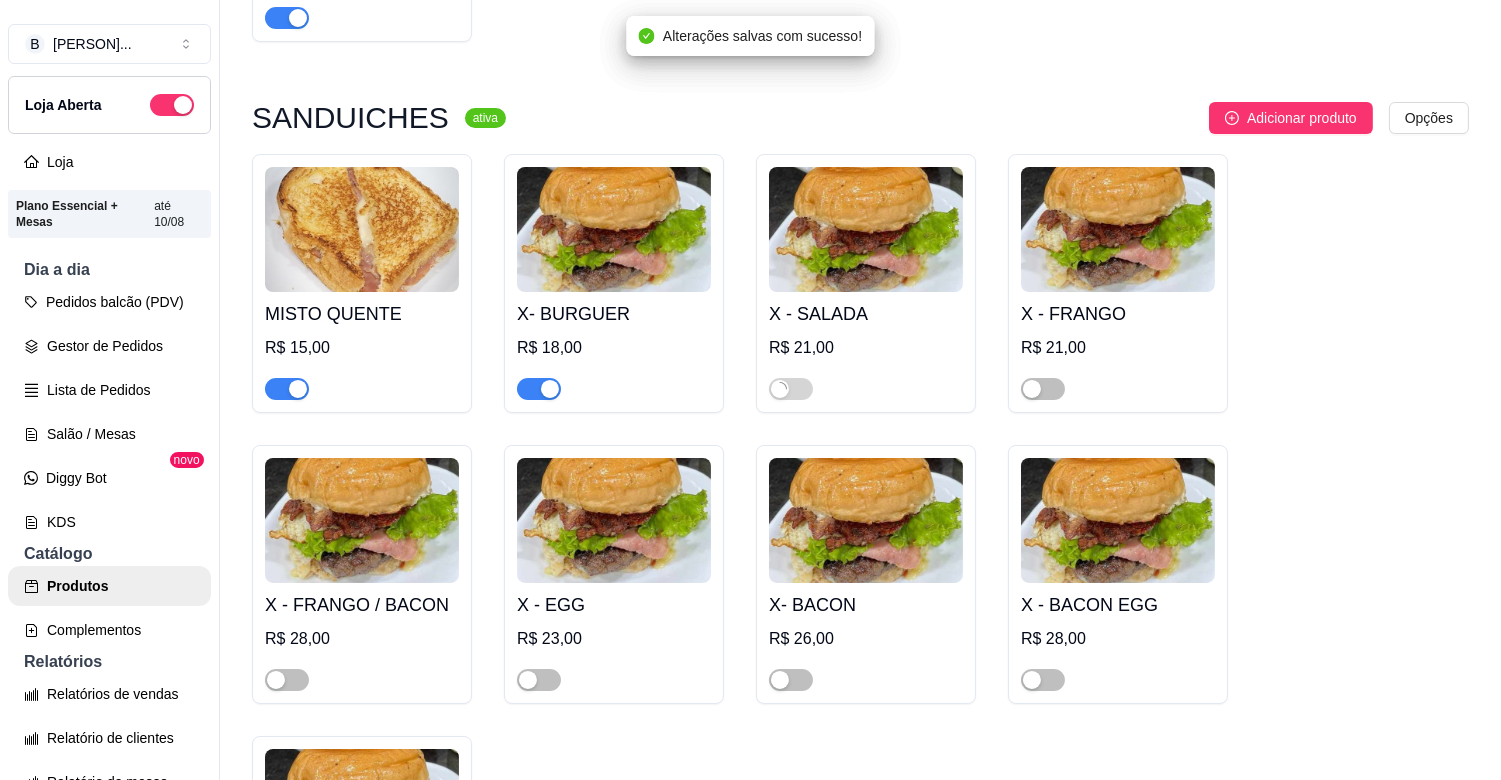 click on "X - FRANGO   R$ 21,00" at bounding box center [1118, 283] 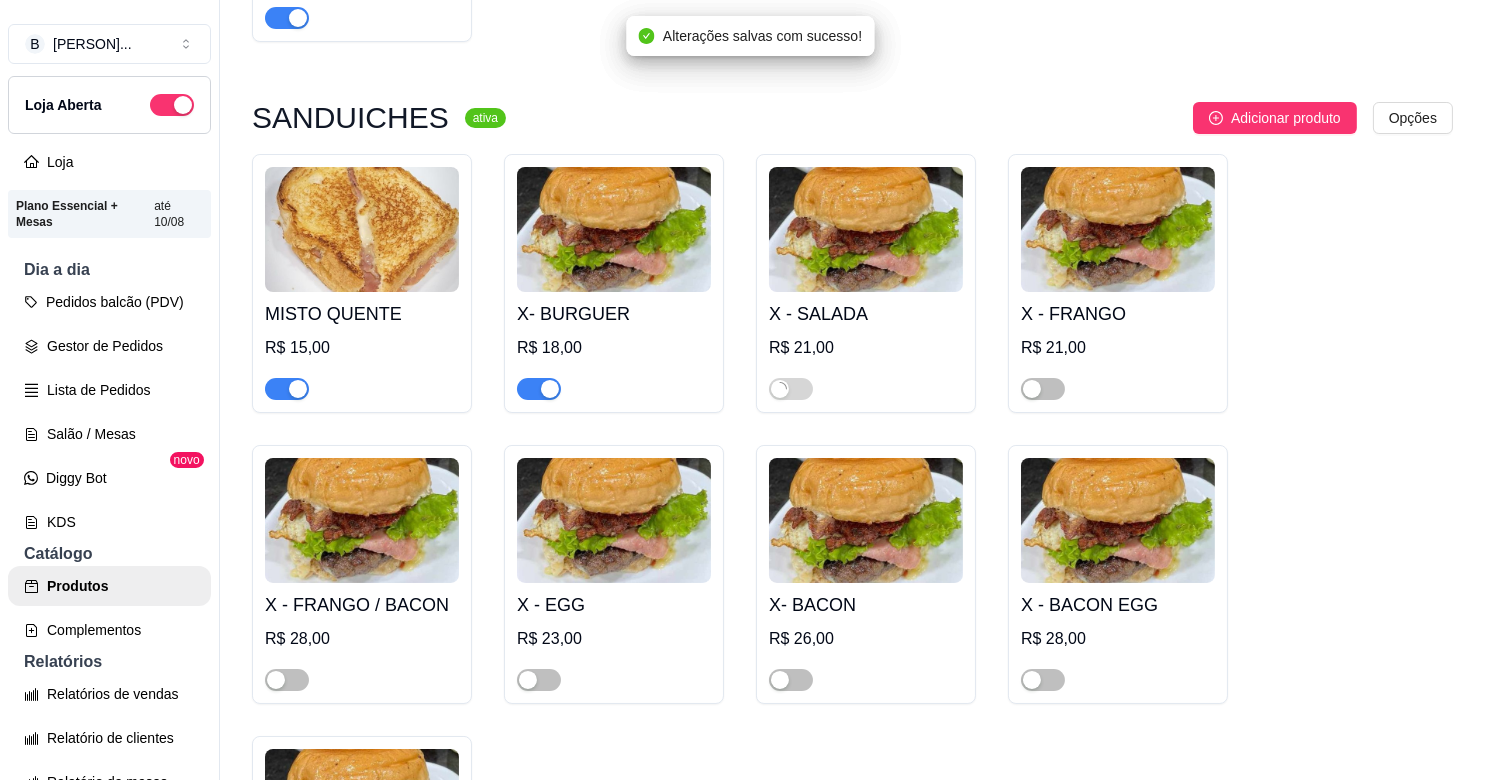 type 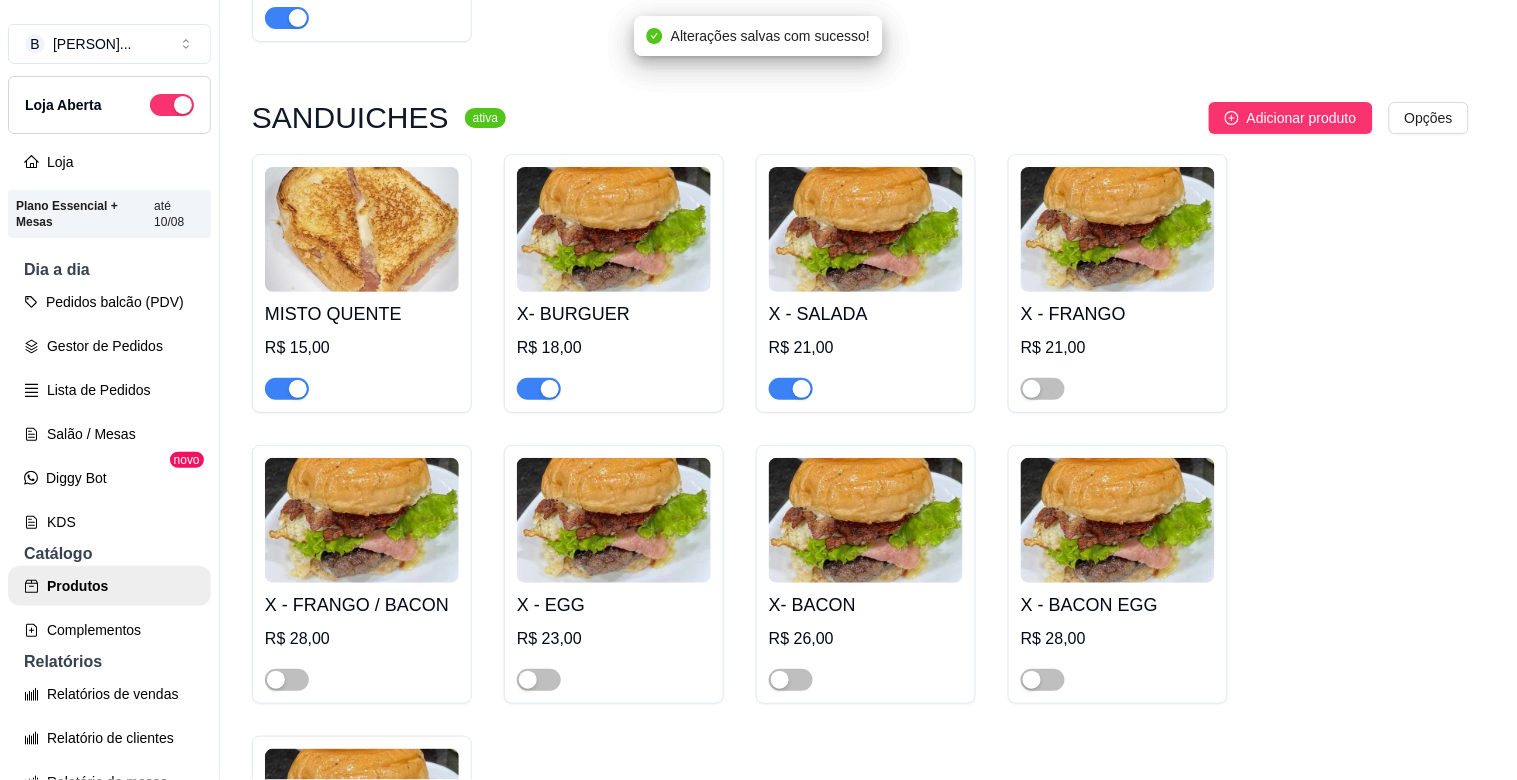 click at bounding box center [1157, 446] 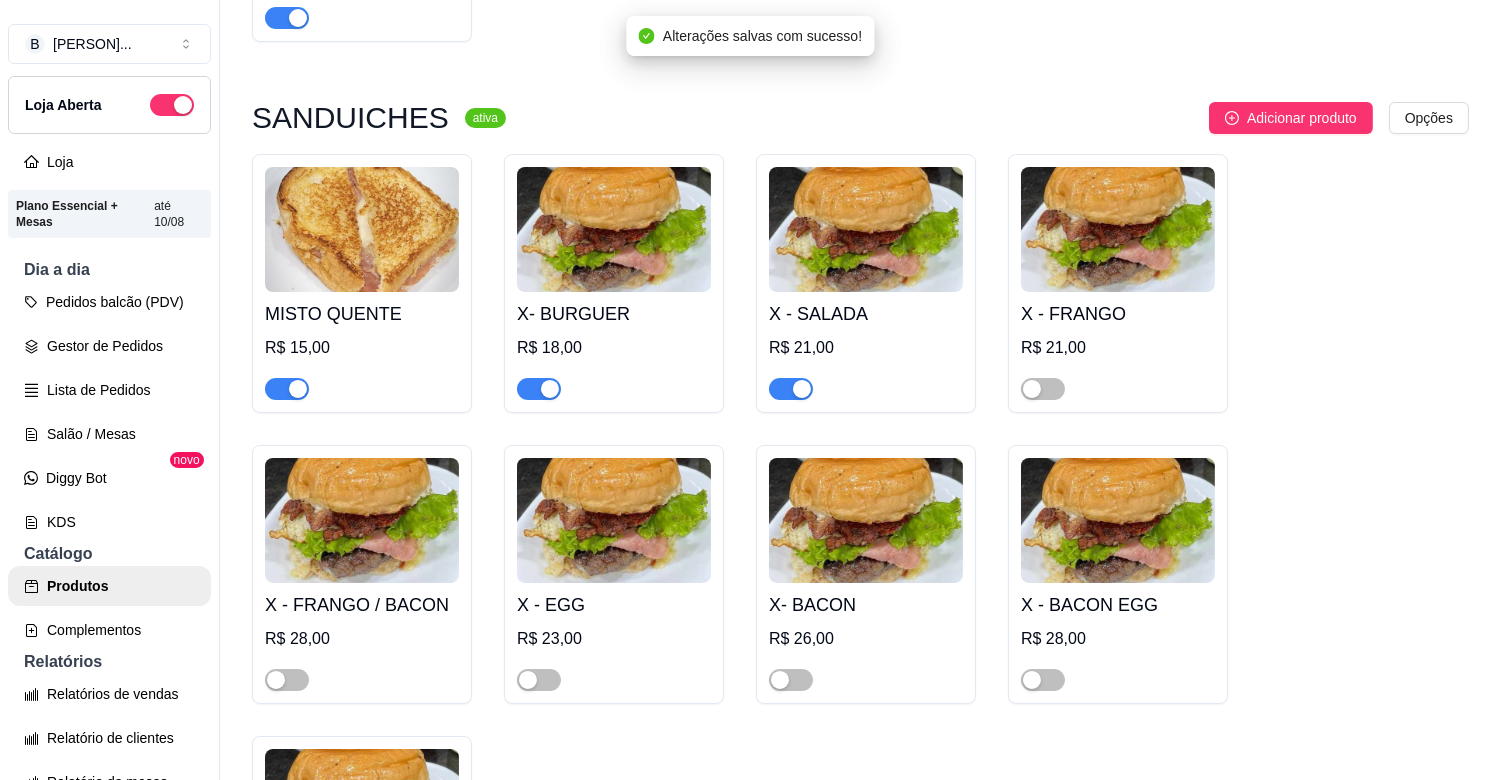 drag, startPoint x: 1054, startPoint y: 364, endPoint x: 1061, endPoint y: 385, distance: 22.135944 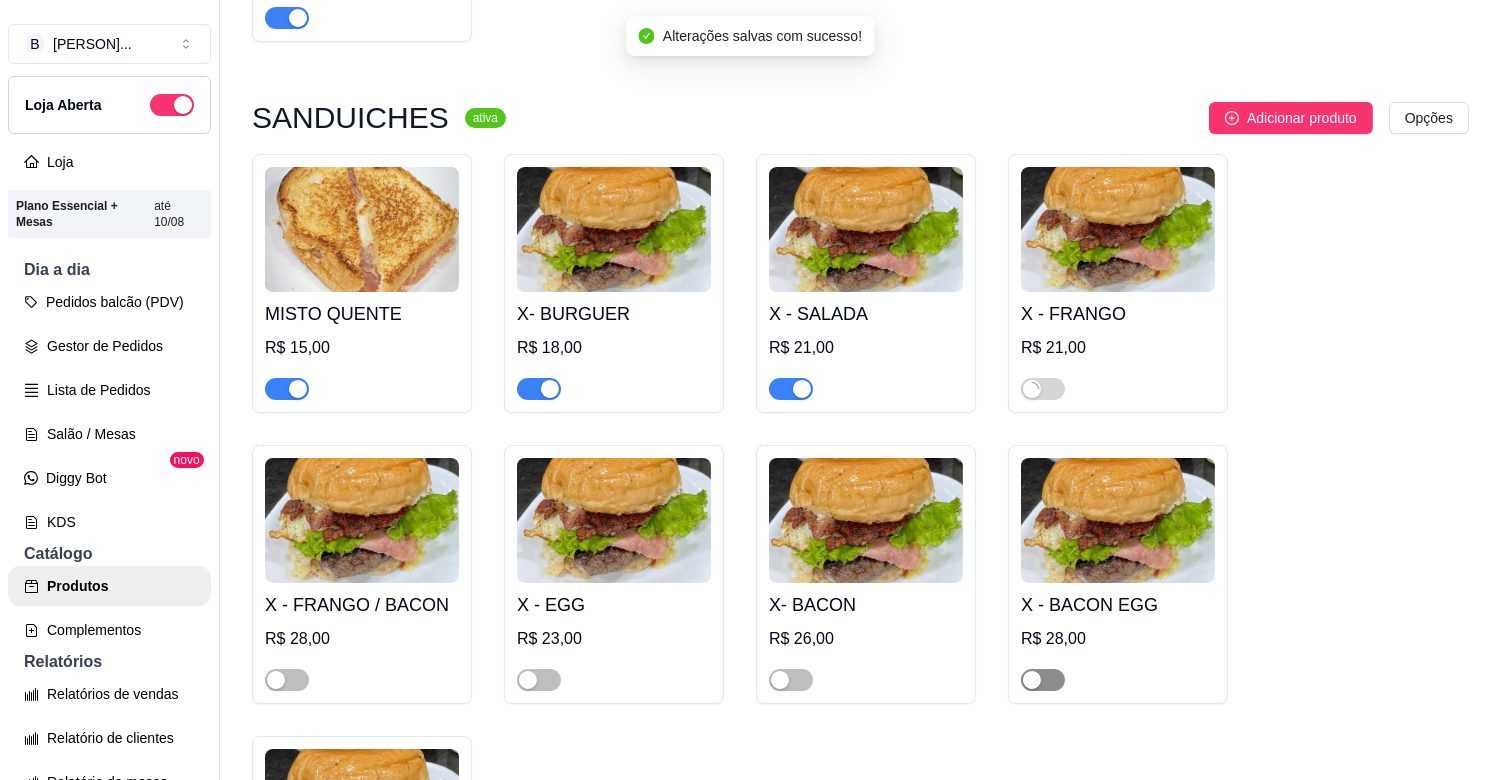 click at bounding box center [1043, 680] 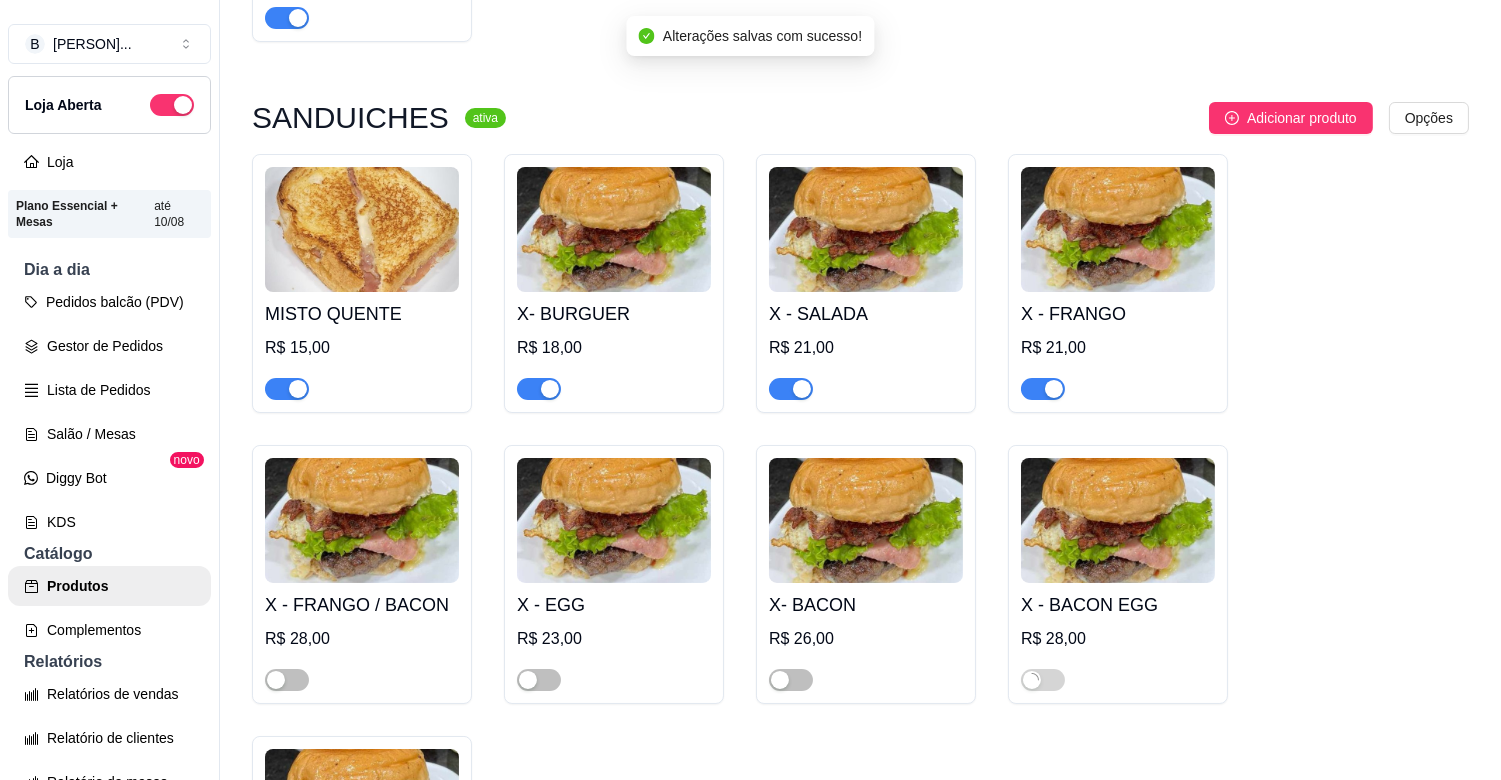 click at bounding box center (791, 680) 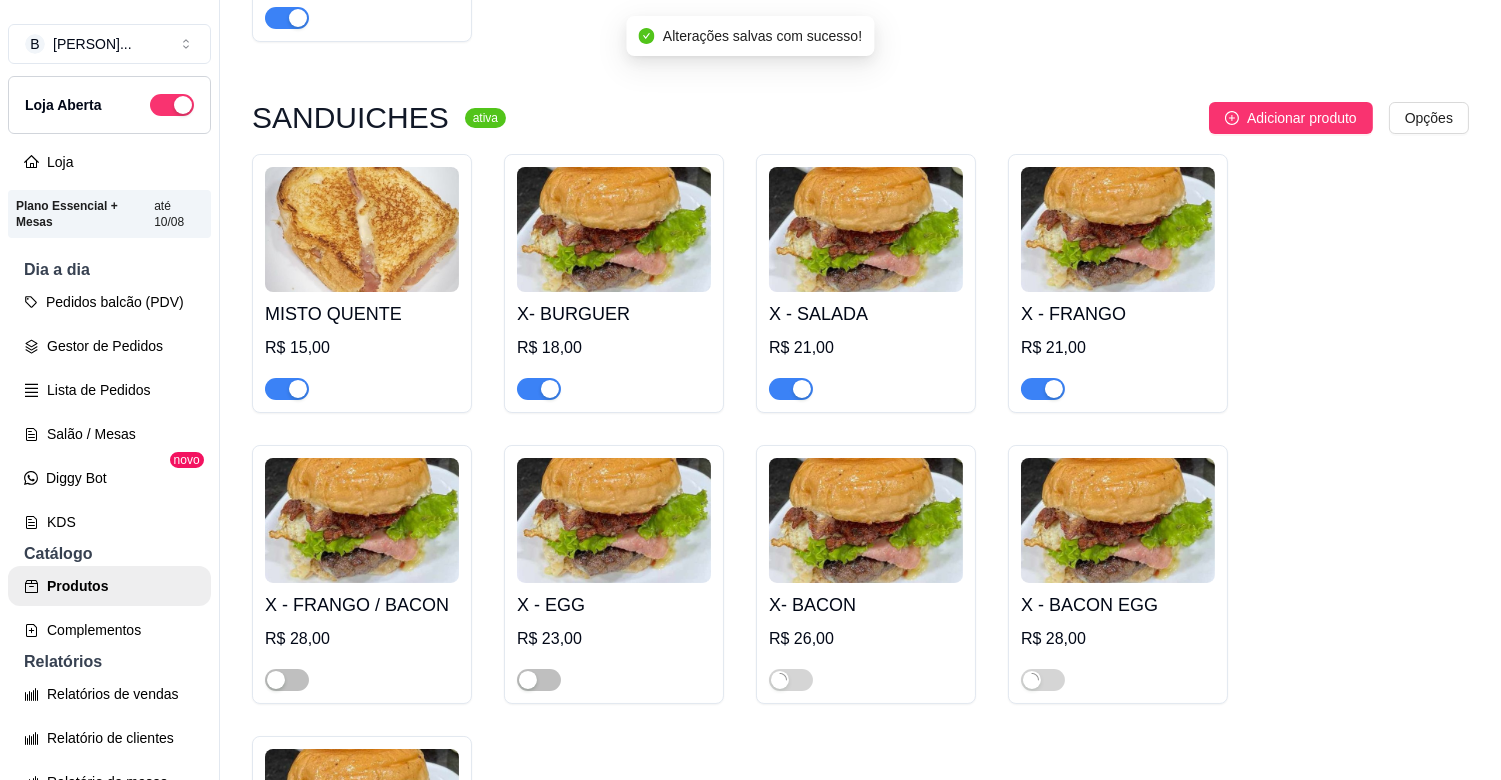 click at bounding box center (539, 680) 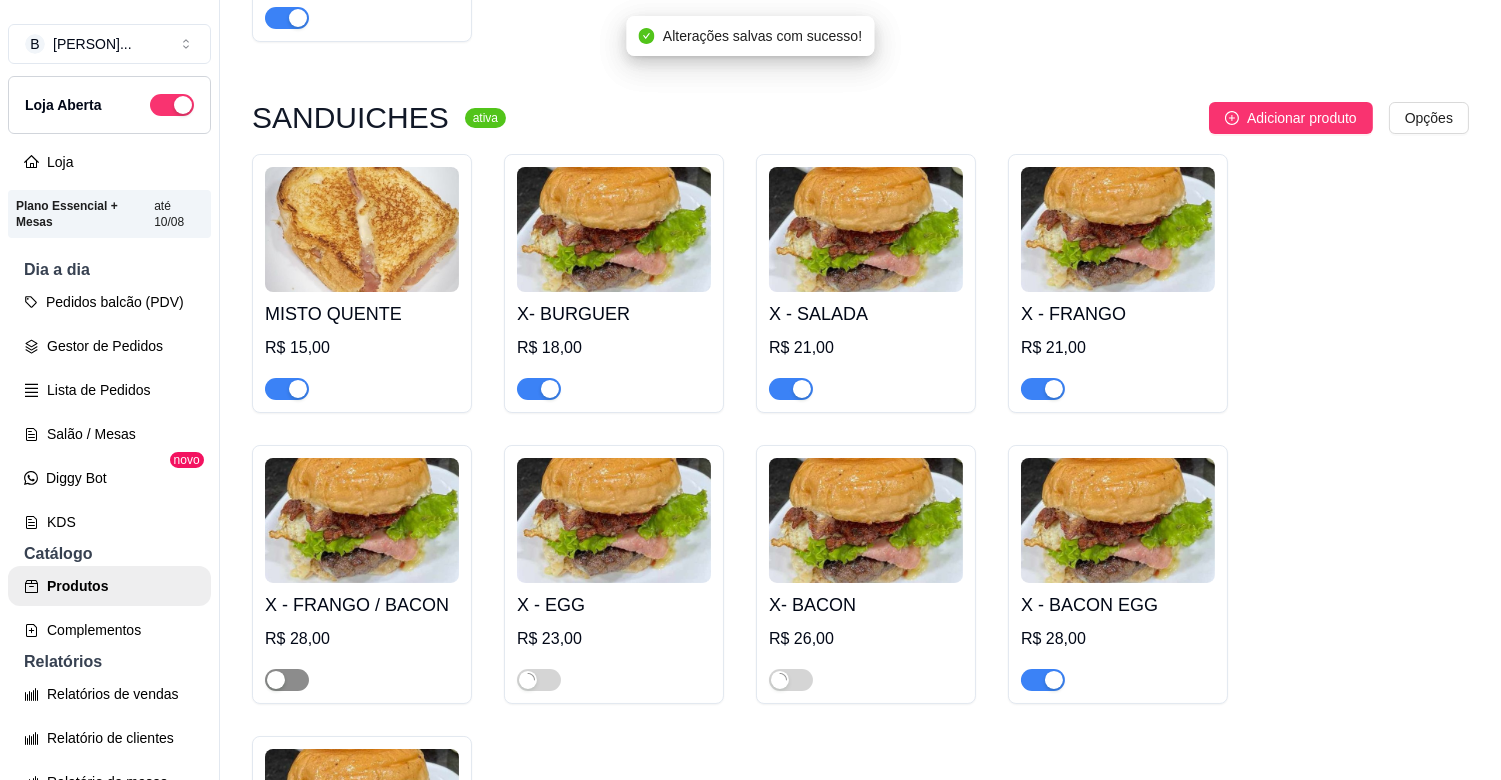 click at bounding box center (276, 680) 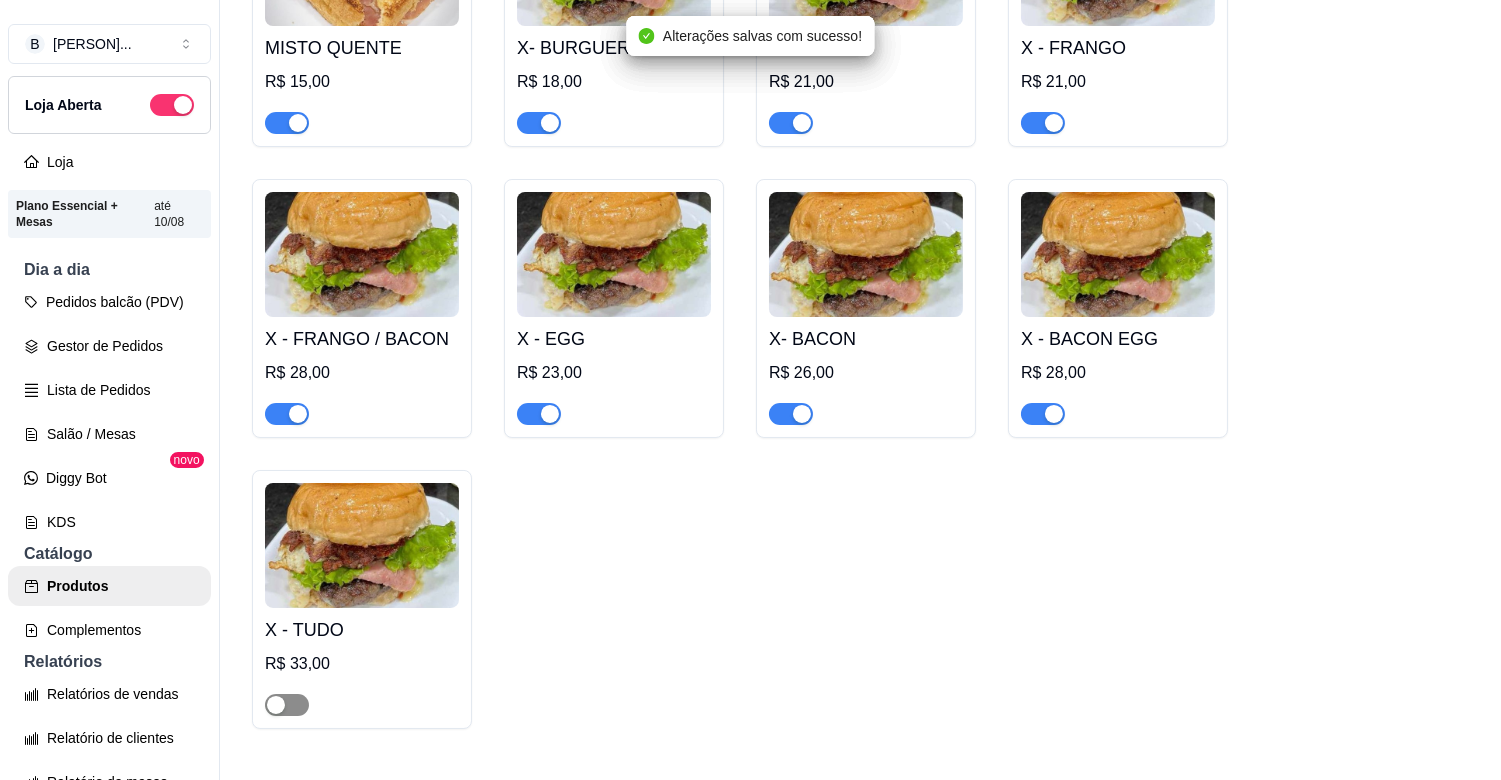 click at bounding box center (276, 705) 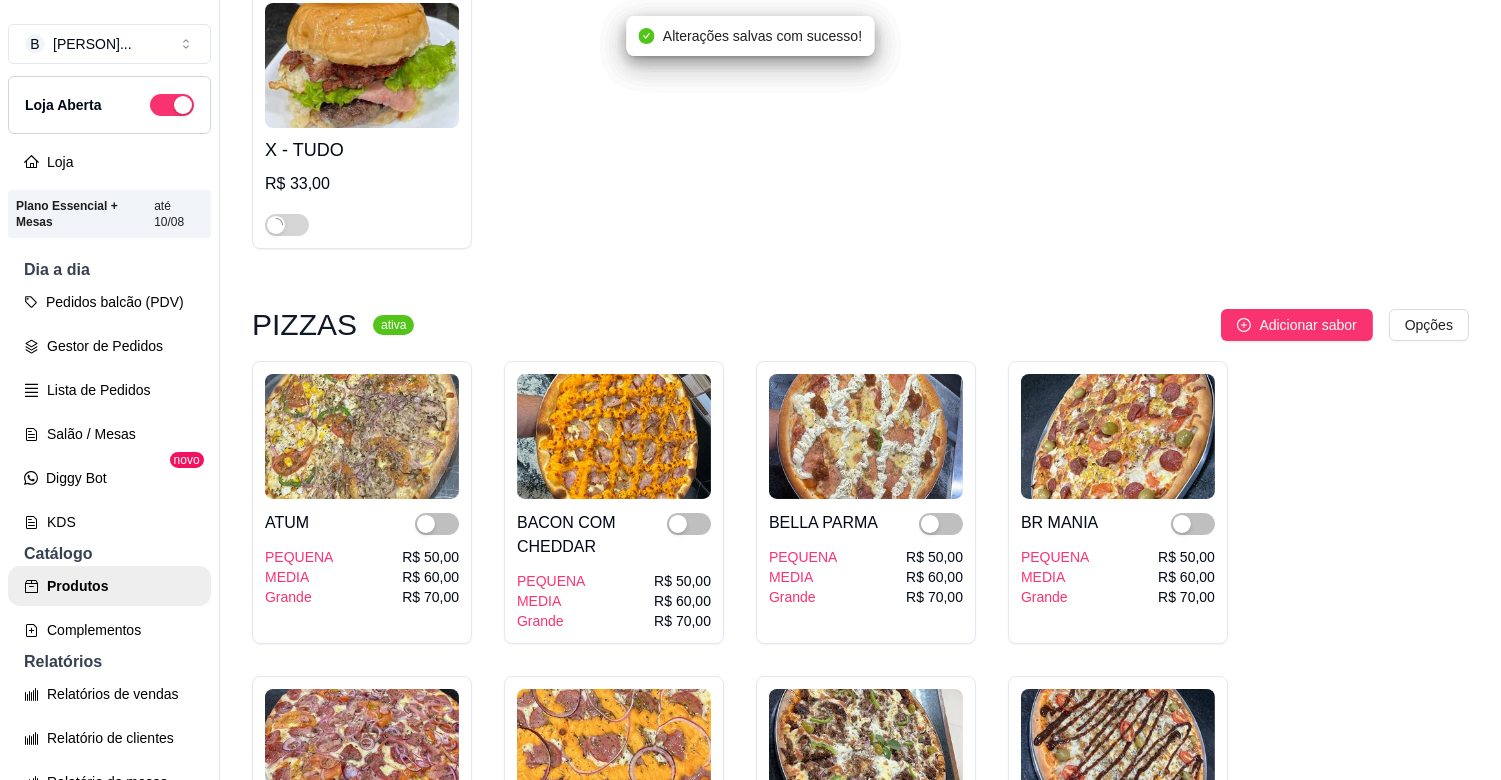 scroll, scrollTop: 3155, scrollLeft: 0, axis: vertical 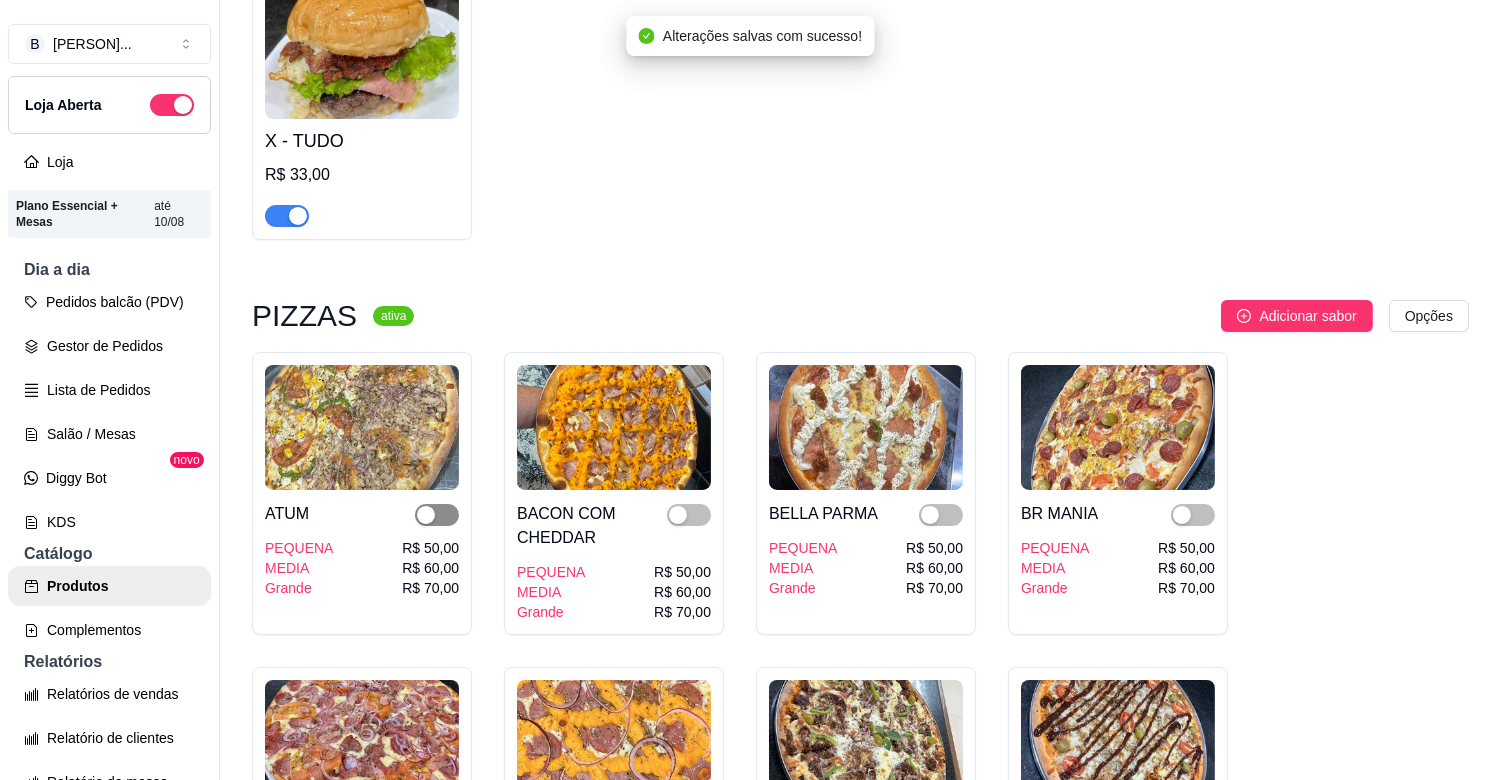 drag, startPoint x: 435, startPoint y: 494, endPoint x: 445, endPoint y: 496, distance: 10.198039 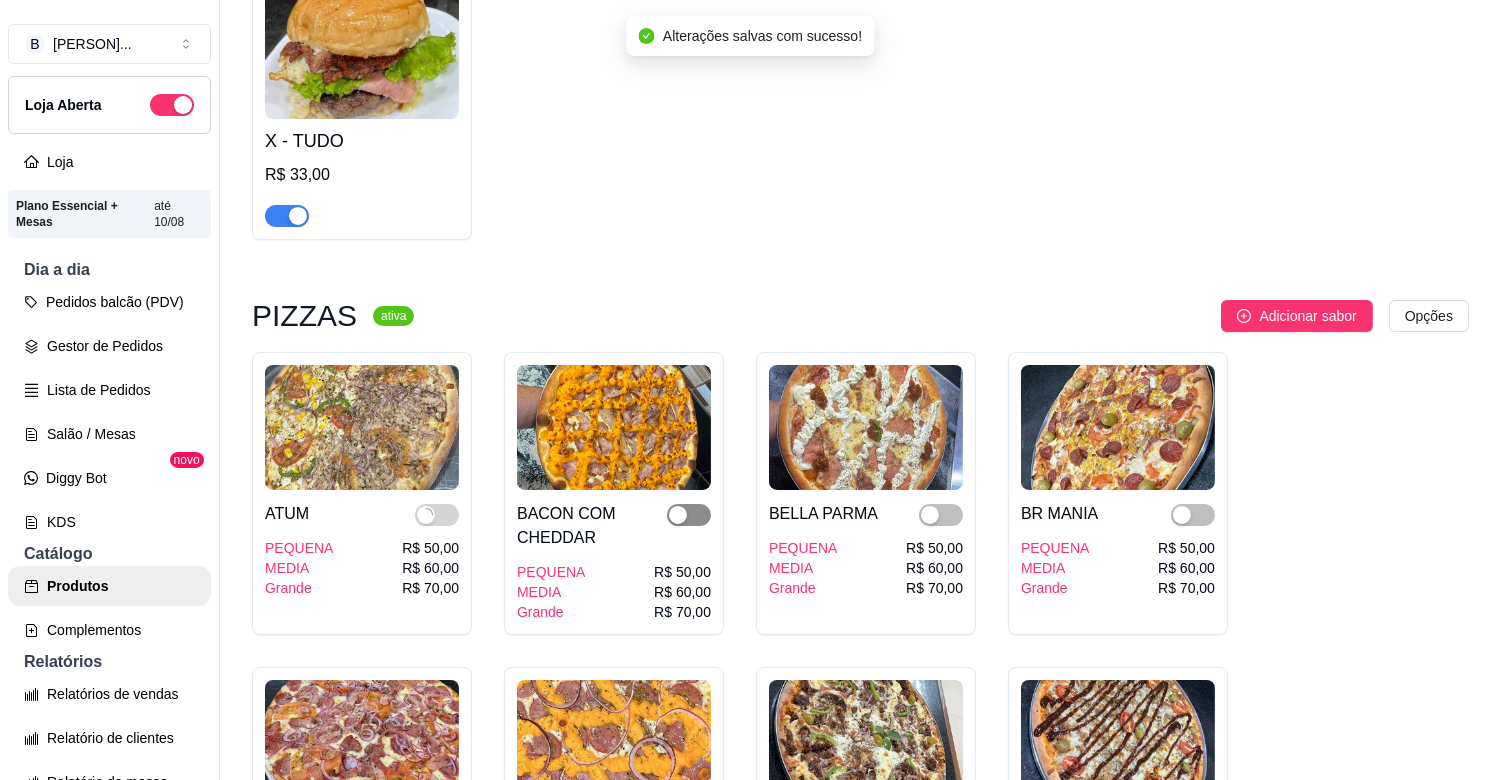 click at bounding box center [678, 515] 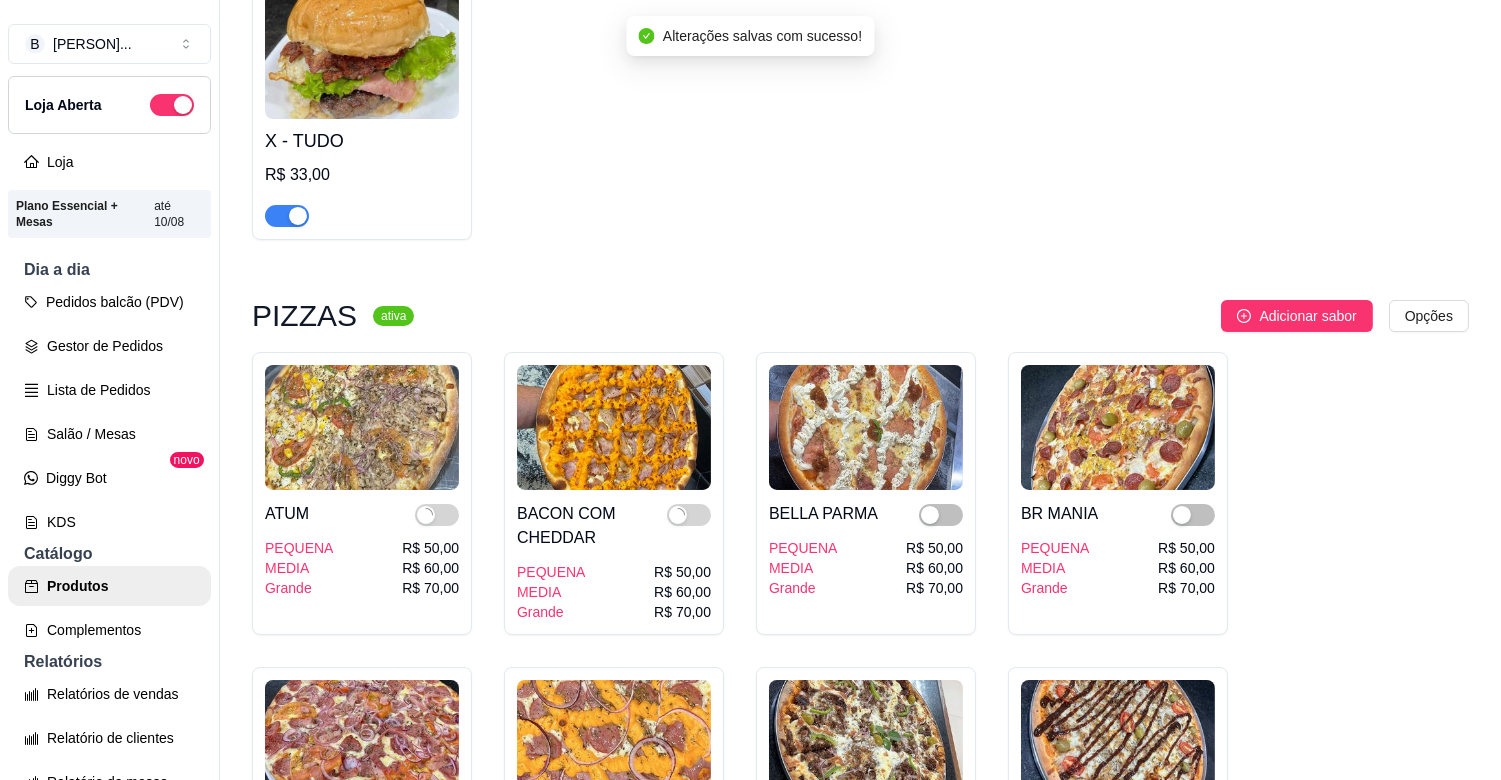 drag, startPoint x: 935, startPoint y: 493, endPoint x: 983, endPoint y: 496, distance: 48.09366 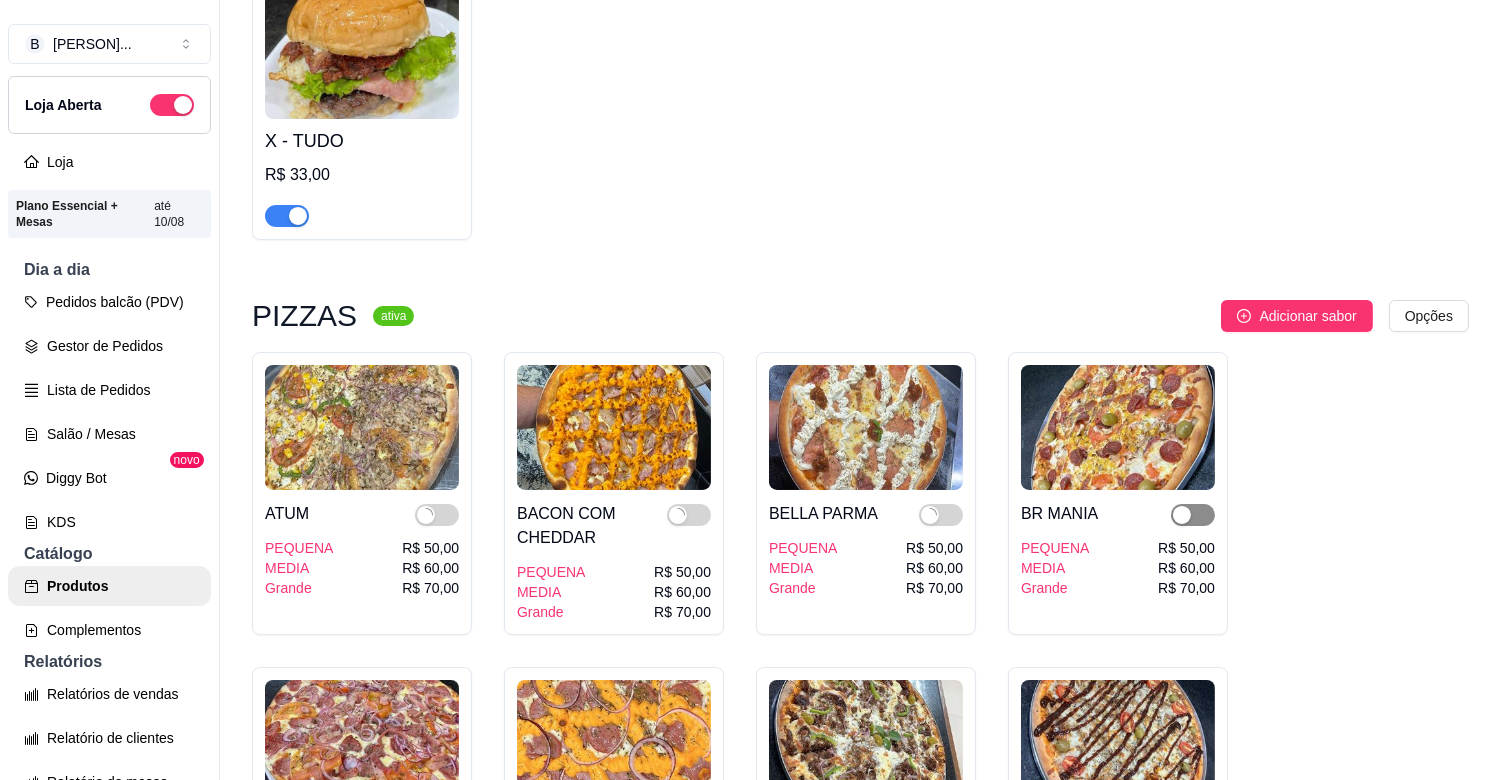 click at bounding box center [1193, 515] 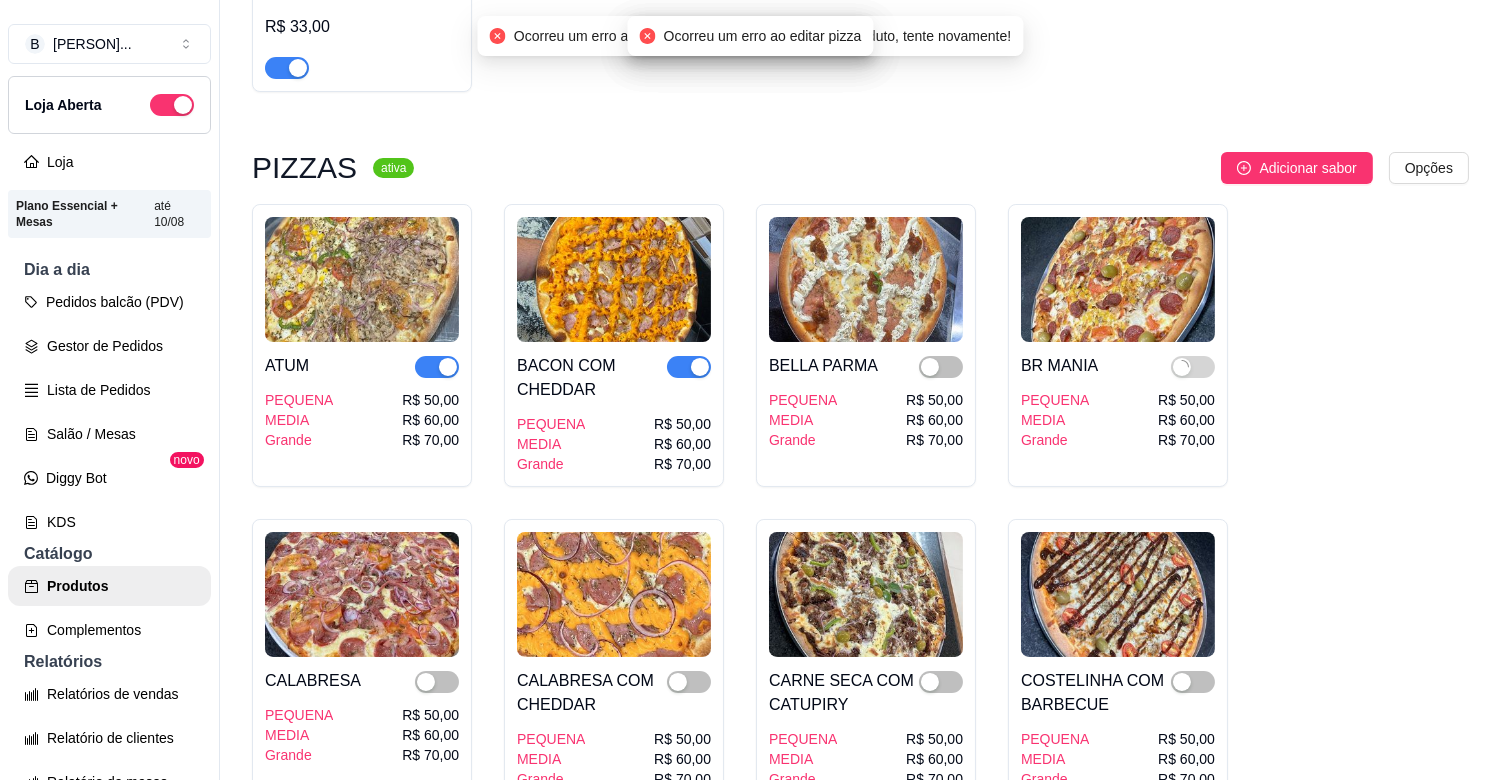 scroll, scrollTop: 3377, scrollLeft: 0, axis: vertical 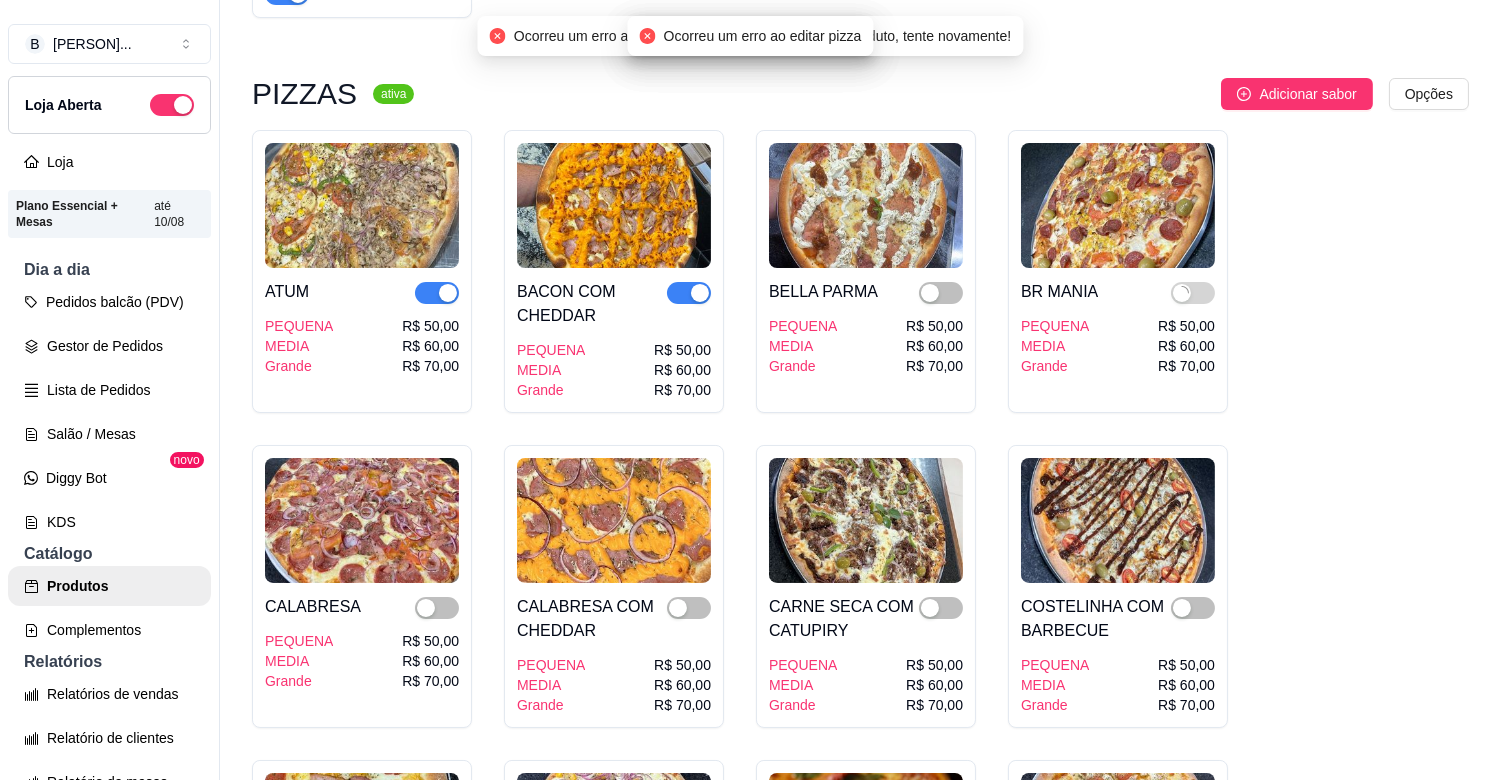 drag, startPoint x: 1188, startPoint y: 586, endPoint x: 1137, endPoint y: 590, distance: 51.156624 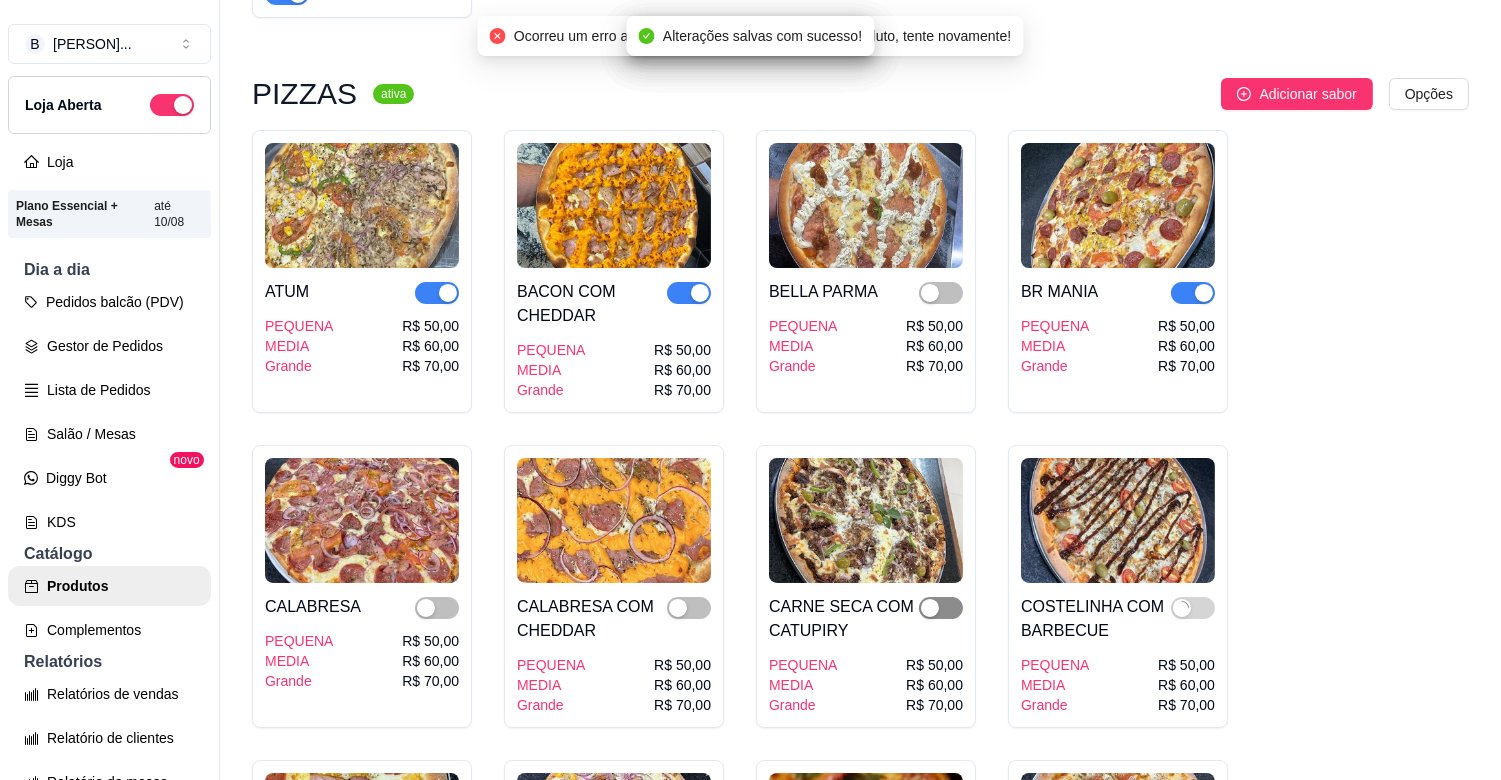 click at bounding box center (941, 608) 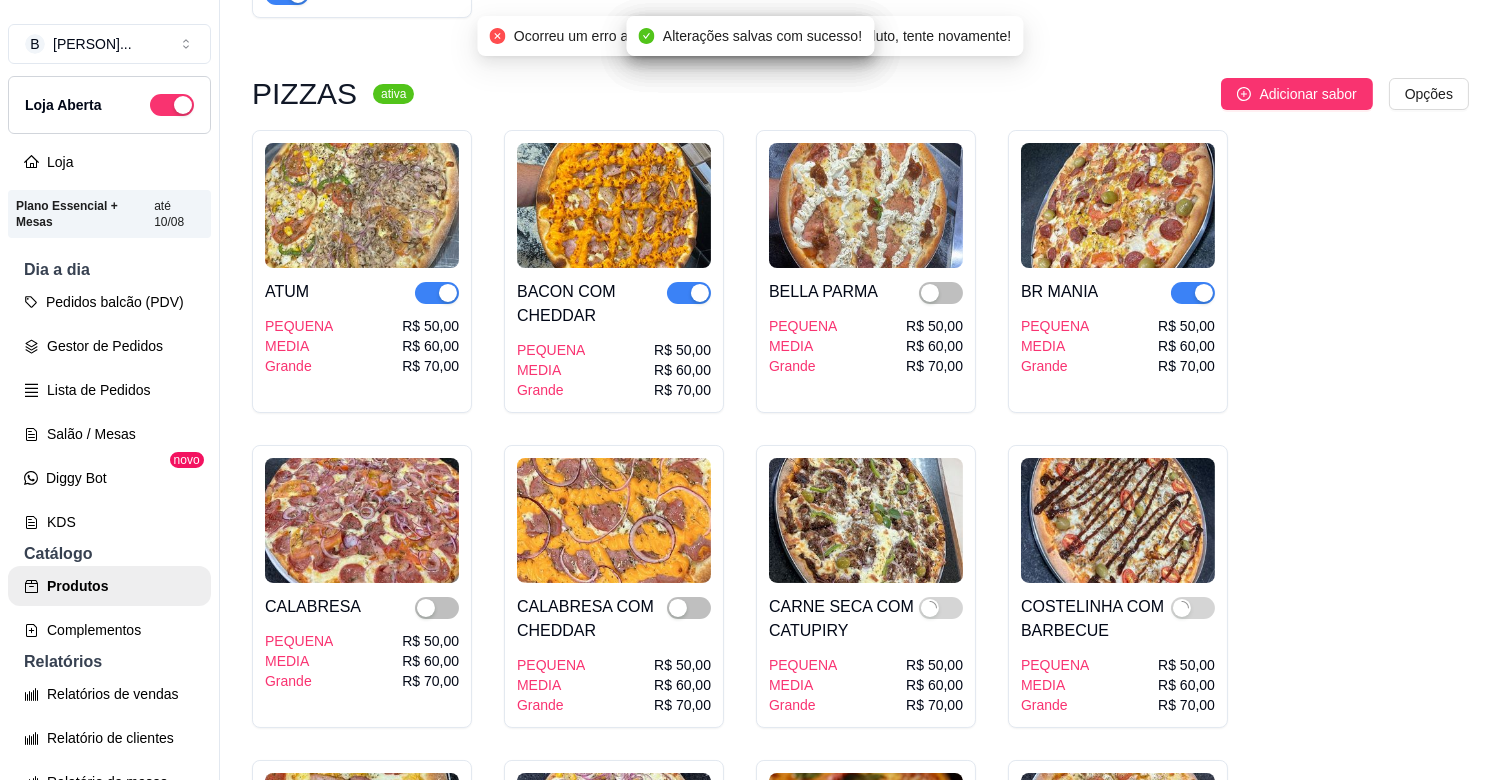 drag, startPoint x: 688, startPoint y: 585, endPoint x: 712, endPoint y: 583, distance: 24.083189 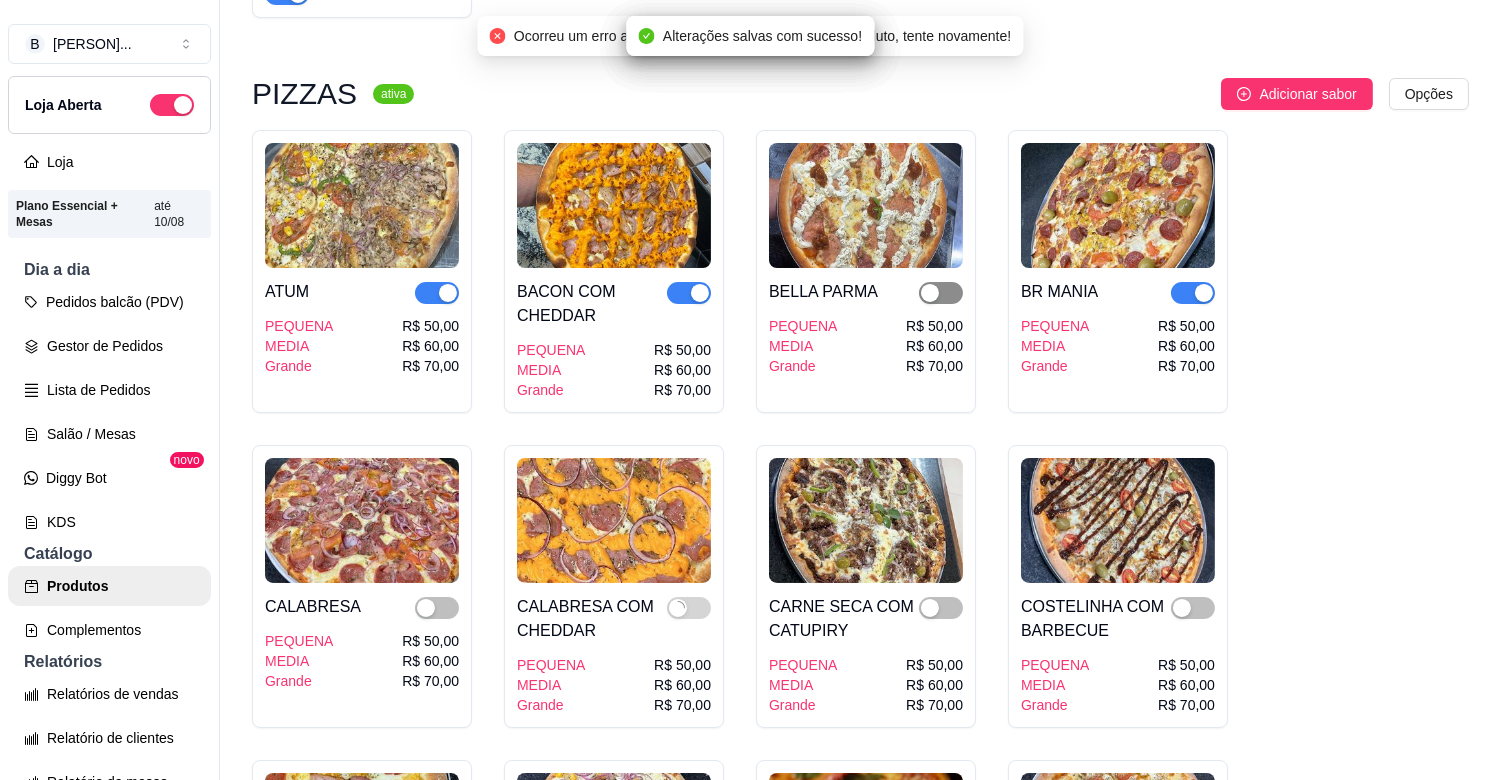 click at bounding box center (941, 293) 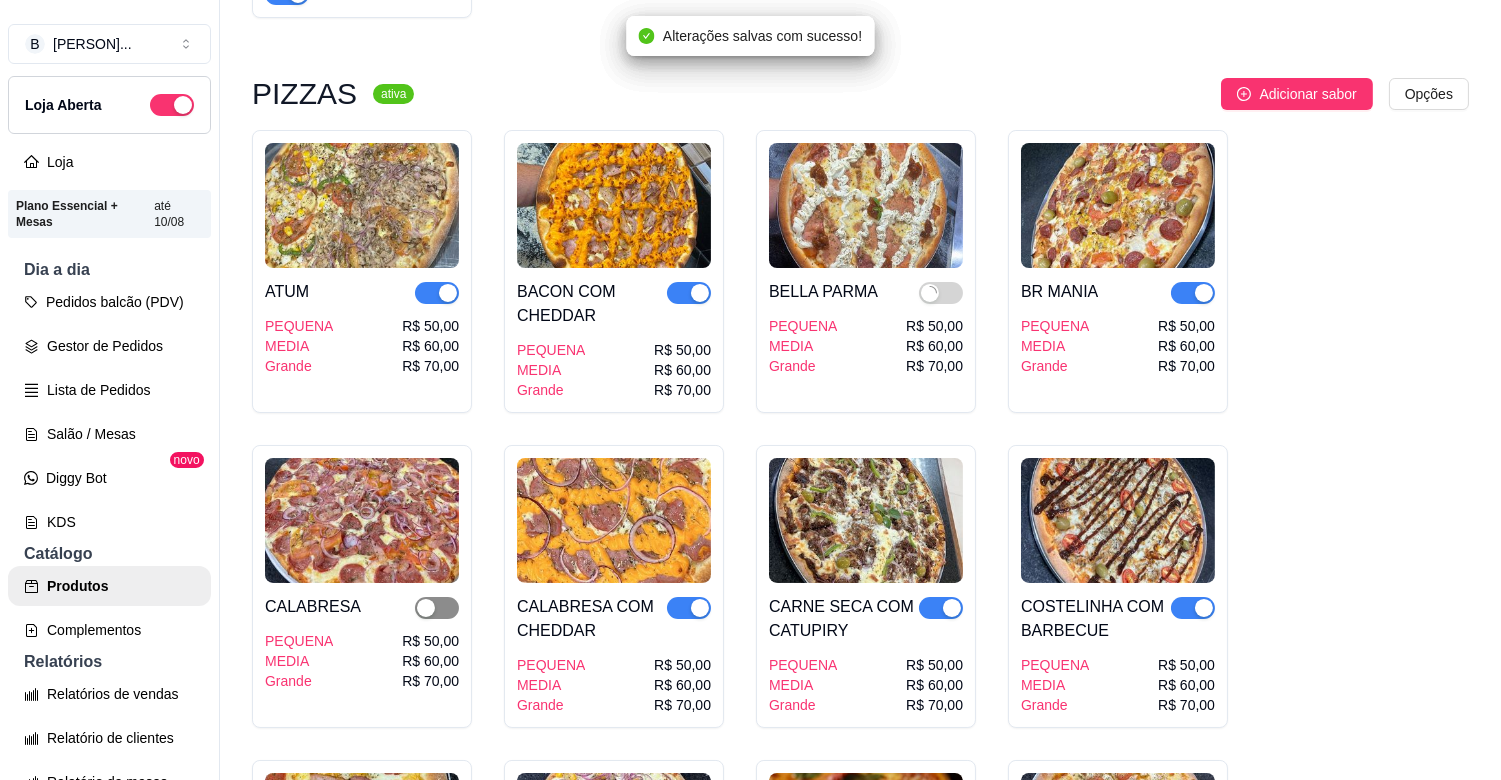 click at bounding box center (426, 608) 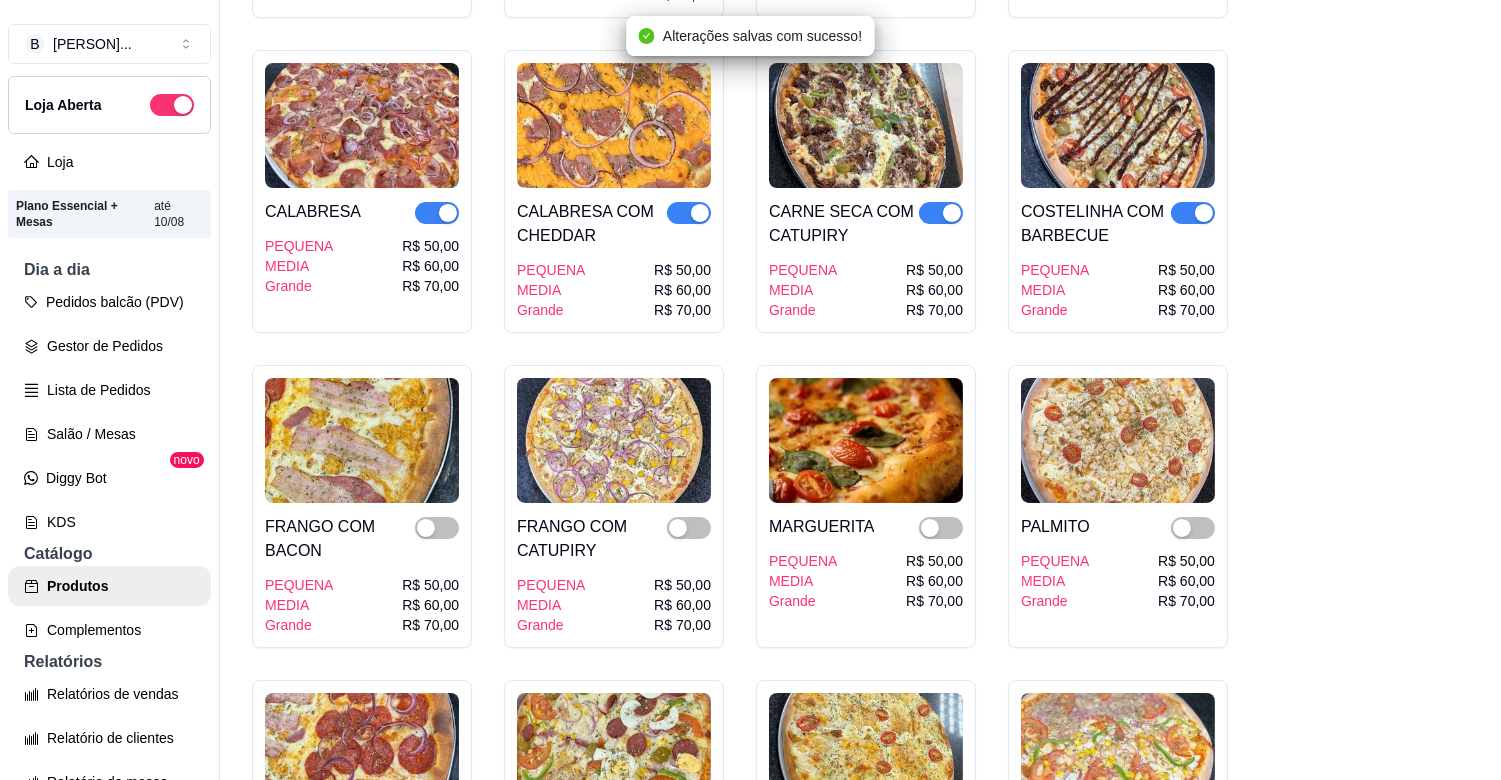 scroll, scrollTop: 3777, scrollLeft: 0, axis: vertical 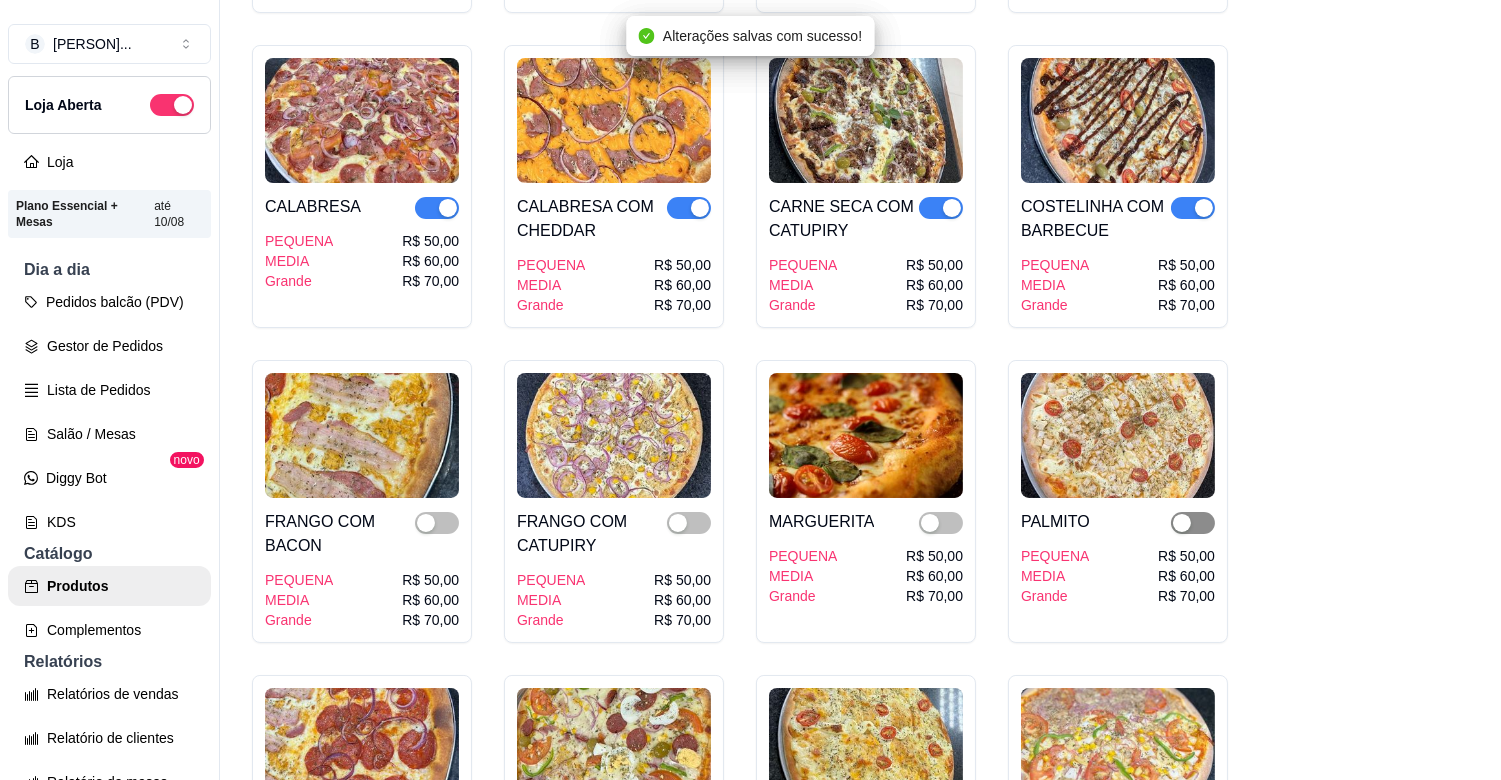 click at bounding box center (1193, 523) 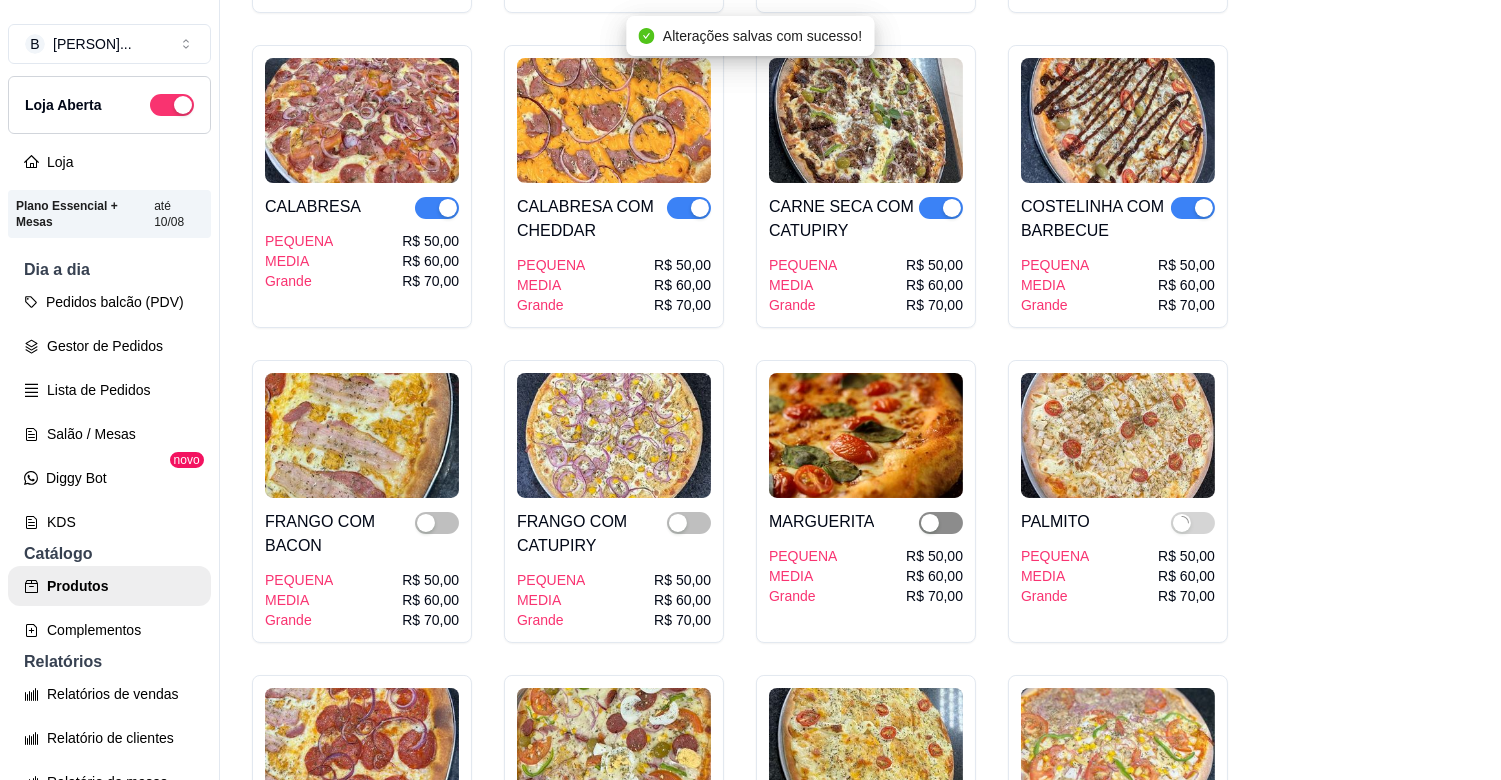 click at bounding box center (941, 523) 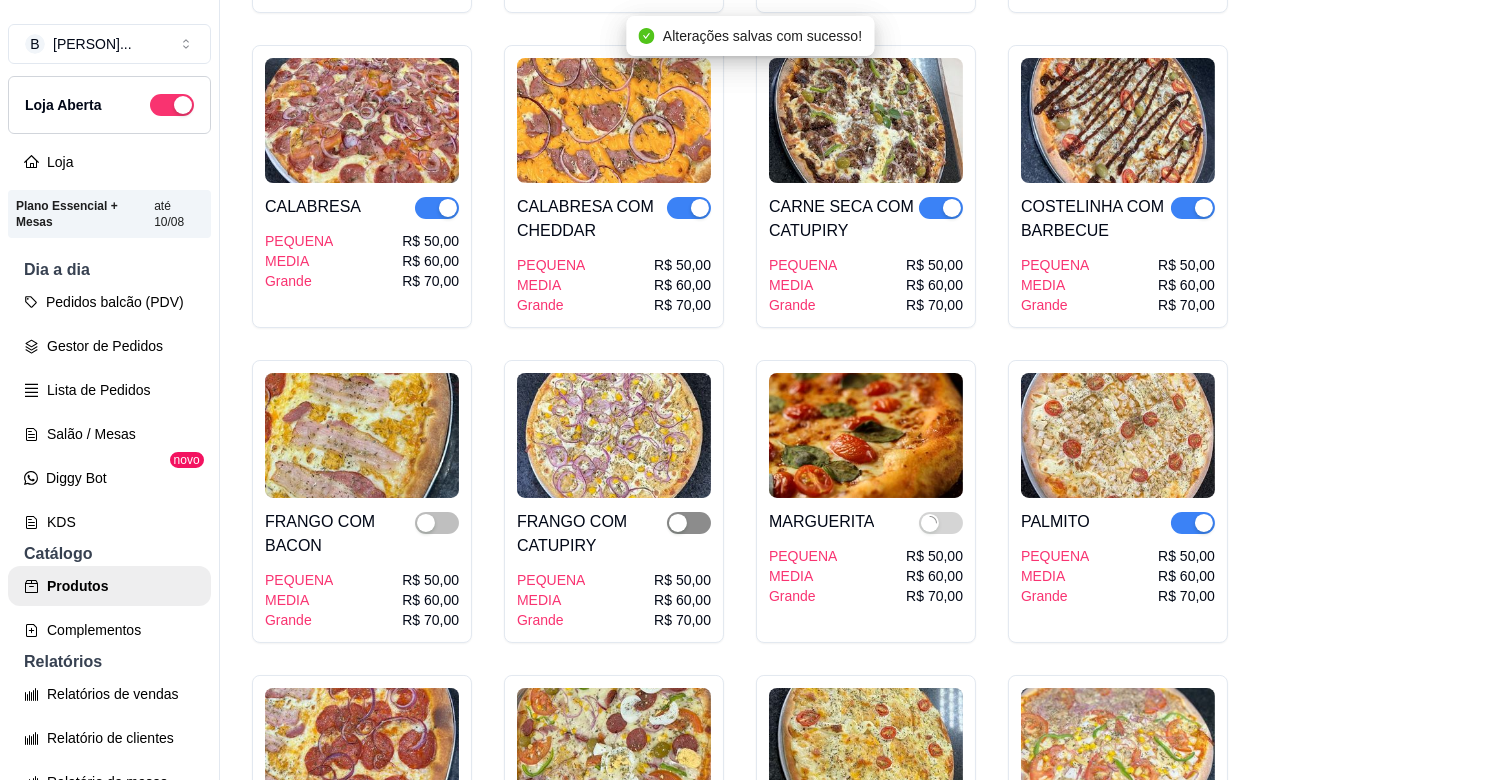 click at bounding box center [678, 523] 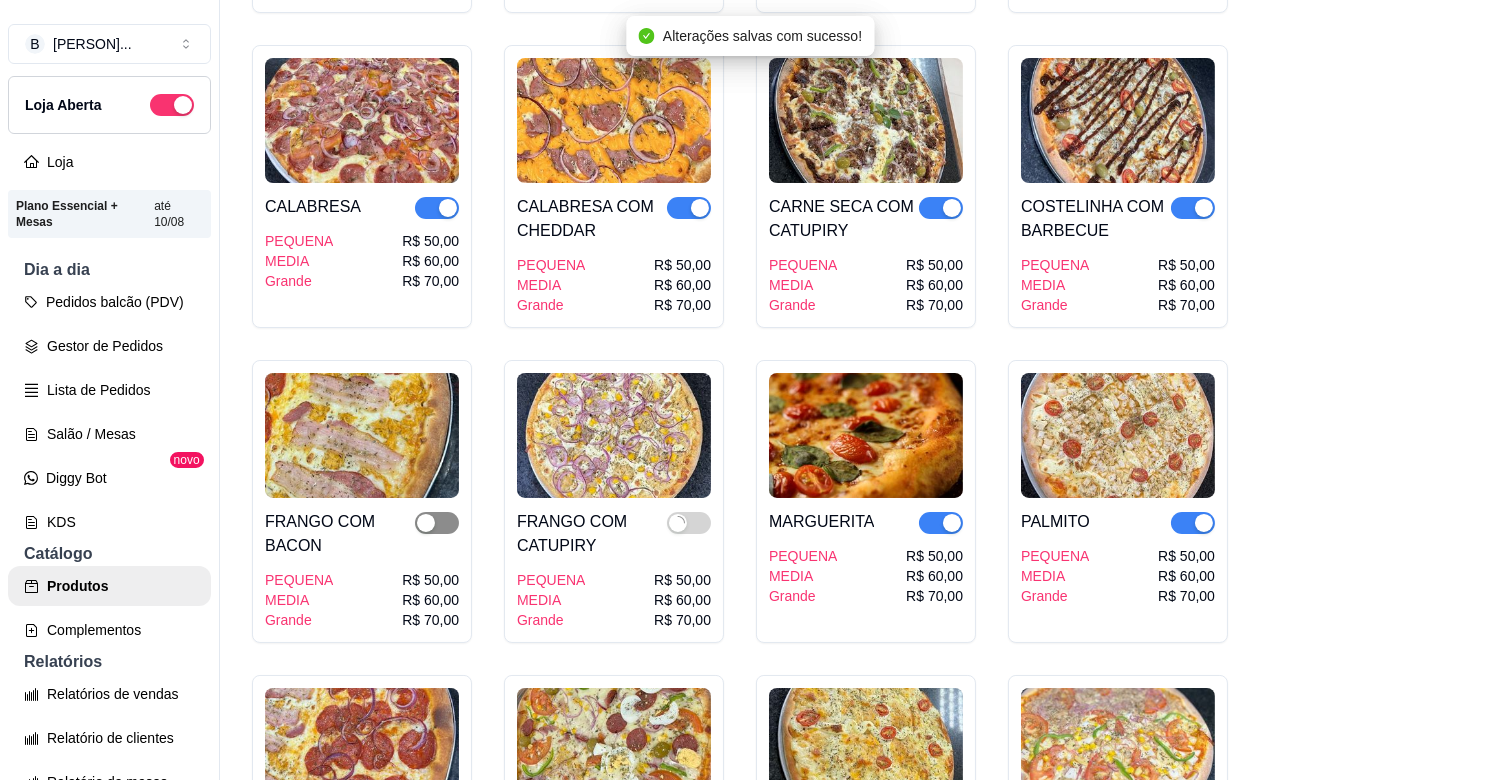 click at bounding box center [426, 523] 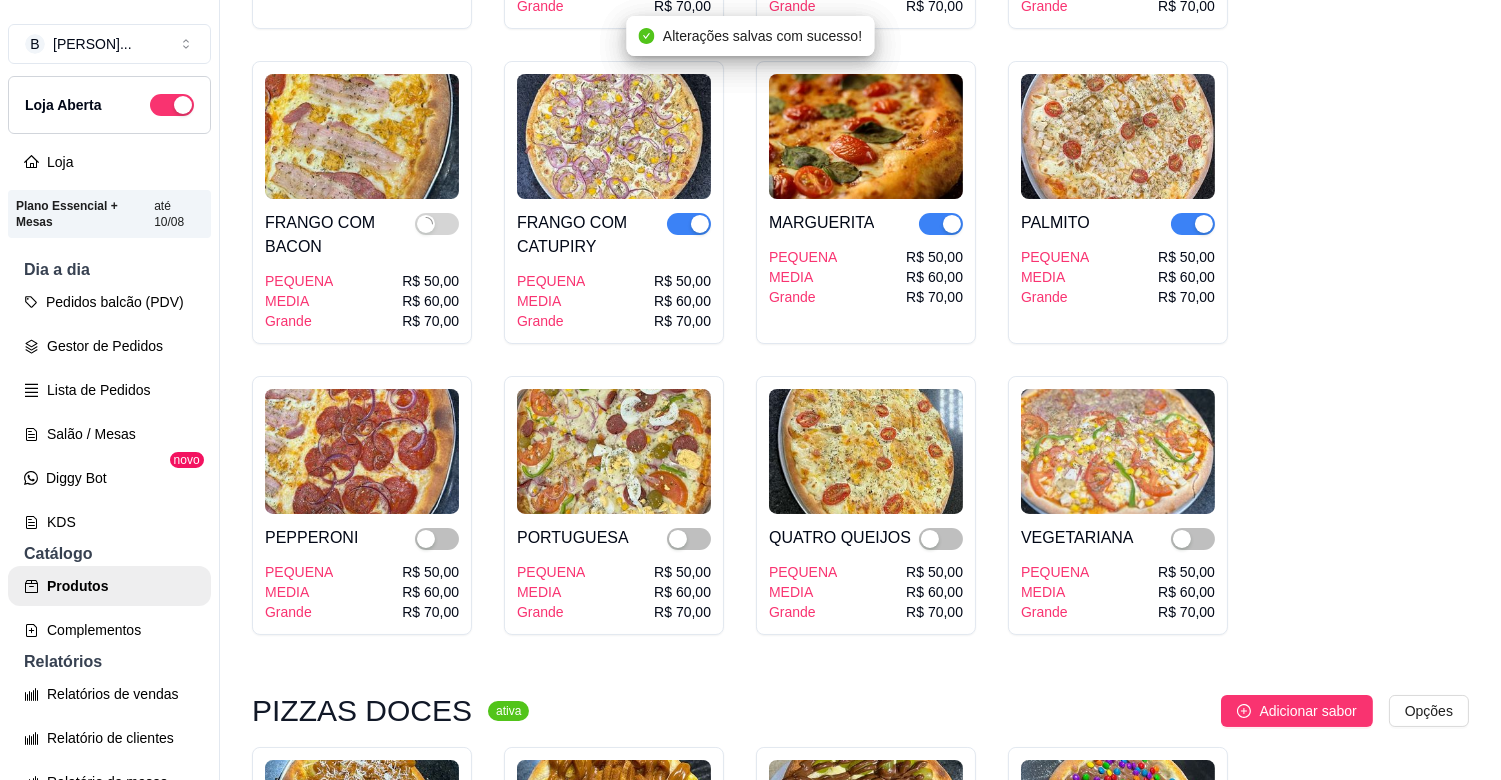 scroll, scrollTop: 4177, scrollLeft: 0, axis: vertical 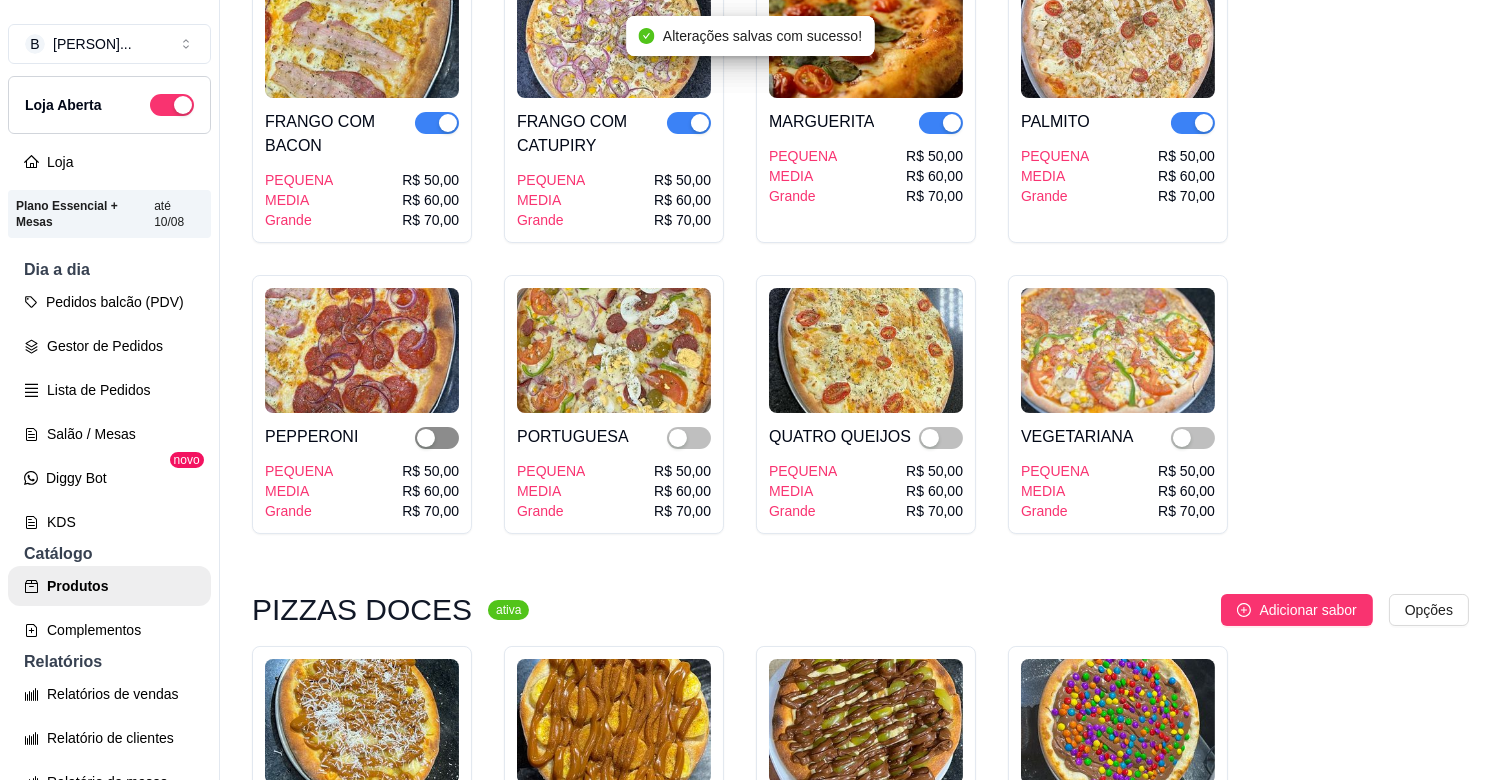 click at bounding box center [437, 438] 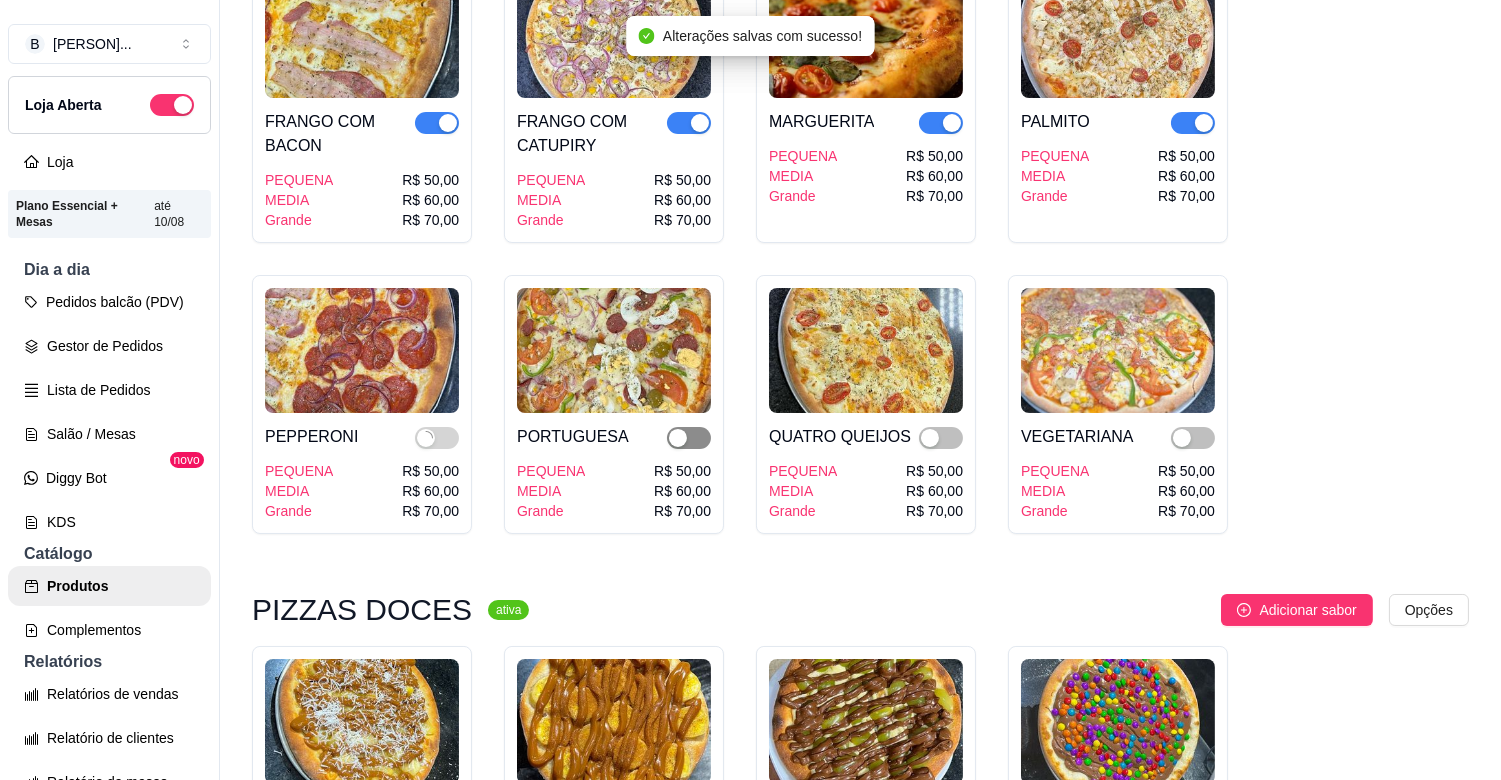 click at bounding box center (678, 438) 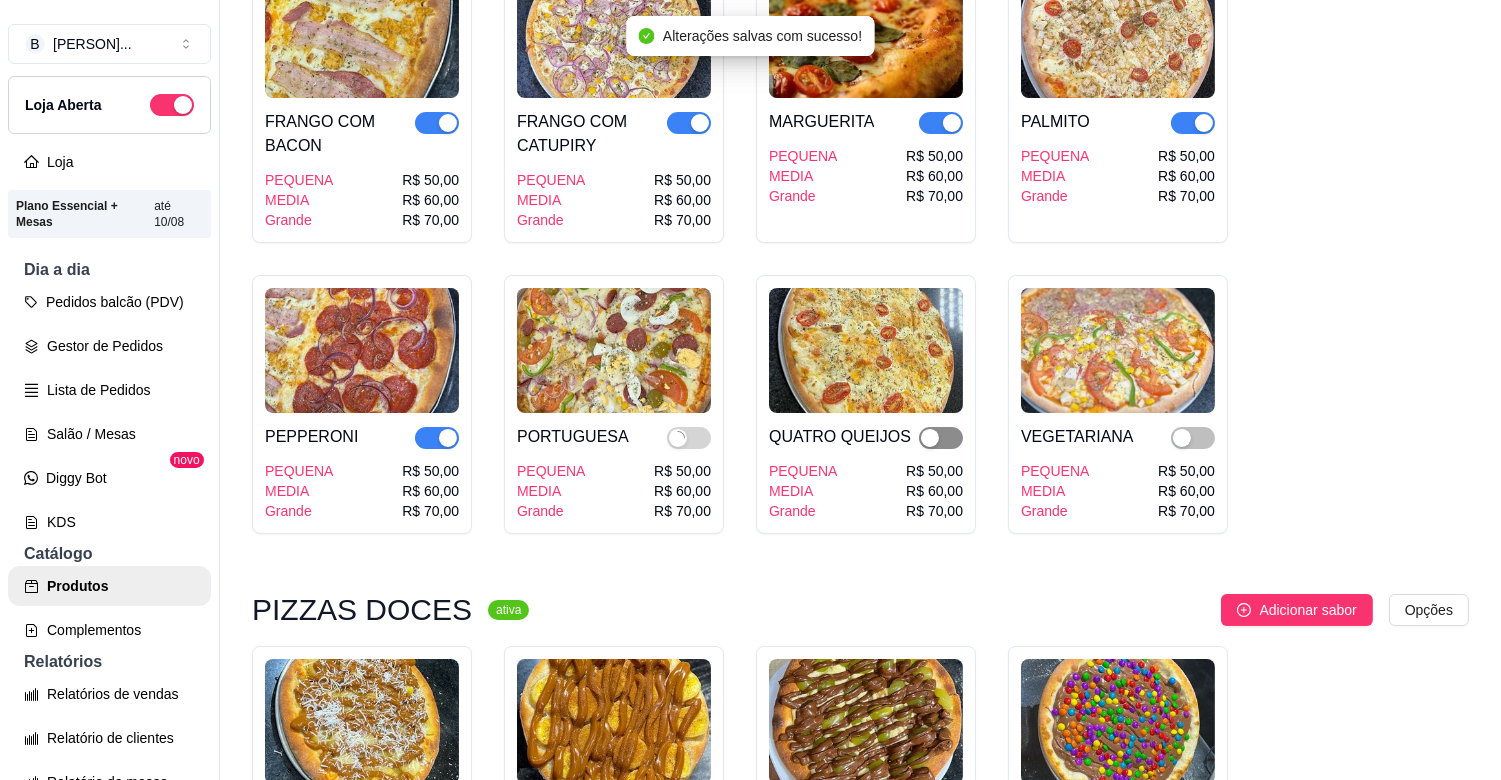 drag, startPoint x: 946, startPoint y: 413, endPoint x: 956, endPoint y: 417, distance: 10.770329 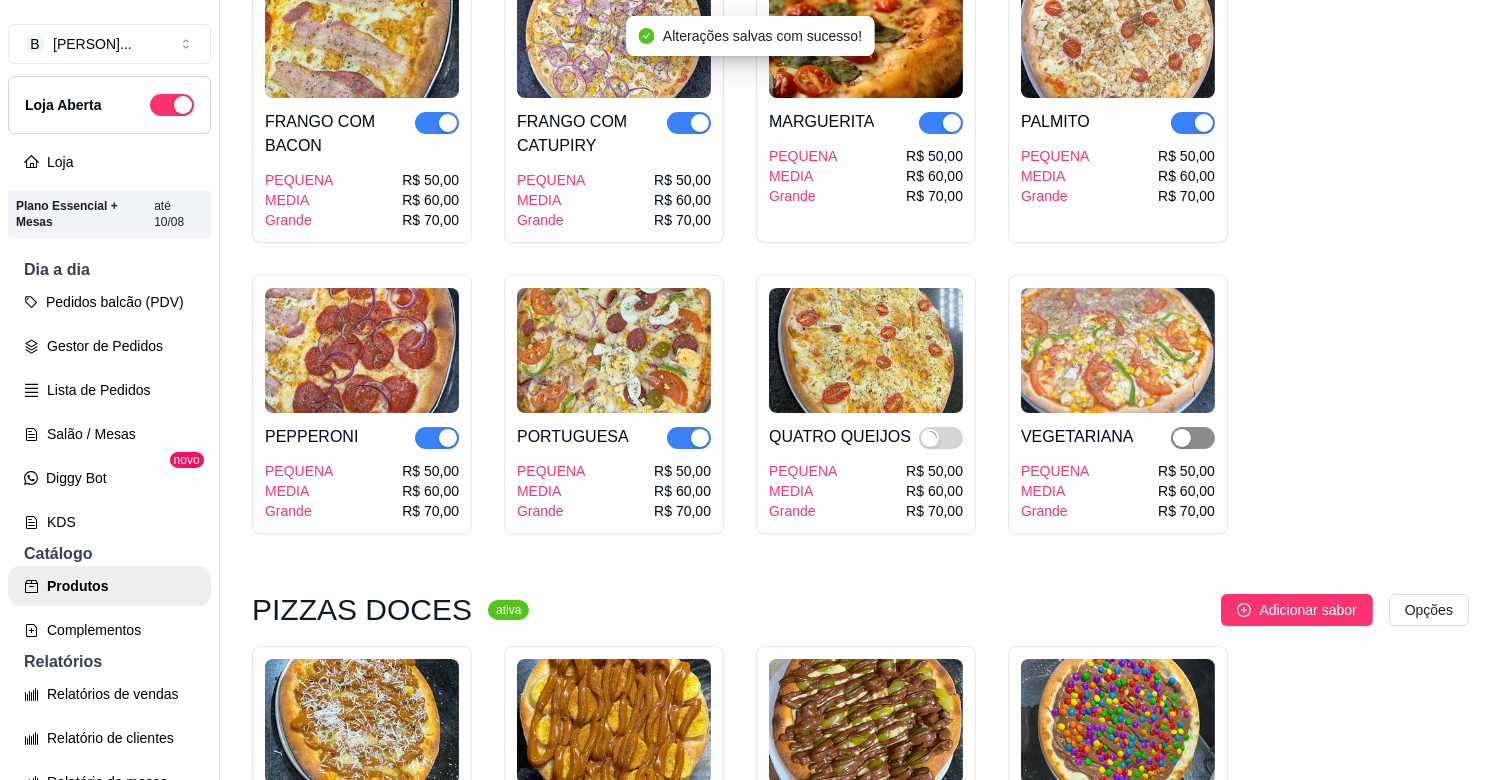 click at bounding box center [1182, 438] 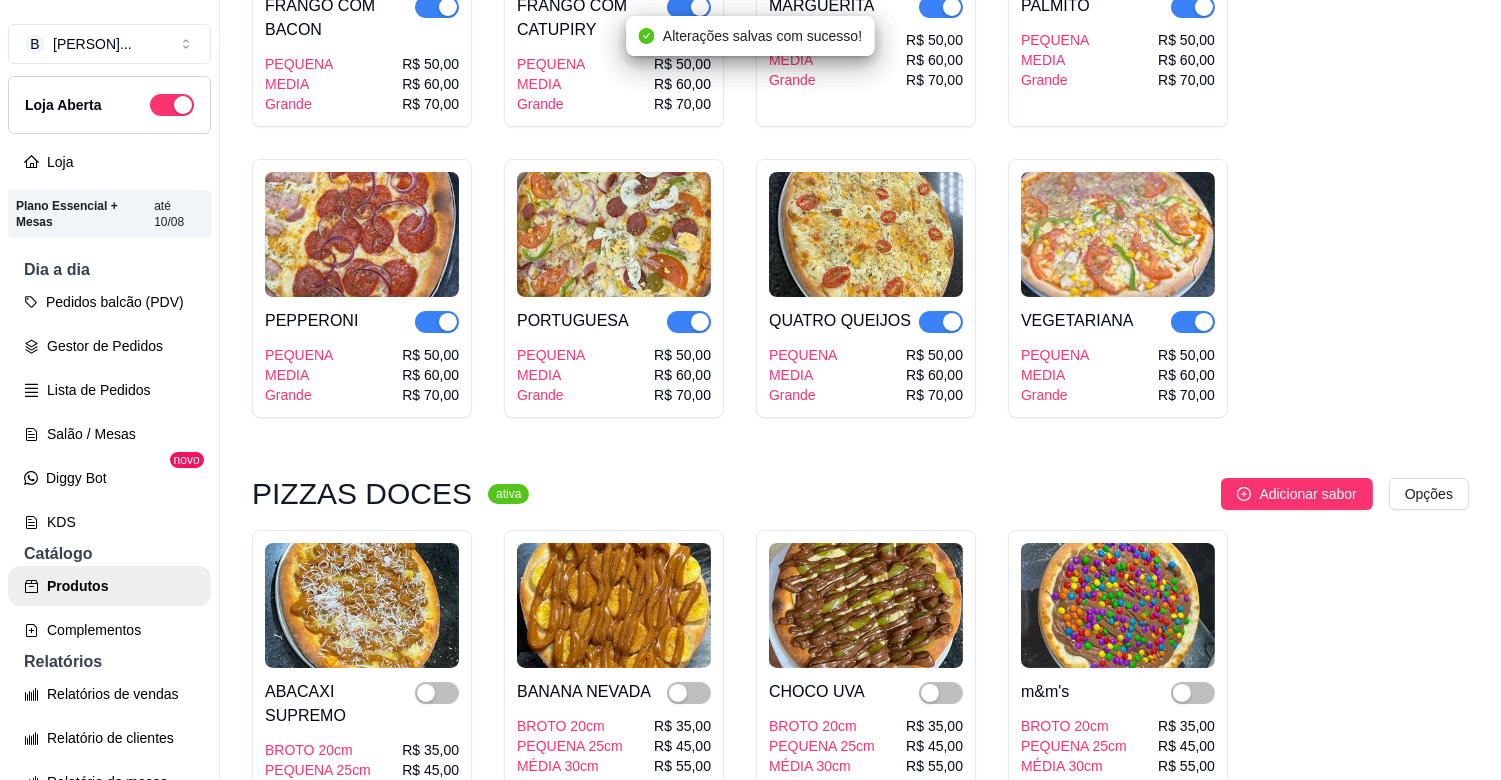 scroll, scrollTop: 4488, scrollLeft: 0, axis: vertical 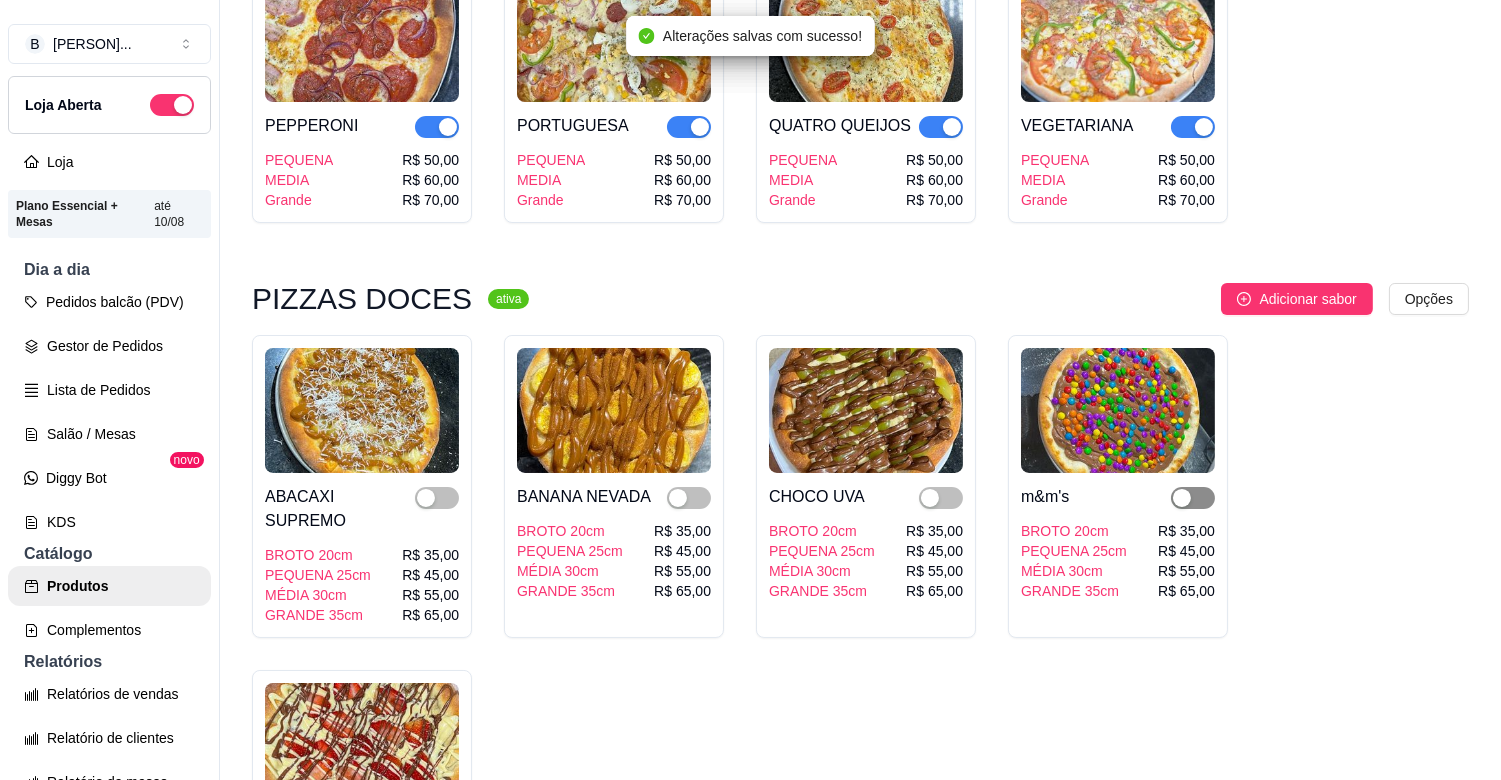 click at bounding box center [1182, 498] 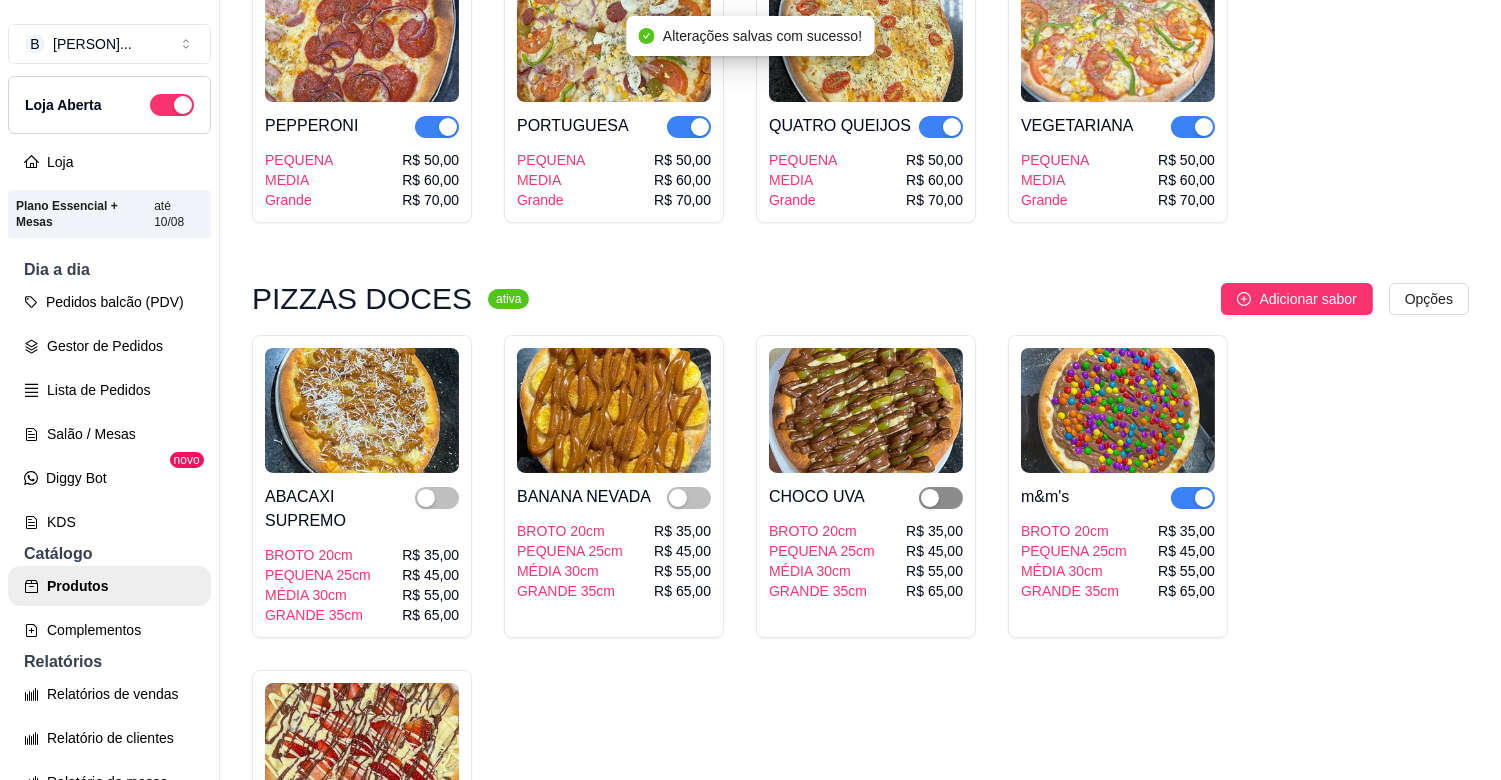 click at bounding box center (941, 498) 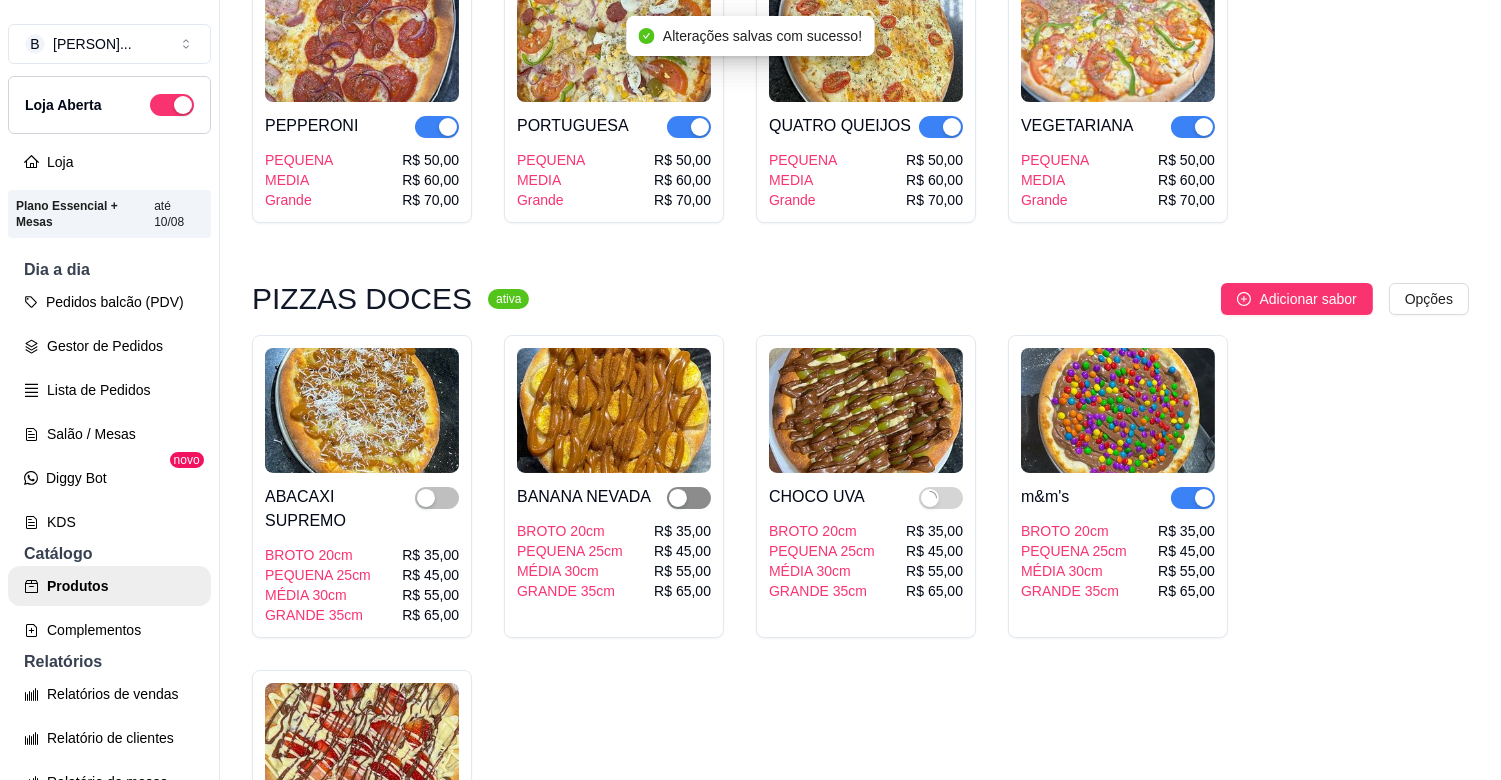 click at bounding box center (689, 498) 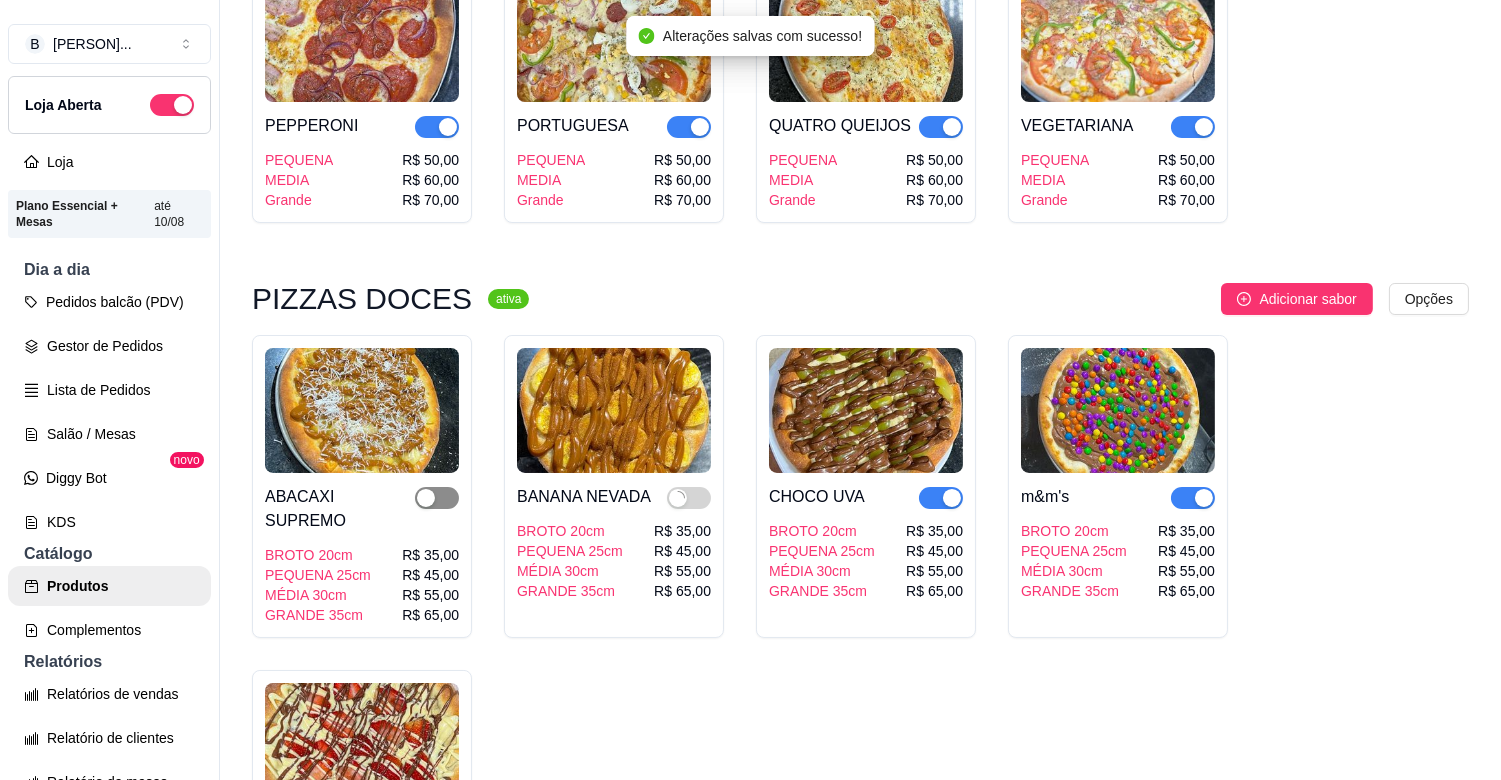 drag, startPoint x: 438, startPoint y: 478, endPoint x: 448, endPoint y: 476, distance: 10.198039 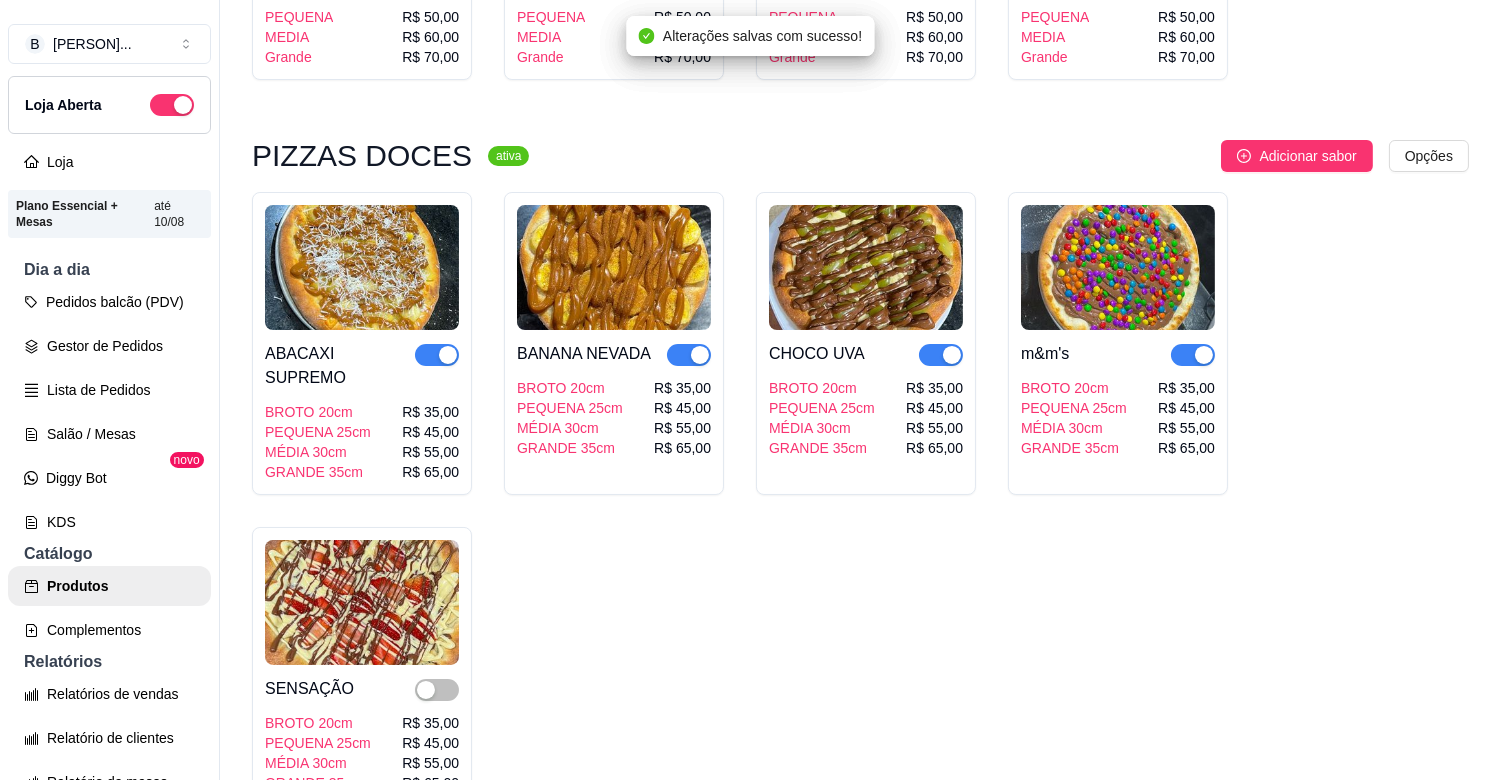 scroll, scrollTop: 4666, scrollLeft: 0, axis: vertical 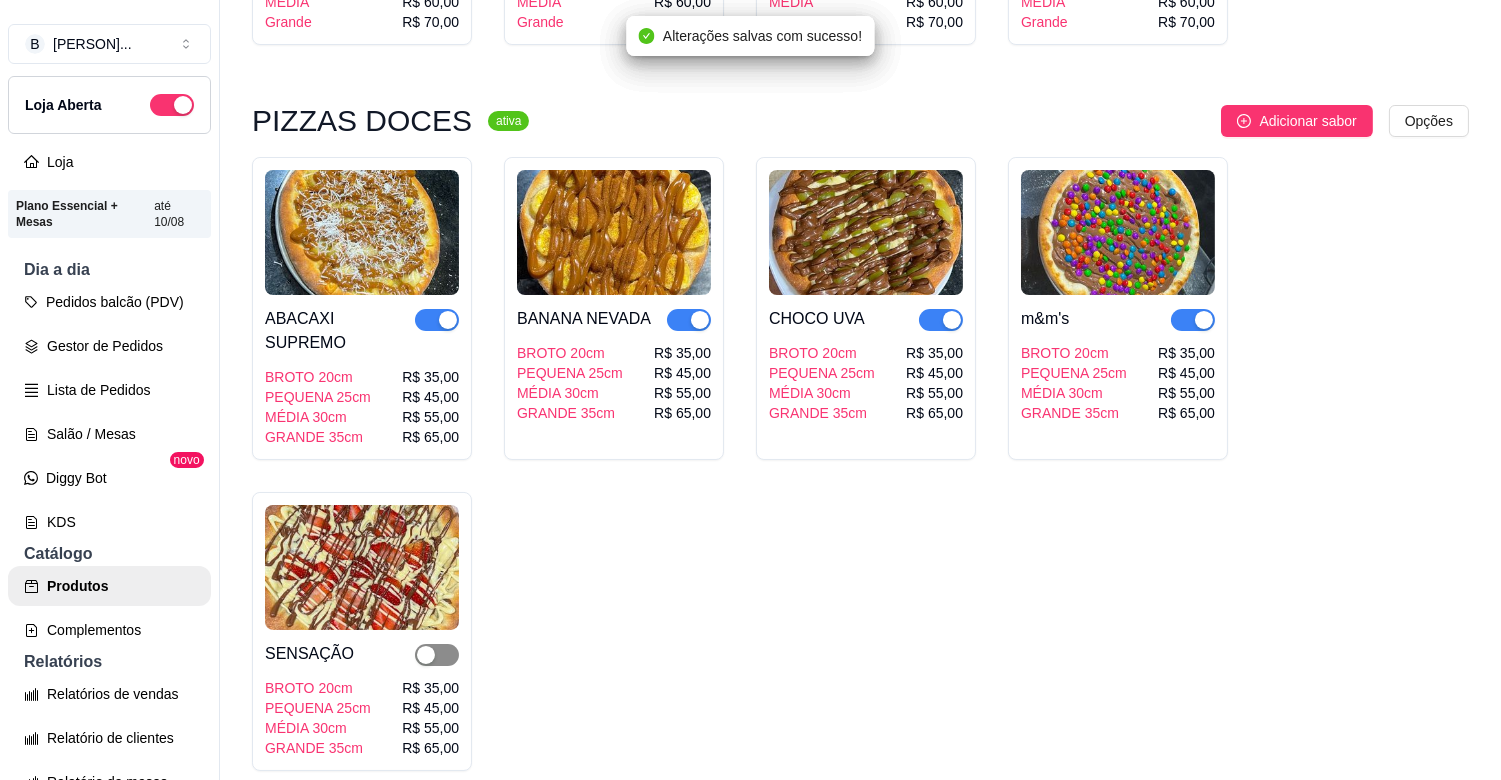 click at bounding box center [437, 655] 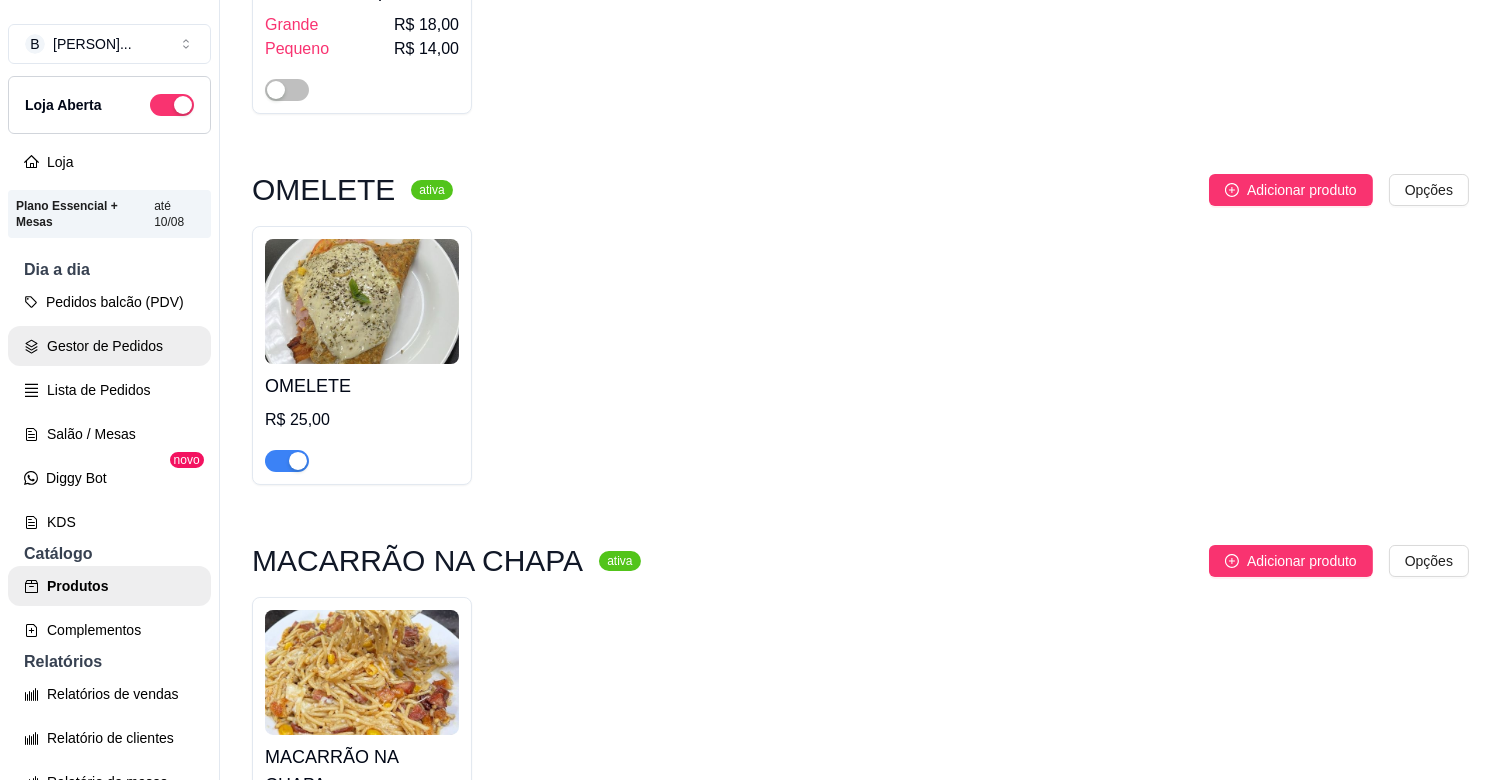 scroll, scrollTop: 1555, scrollLeft: 0, axis: vertical 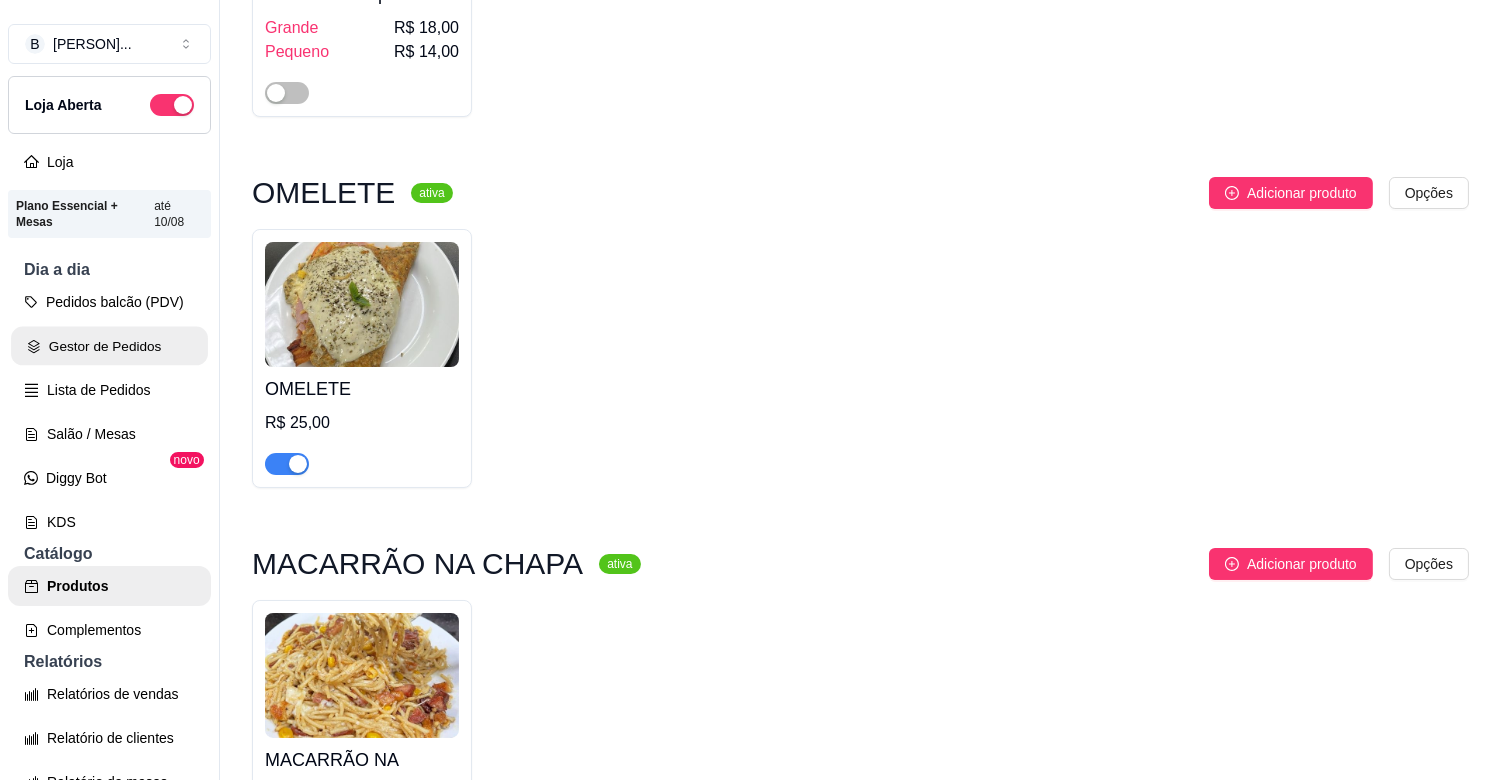 click on "Gestor de Pedidos" at bounding box center [109, 346] 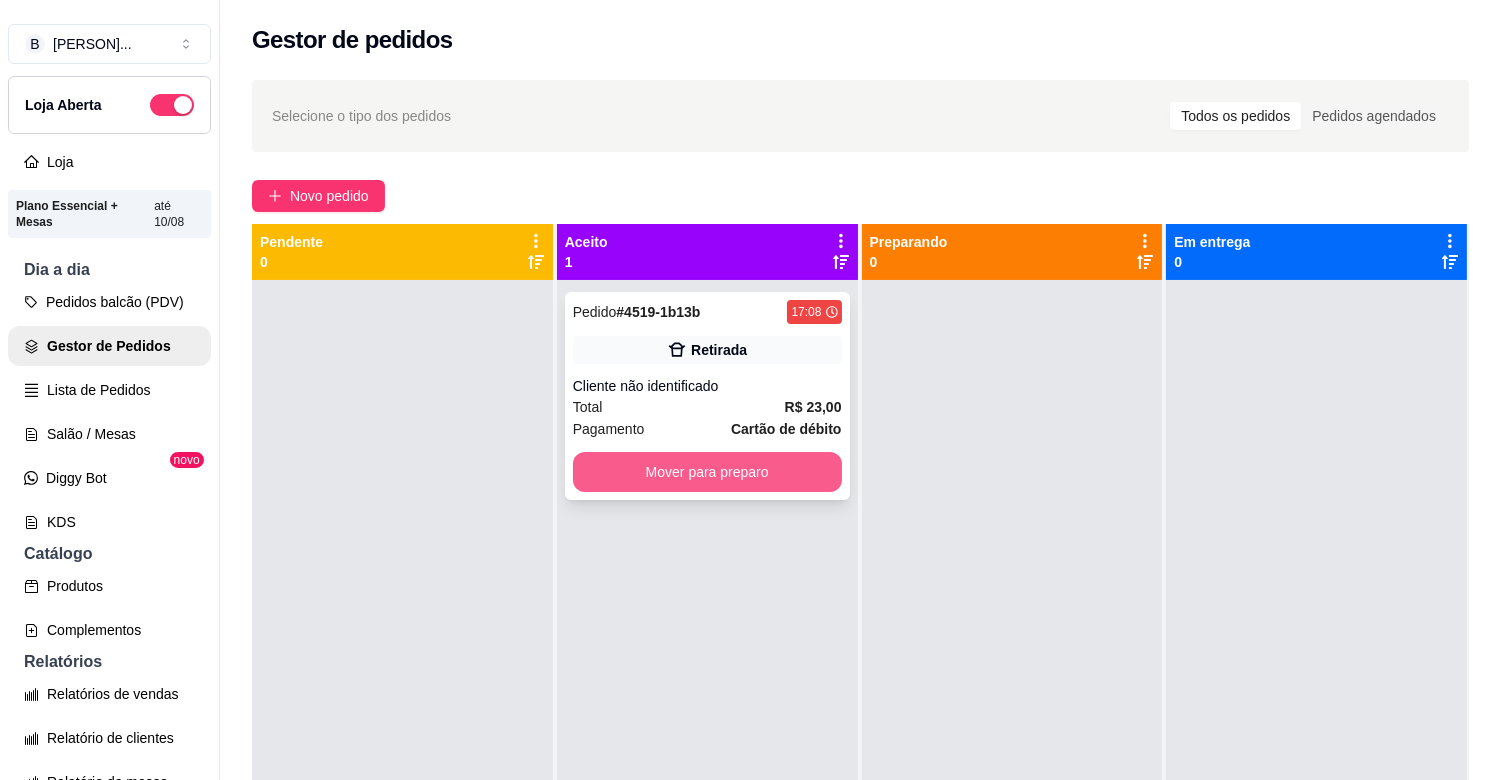 click on "Mover para preparo" at bounding box center [707, 472] 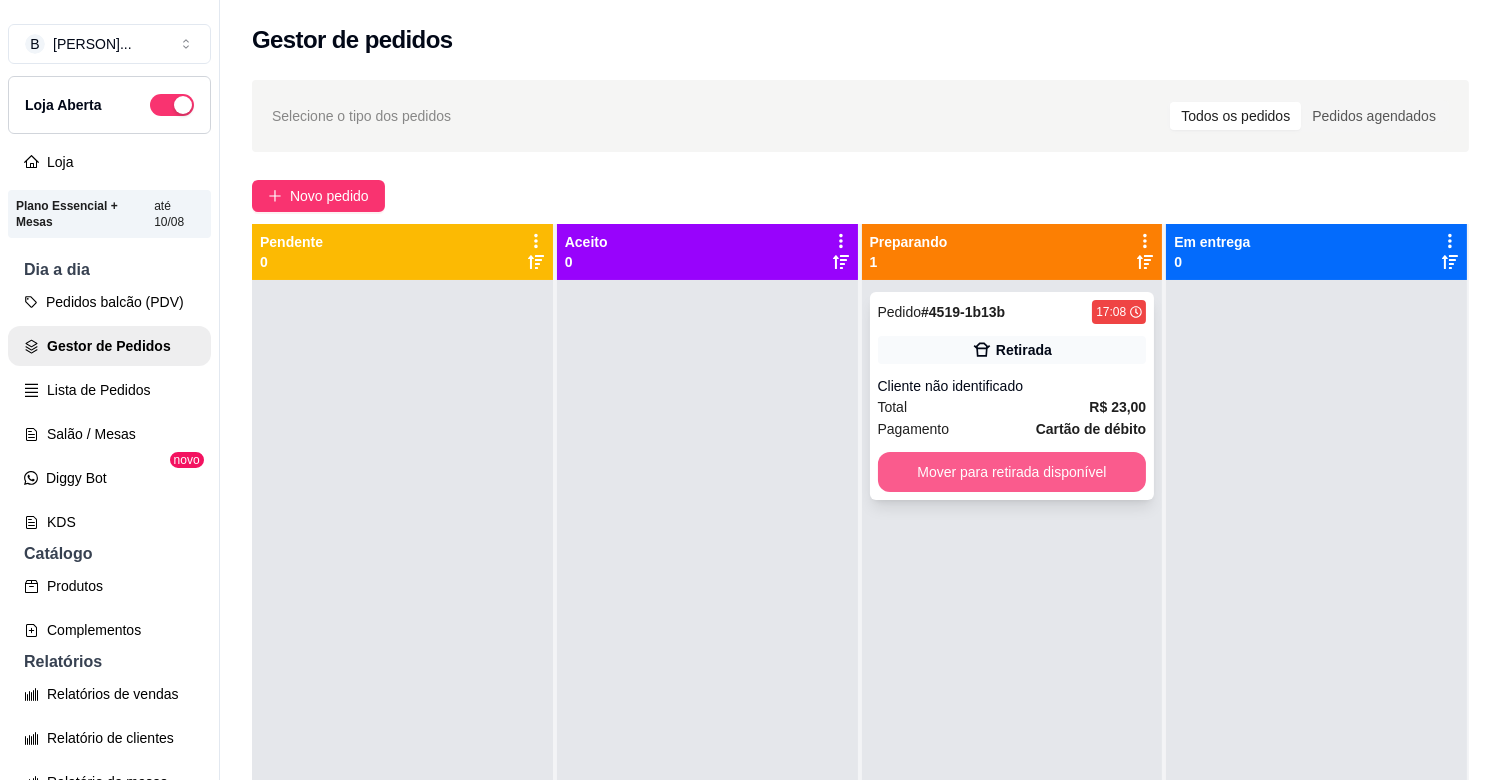 click on "Mover para retirada disponível" at bounding box center [1012, 472] 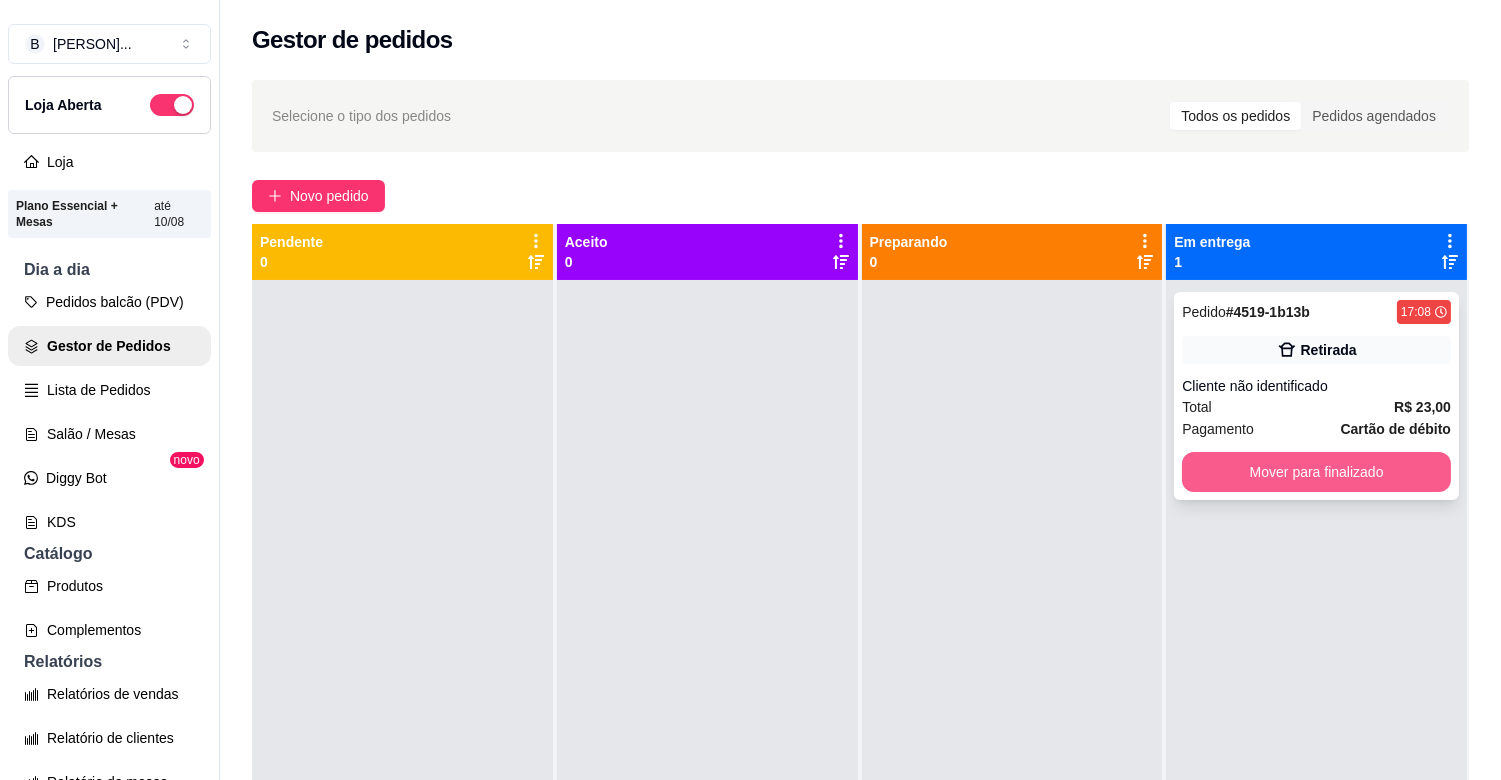 click on "Mover para finalizado" at bounding box center (1316, 472) 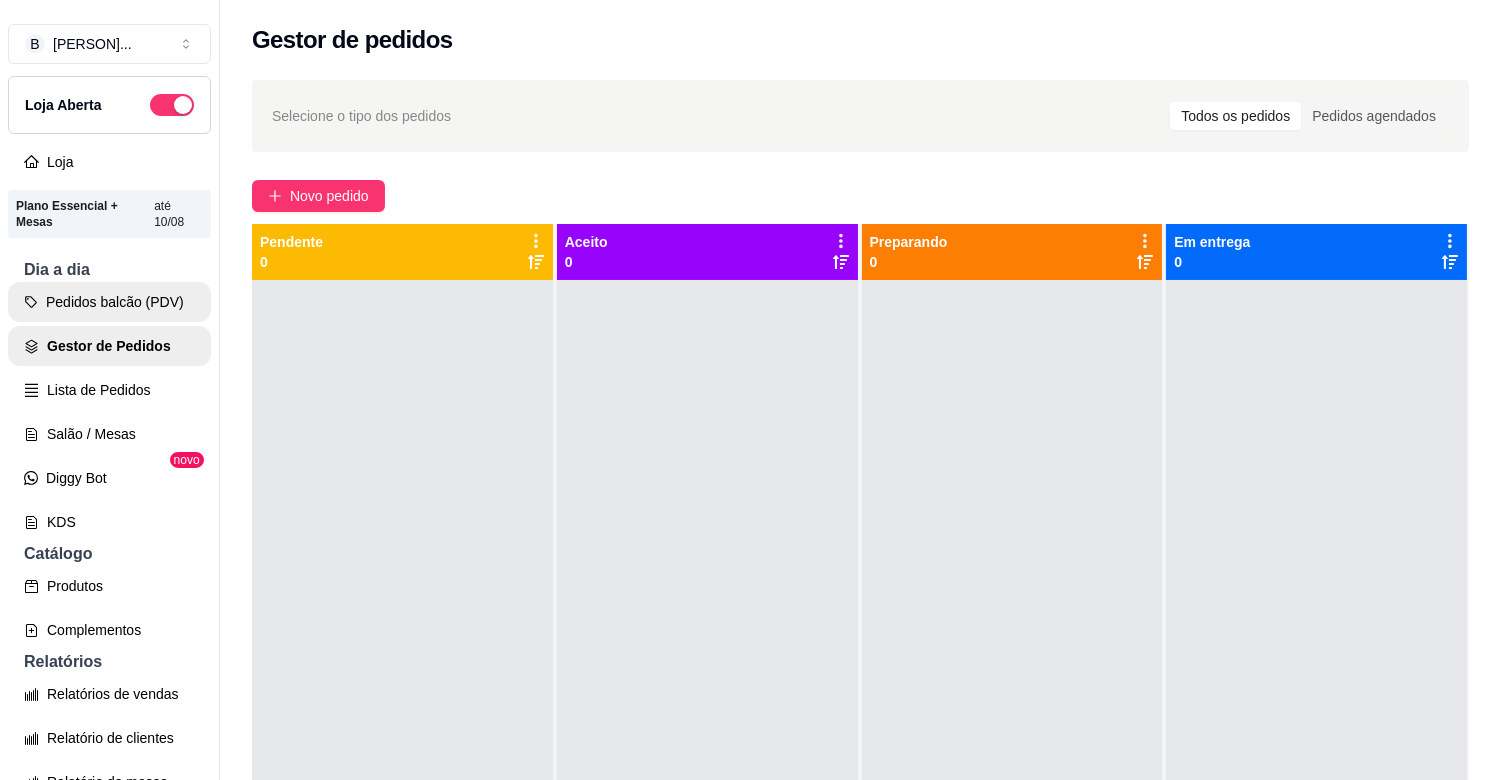 click on "Pedidos balcão (PDV)" at bounding box center [109, 302] 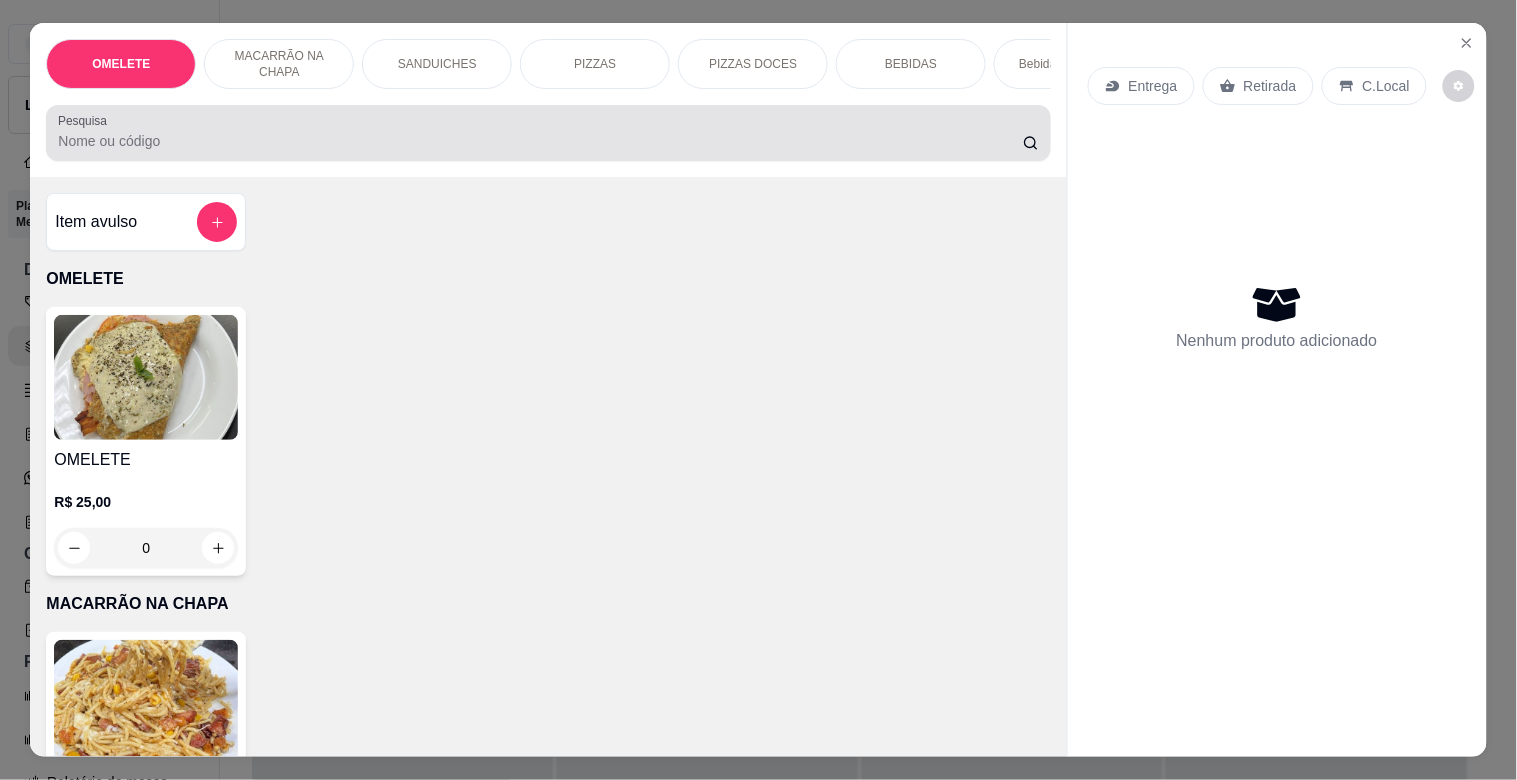 click on "Pesquisa" at bounding box center (540, 141) 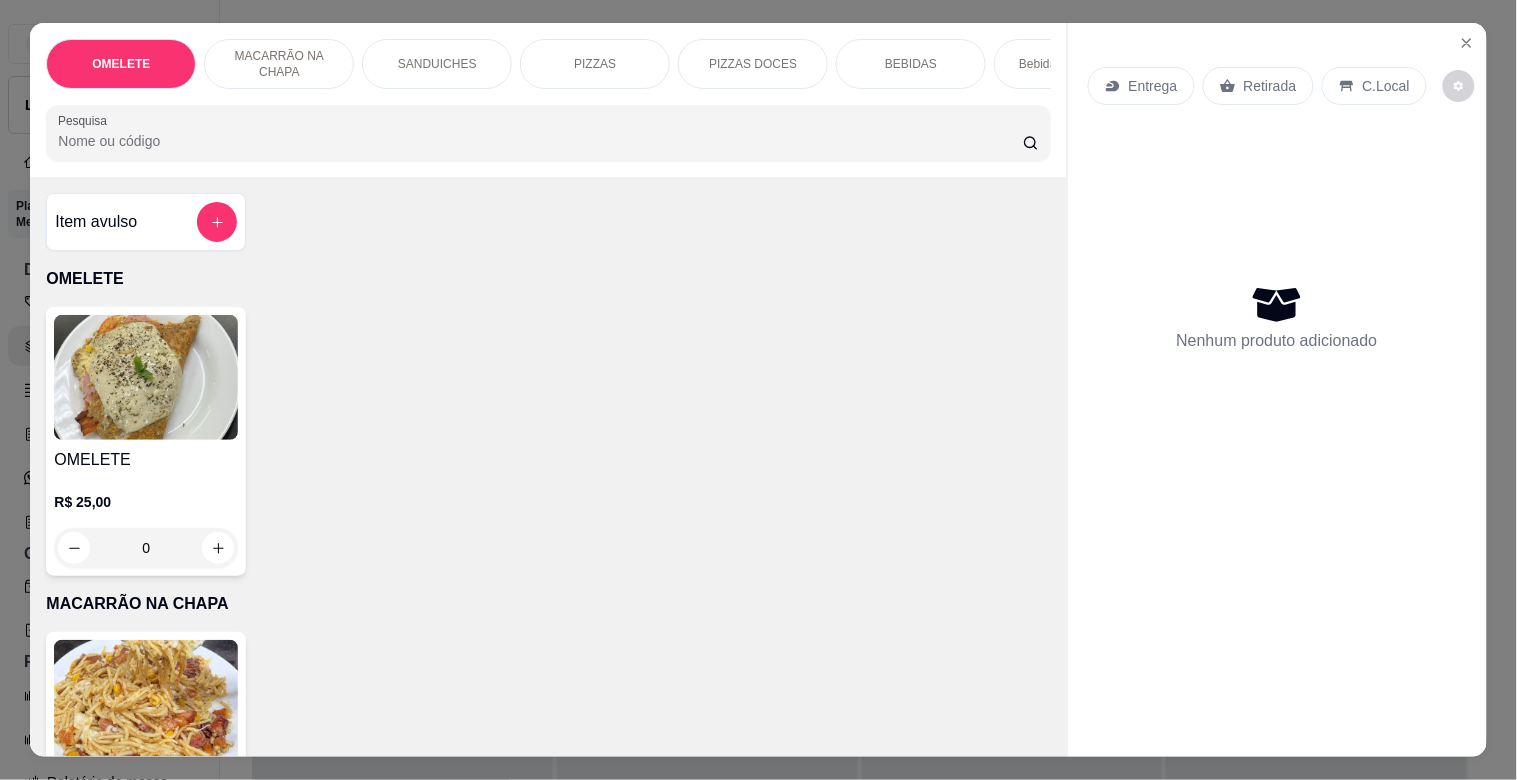 click on "Pesquisa" at bounding box center [540, 141] 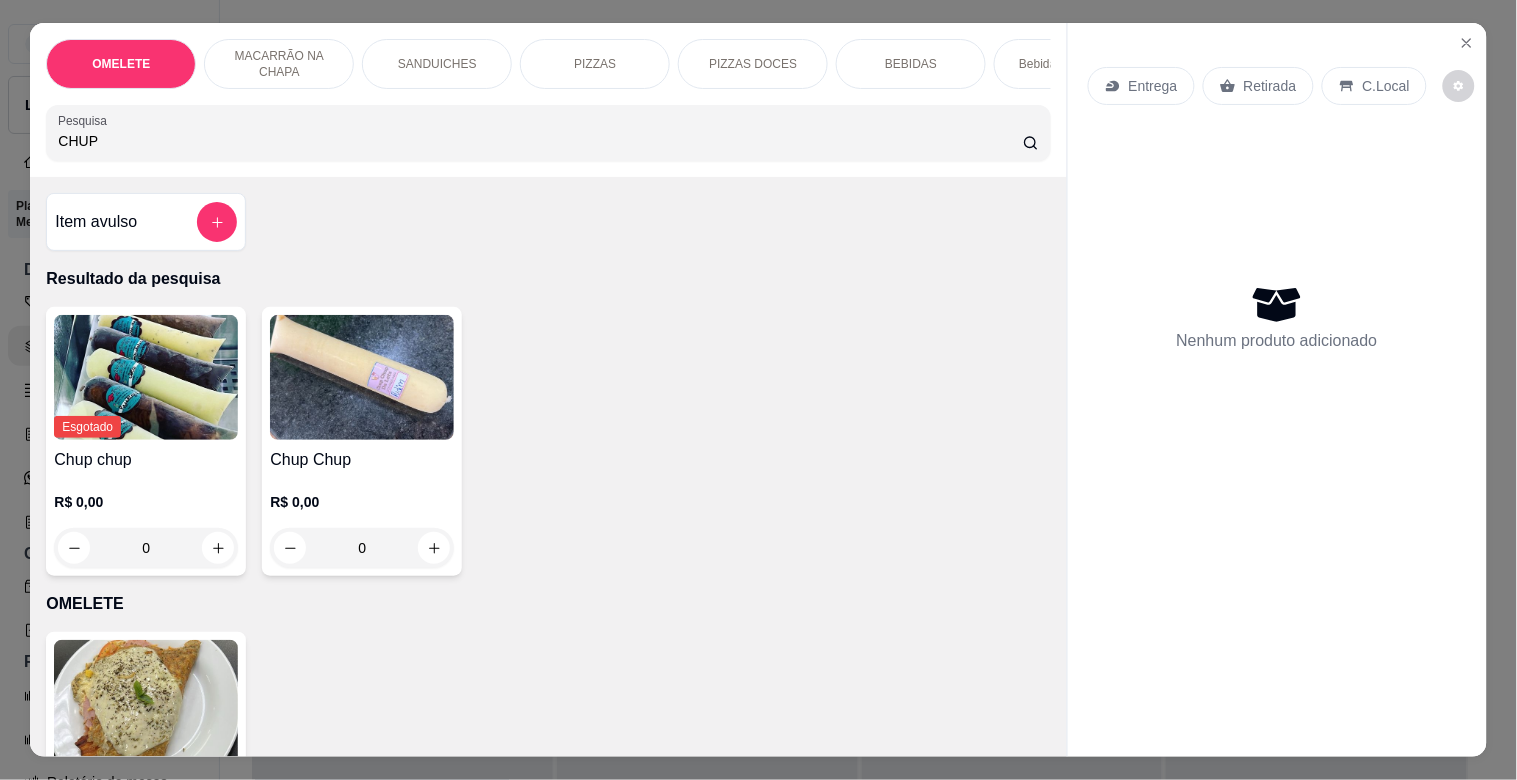 type on "CHUP" 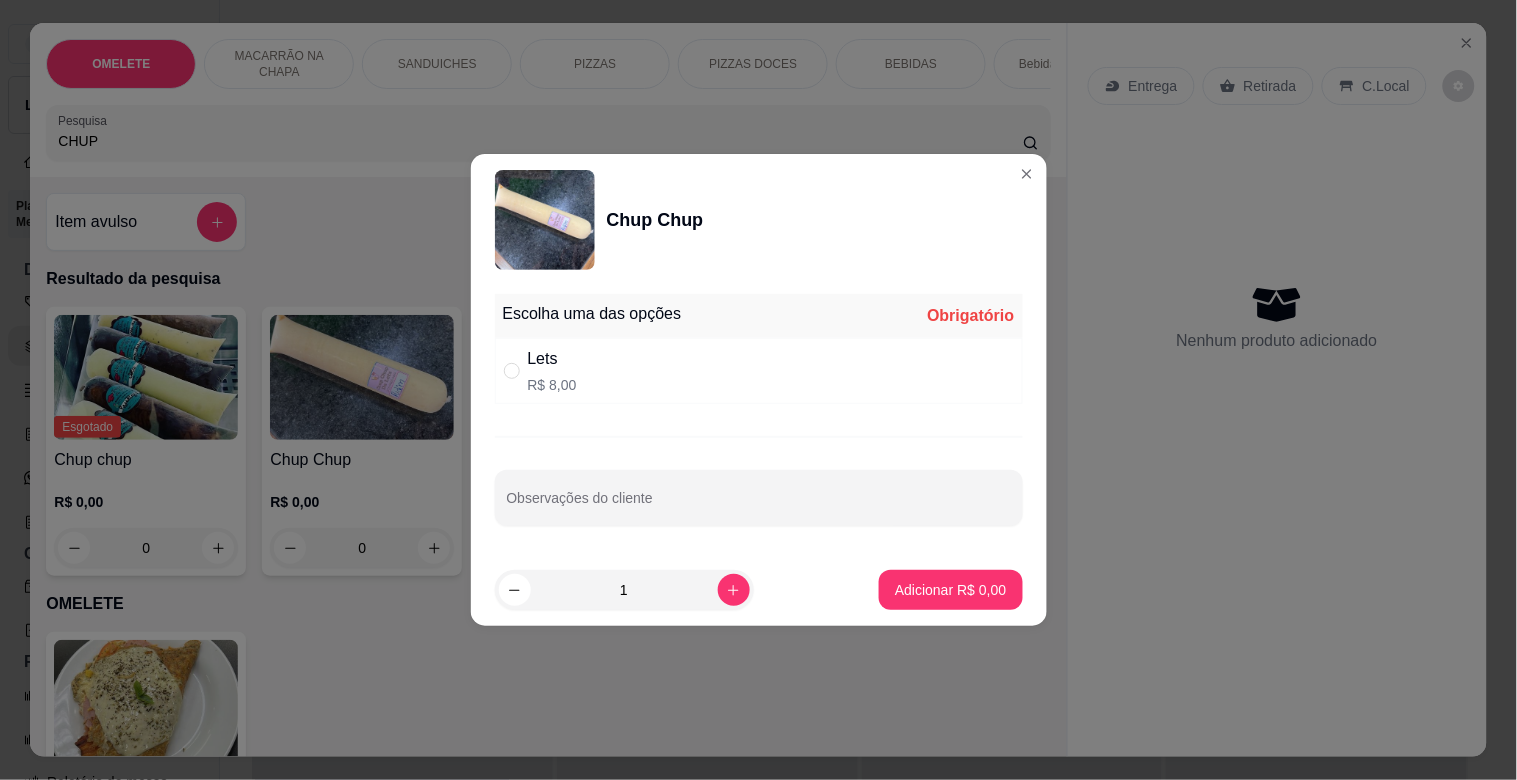 click on "Lets  R$ 8,00" at bounding box center [759, 371] 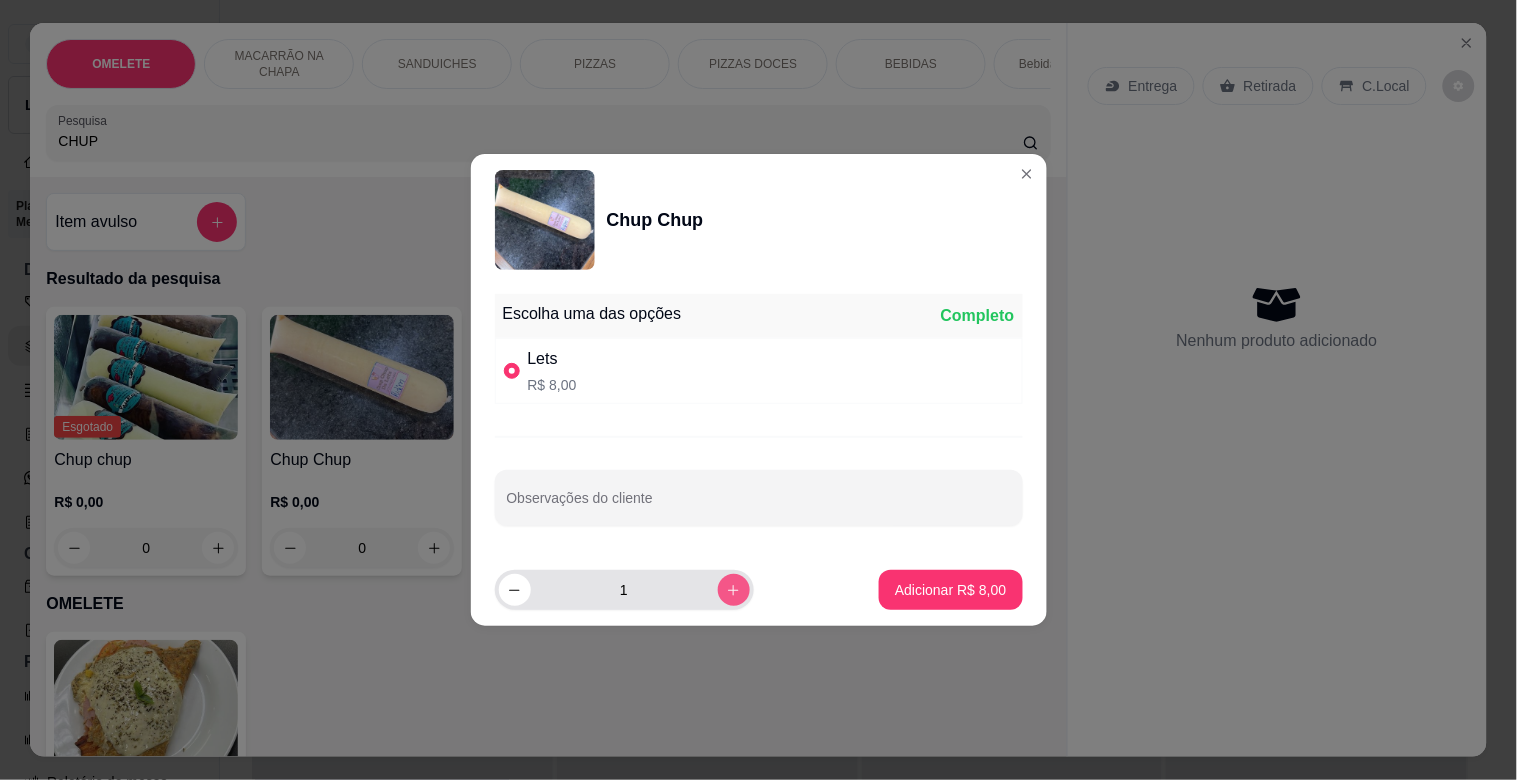 click 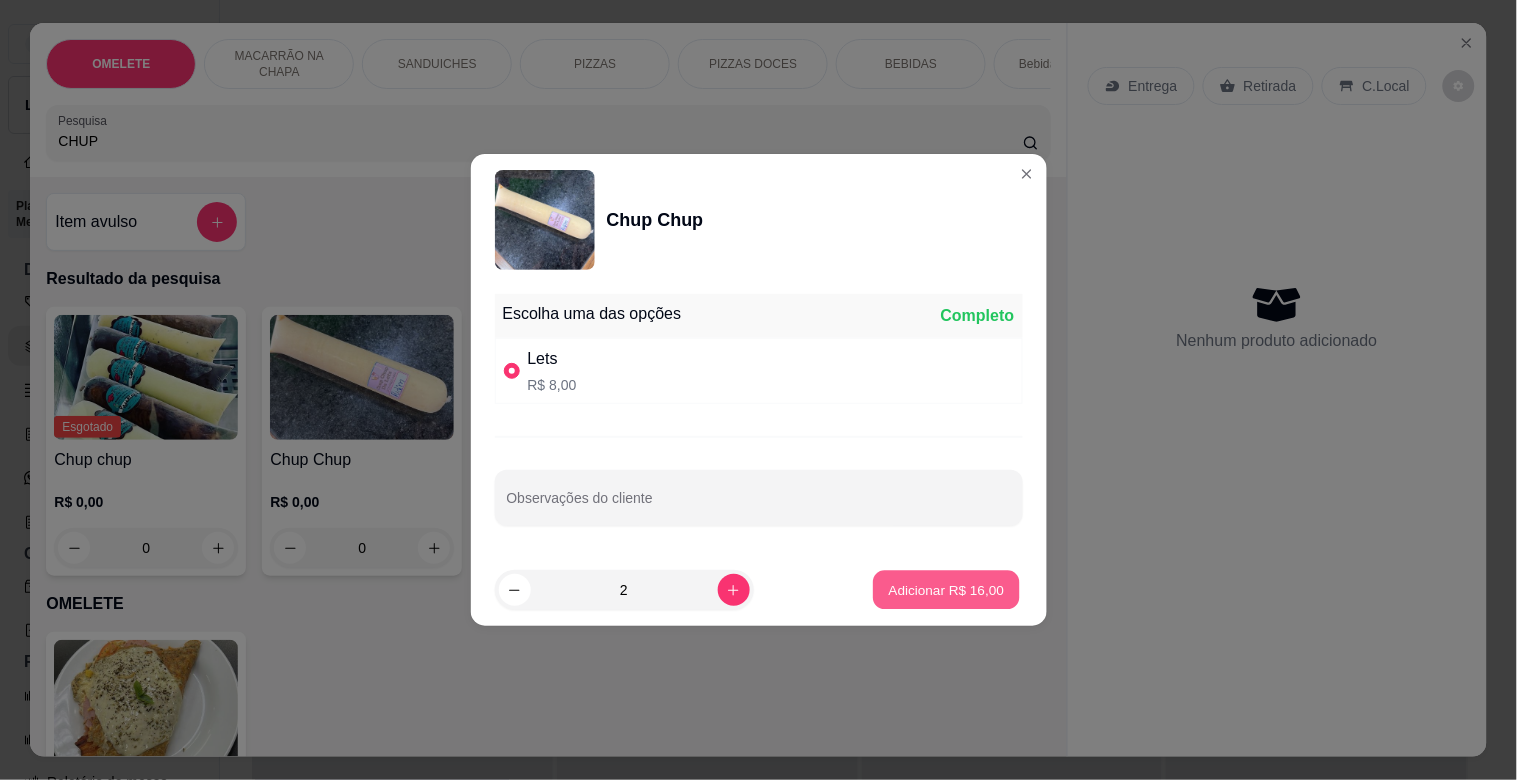 click on "Adicionar   R$ 16,00" at bounding box center [947, 589] 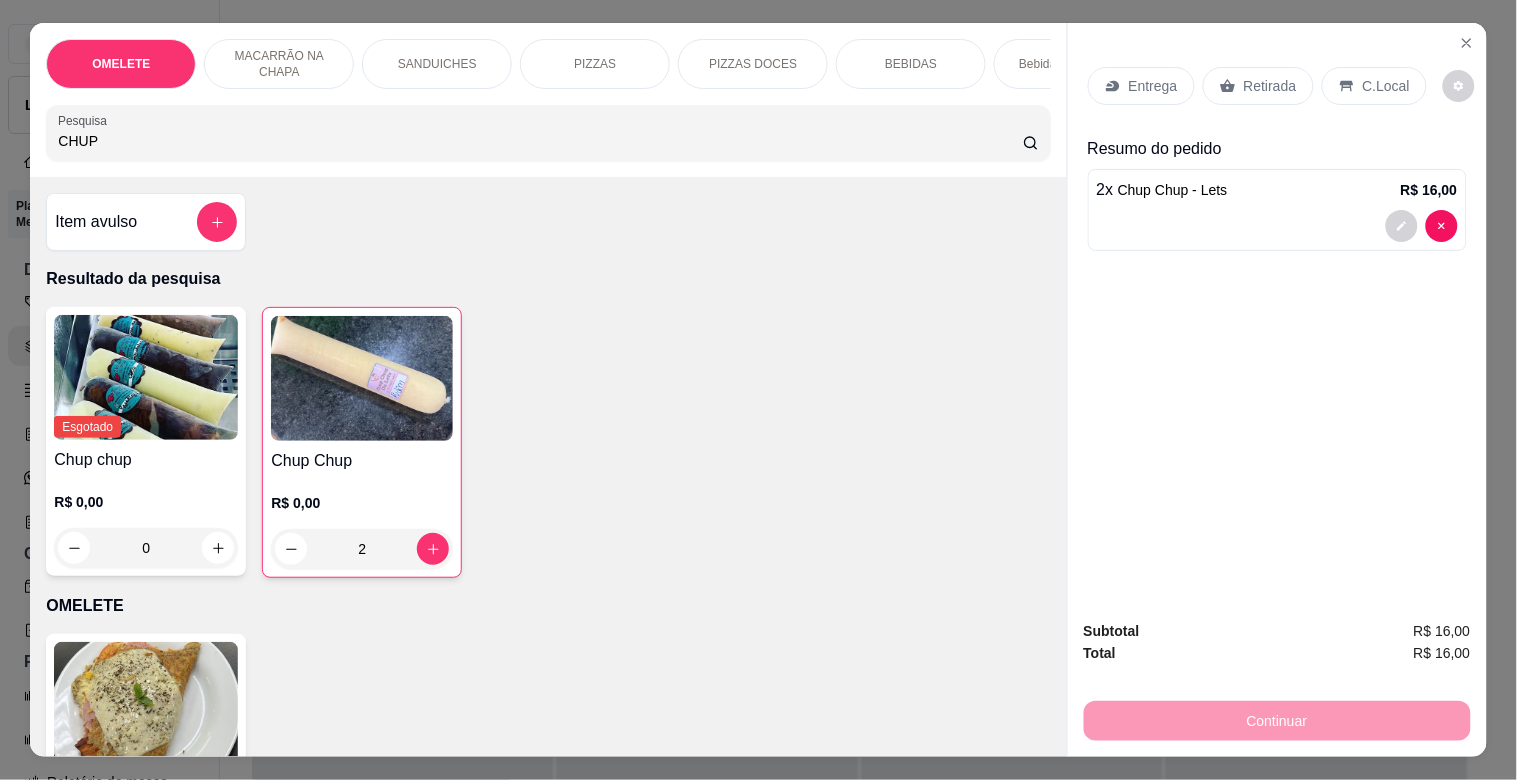 click on "Retirada" at bounding box center (1270, 86) 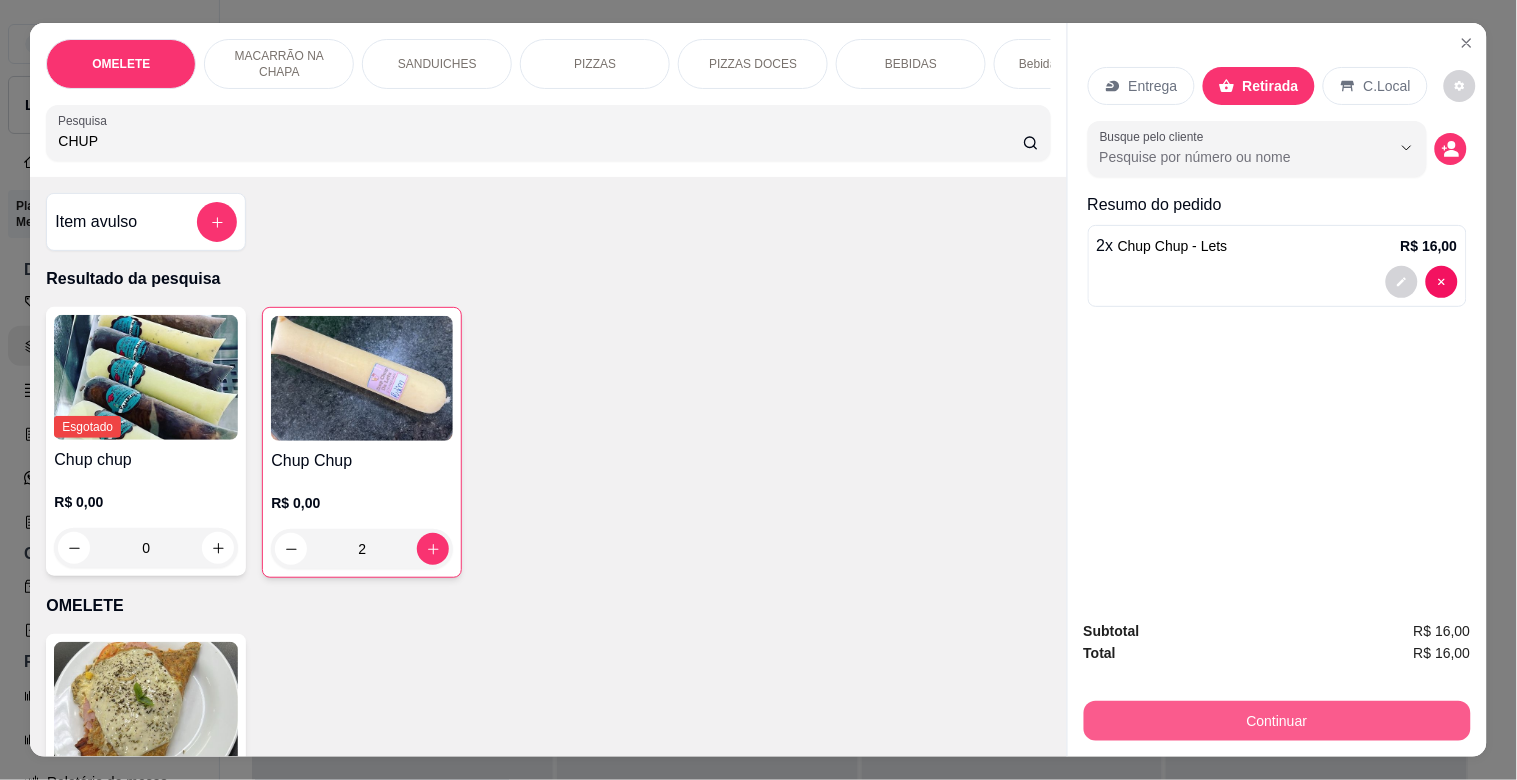 click on "Continuar" at bounding box center (1277, 721) 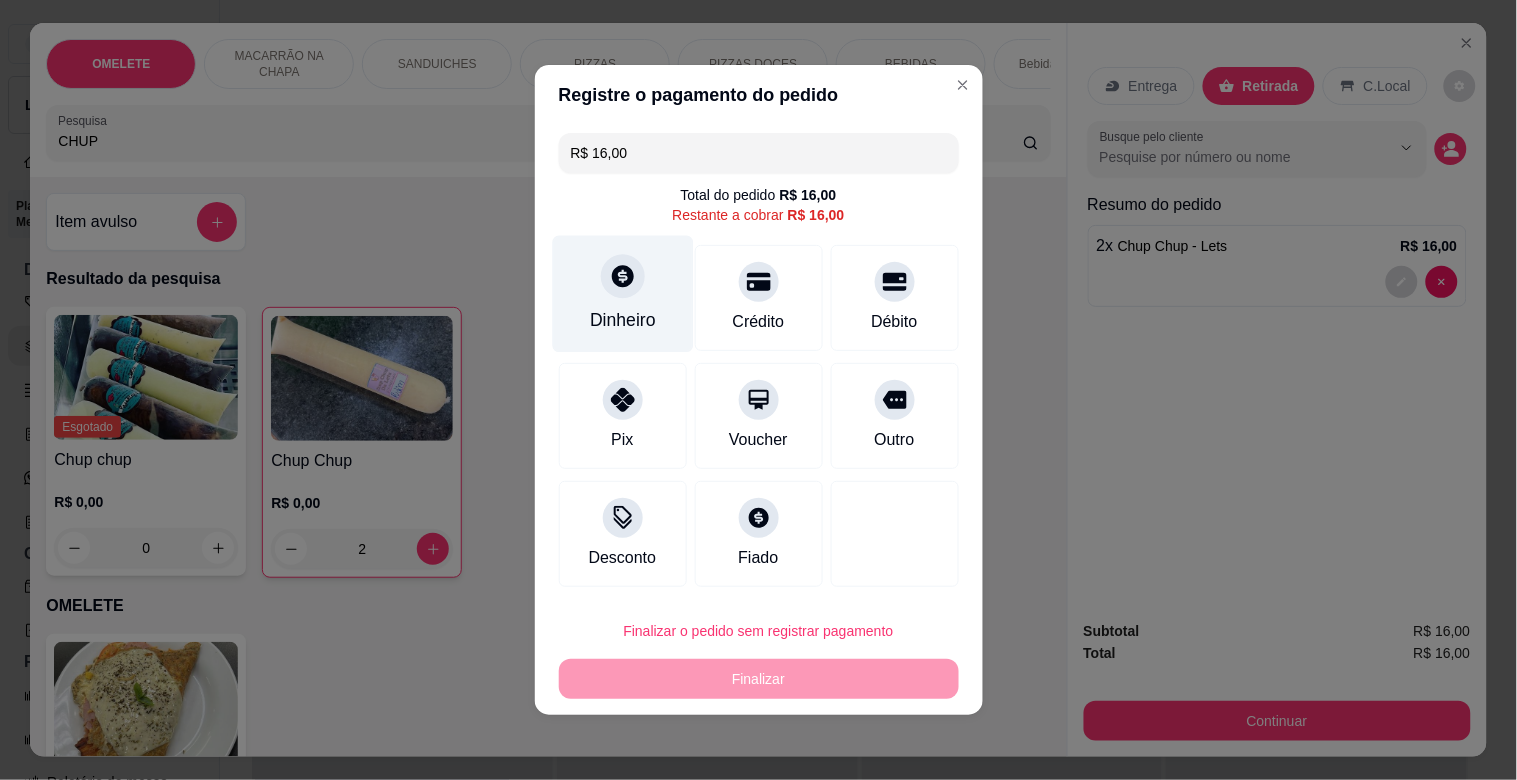 click at bounding box center [623, 276] 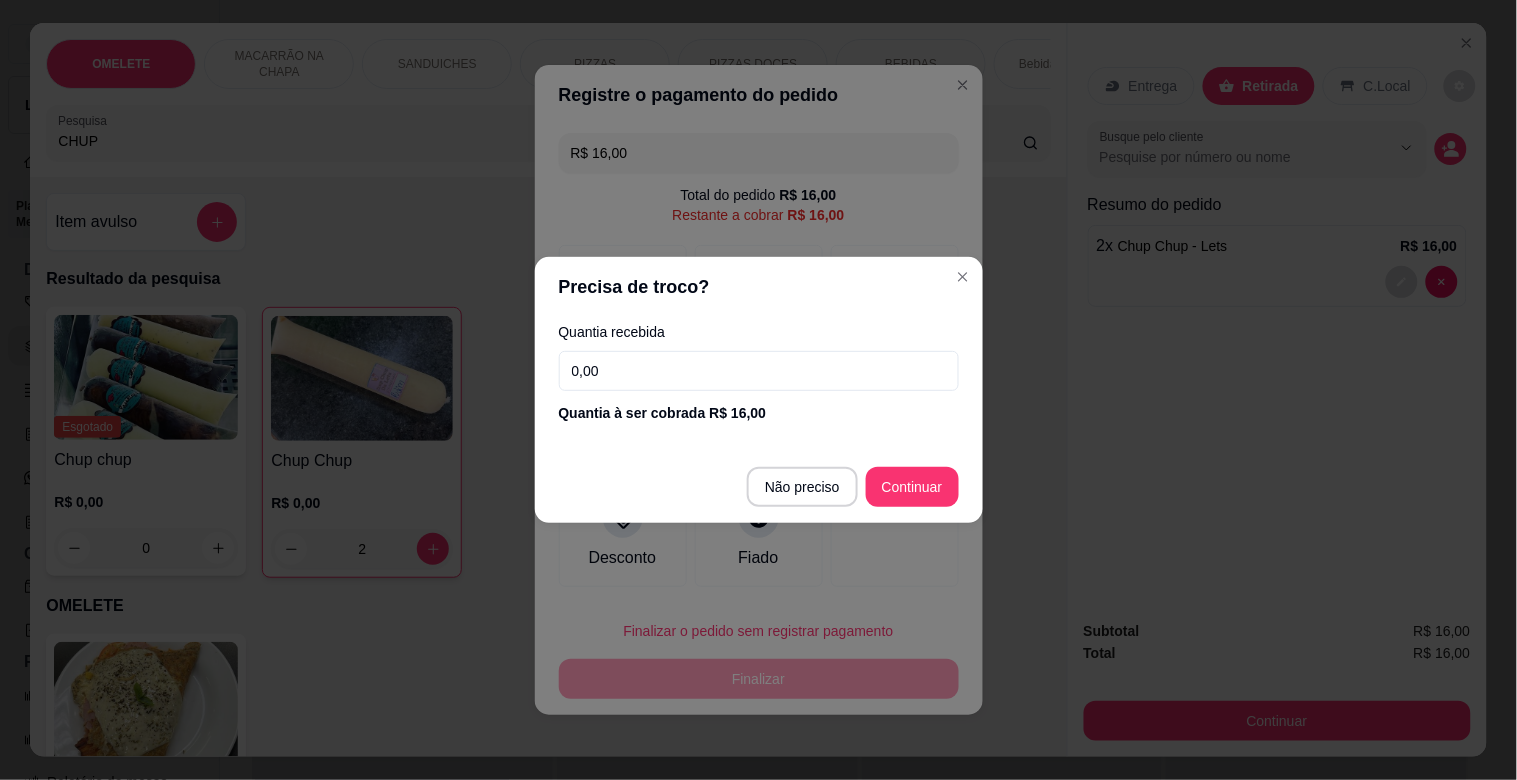 click on "0,00" at bounding box center [759, 371] 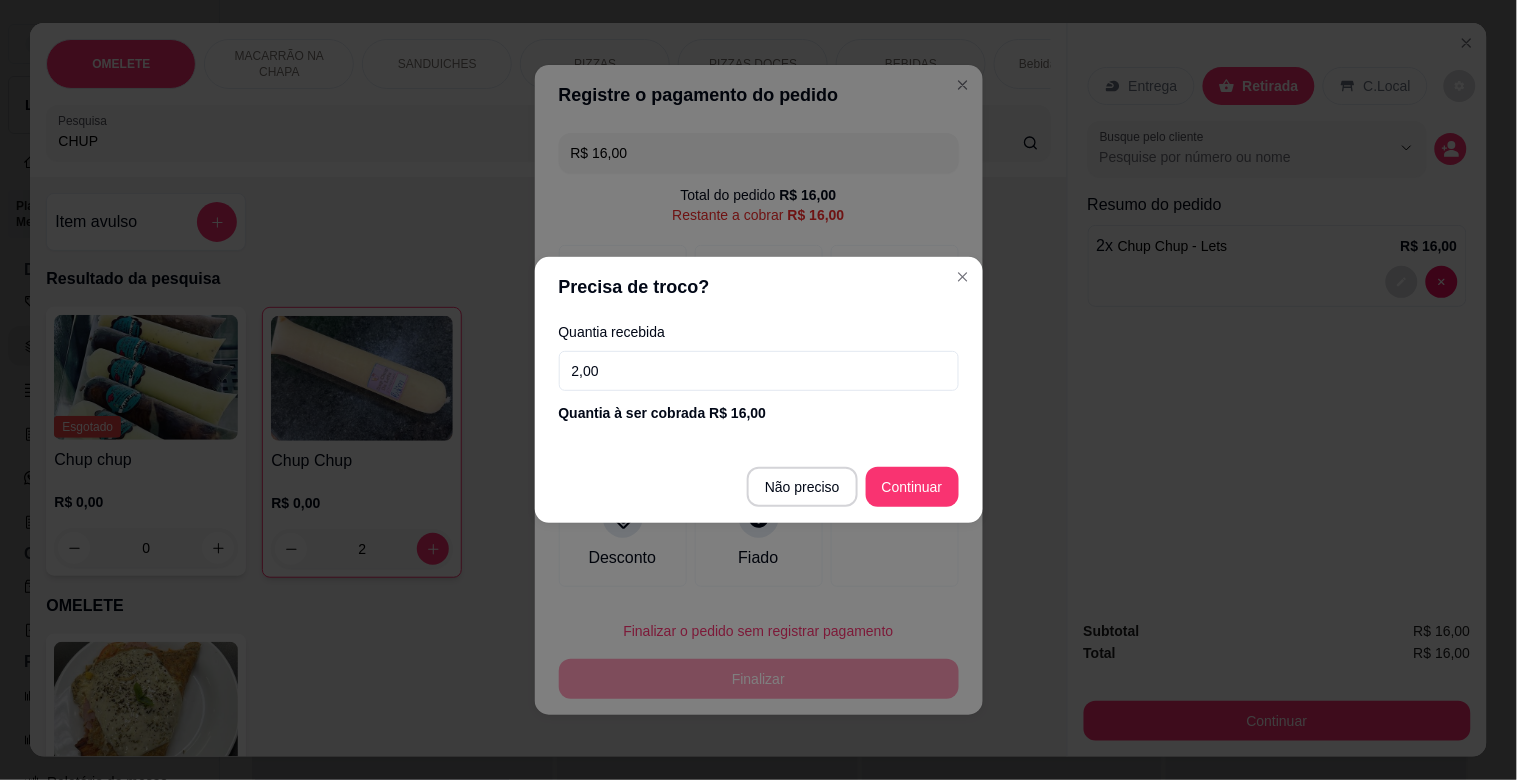 type on "20,00" 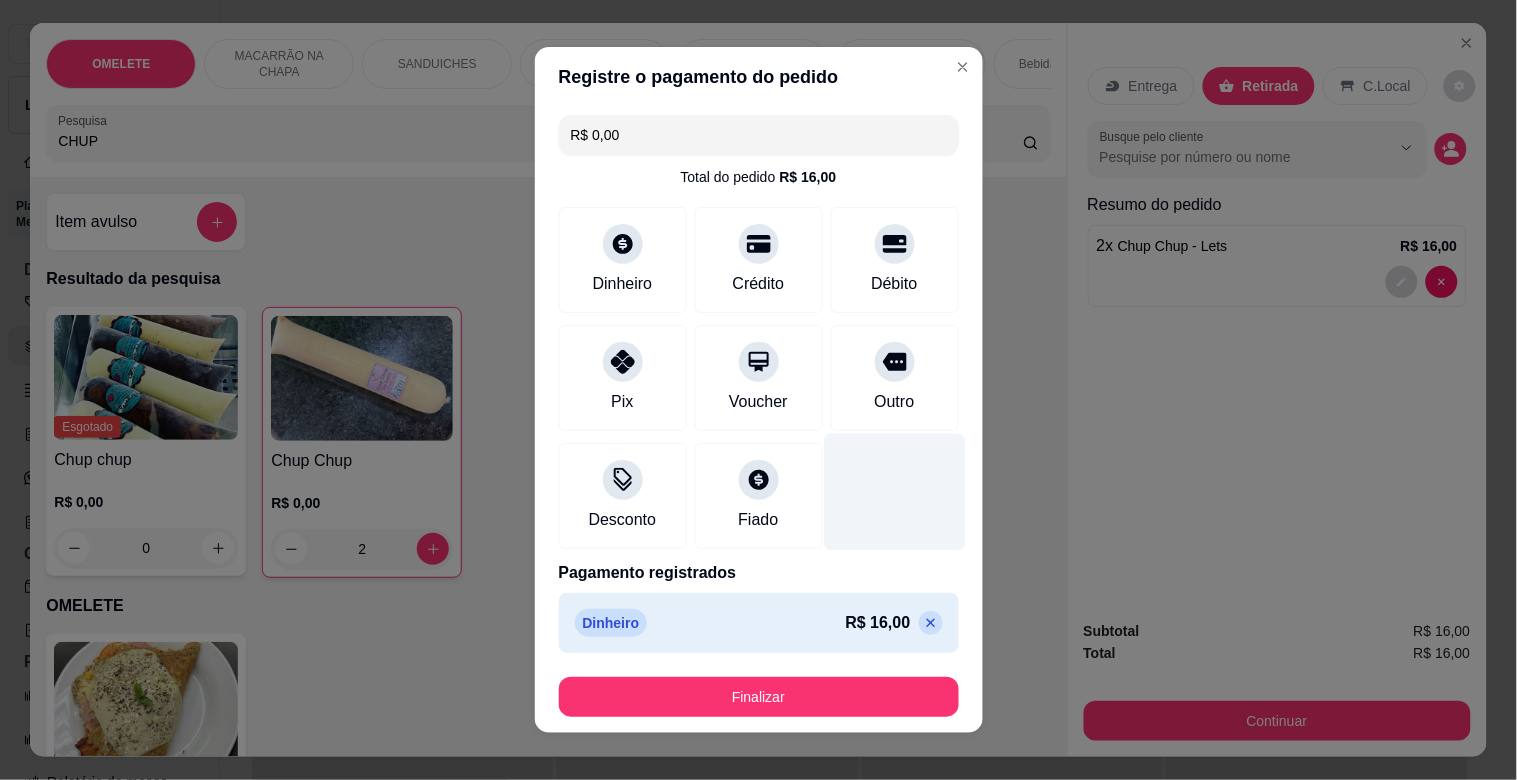 type on "R$ 0,00" 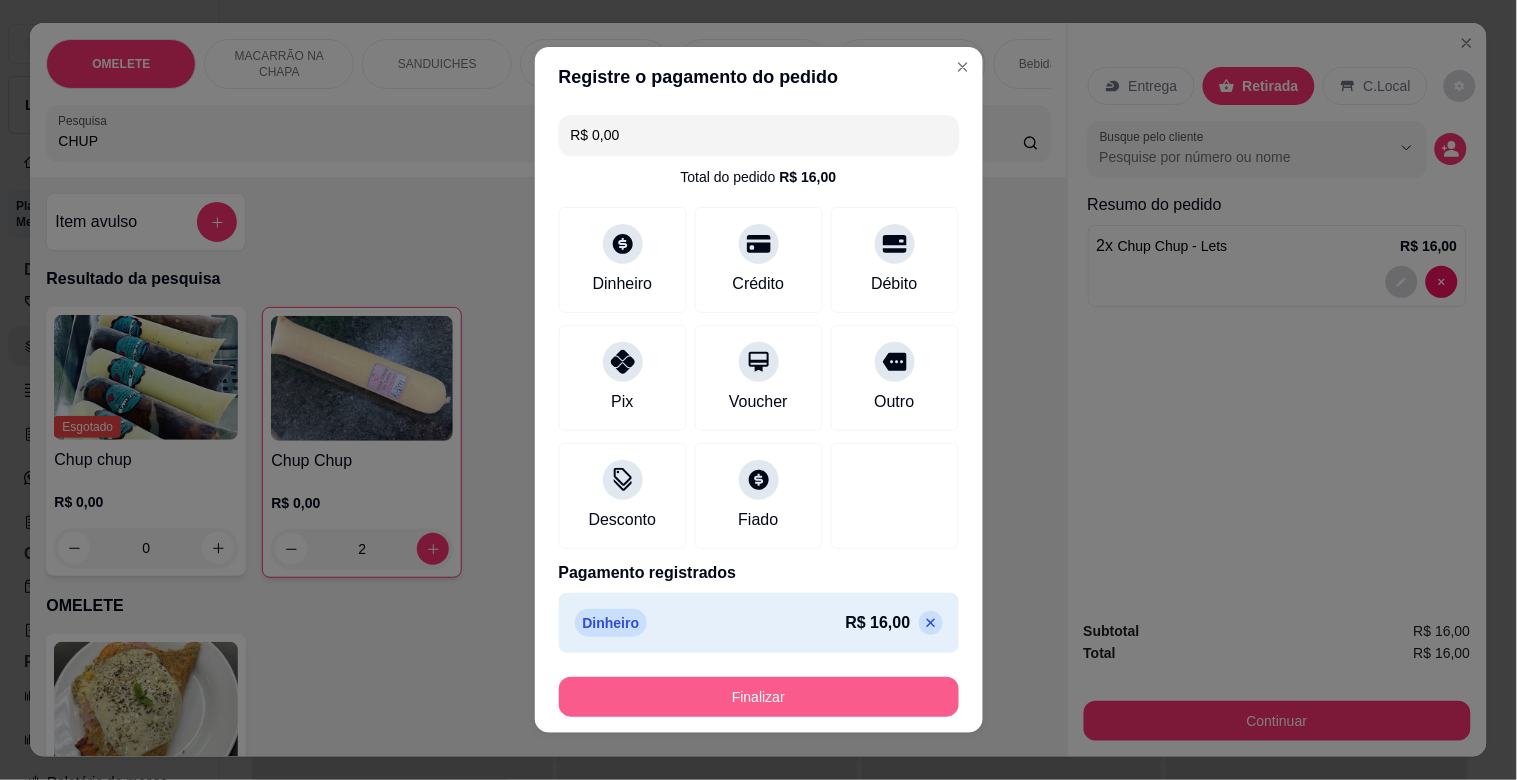click on "Finalizar" at bounding box center (759, 697) 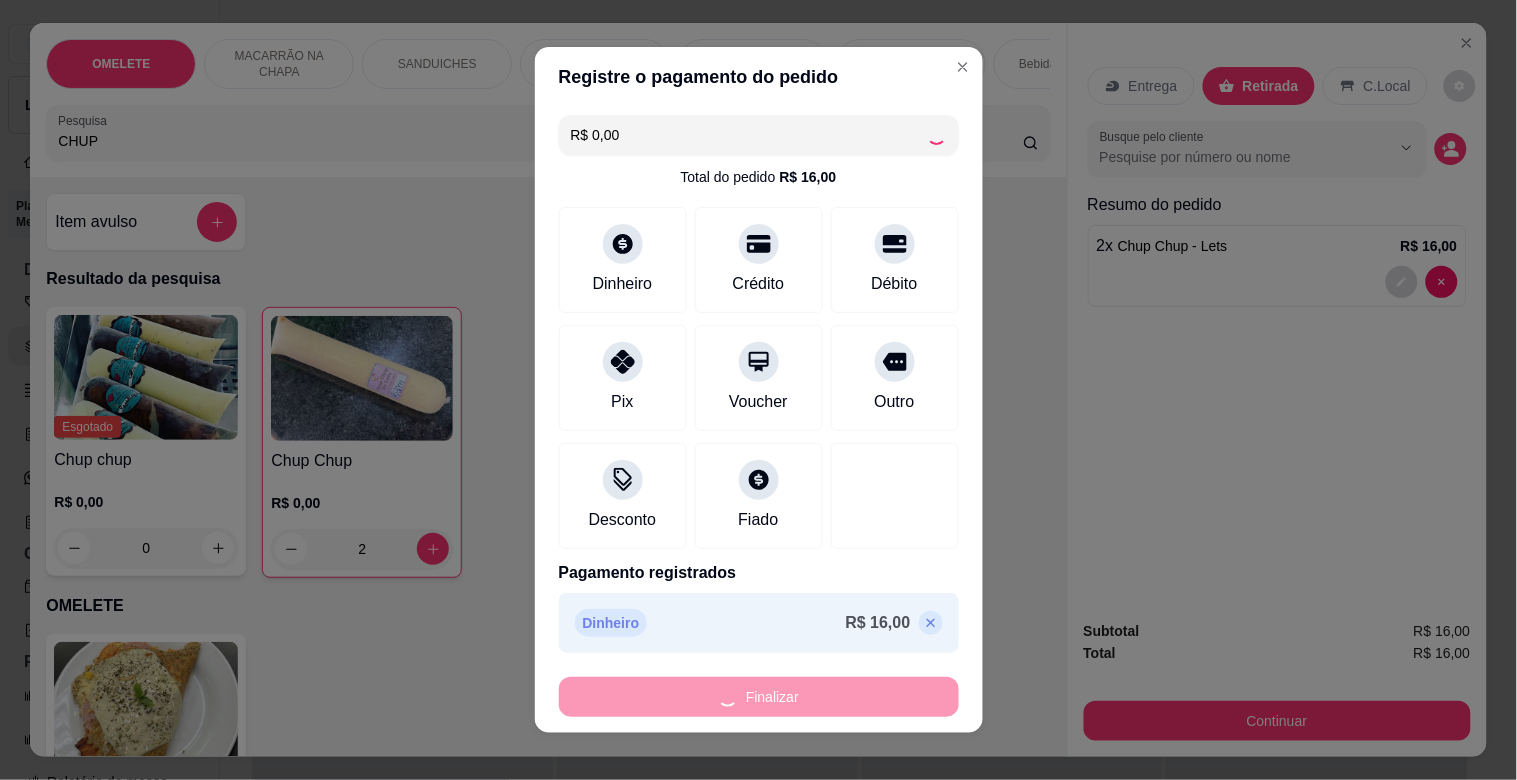 type on "0" 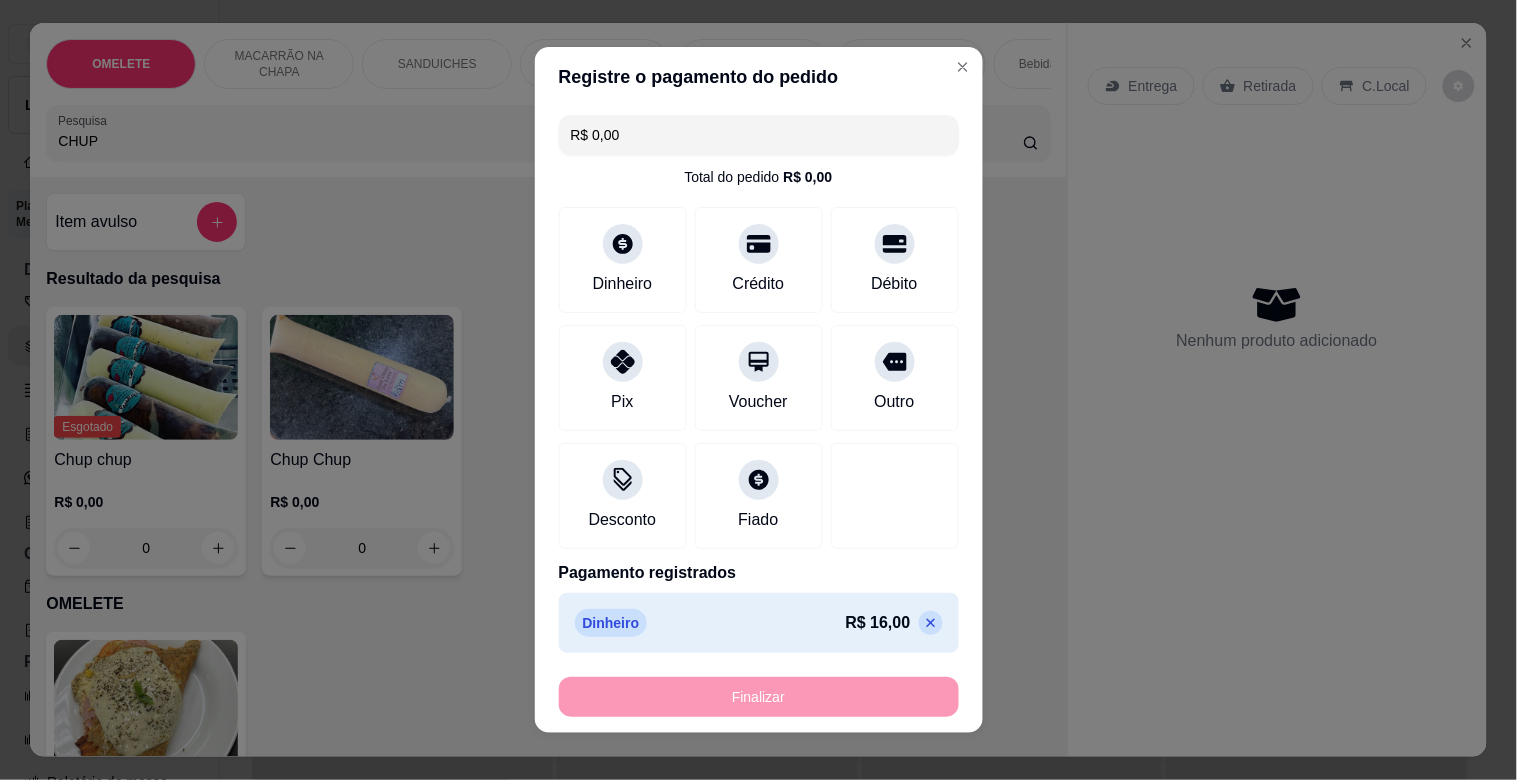 type on "-R$ 16,00" 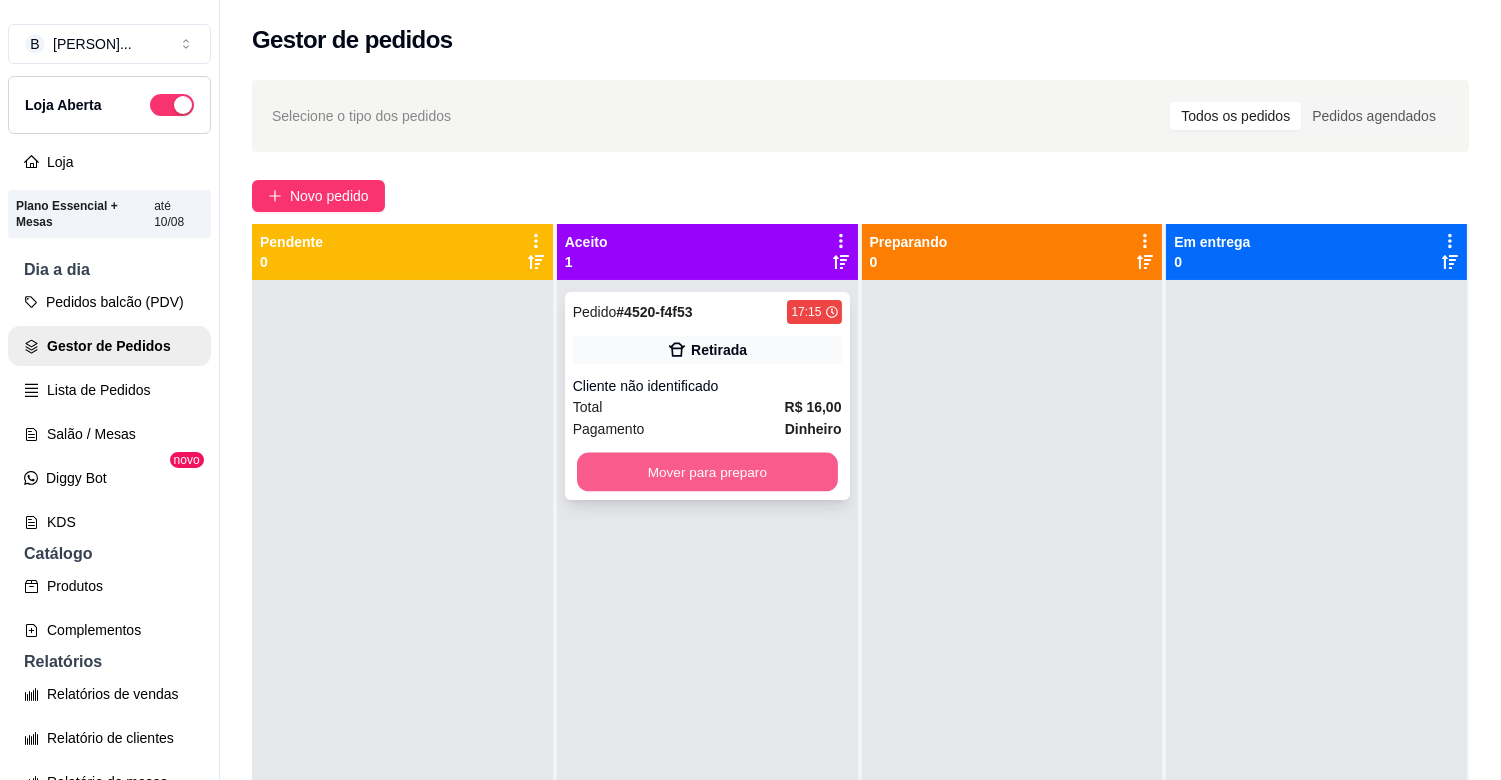 click on "Mover para preparo" at bounding box center [707, 472] 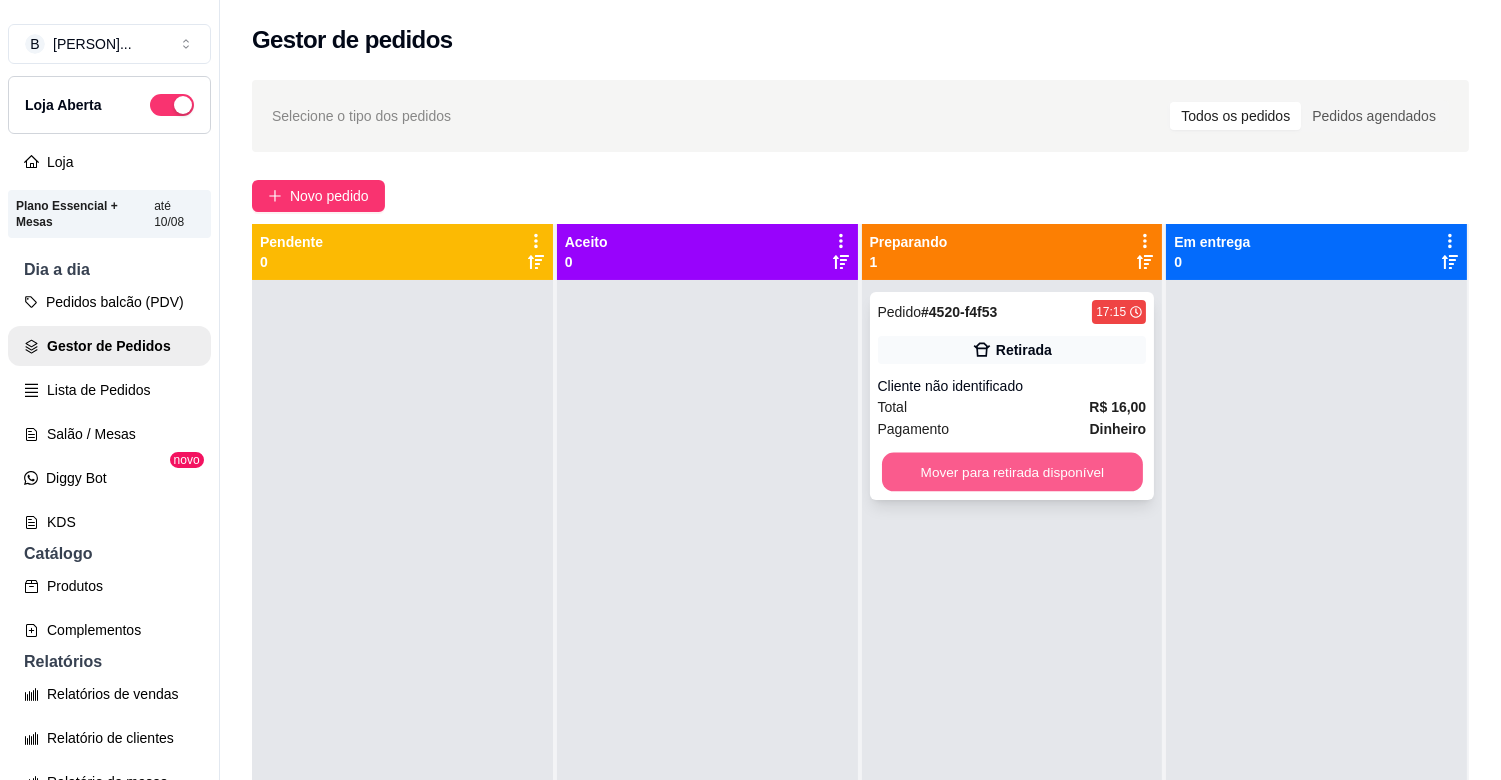 click on "Mover para retirada disponível" at bounding box center [1012, 472] 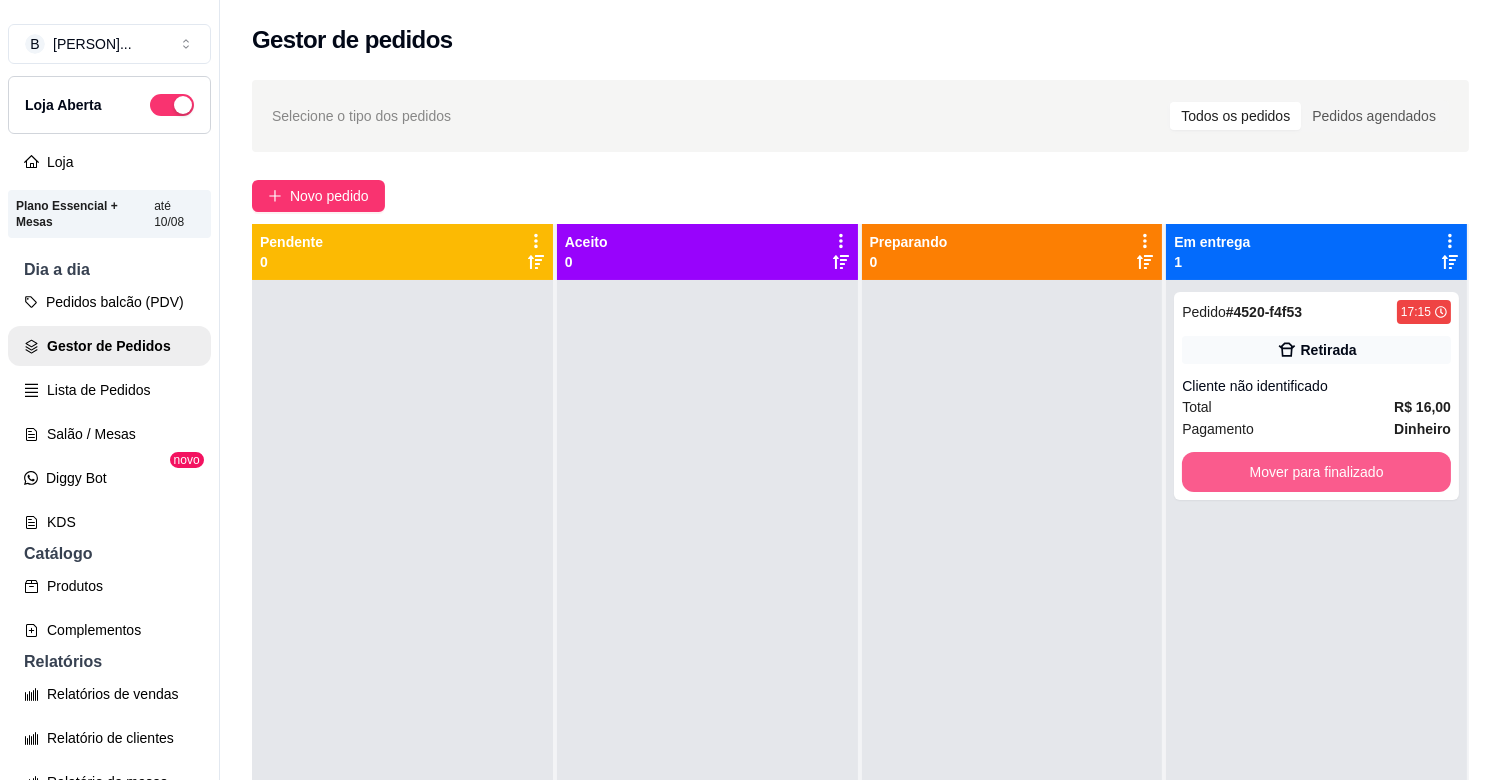click on "Mover para finalizado" at bounding box center (1316, 472) 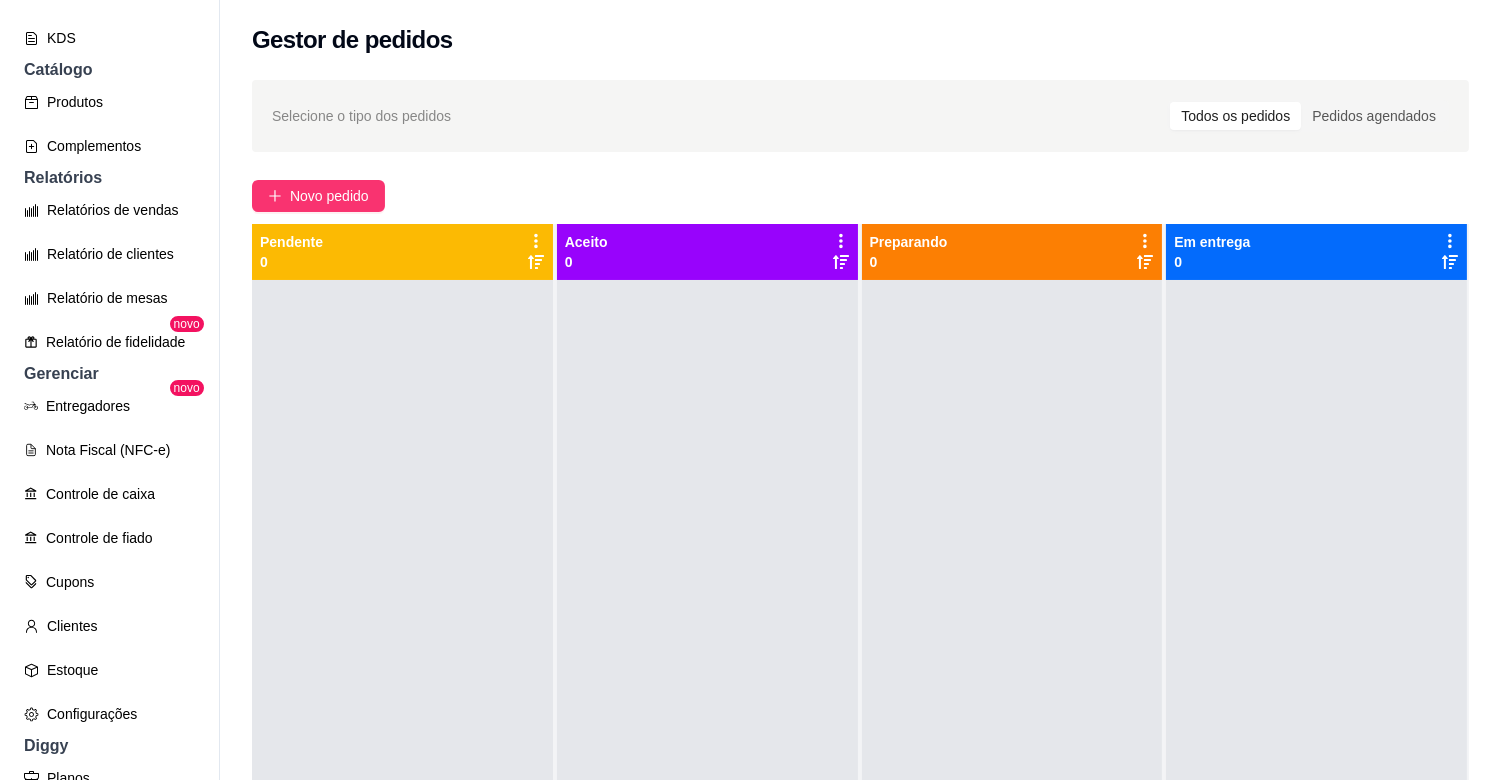 scroll, scrollTop: 495, scrollLeft: 0, axis: vertical 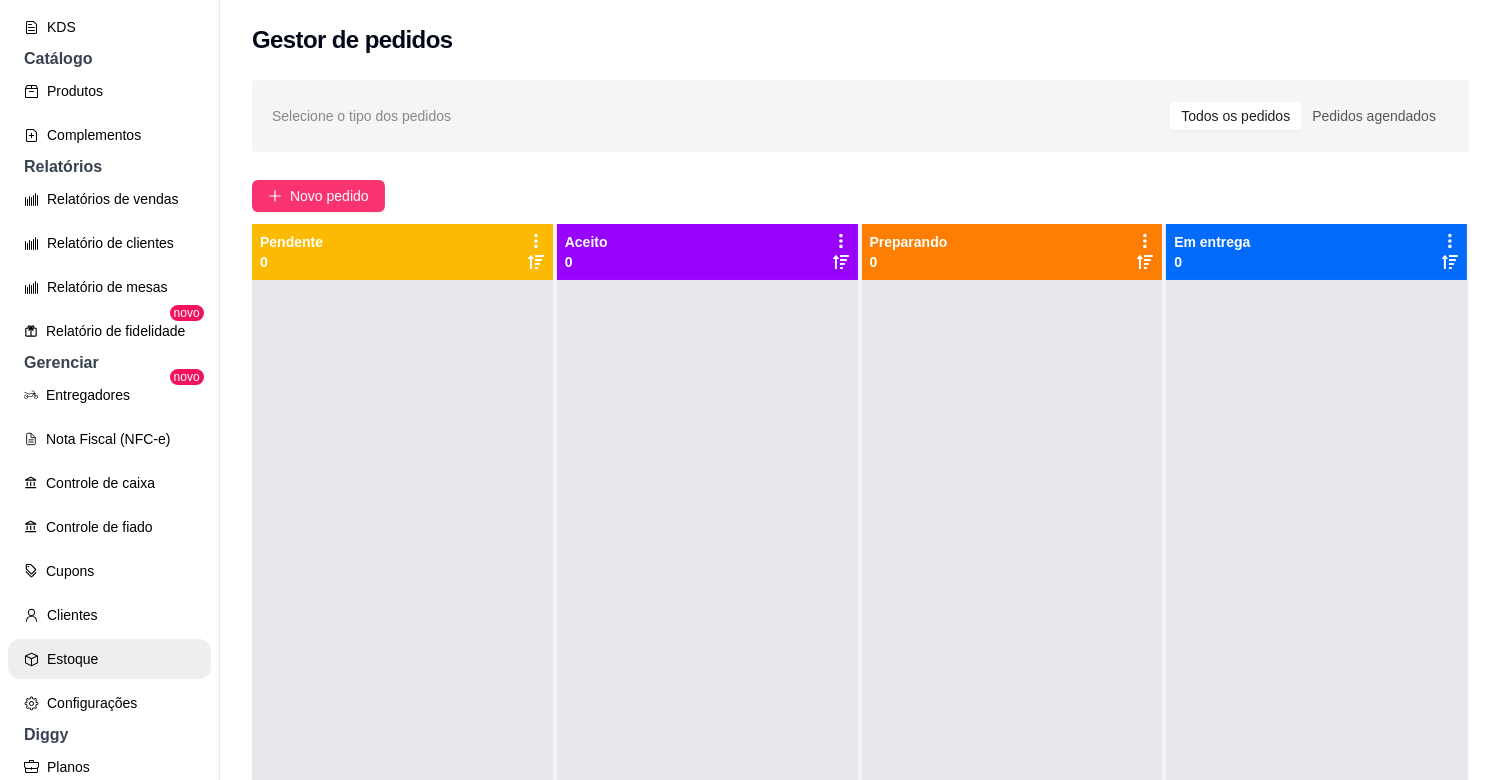 click on "Estoque" at bounding box center [109, 659] 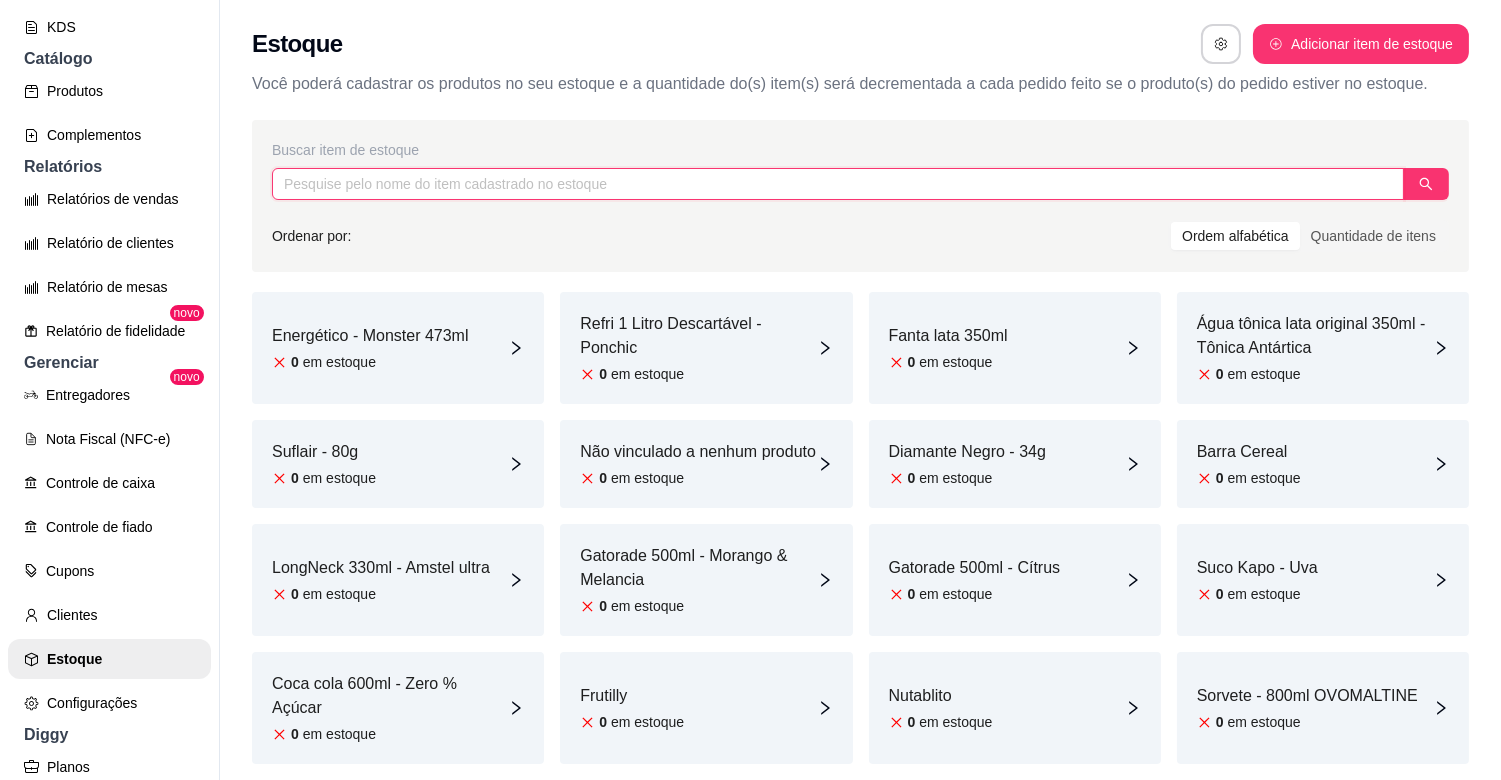 click at bounding box center (838, 184) 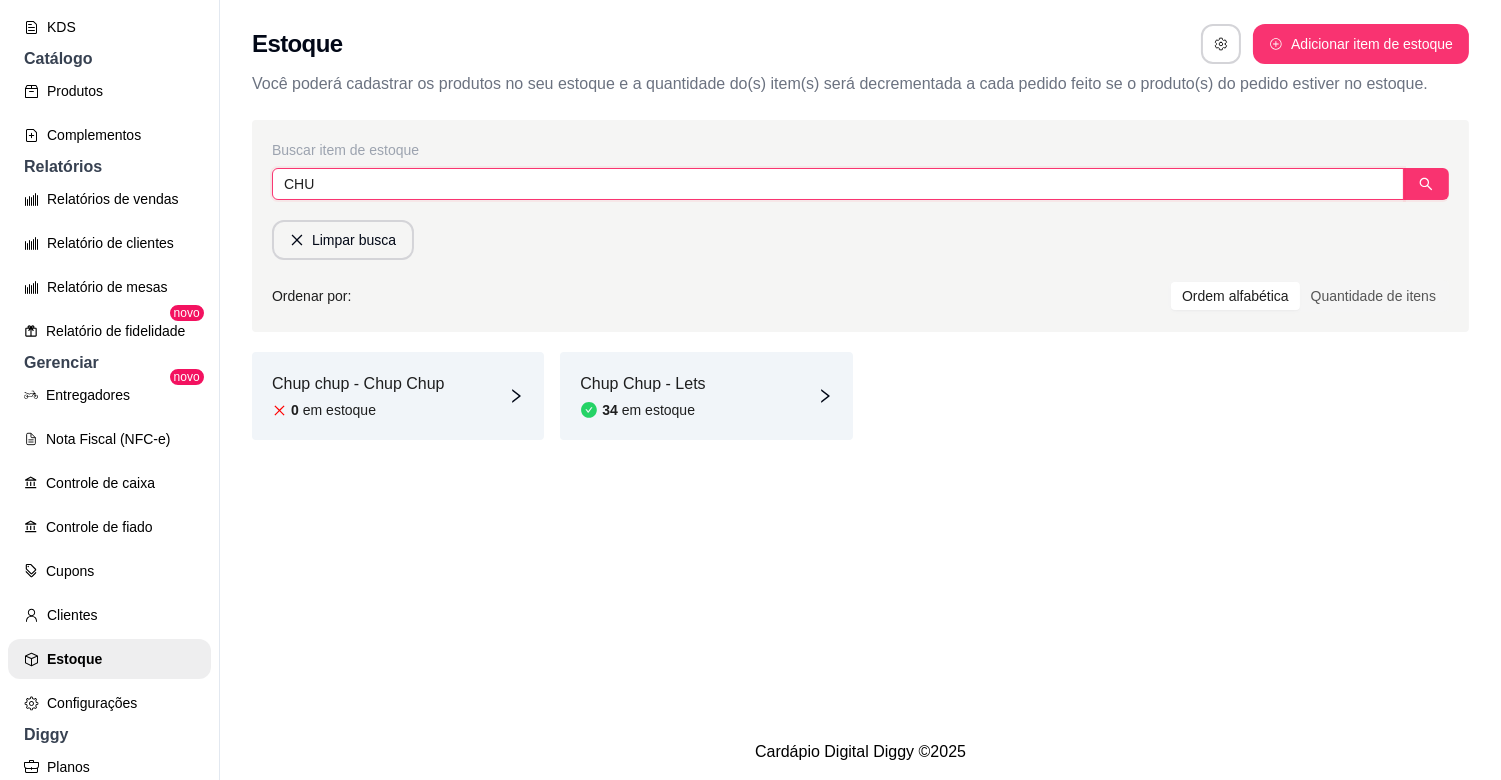 type on "CHU" 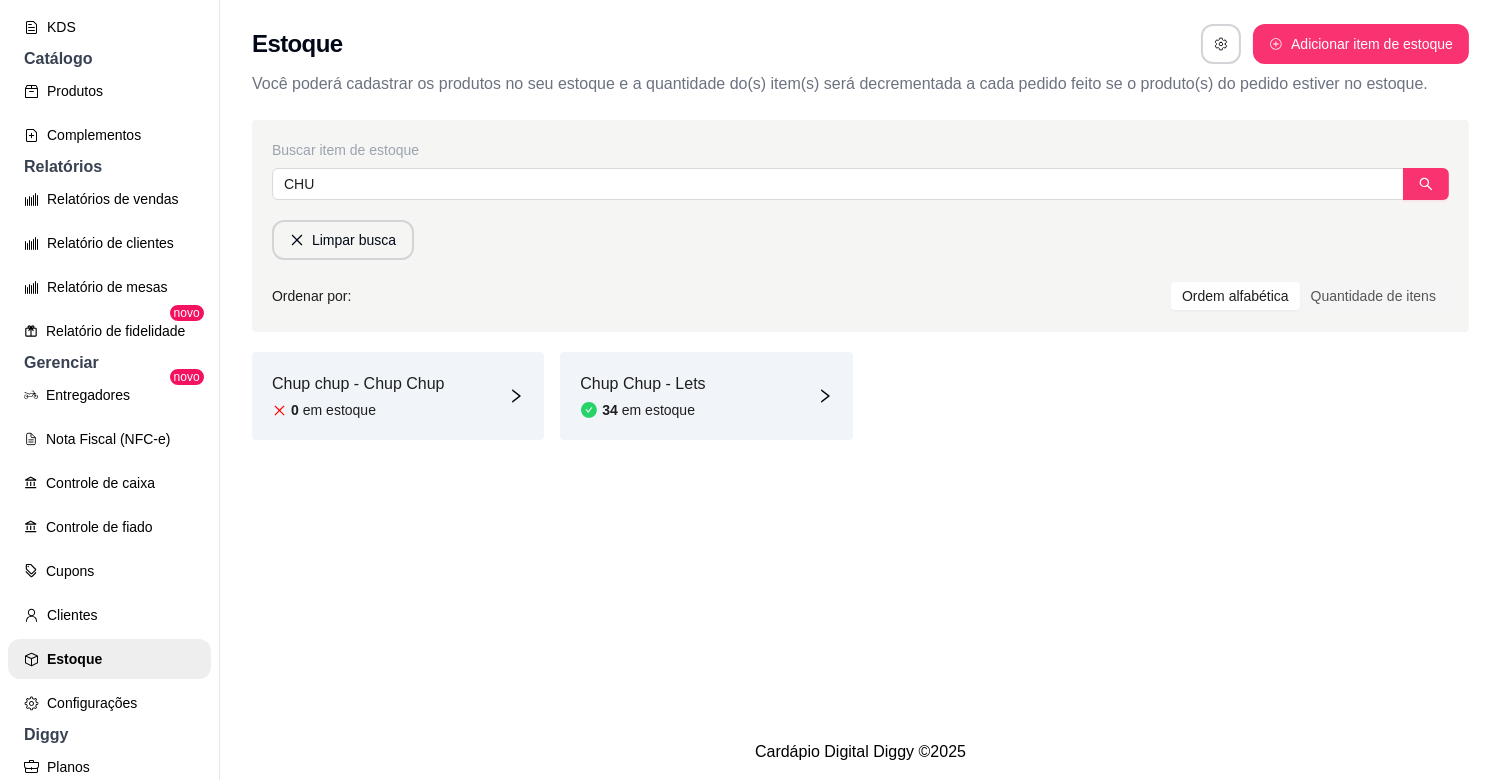 click on "Chup chup - Chup Chup 0 em estoque" at bounding box center (358, 396) 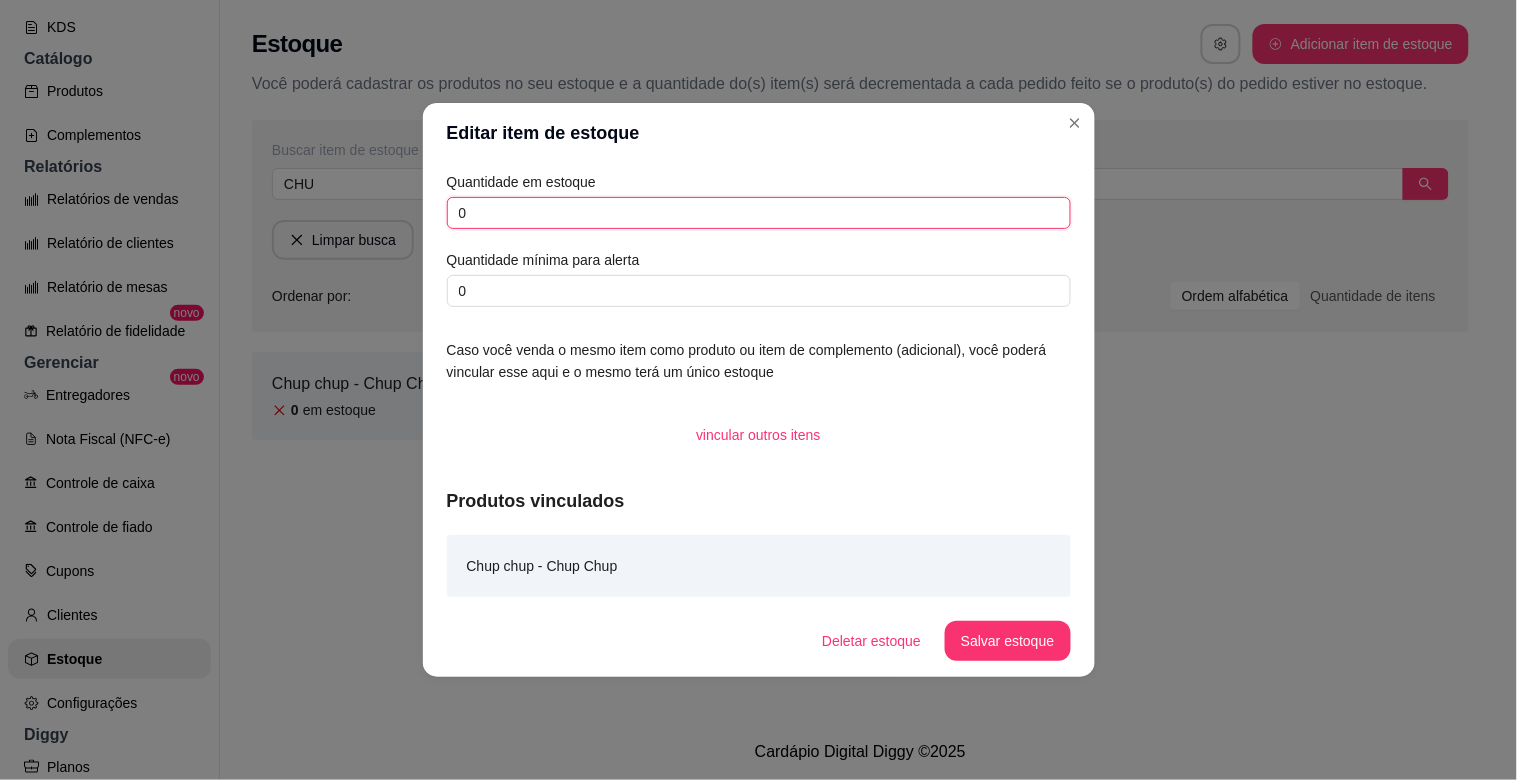 click on "0" at bounding box center (759, 213) 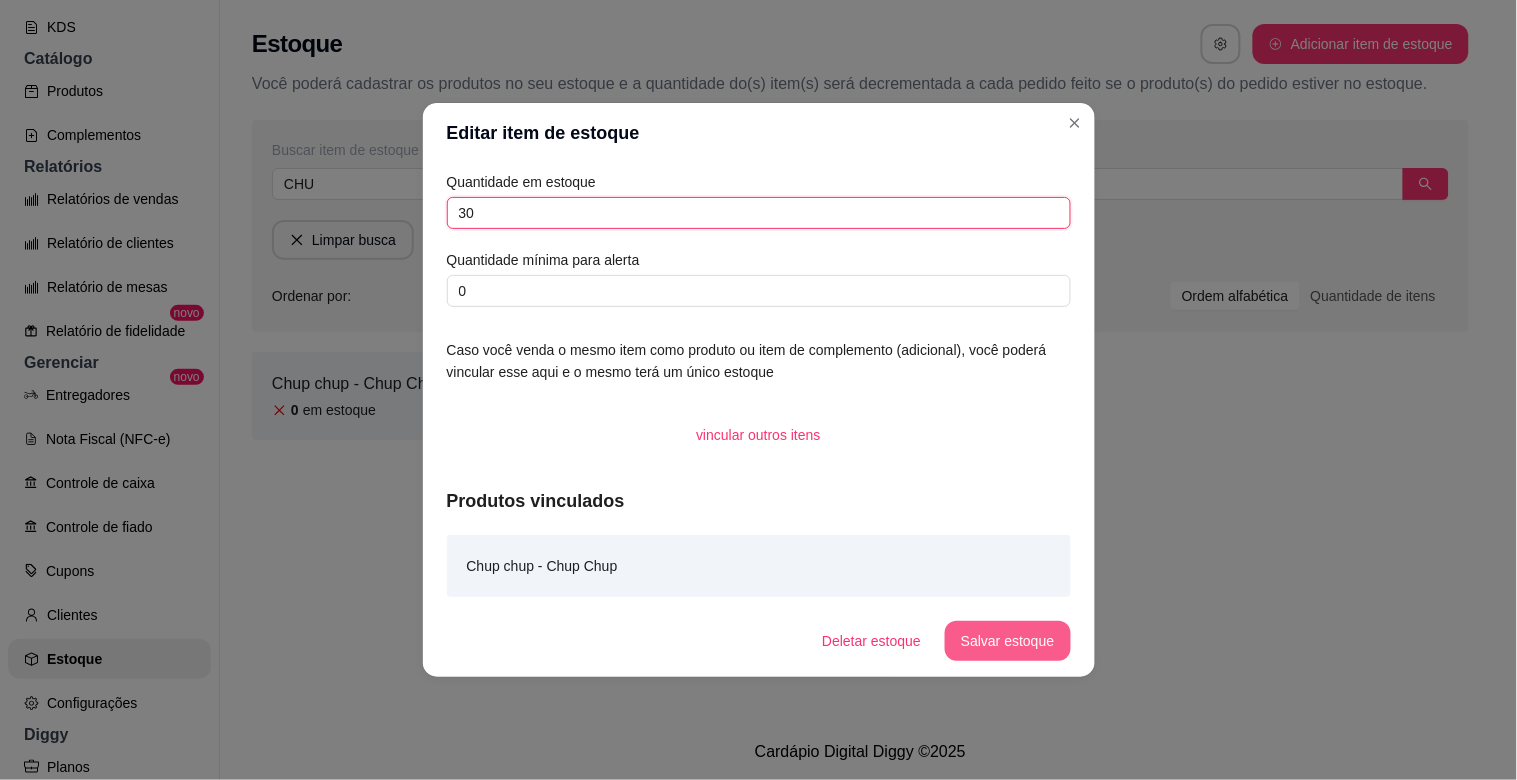 type on "30" 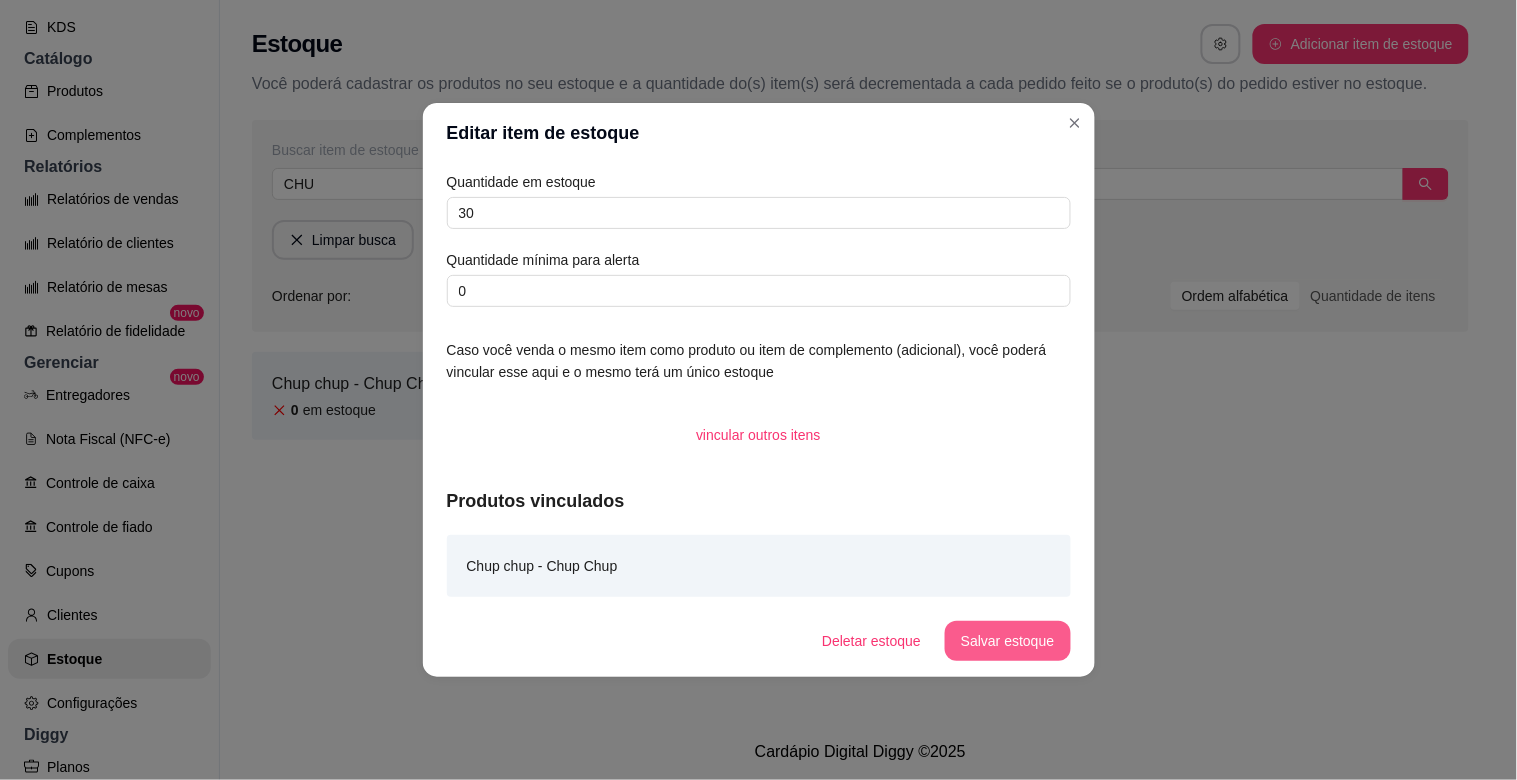 click on "Salvar estoque" at bounding box center (1007, 641) 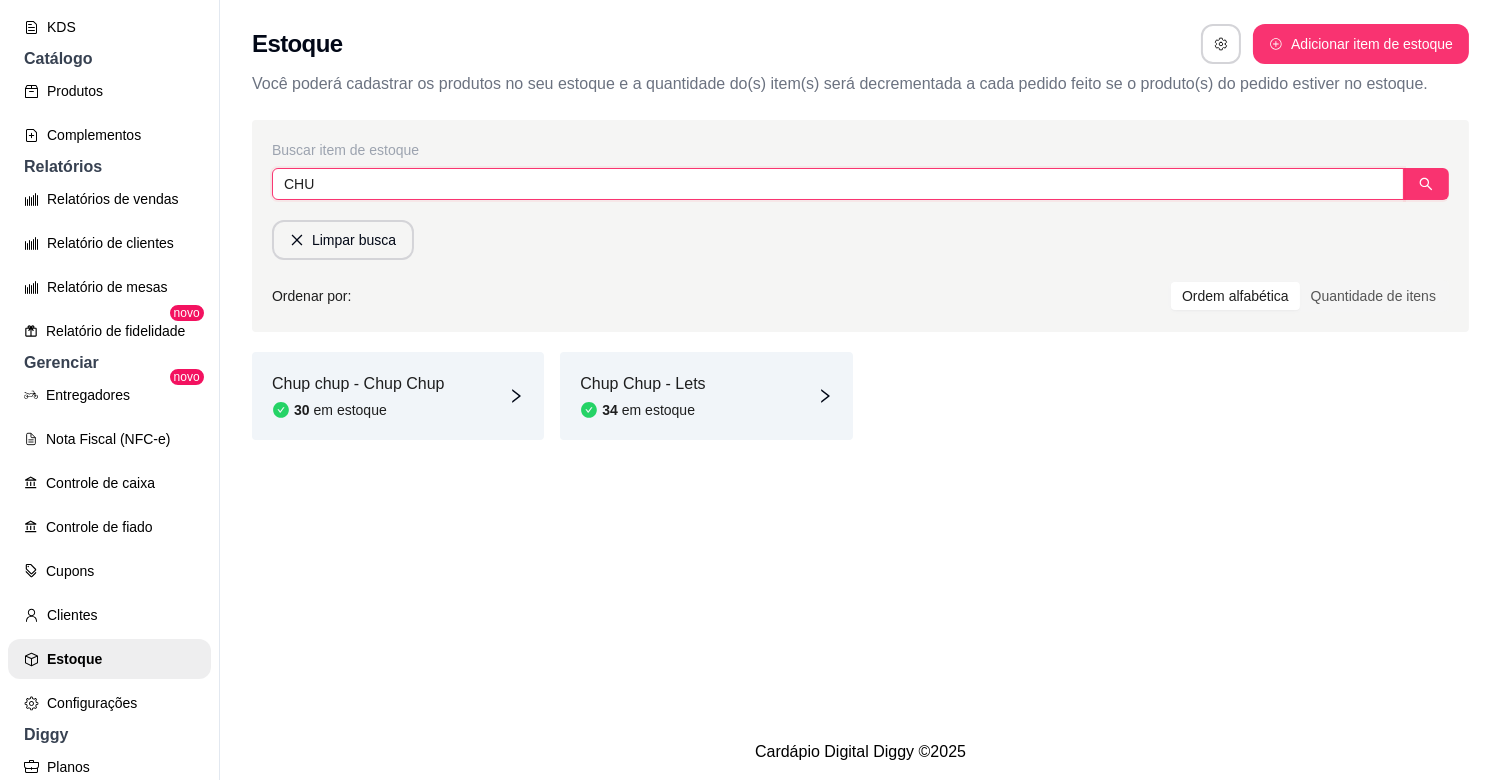 click on "CHU" at bounding box center (838, 184) 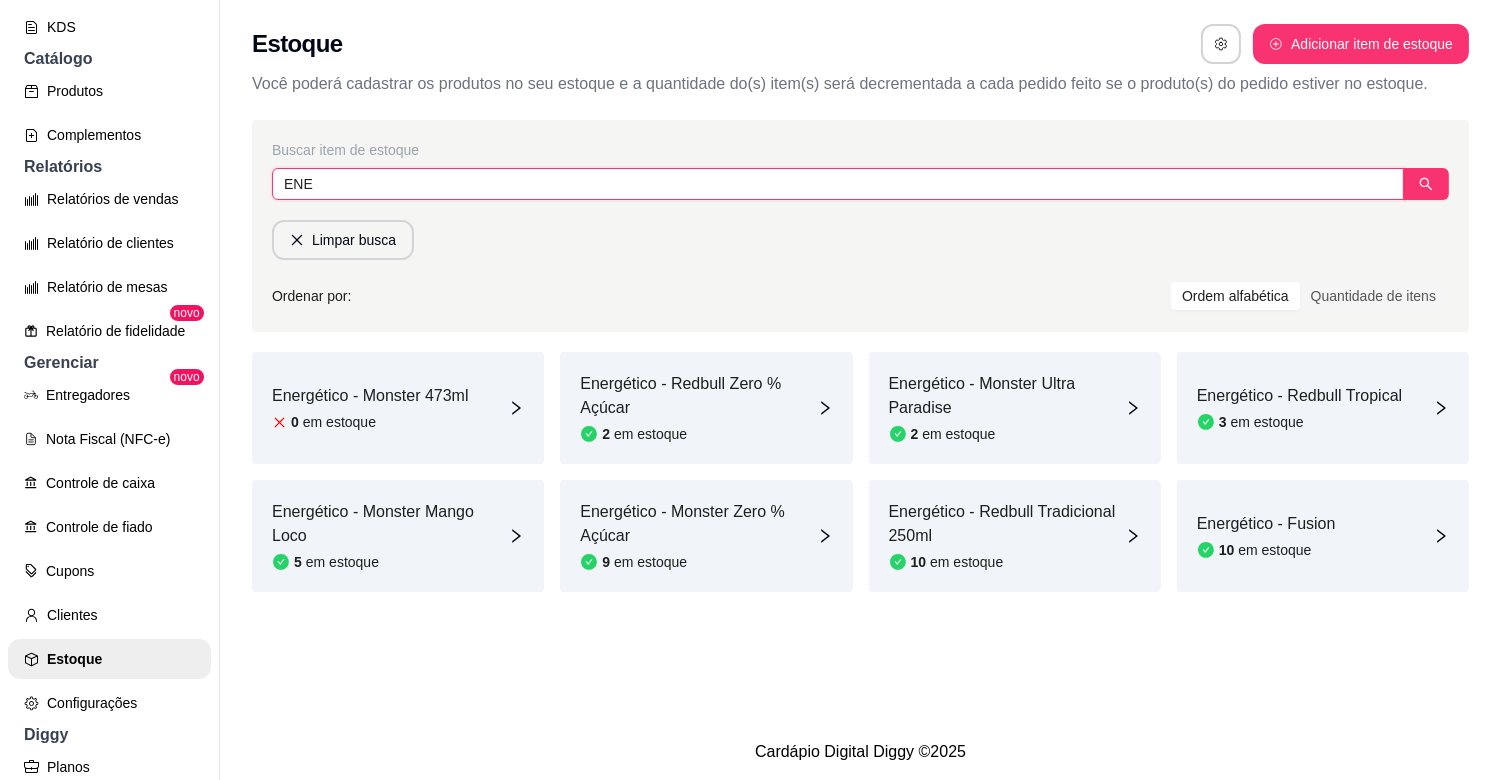 type on "ENE" 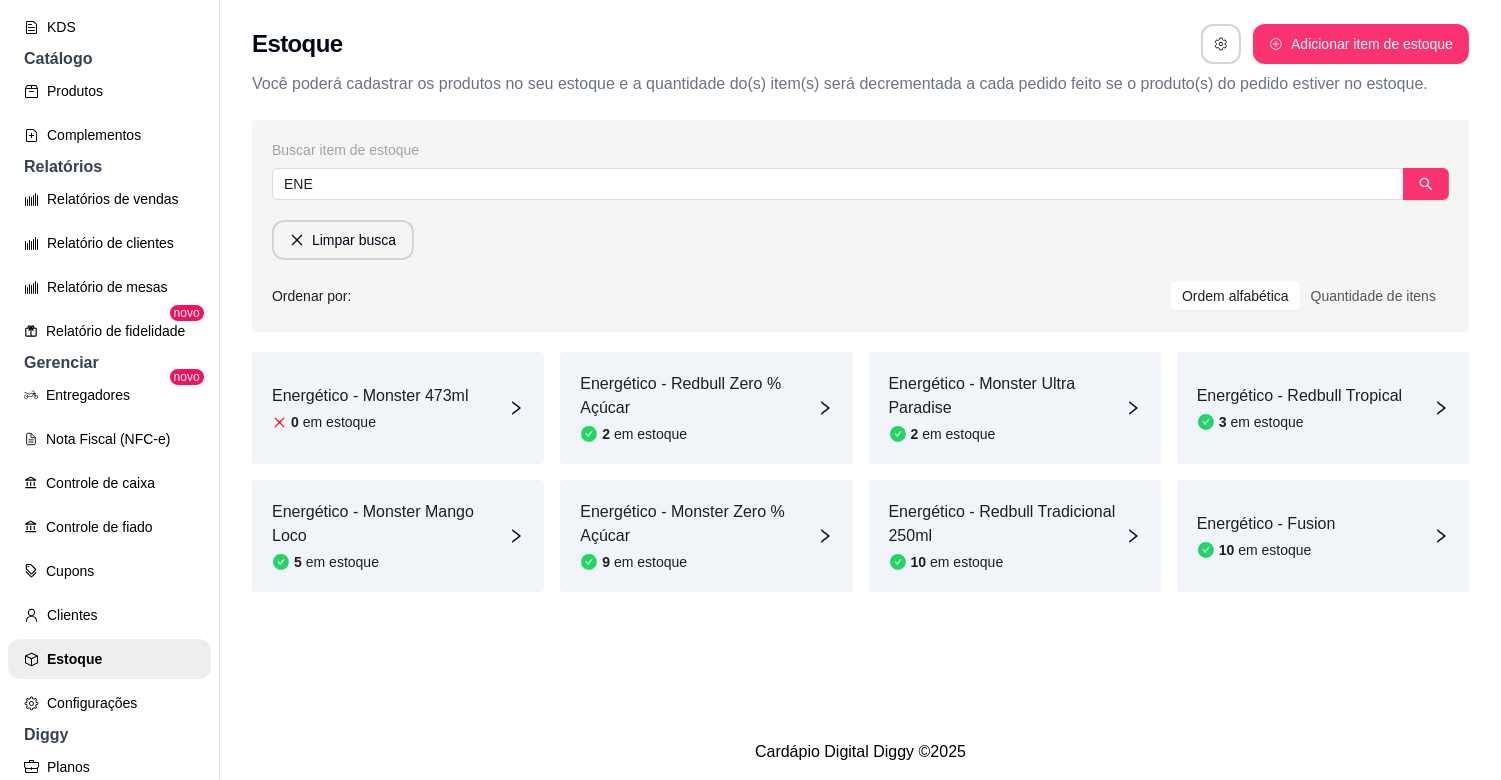 click on "em estoque" at bounding box center [339, 422] 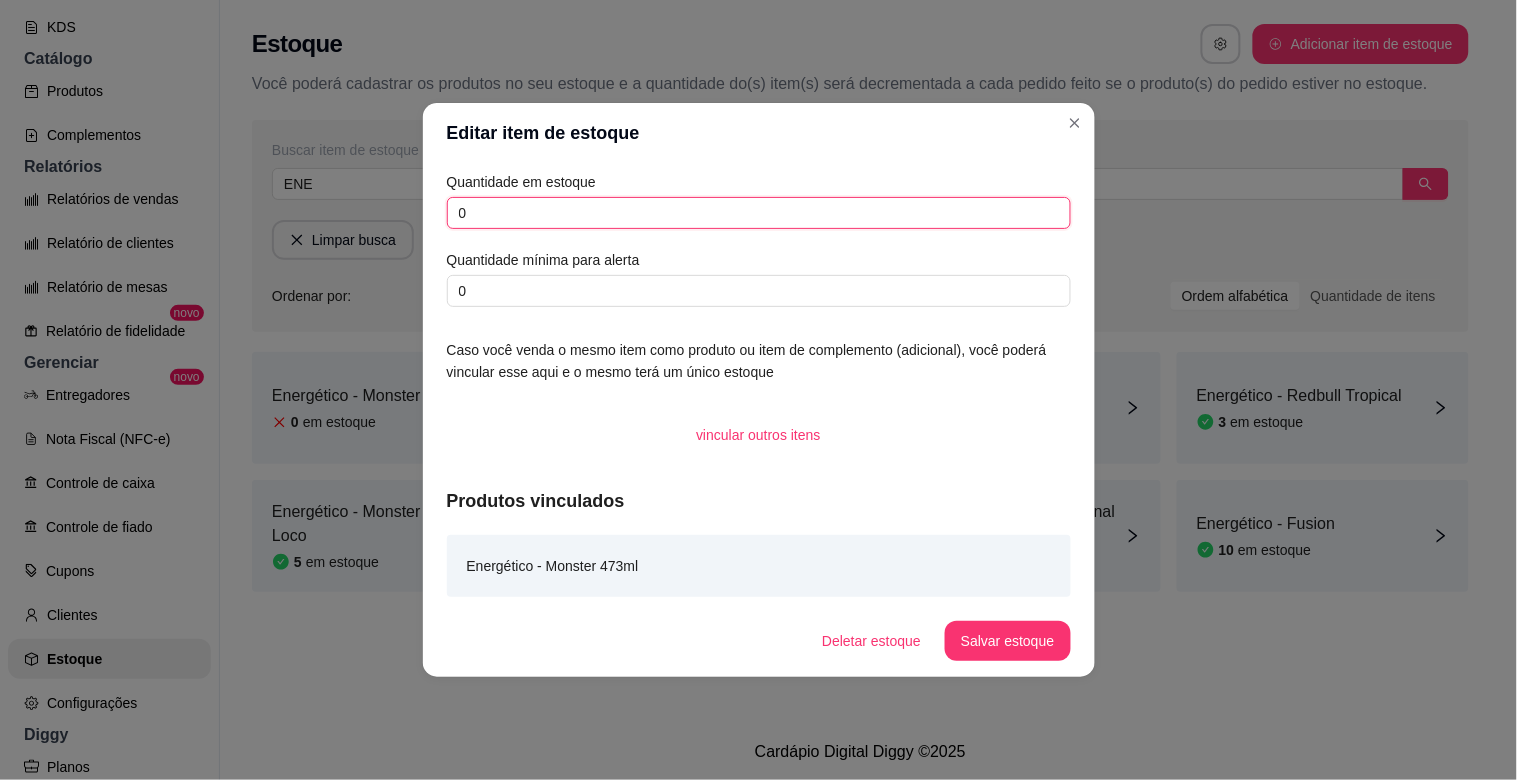 click on "0" at bounding box center (759, 213) 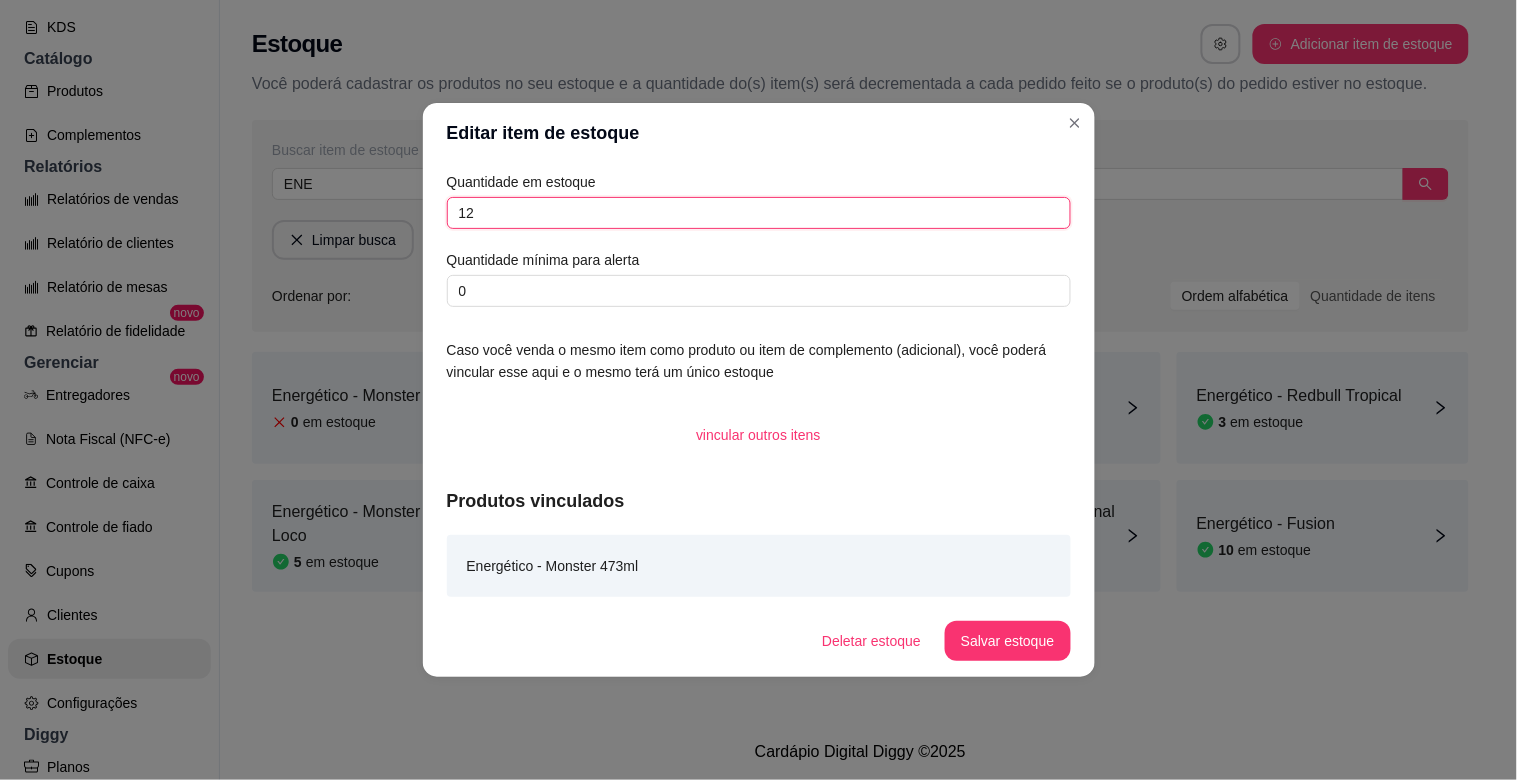 type on "12" 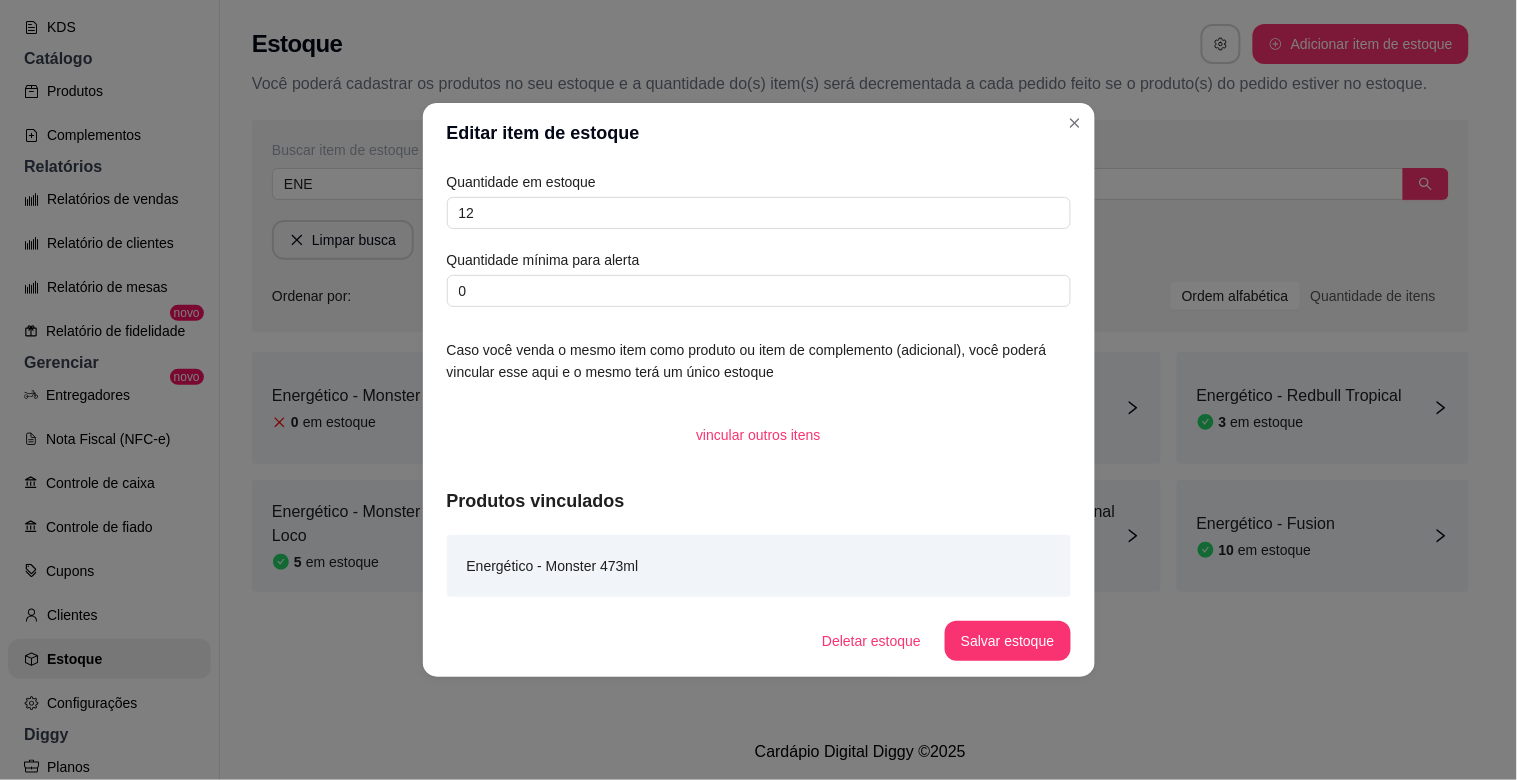 click on "Salvar estoque" at bounding box center [1007, 641] 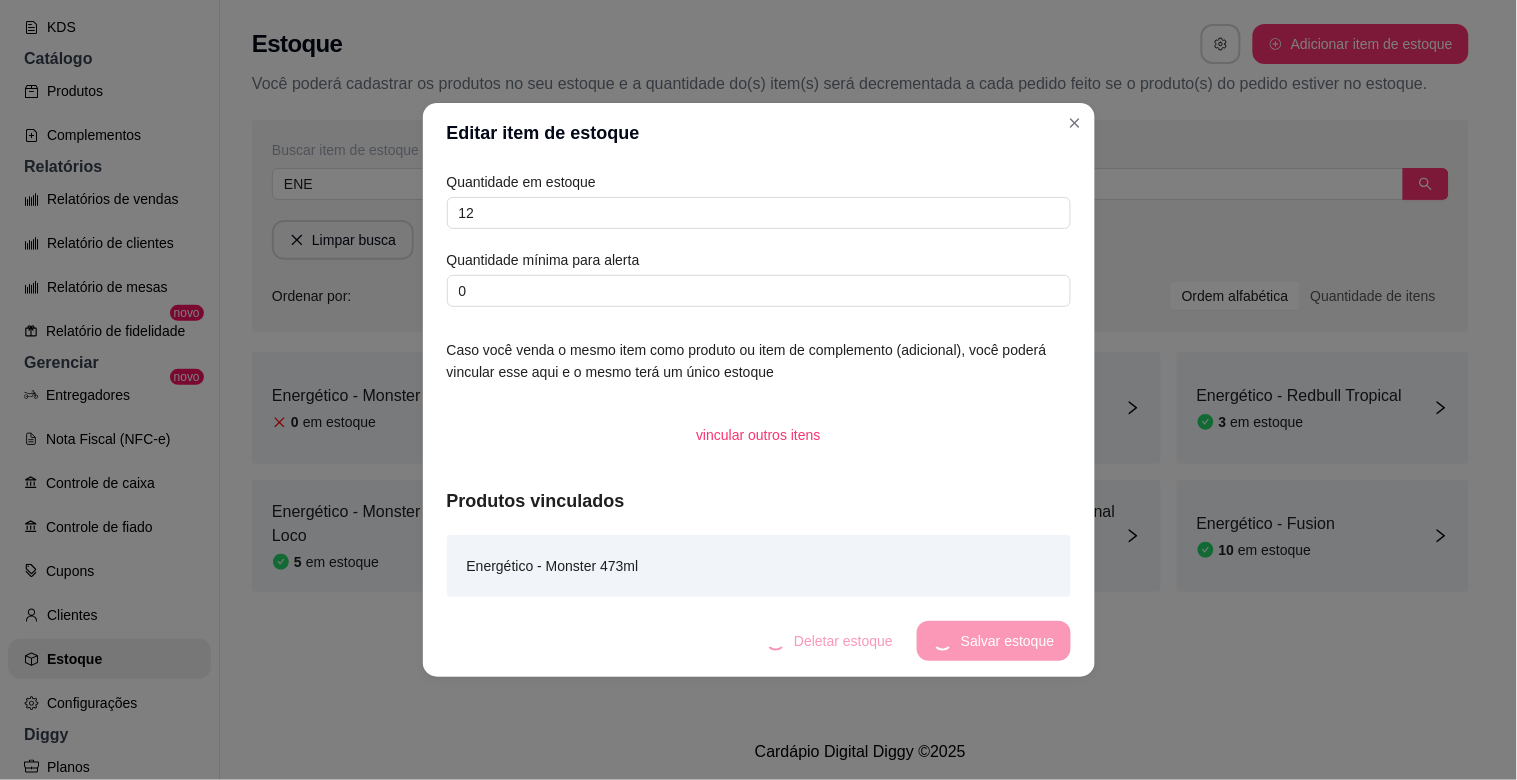 click on "Deletar estoque Salvar estoque" at bounding box center [910, 641] 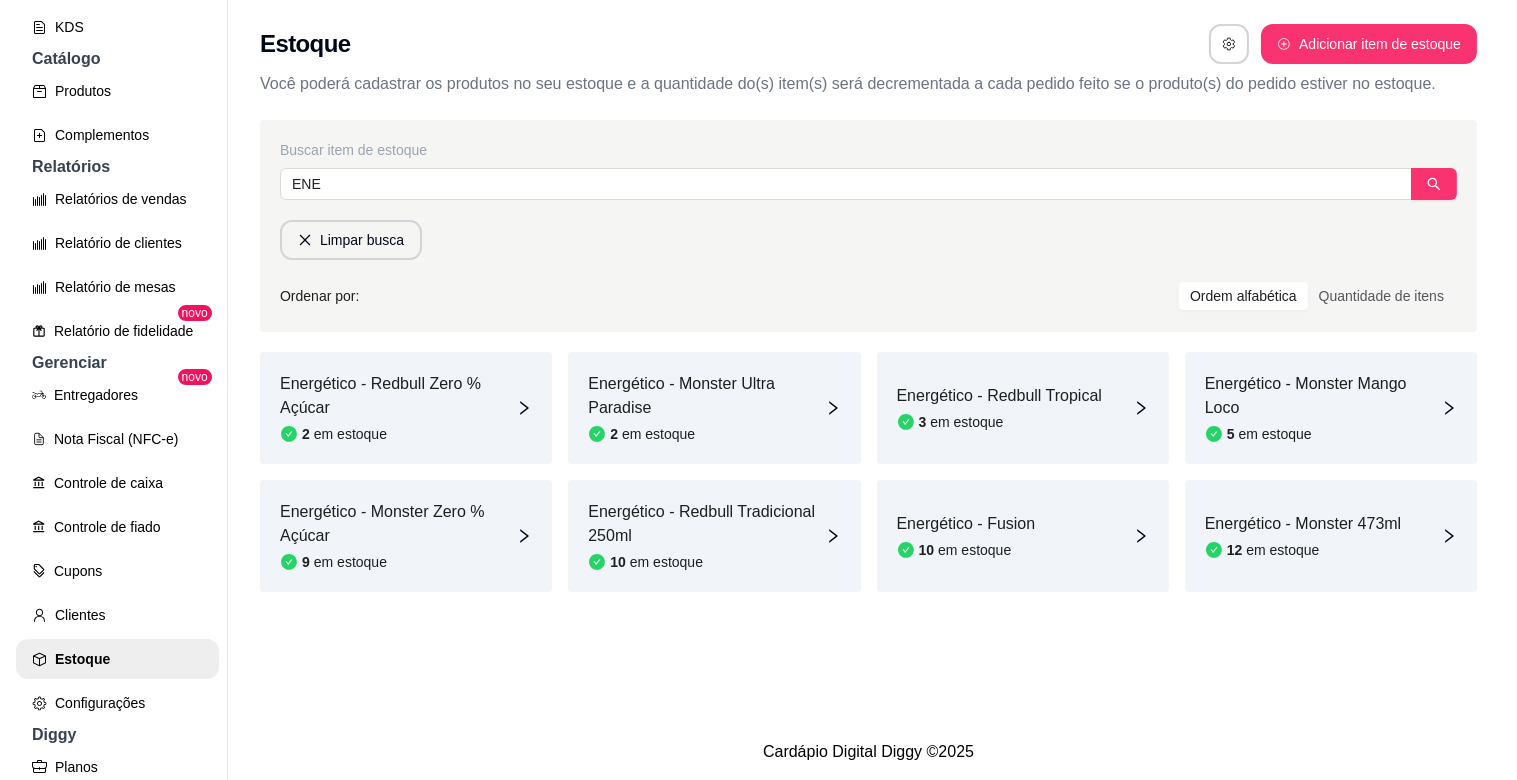 scroll, scrollTop: 0, scrollLeft: 0, axis: both 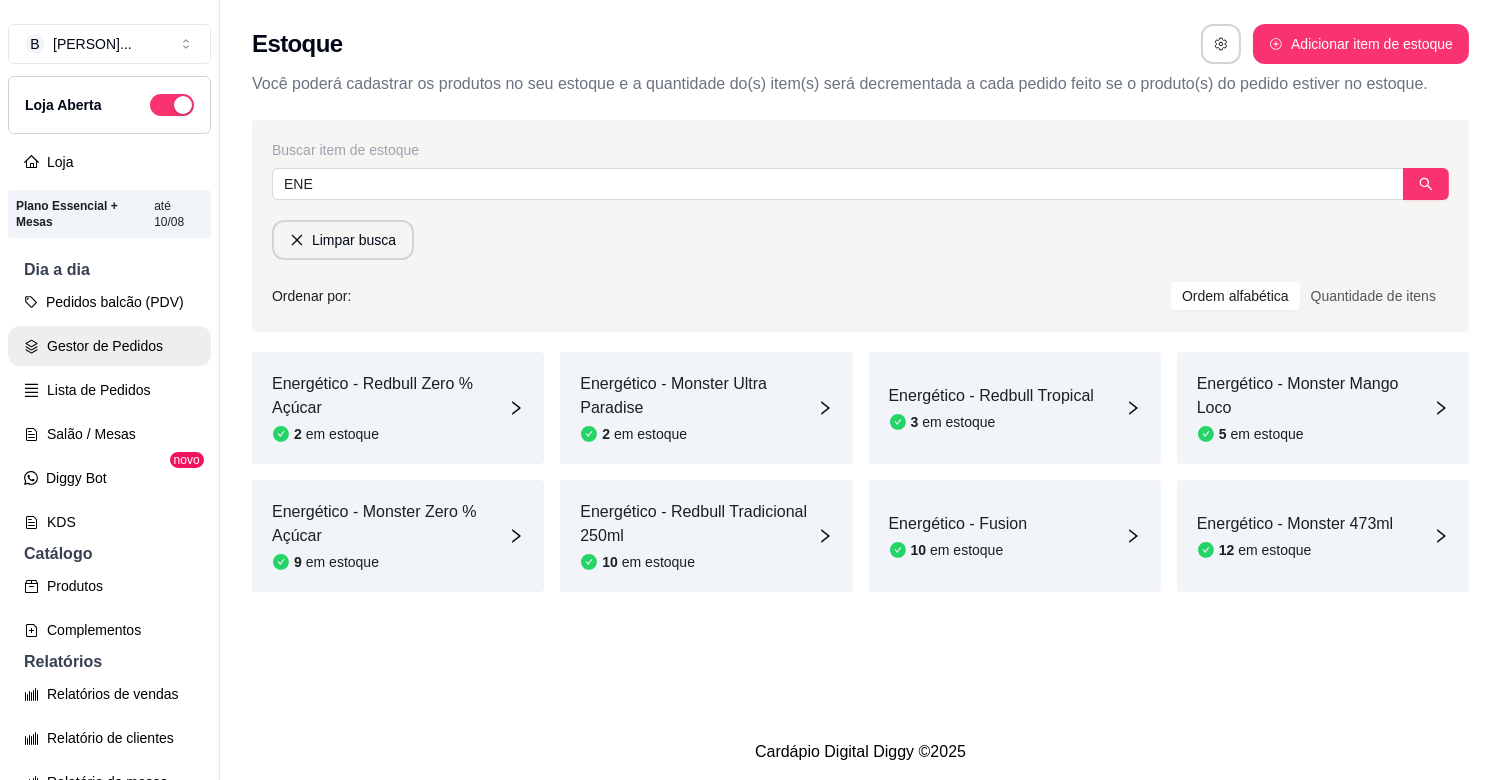 click on "Gestor de Pedidos" at bounding box center (109, 346) 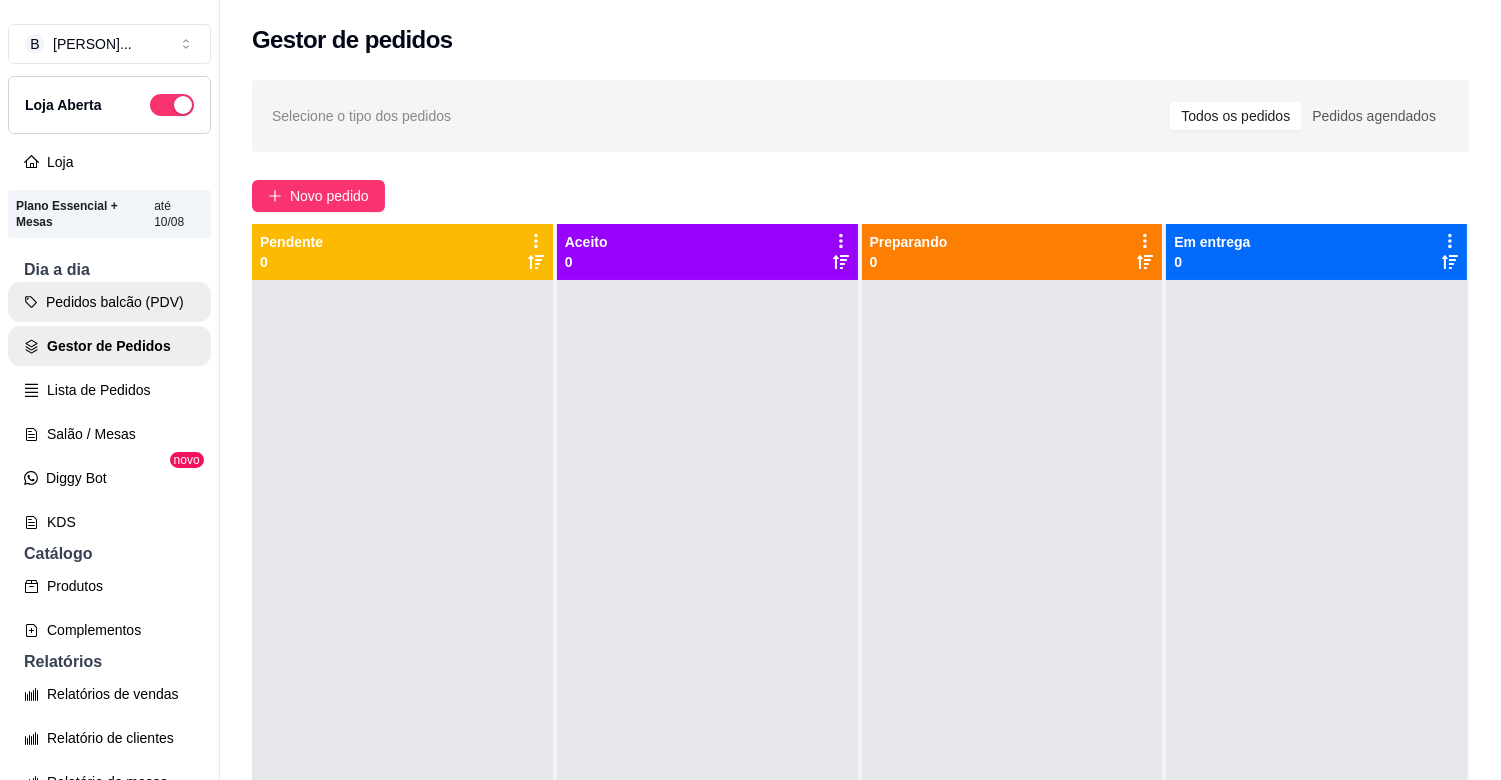 click on "Pedidos balcão (PDV)" at bounding box center (109, 302) 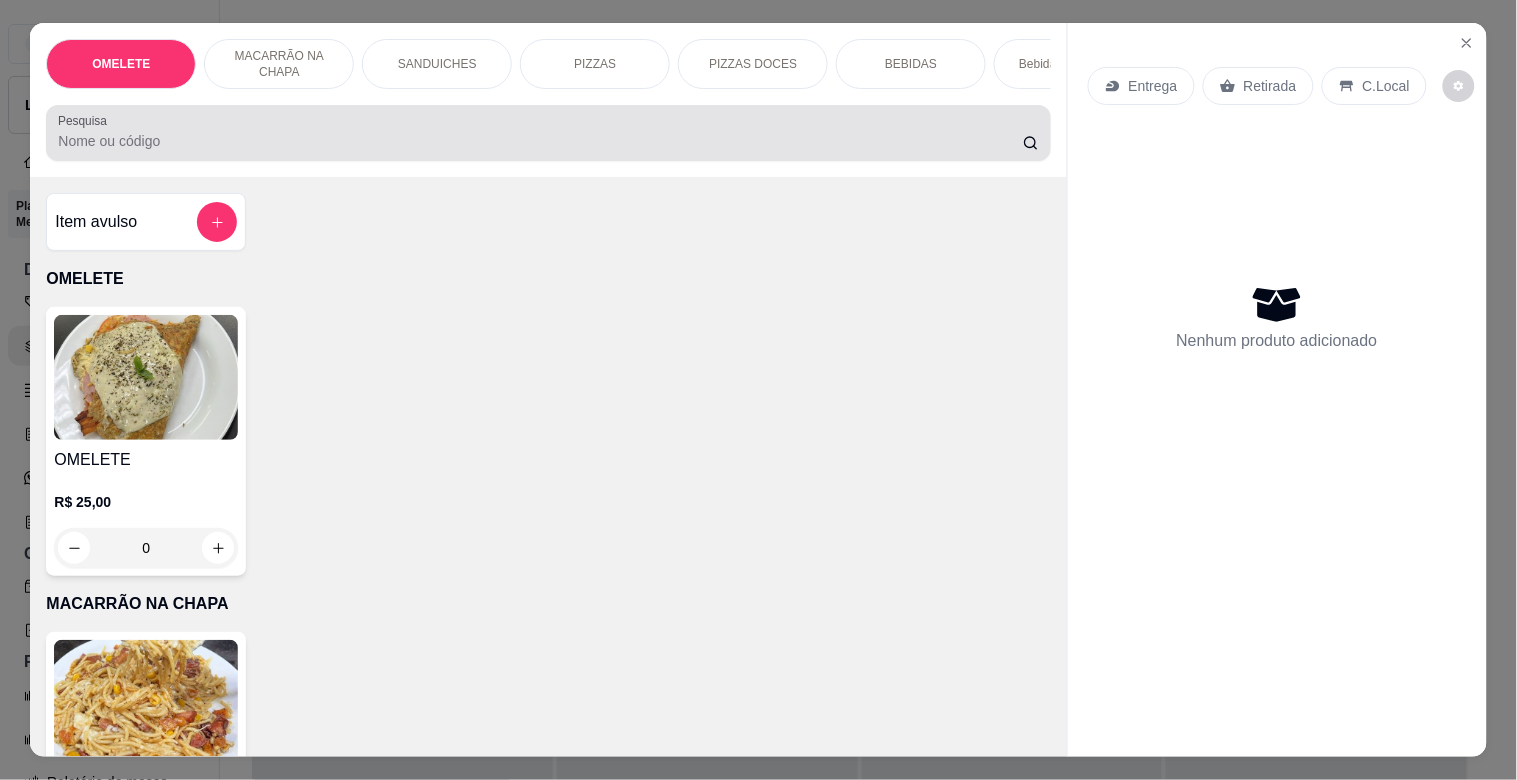 click on "Pesquisa" at bounding box center [540, 141] 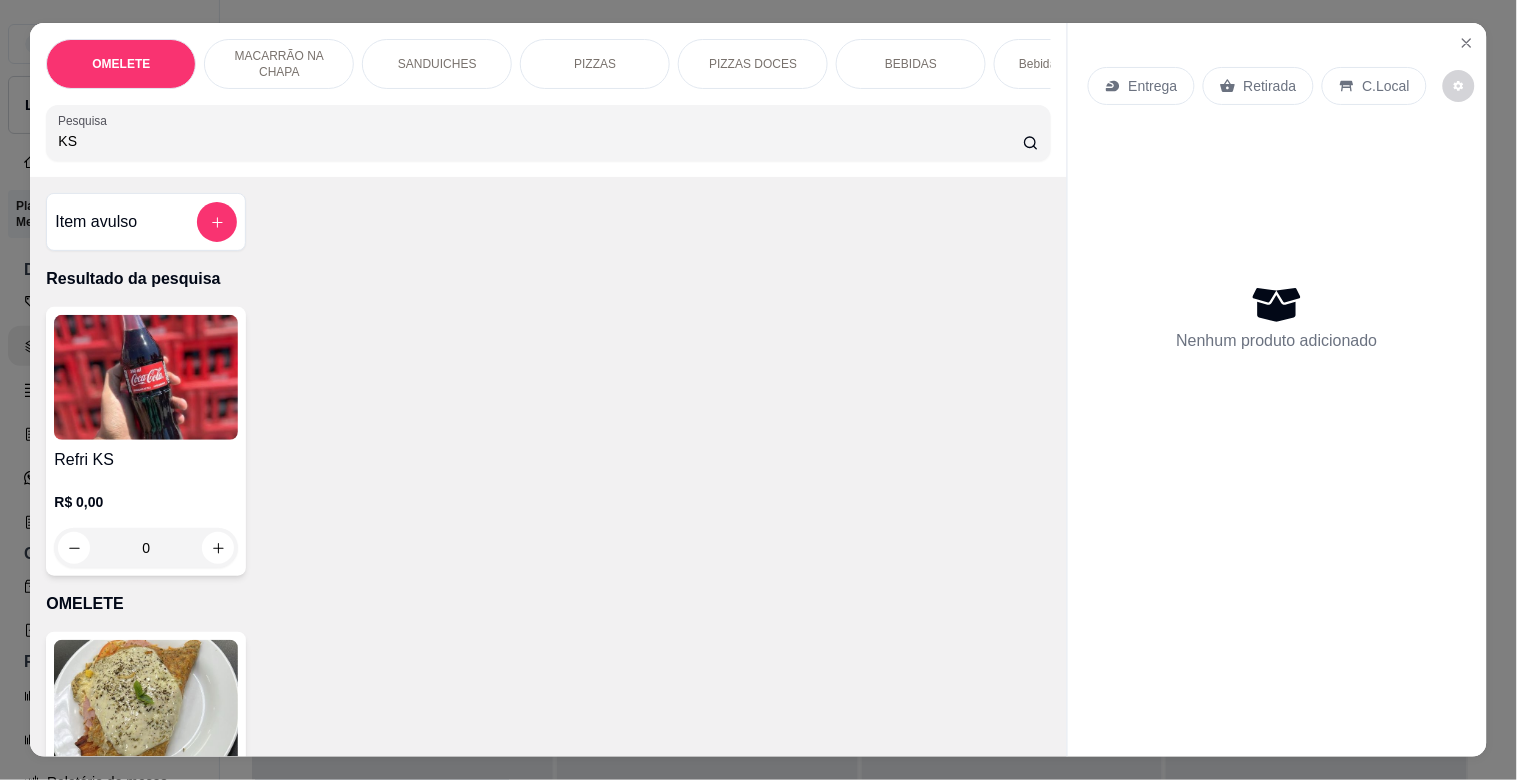 type on "KS" 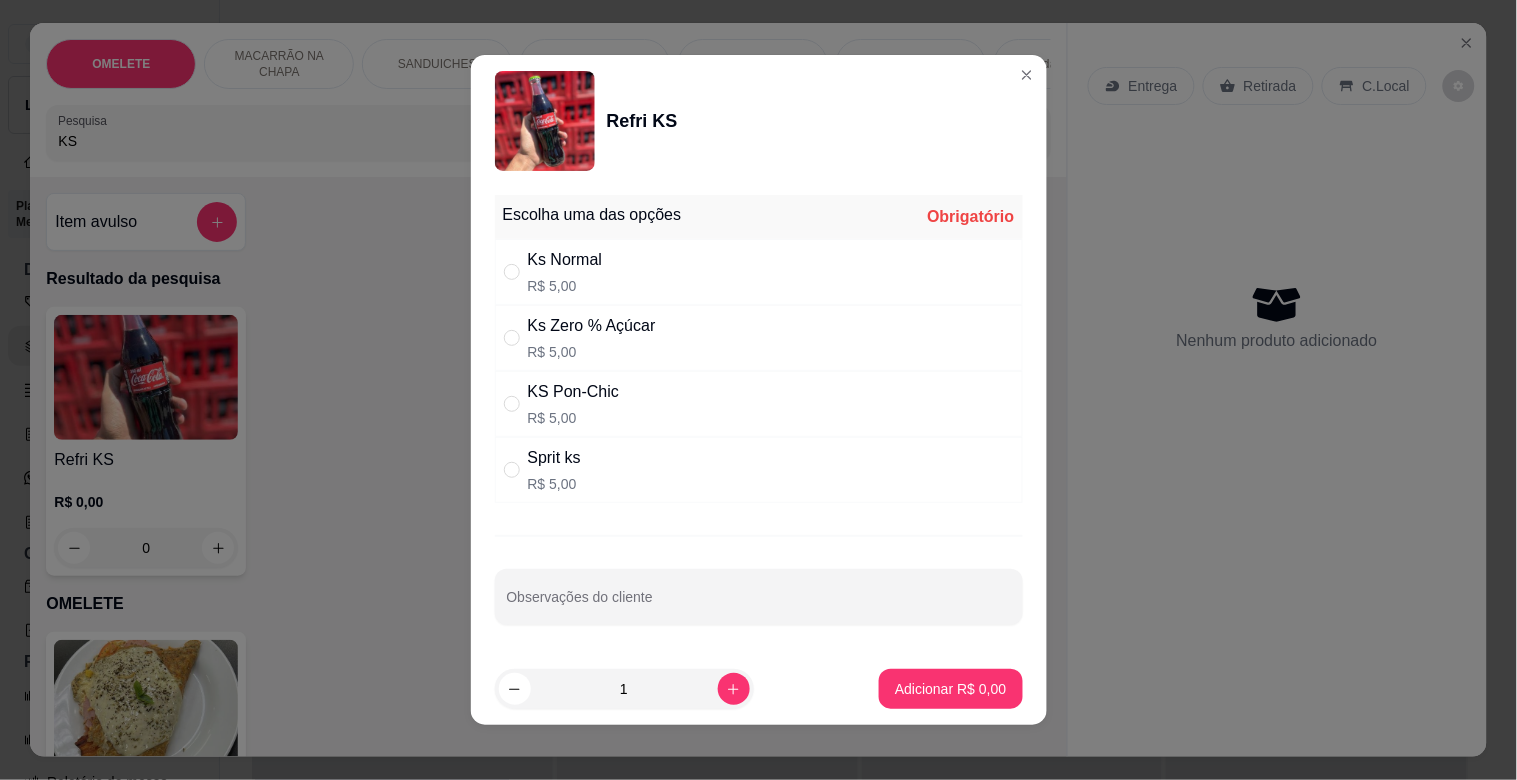 click on "KS Pon-Chic" at bounding box center (574, 392) 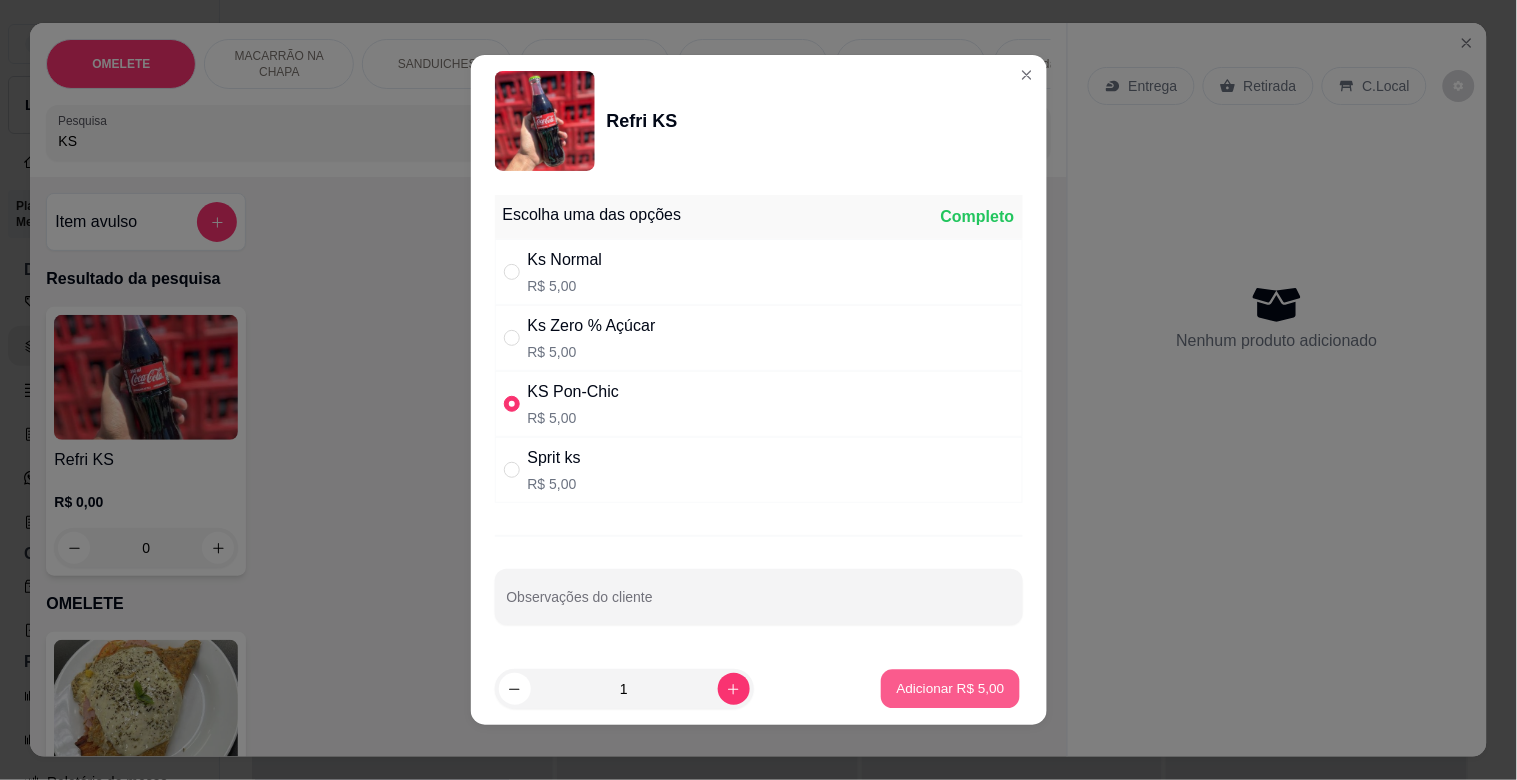 click on "Adicionar   R$ 5,00" at bounding box center [951, 688] 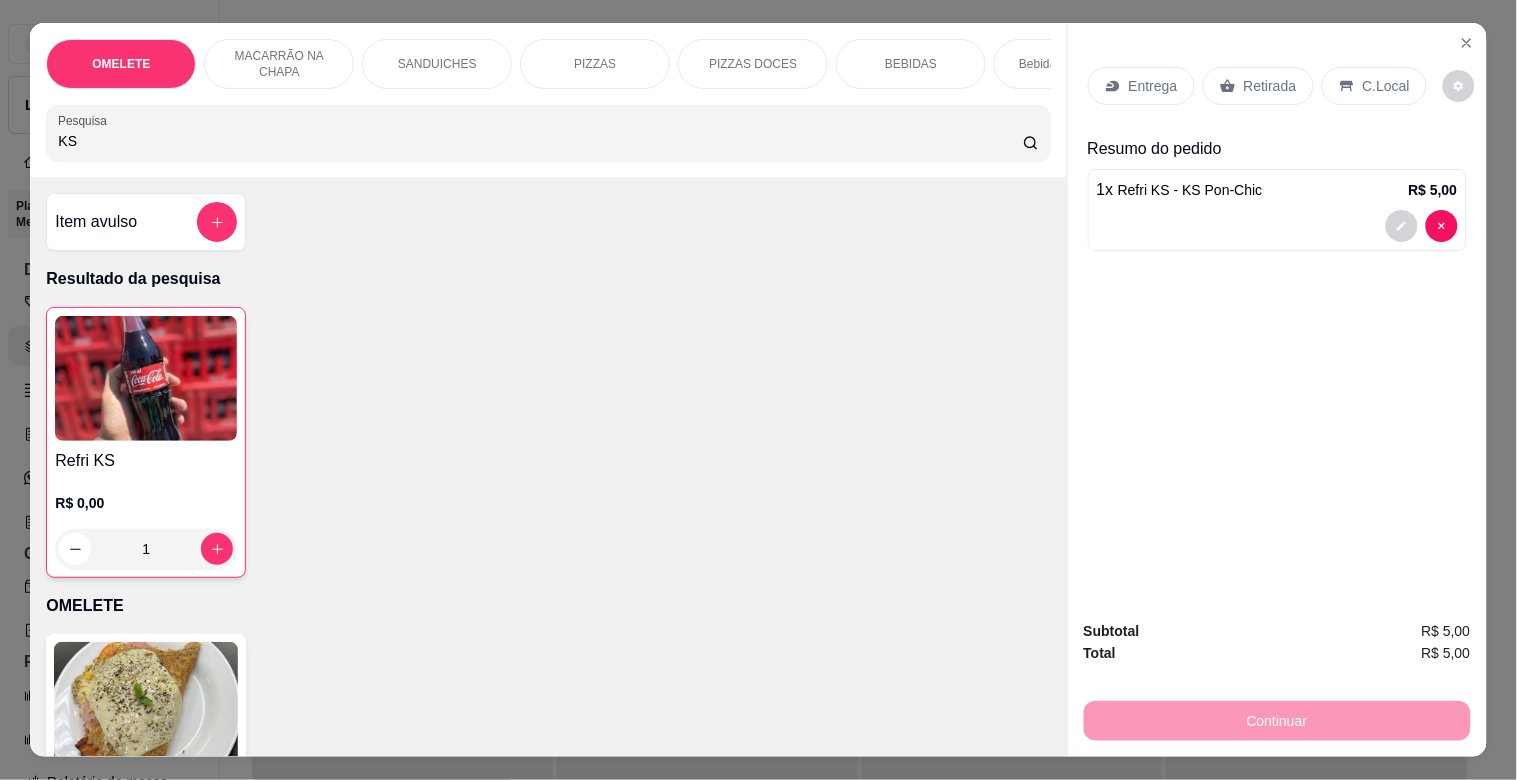 click on "Retirada" at bounding box center (1270, 86) 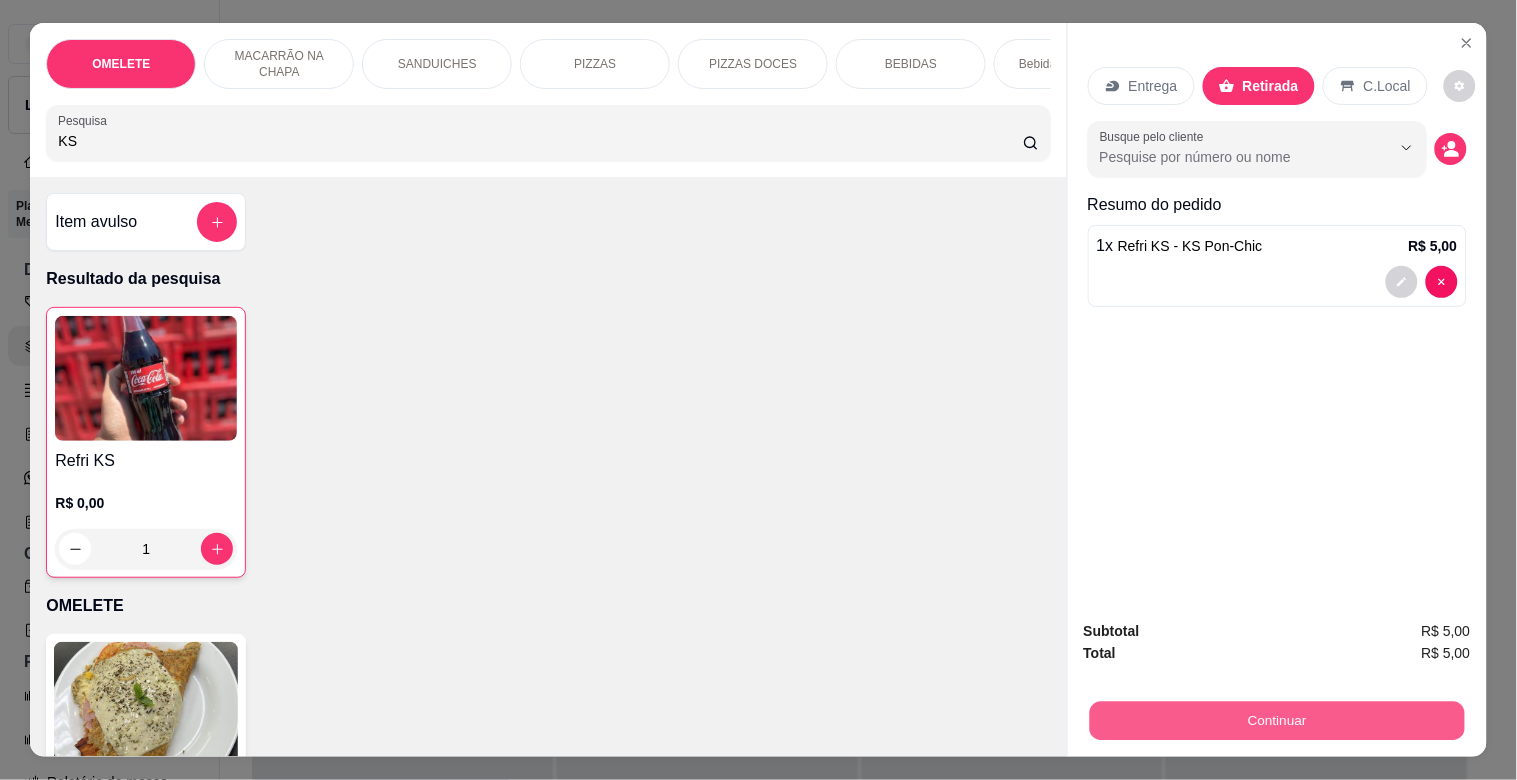 click on "Continuar" at bounding box center (1276, 720) 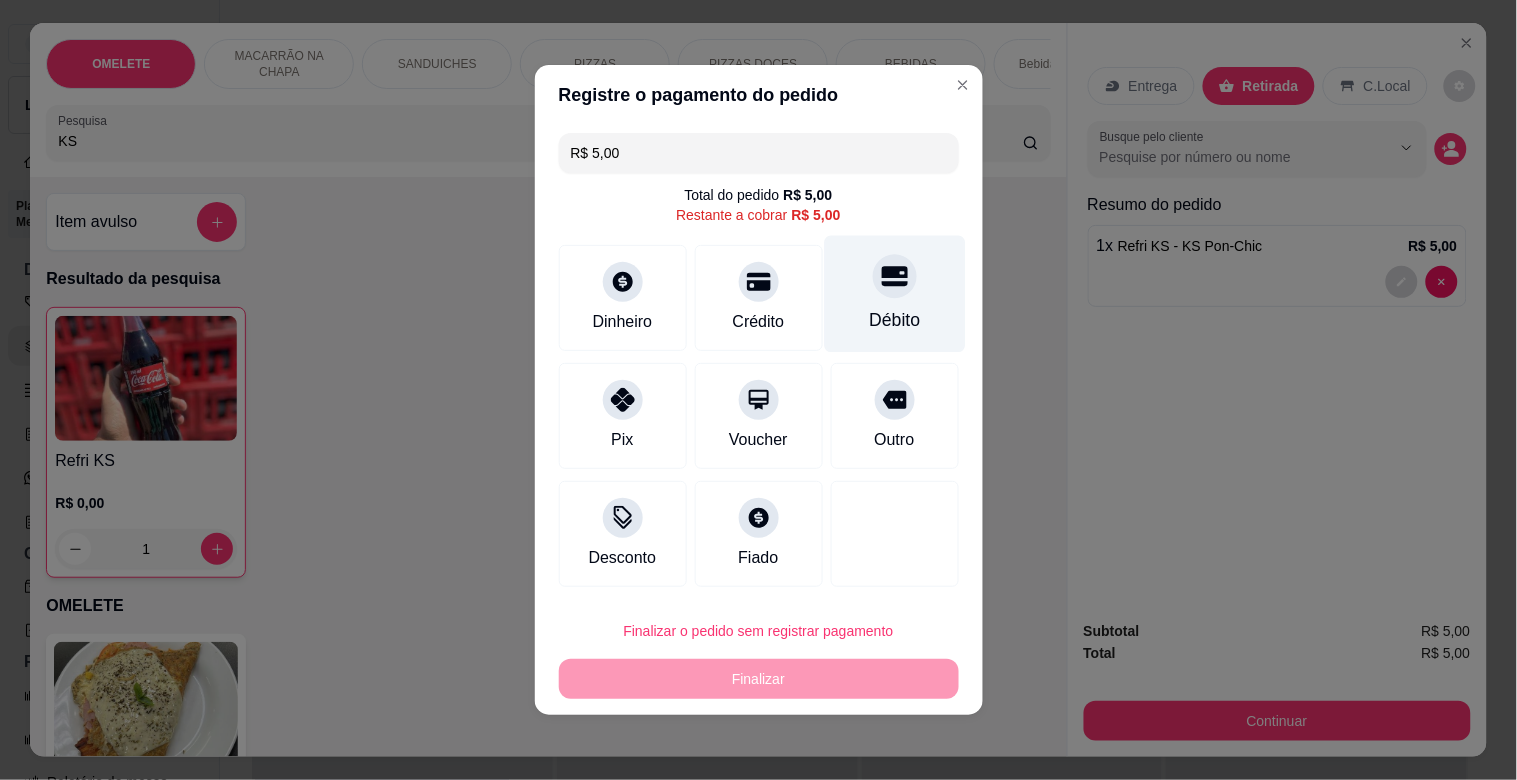 drag, startPoint x: 895, startPoint y: 297, endPoint x: 874, endPoint y: 668, distance: 371.59387 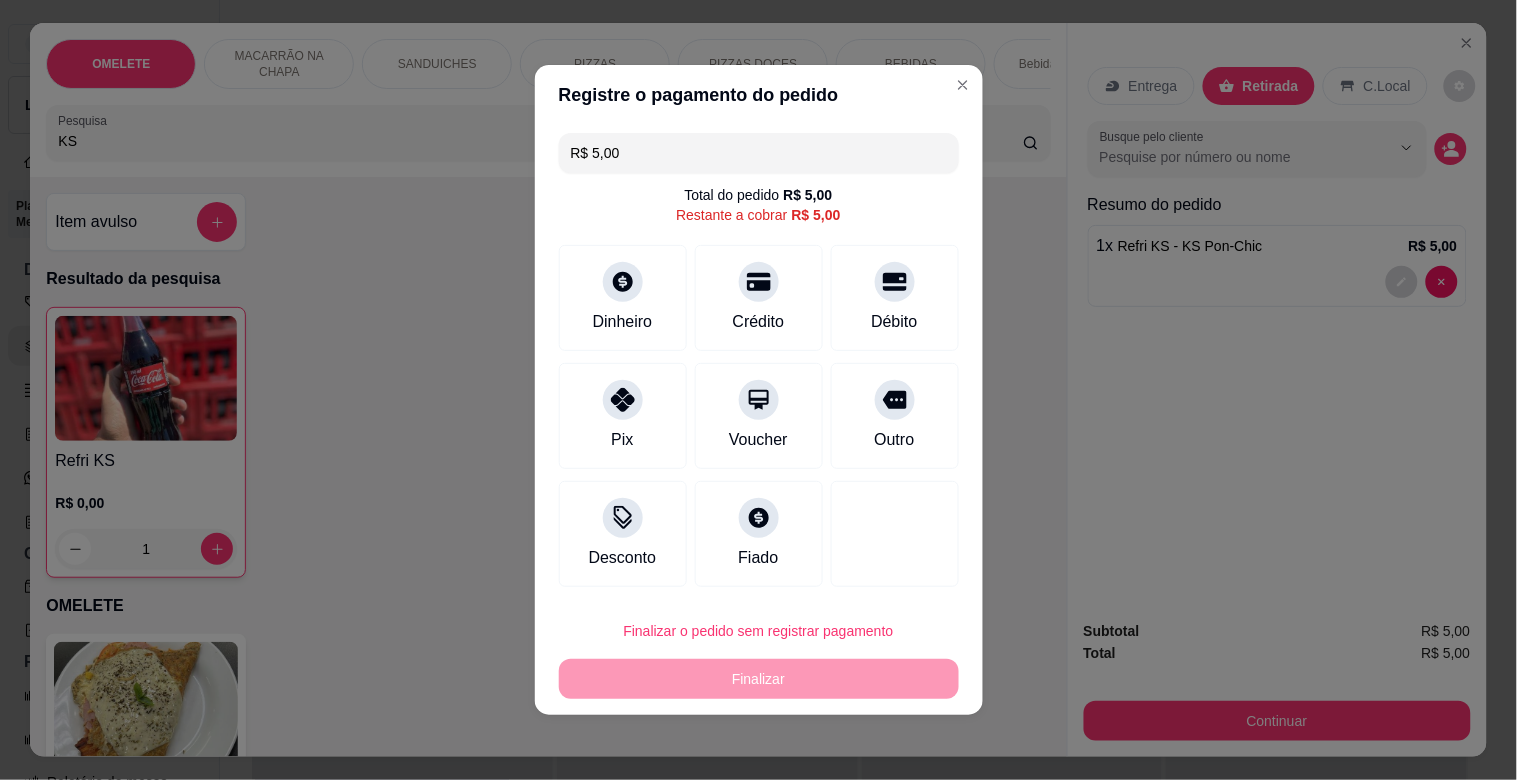 type on "R$ 0,00" 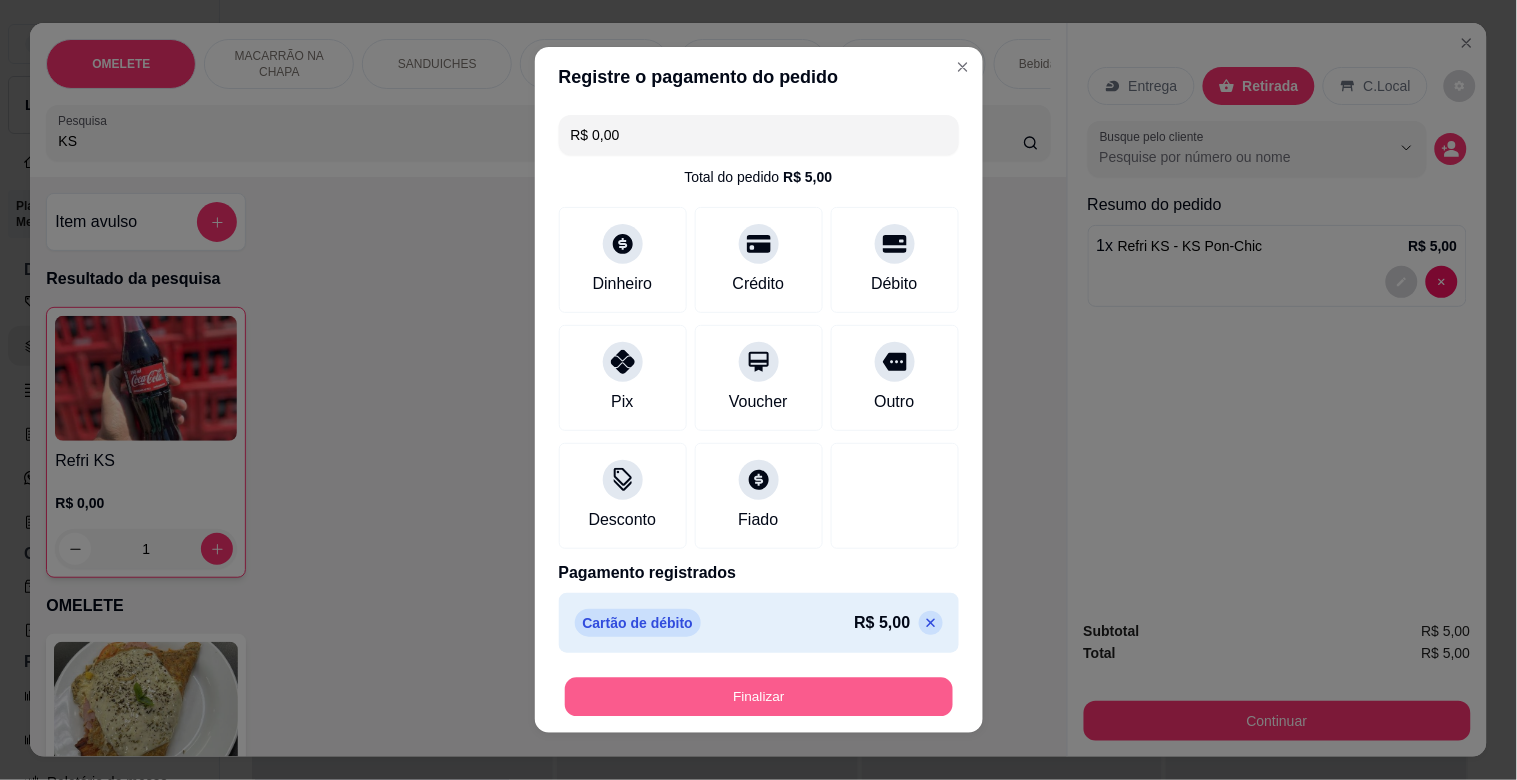 click on "Finalizar" at bounding box center [759, 697] 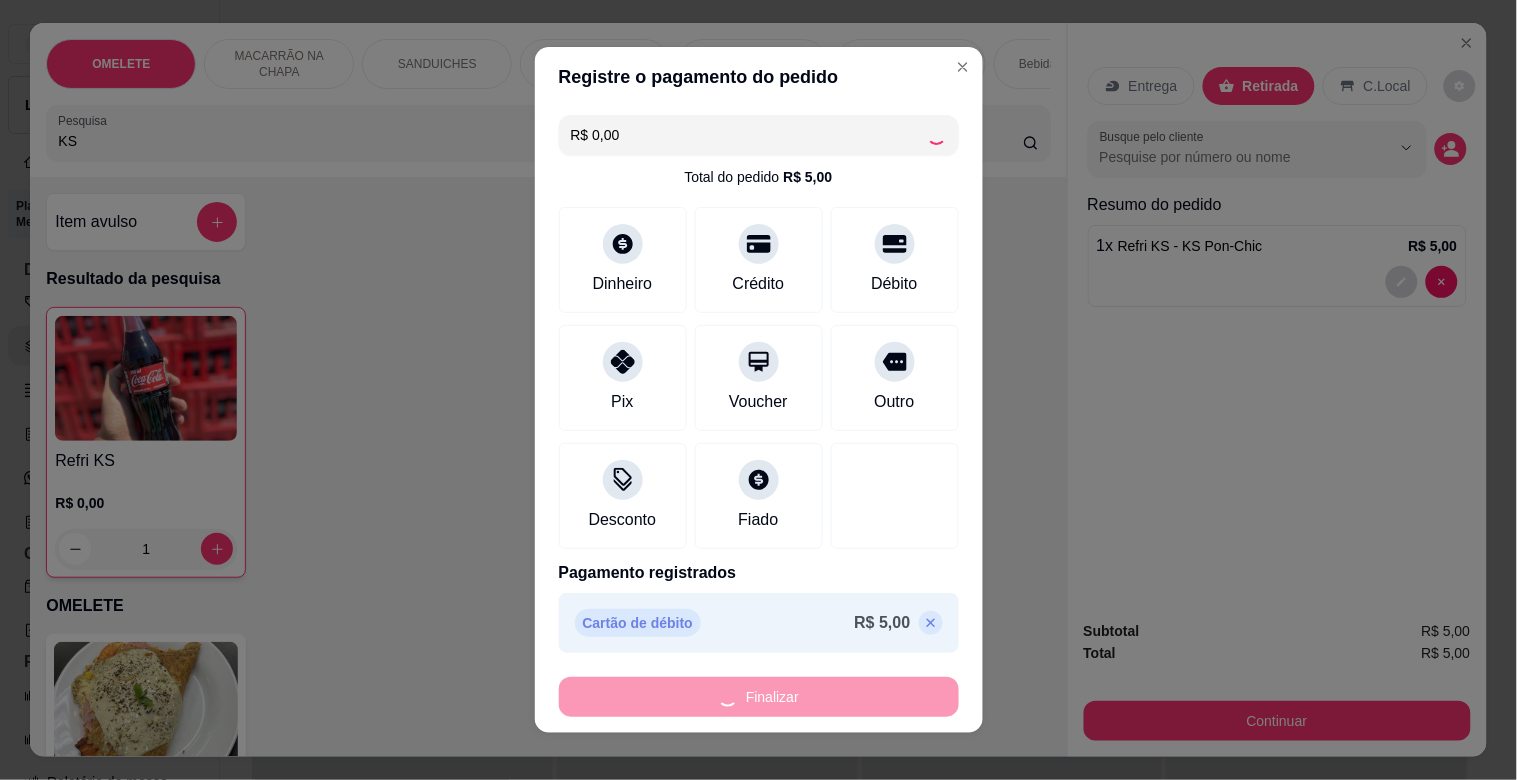 type on "0" 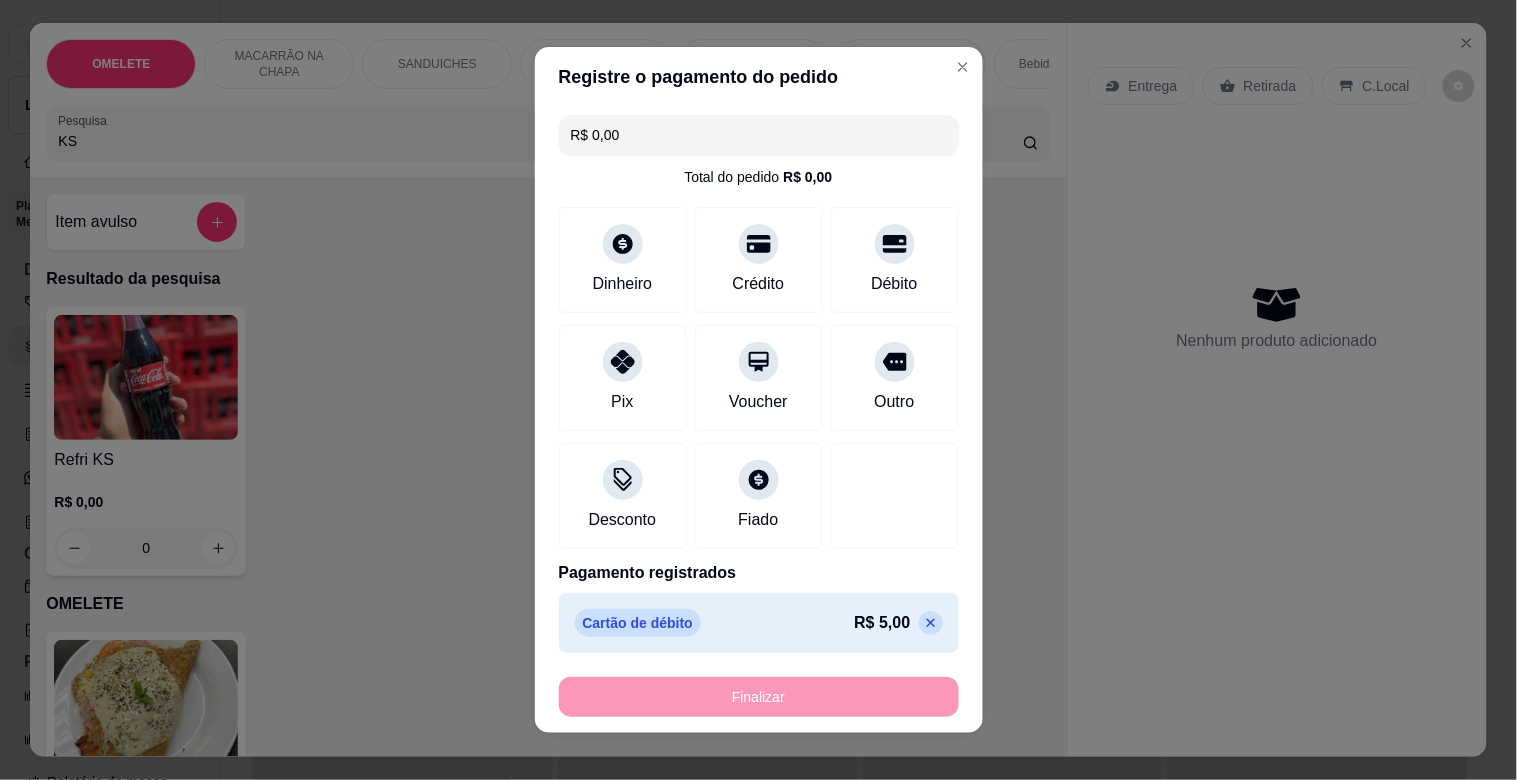 type on "-R$ 5,00" 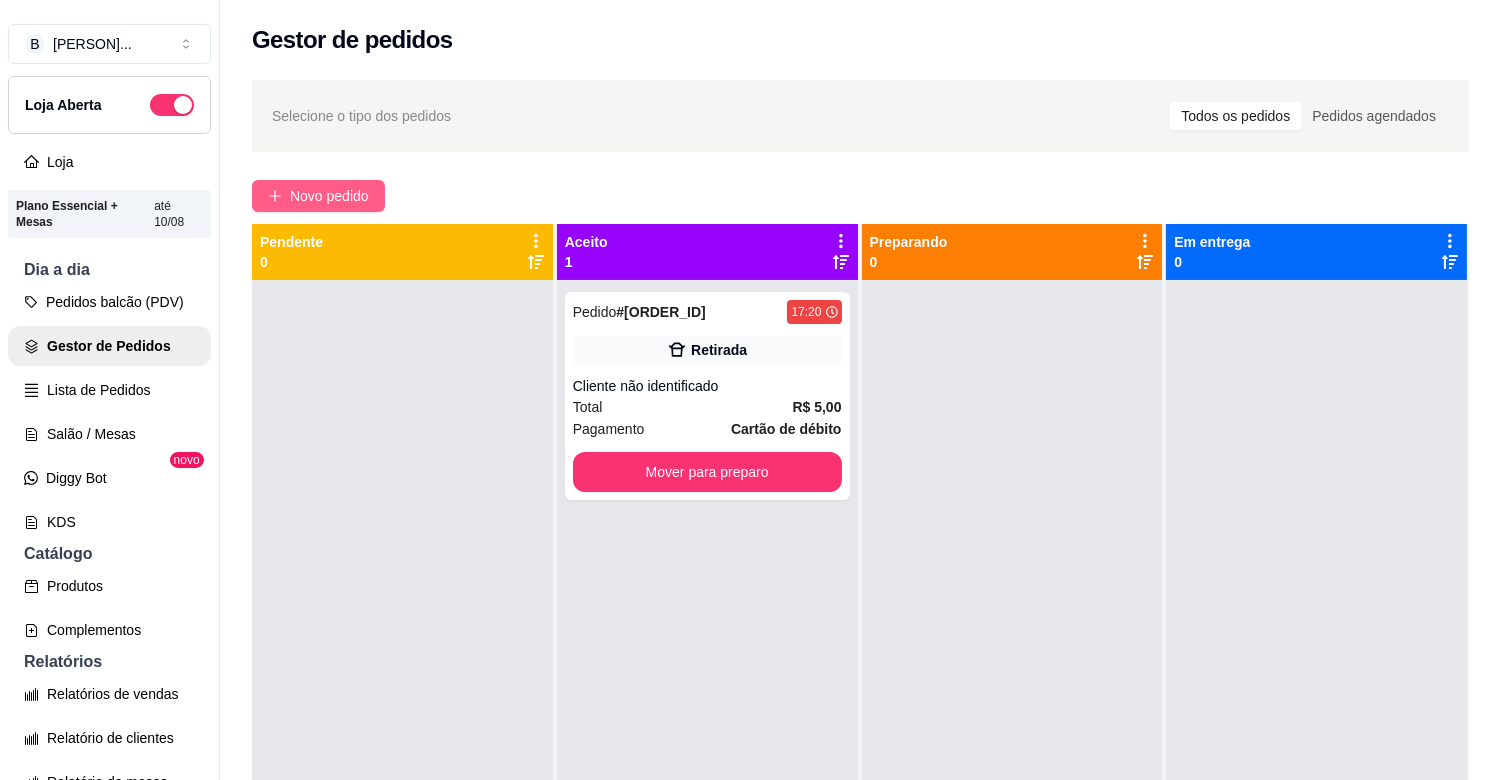 click on "Novo pedido" at bounding box center [318, 196] 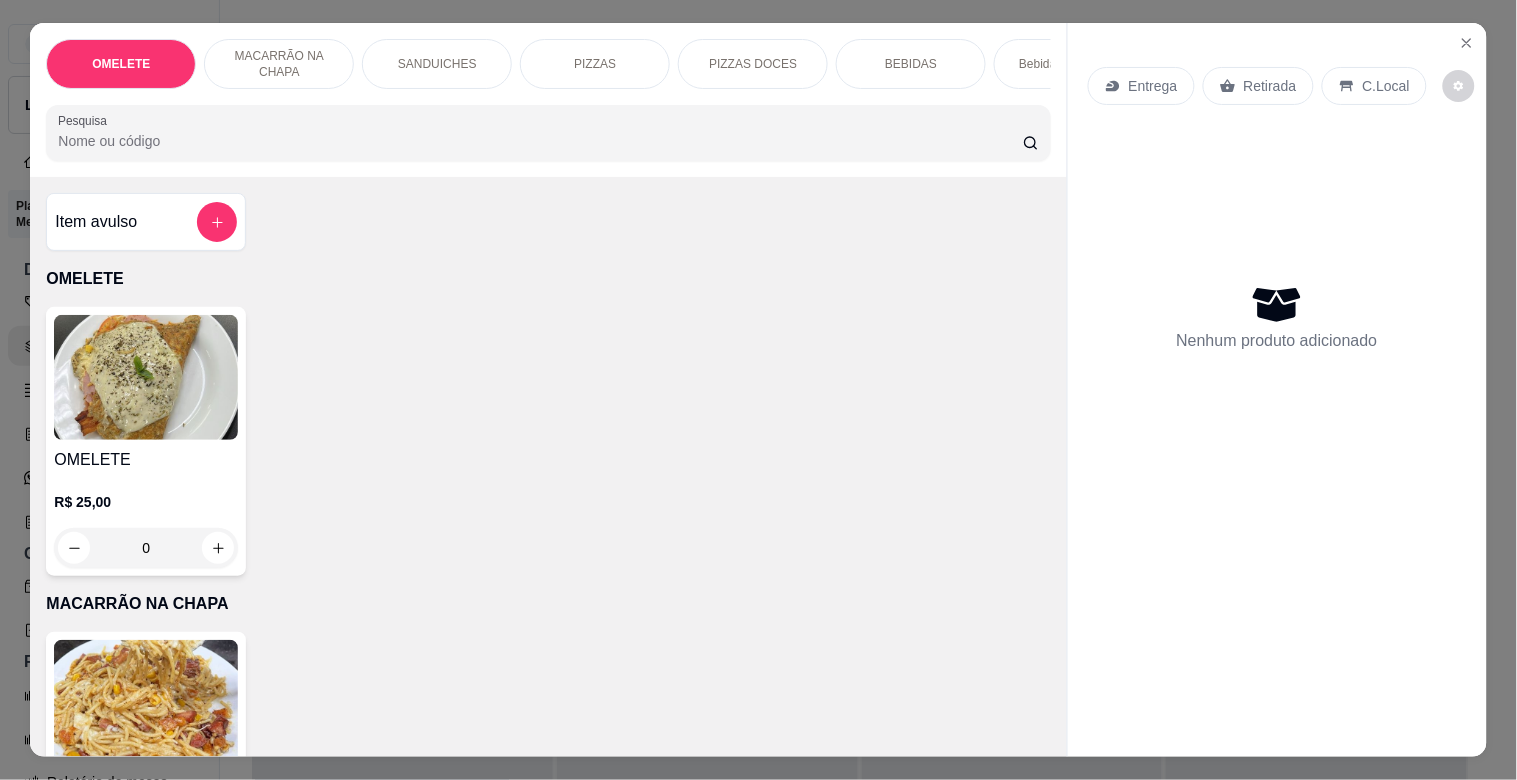 click on "Pesquisa" at bounding box center (540, 141) 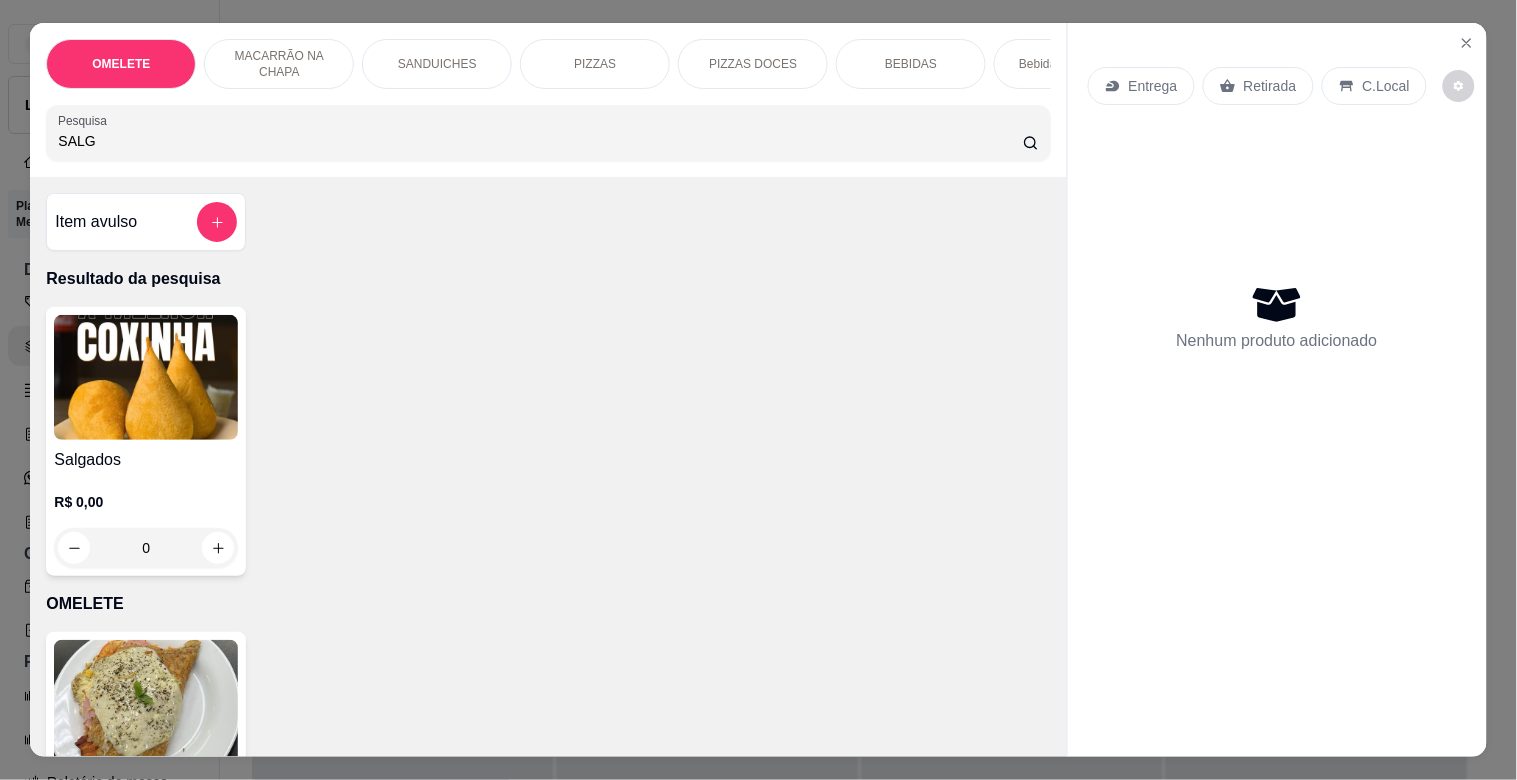 type on "SALG" 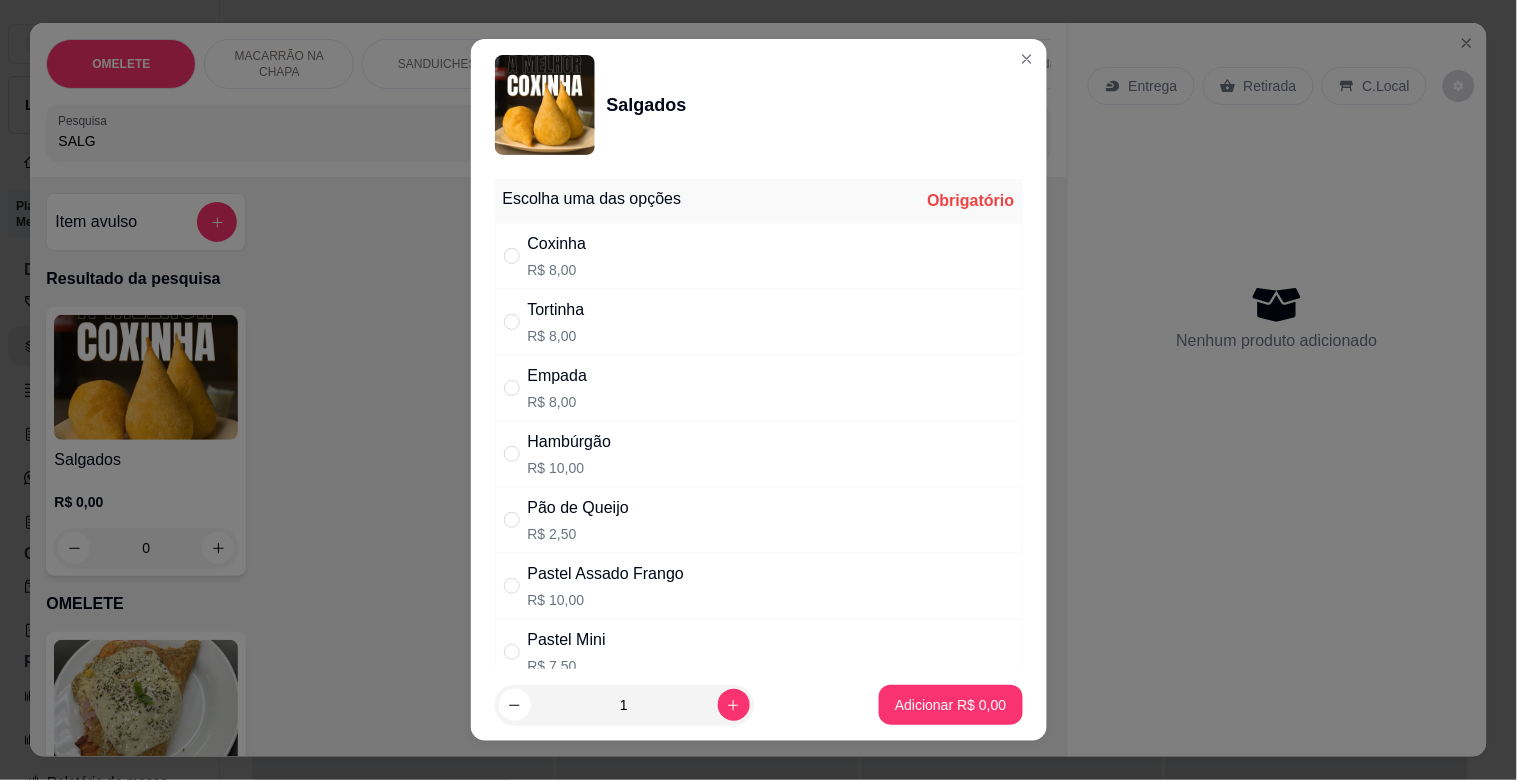 click on "Hambúrgão R$ 10,00" at bounding box center [759, 454] 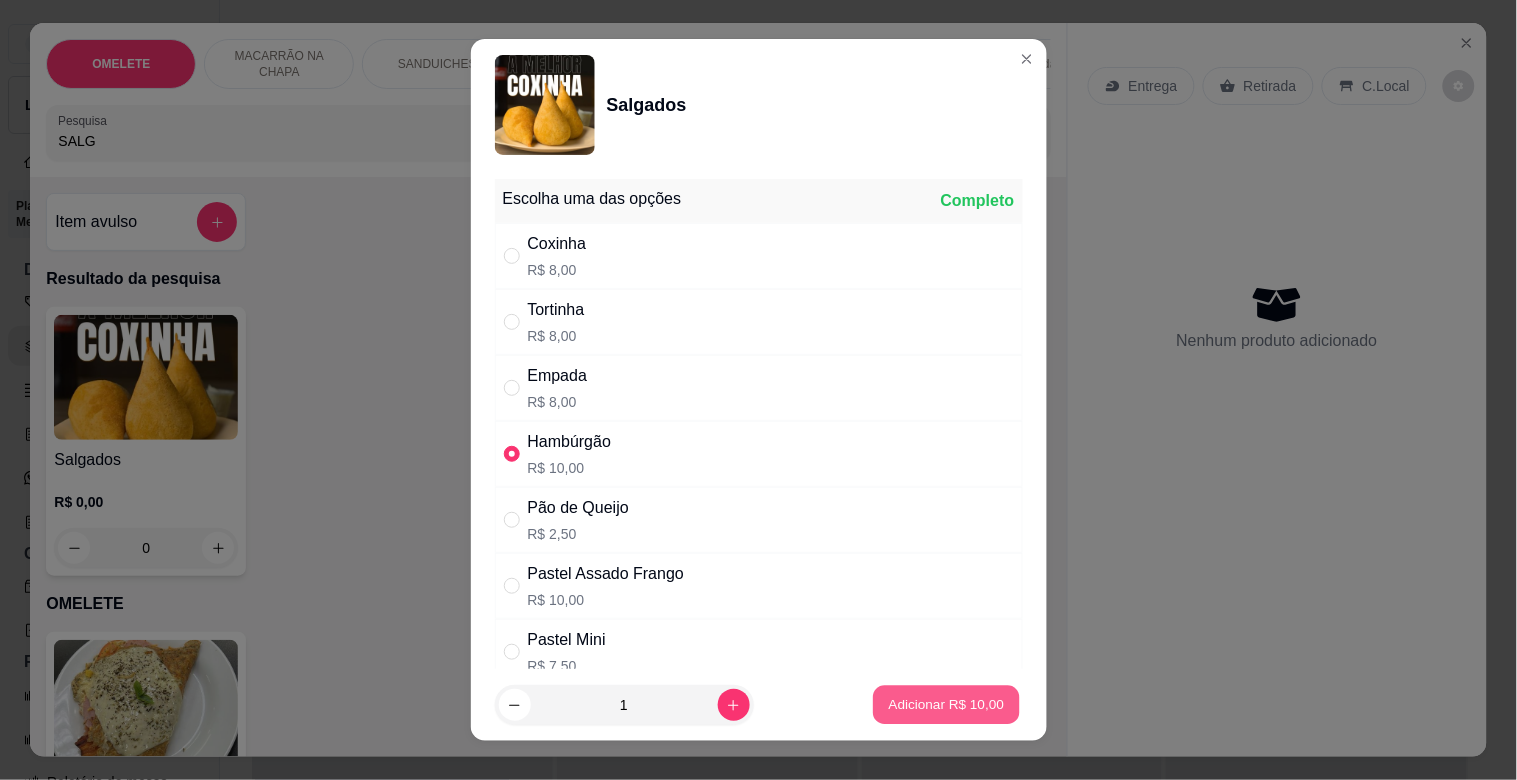 click on "Adicionar   R$ 10,00" at bounding box center [947, 704] 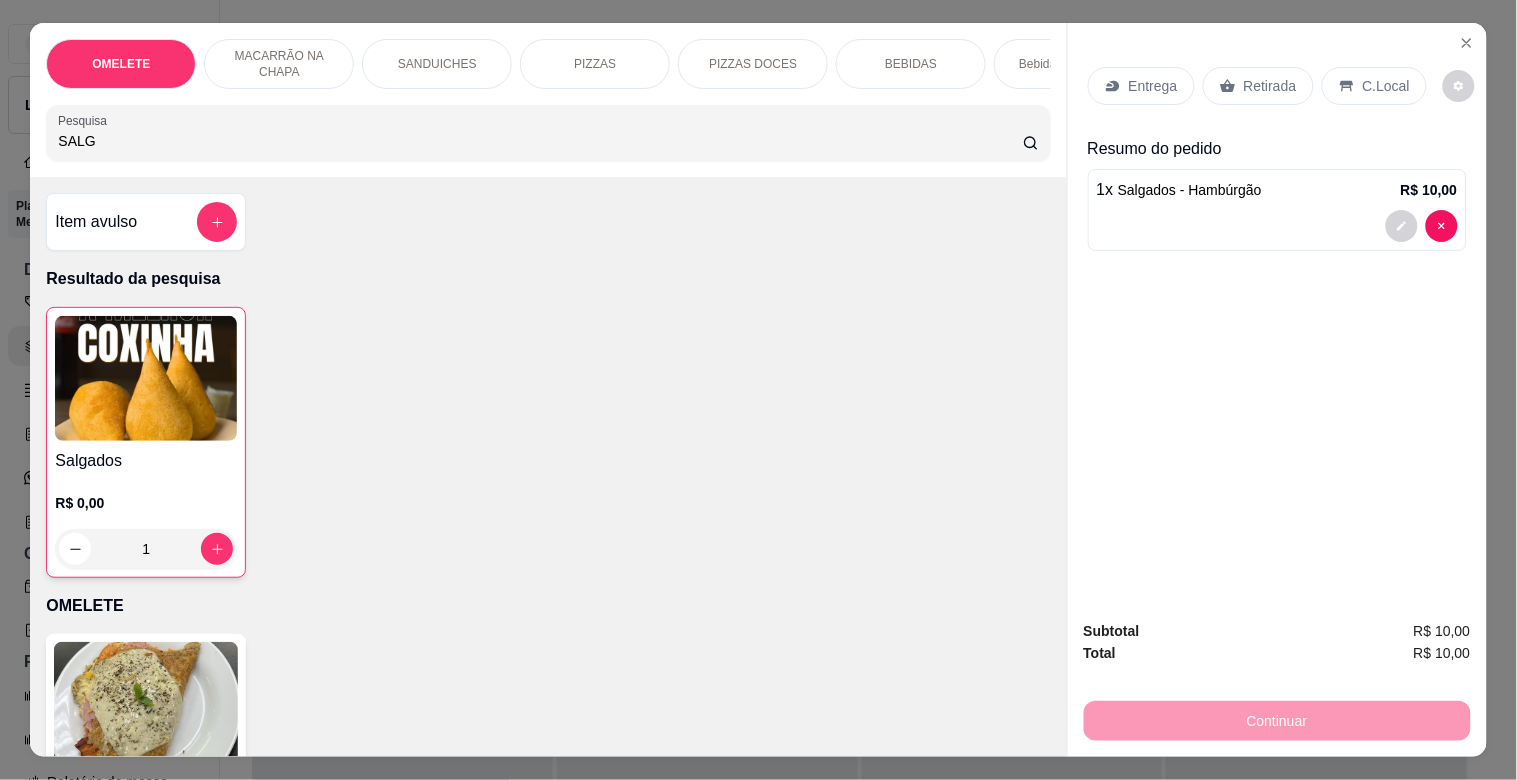 click on "SALG" at bounding box center (540, 141) 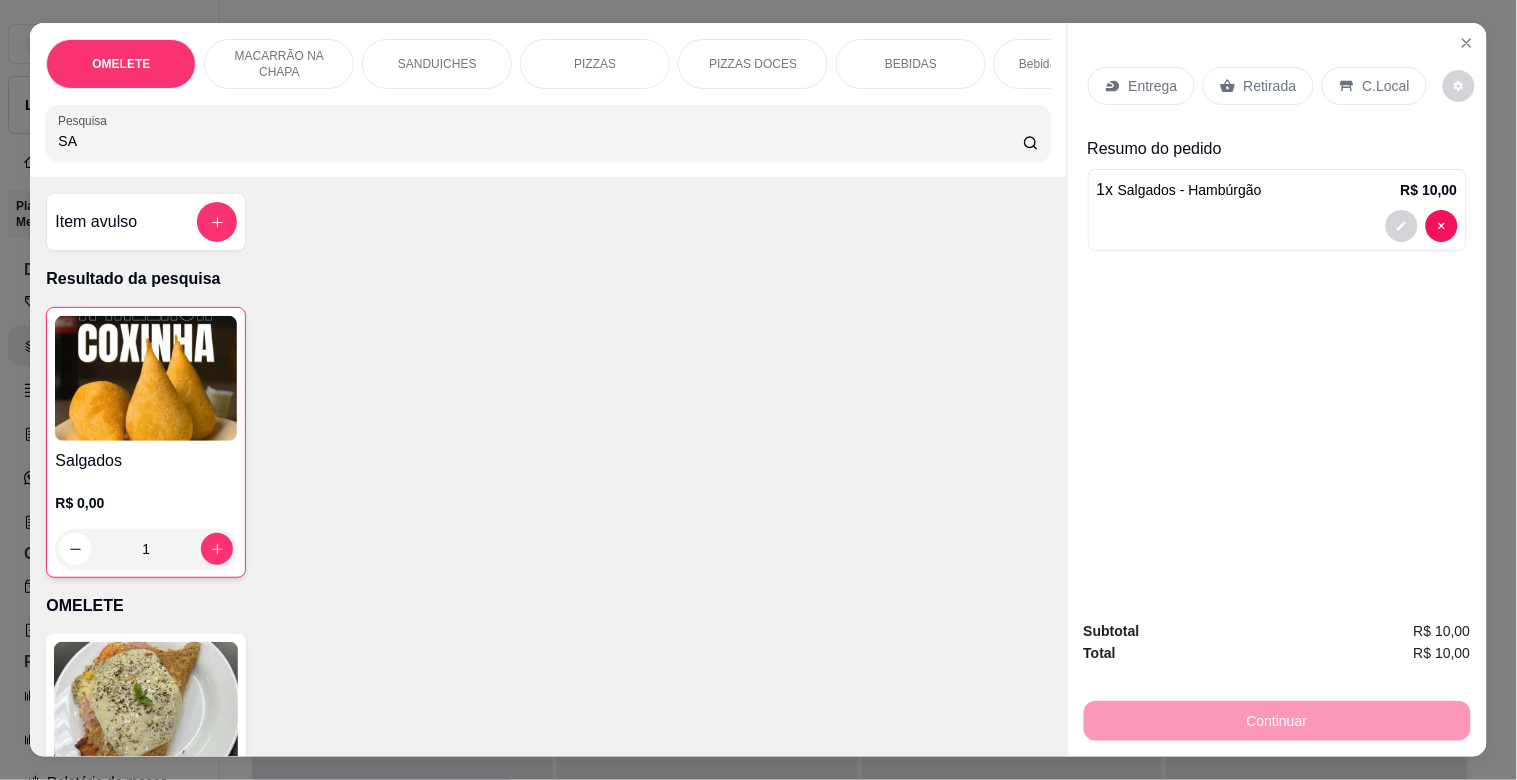 type on "S" 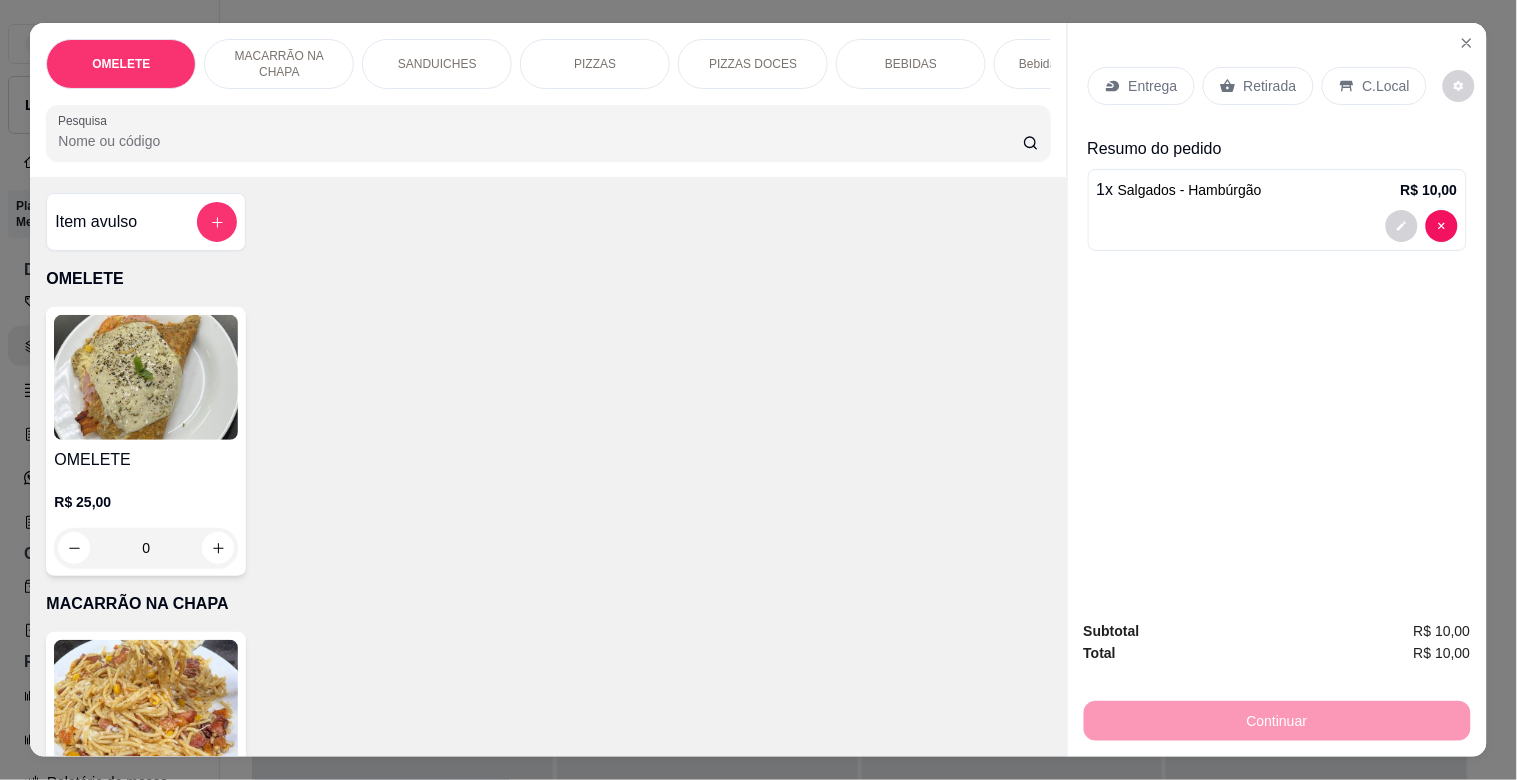 type 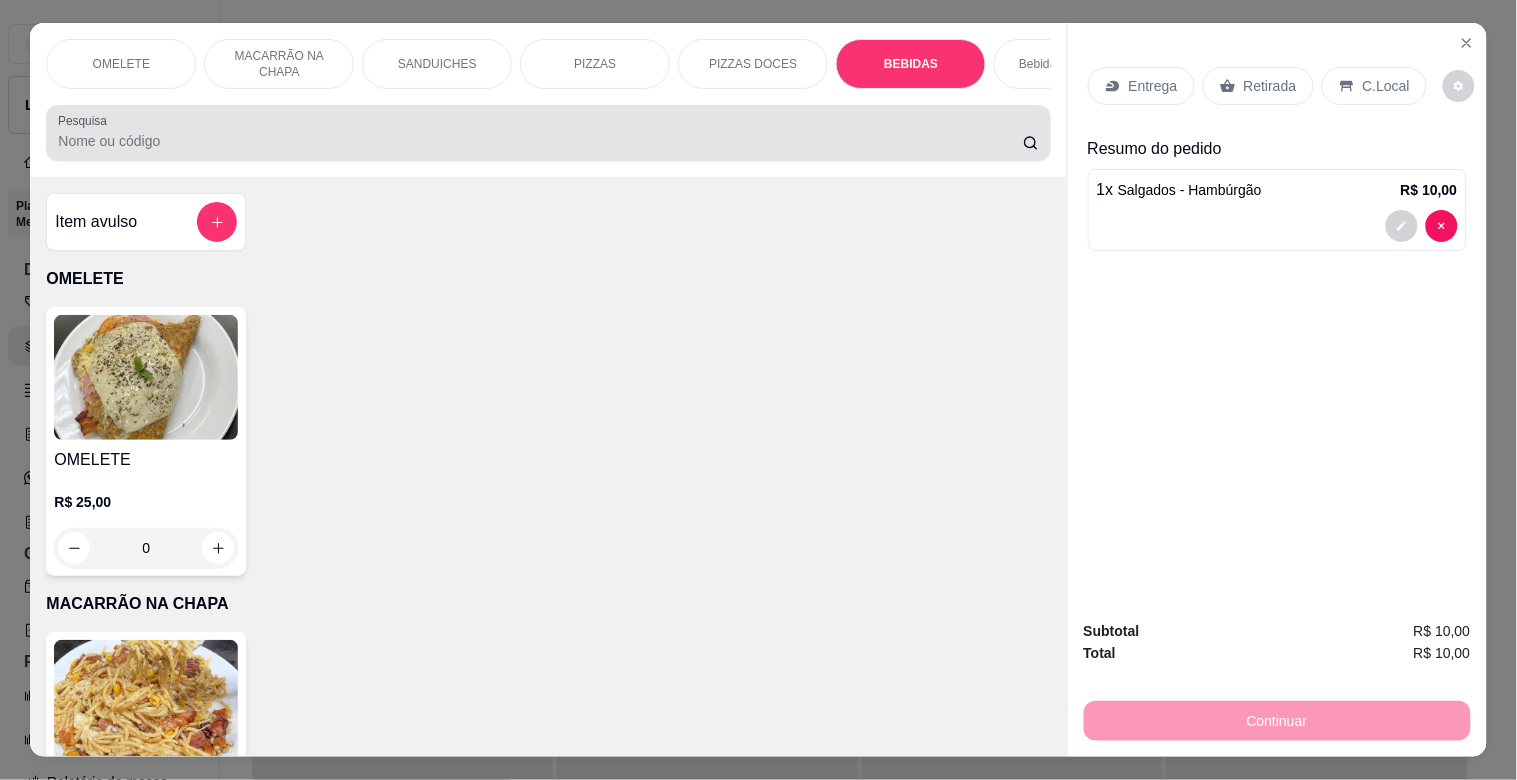 scroll, scrollTop: 2261, scrollLeft: 0, axis: vertical 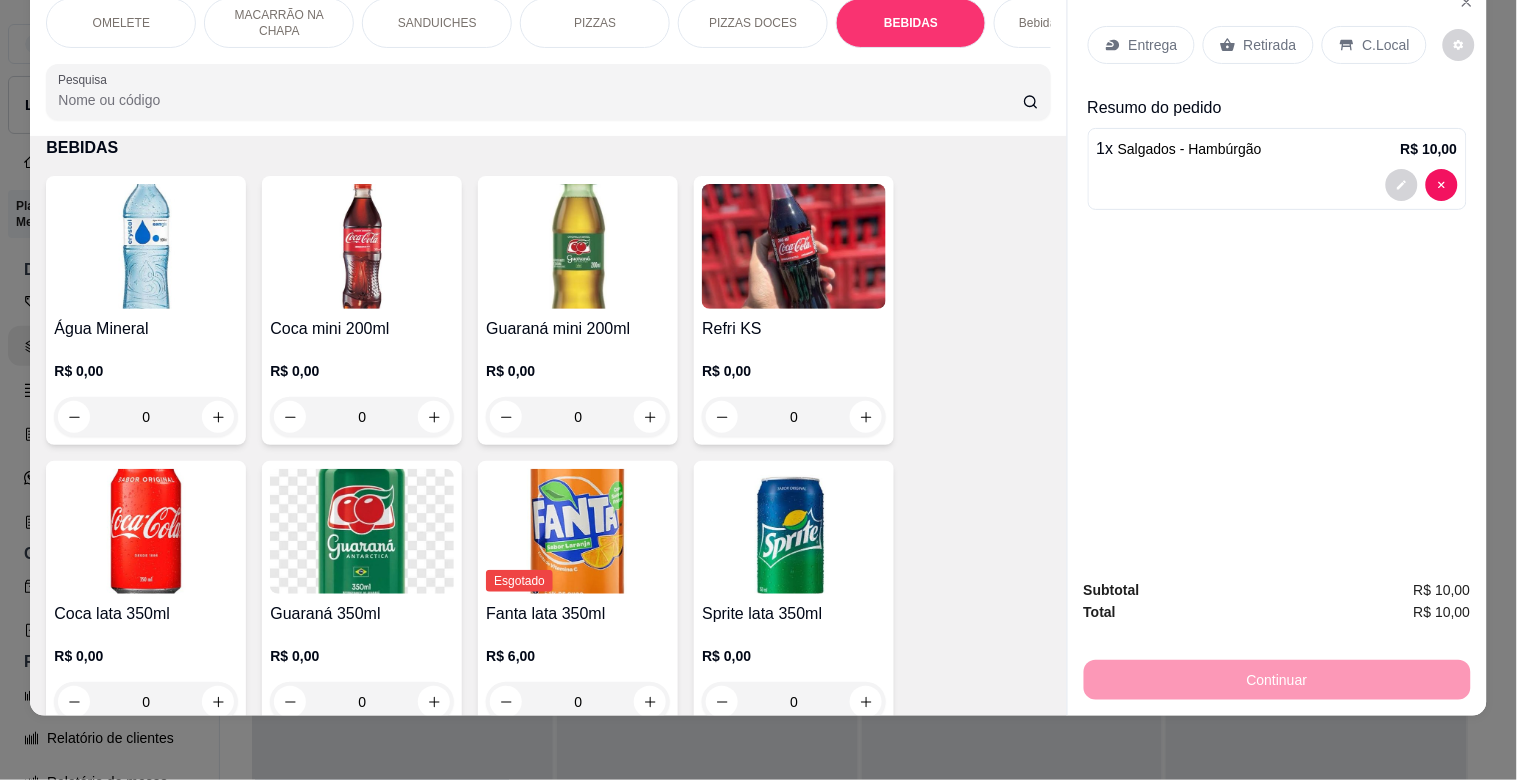 click at bounding box center [146, 531] 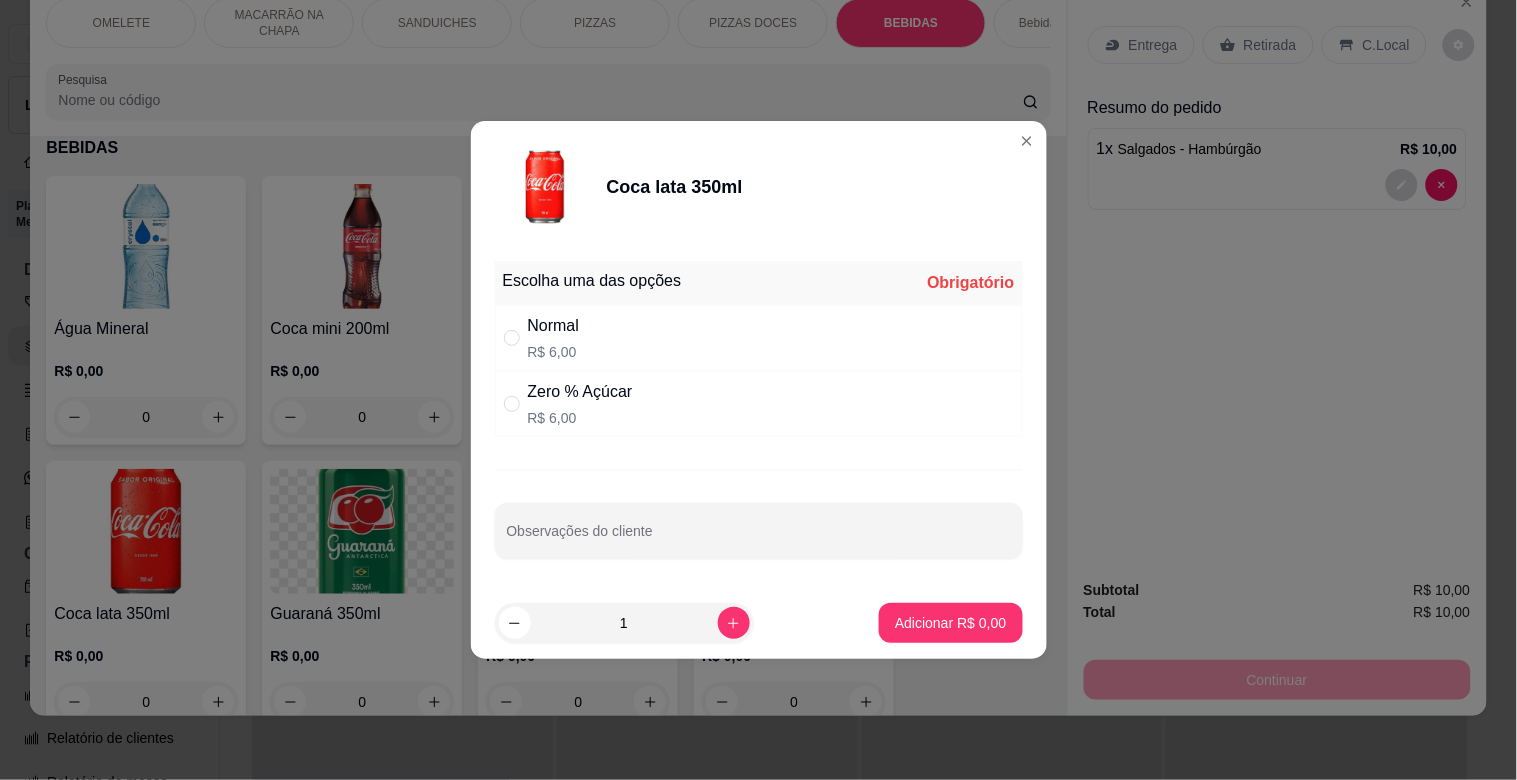 click on "Normal" at bounding box center (554, 326) 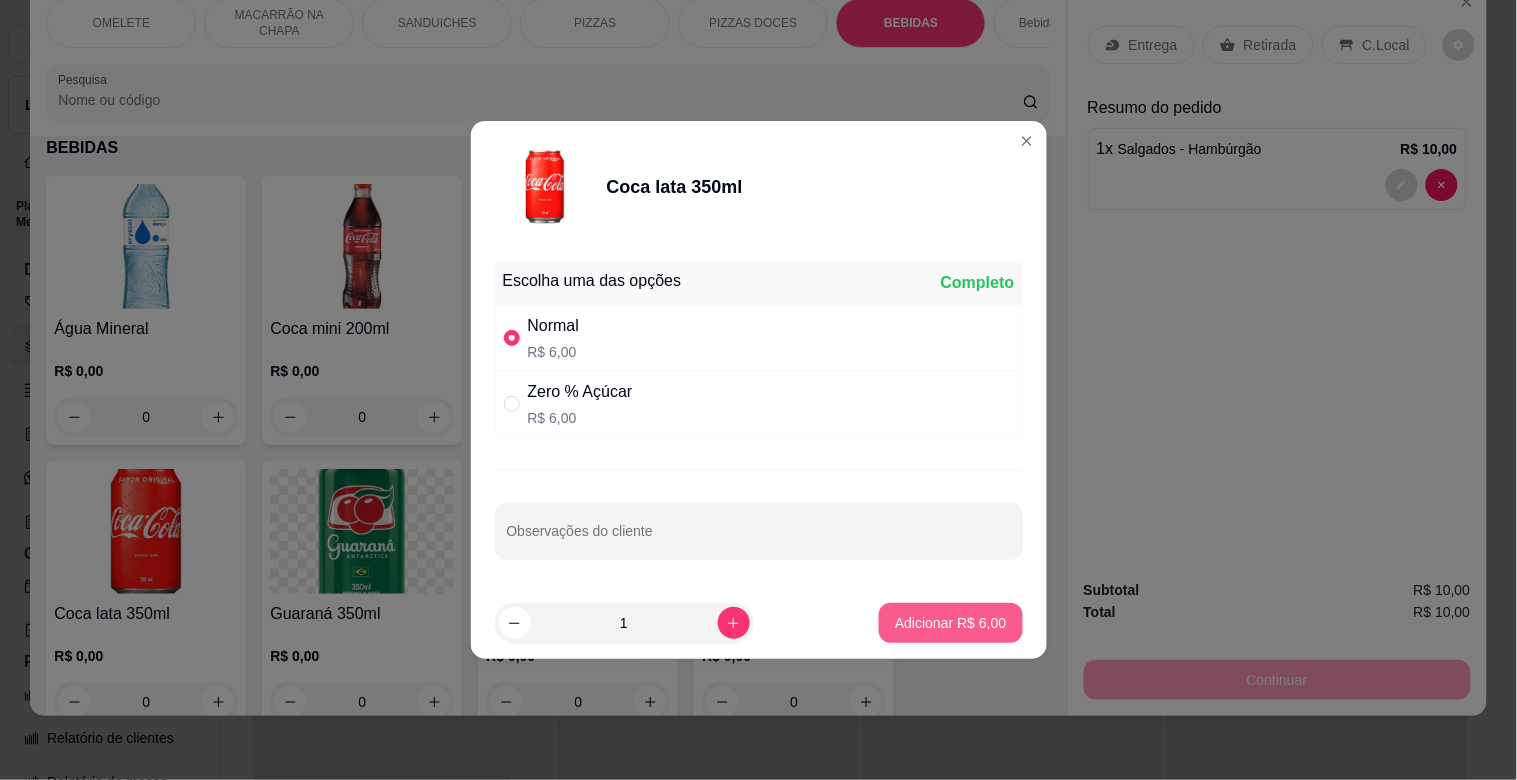 click on "Adicionar   R$ 6,00" at bounding box center (950, 623) 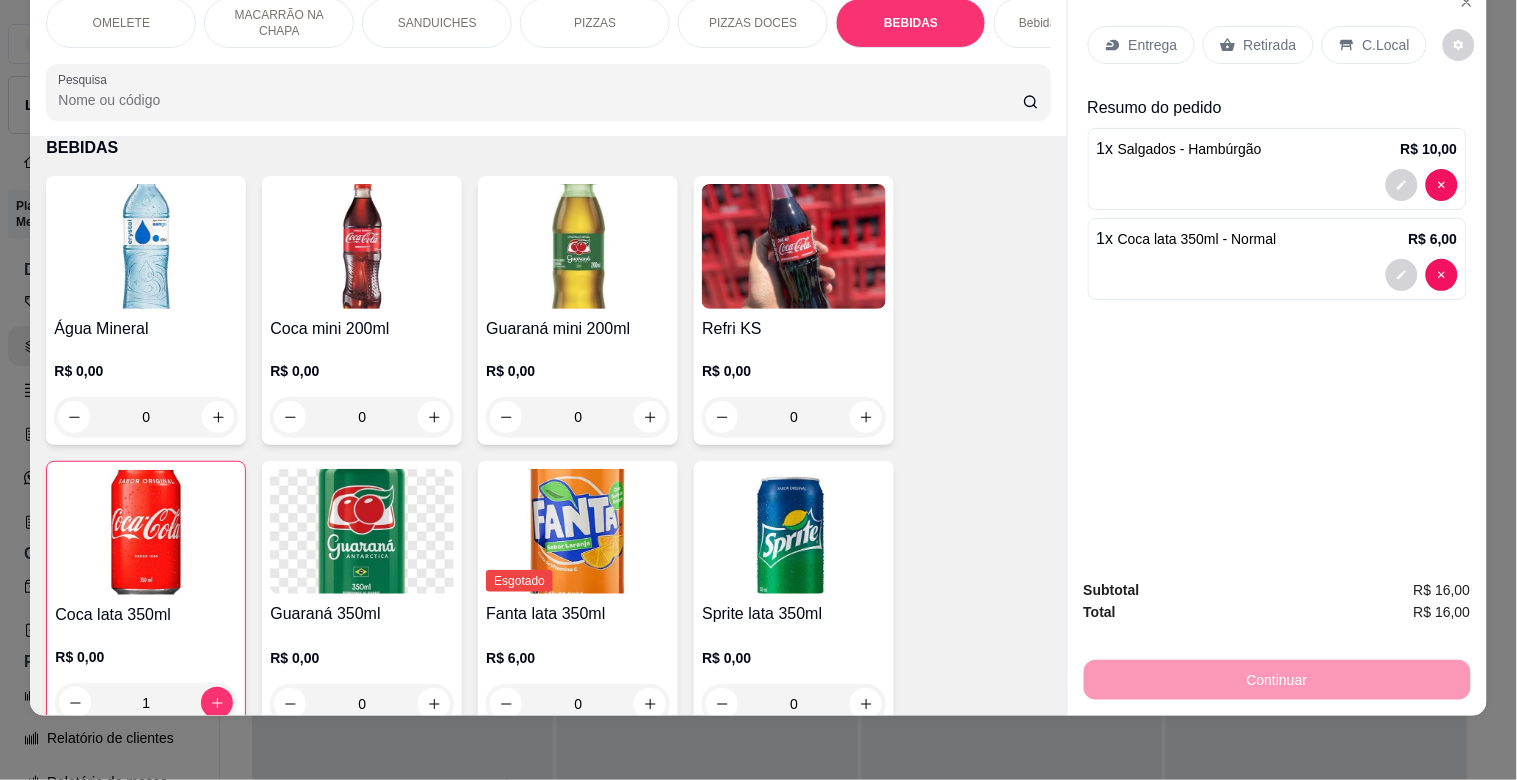 click on "Retirada" at bounding box center (1270, 45) 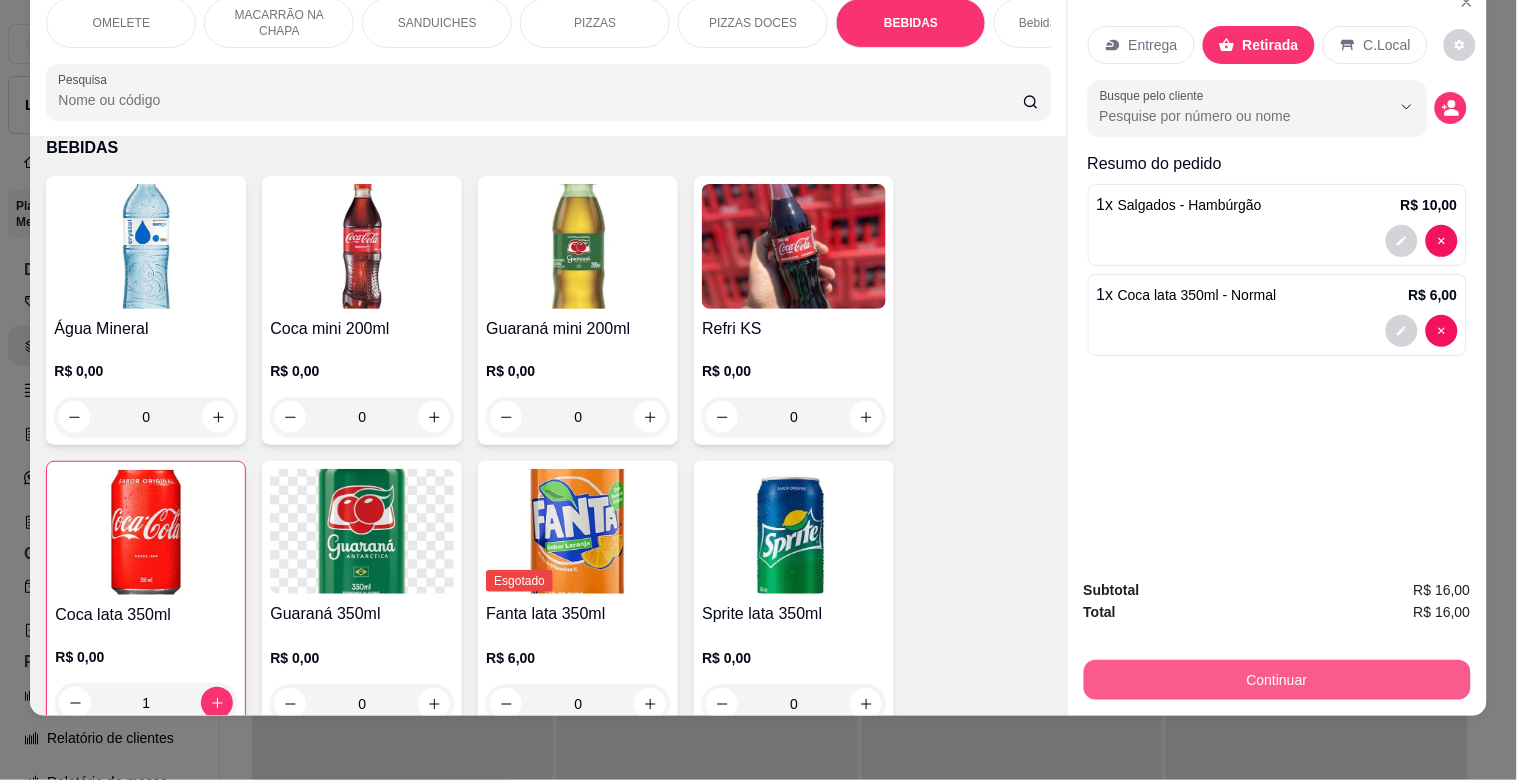 click on "Continuar" at bounding box center [1277, 680] 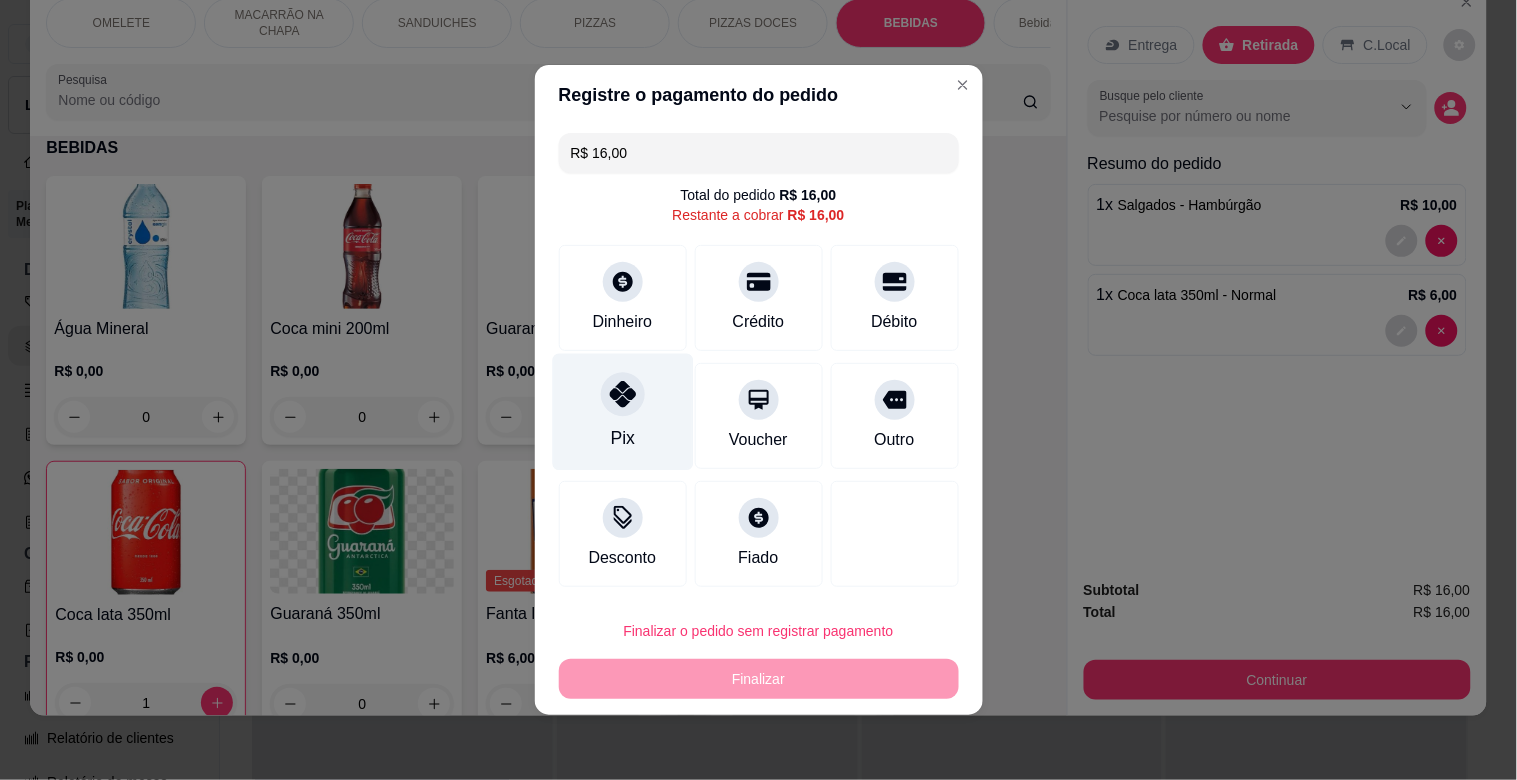 click 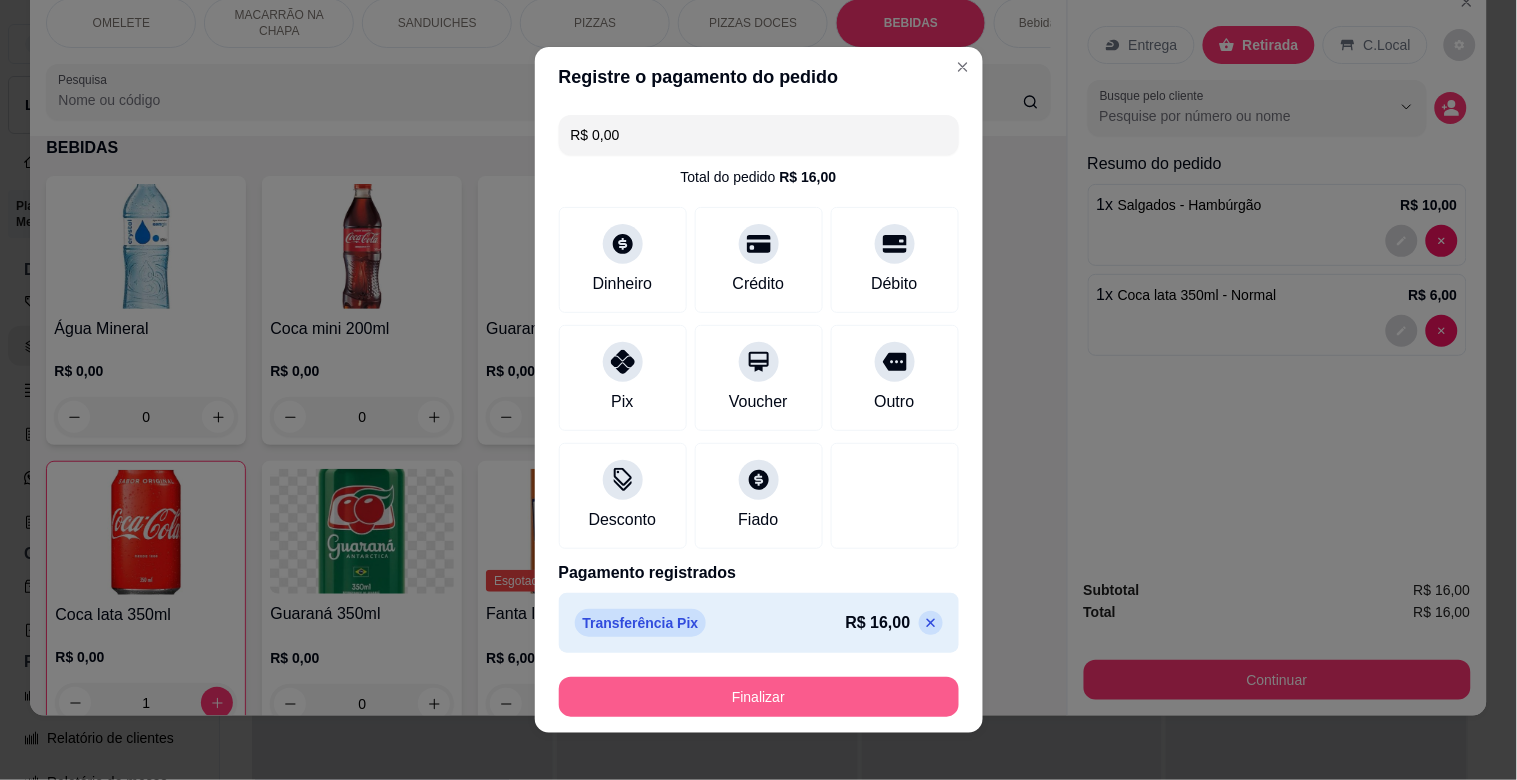 click on "Finalizar" at bounding box center (759, 697) 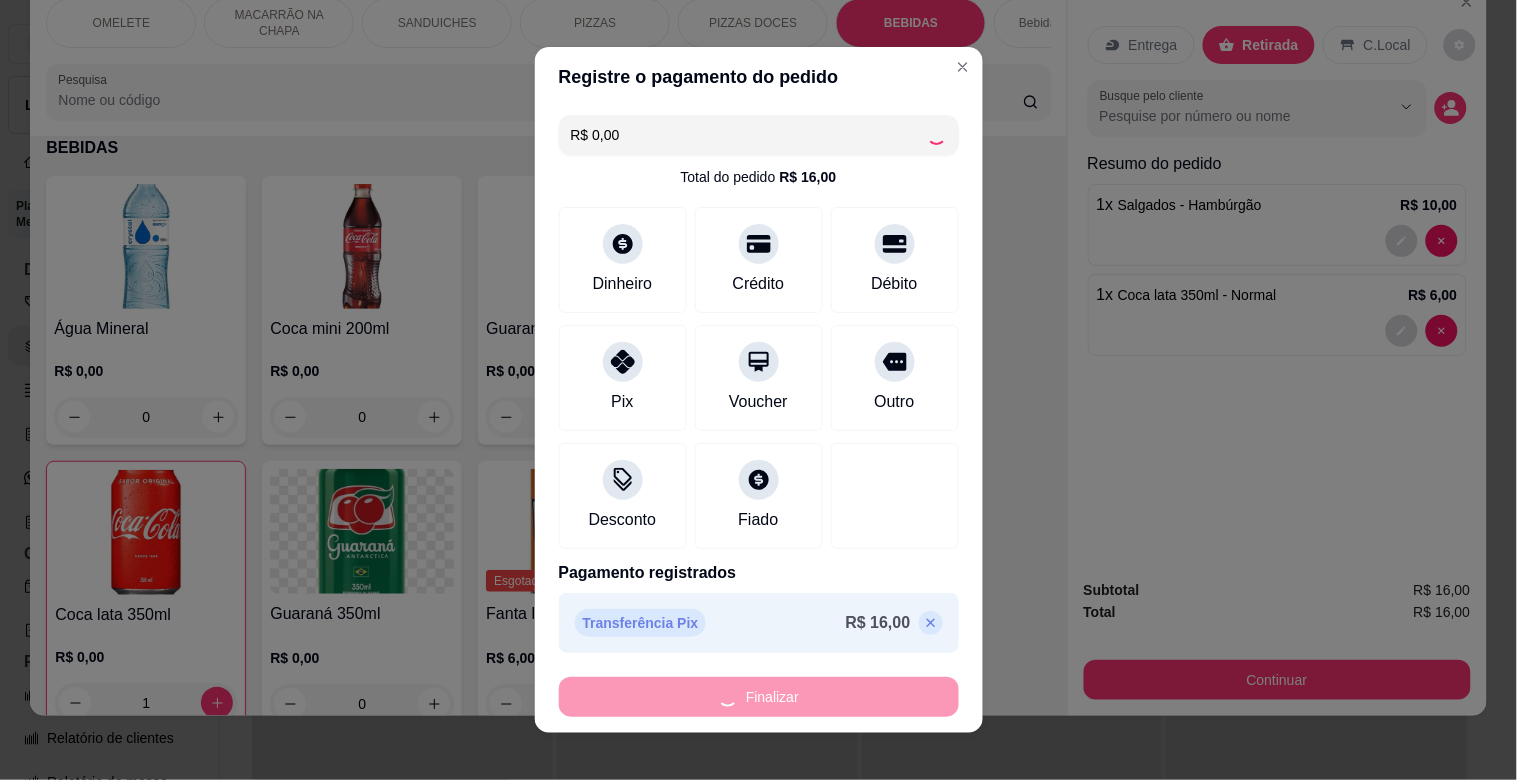 type on "0" 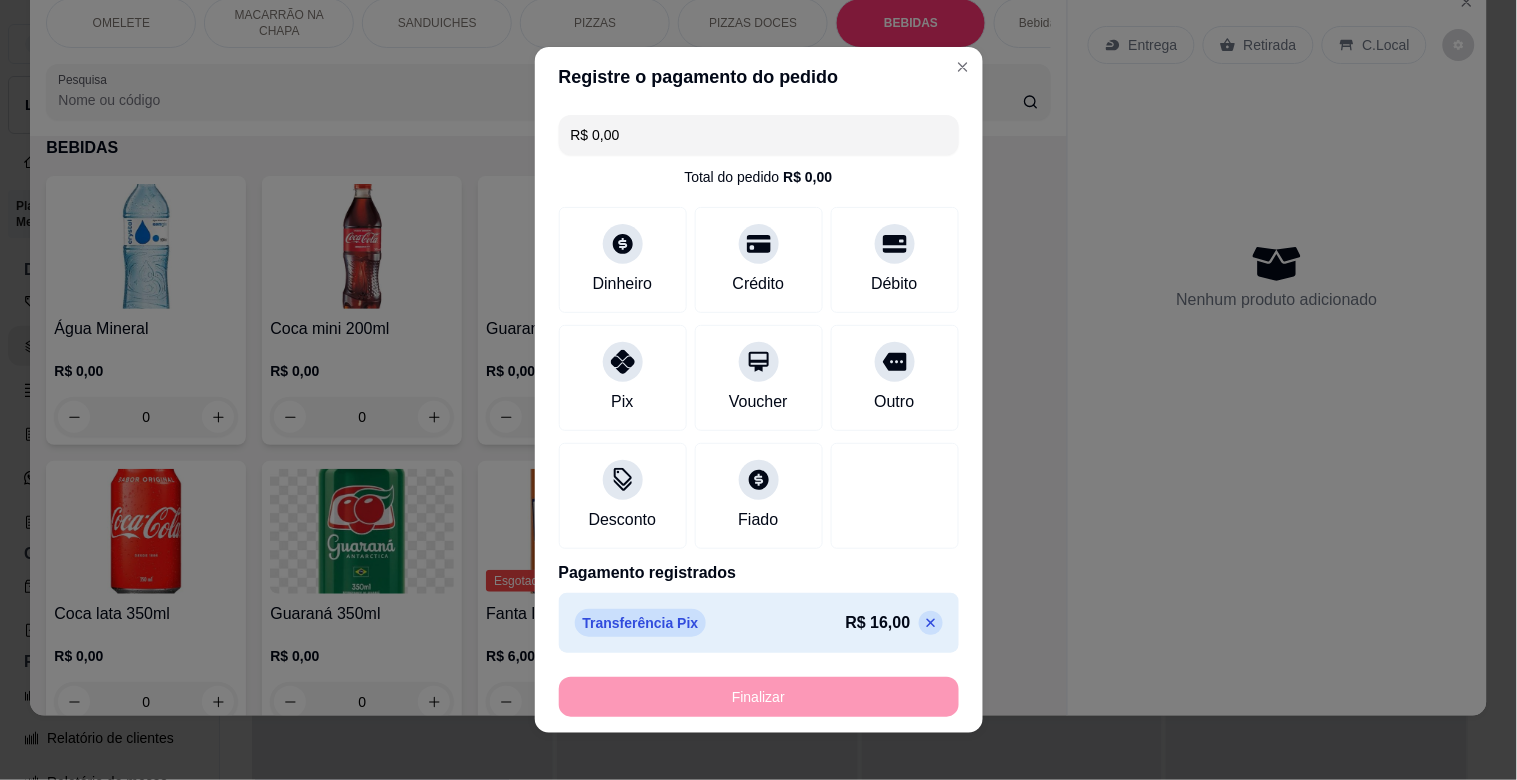 type on "-R$ 16,00" 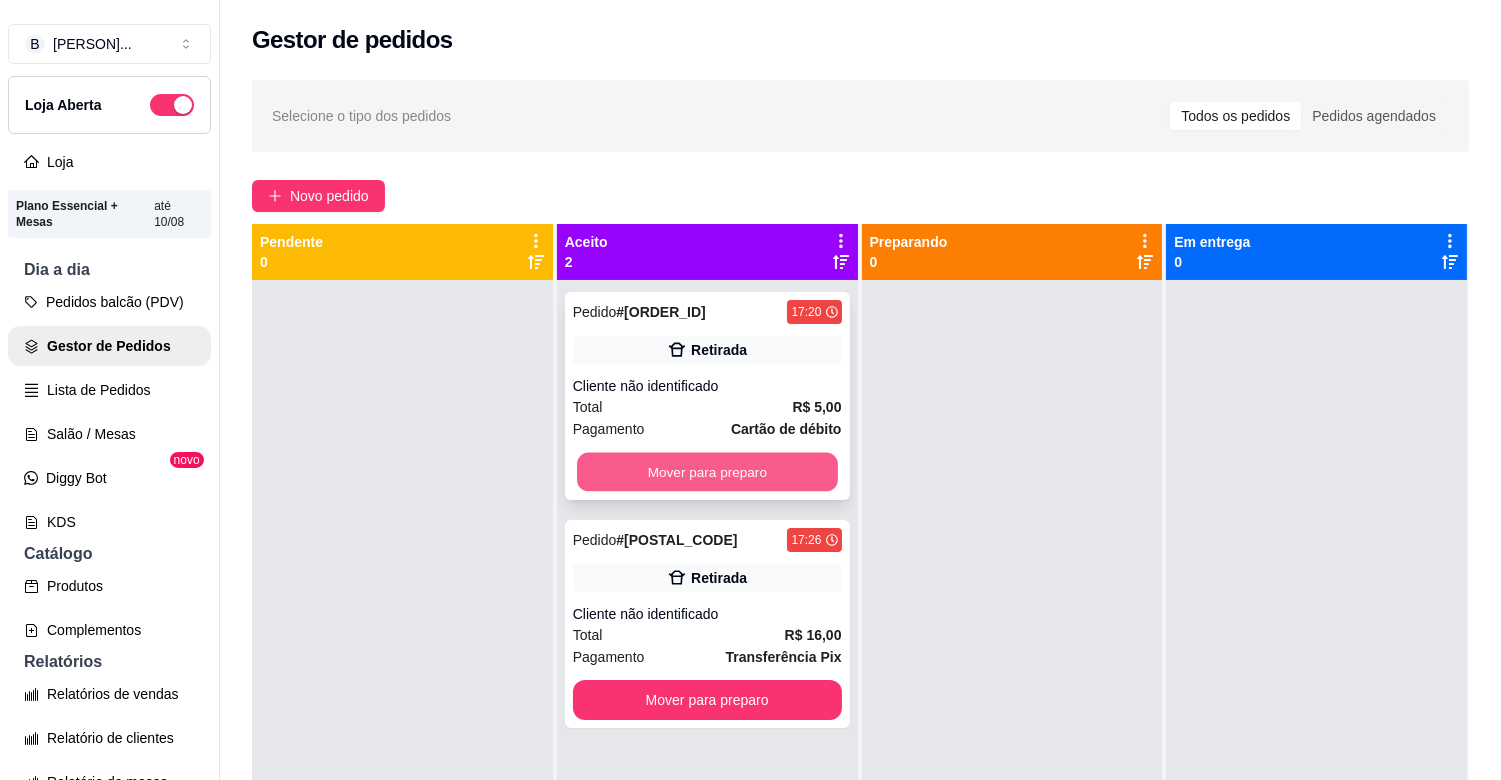 click on "Mover para preparo" at bounding box center (707, 472) 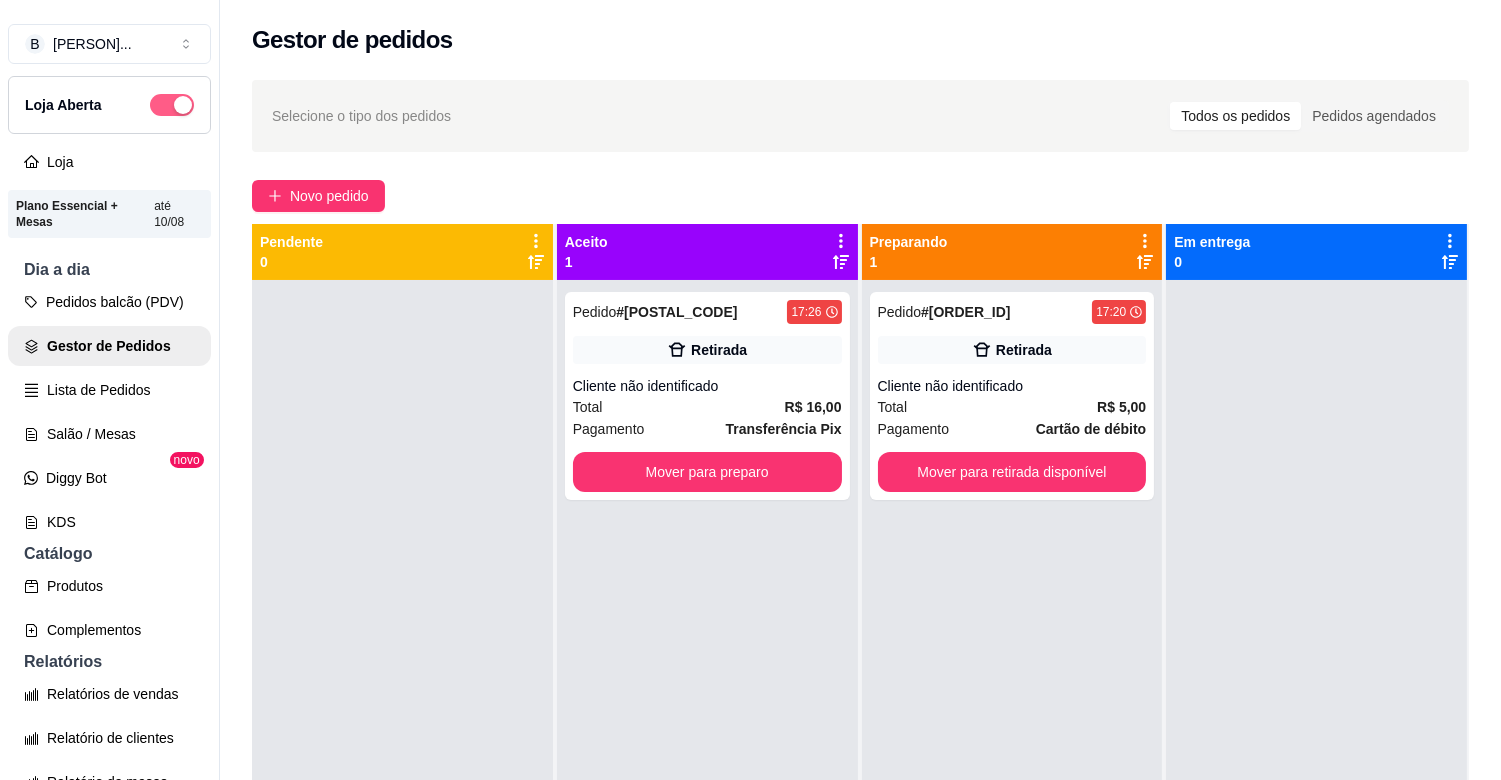click at bounding box center (183, 105) 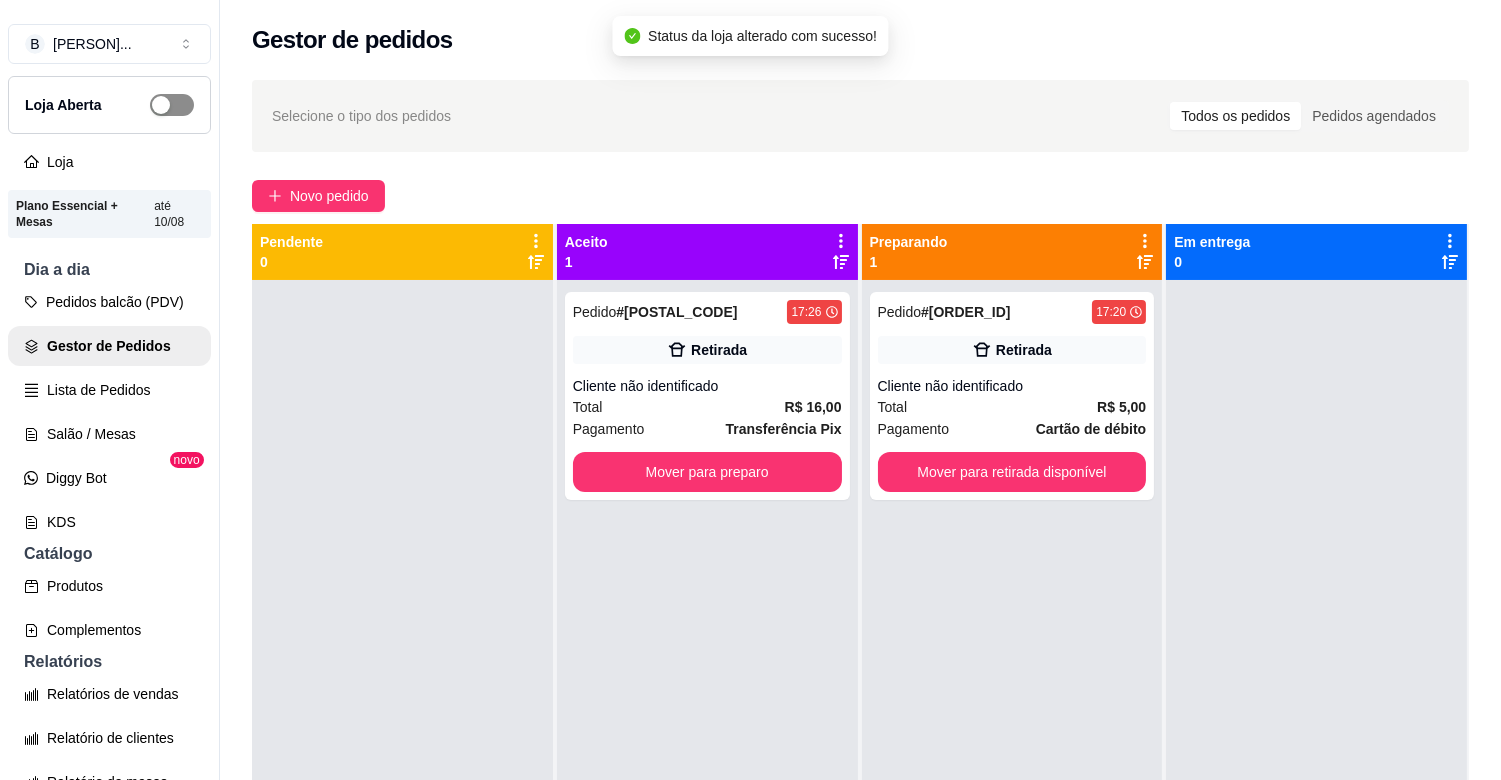 click at bounding box center [172, 105] 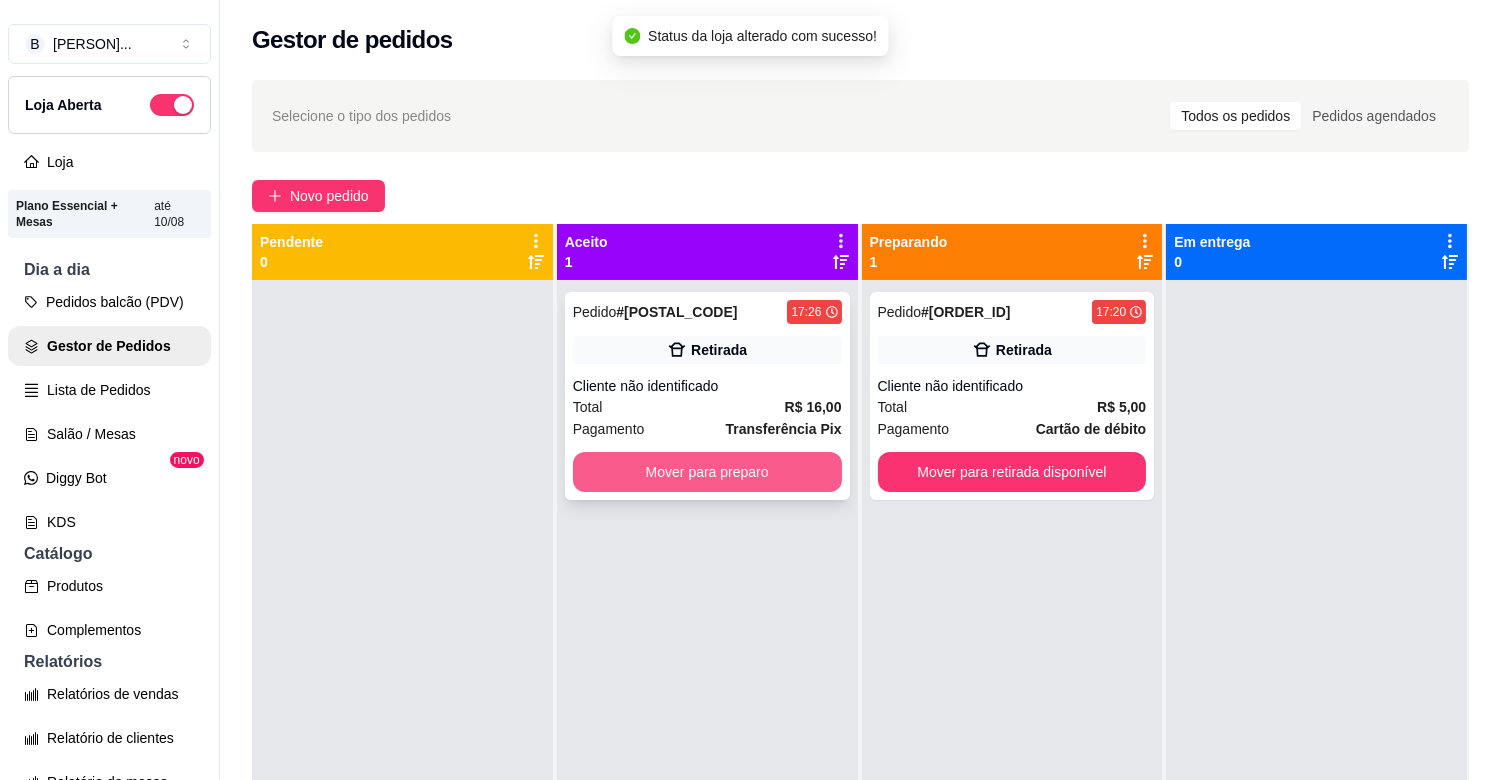 click on "Mover para preparo" at bounding box center [707, 472] 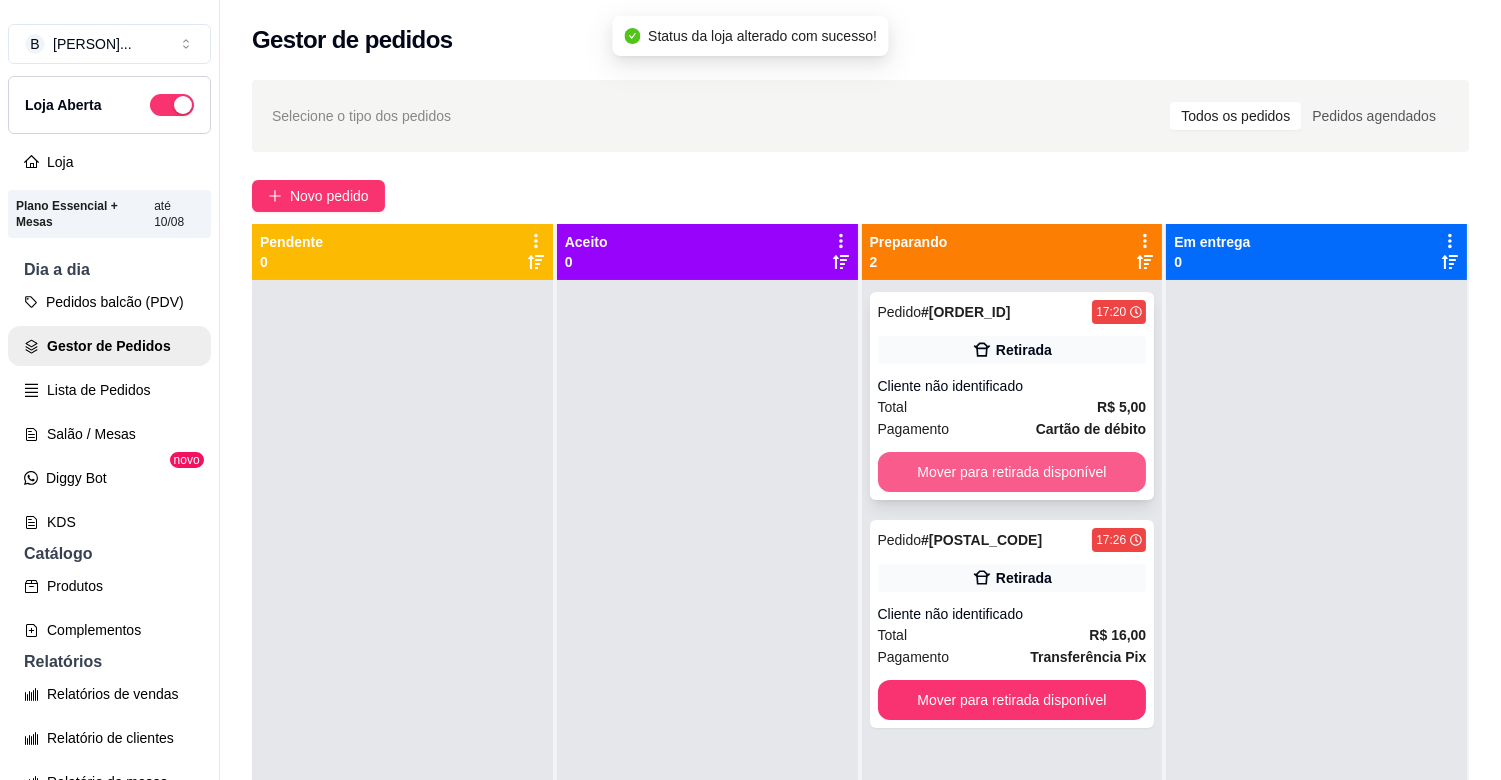 click on "Mover para retirada disponível" at bounding box center (1012, 472) 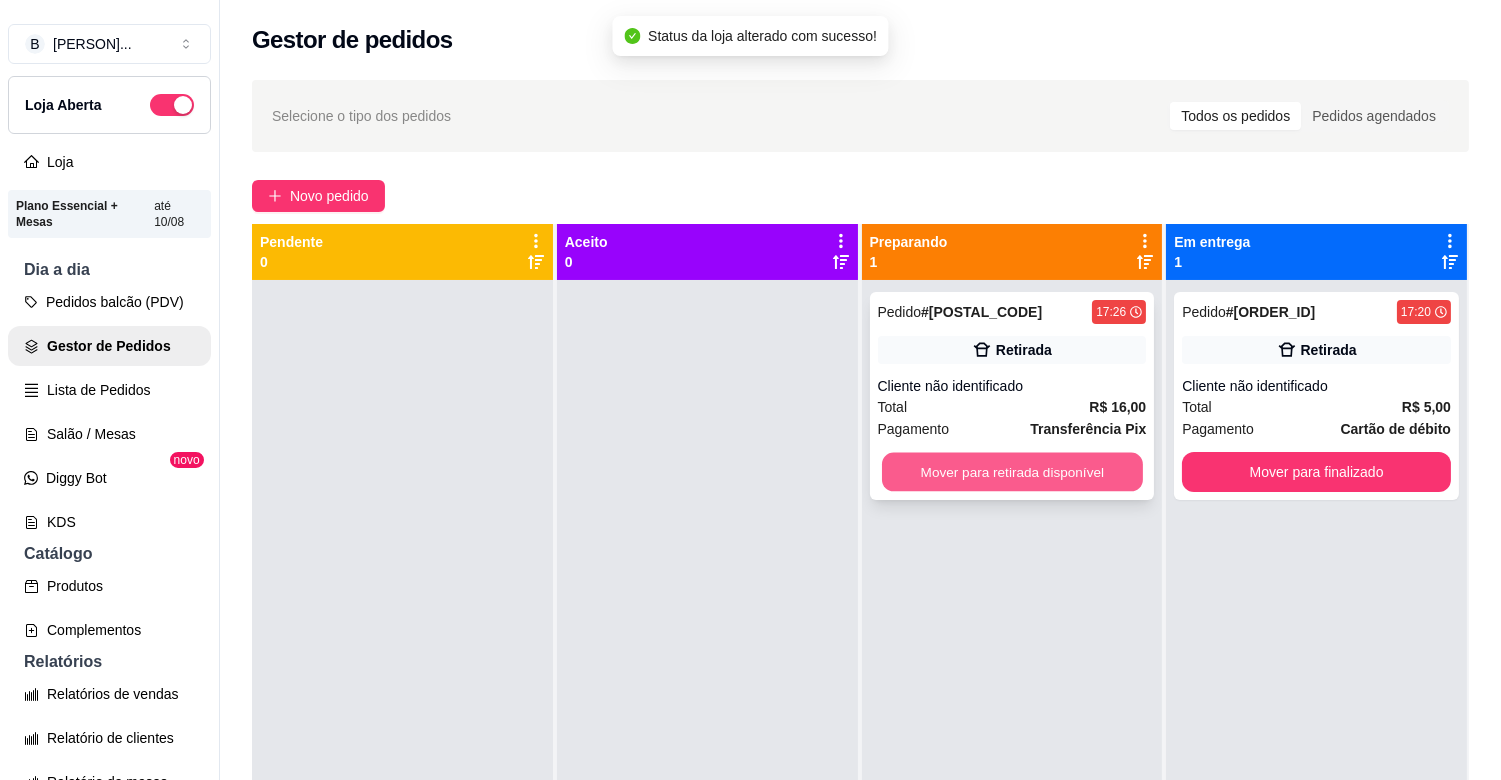 click on "Mover para retirada disponível" at bounding box center (1012, 472) 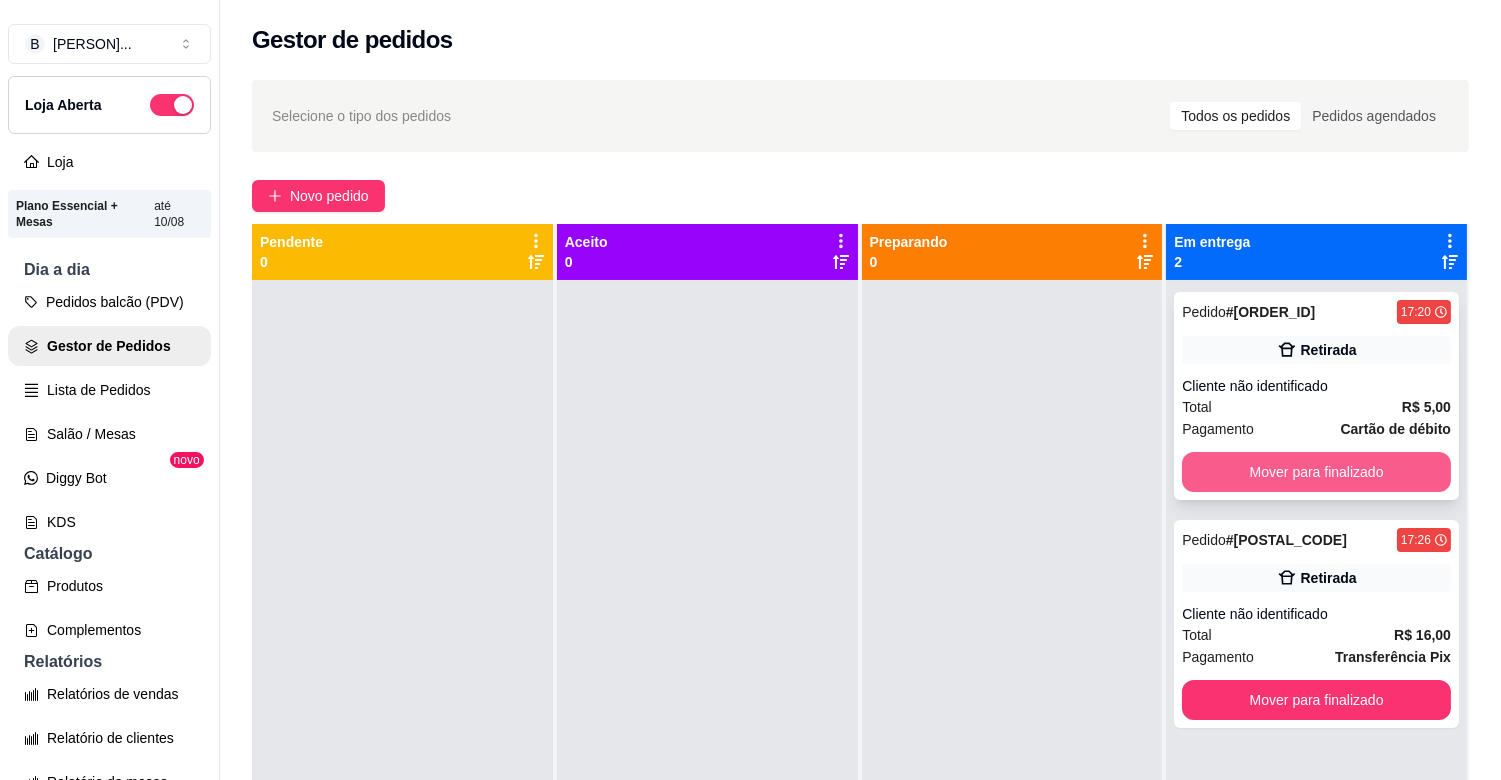 click on "Mover para finalizado" at bounding box center [1316, 472] 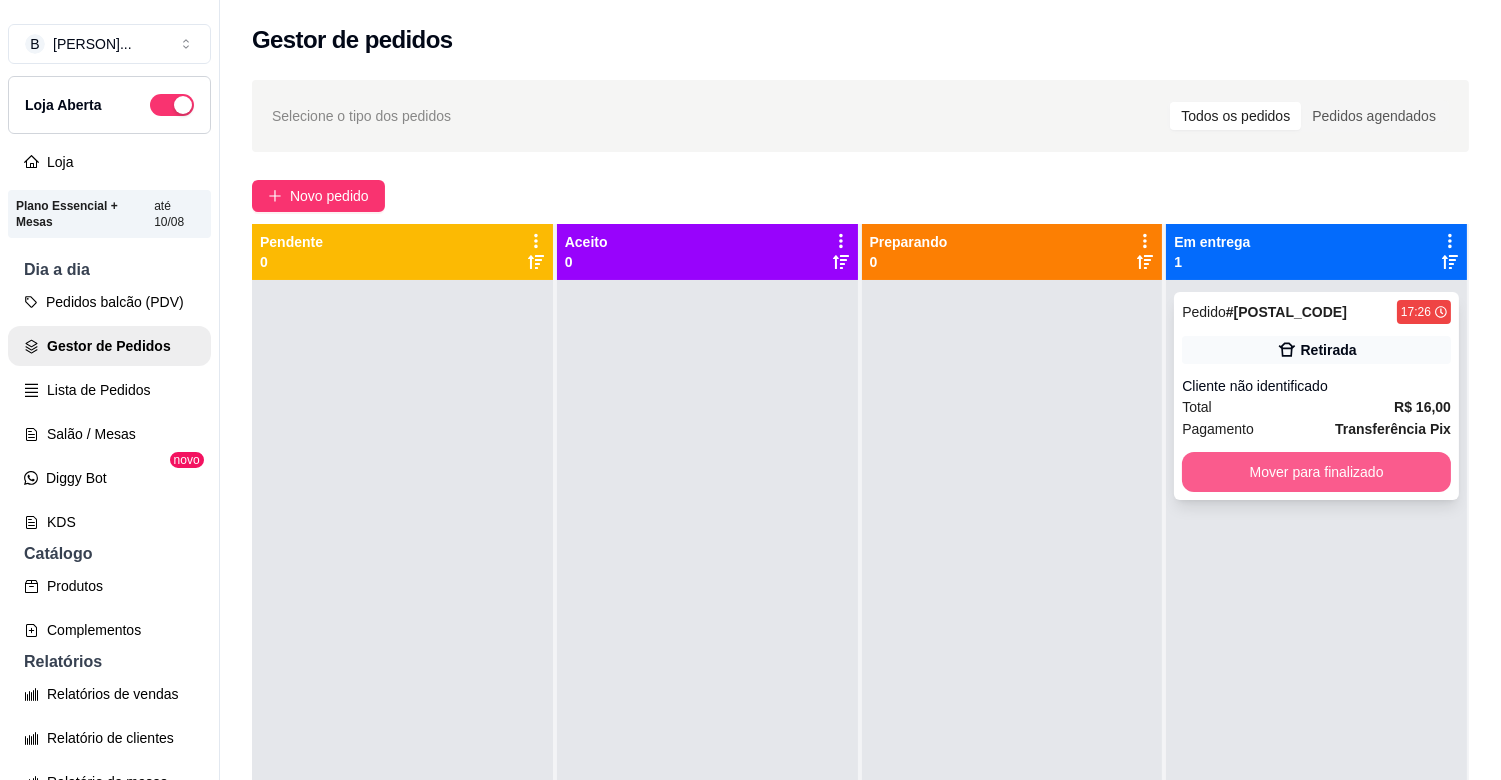 click on "Mover para finalizado" at bounding box center [1316, 472] 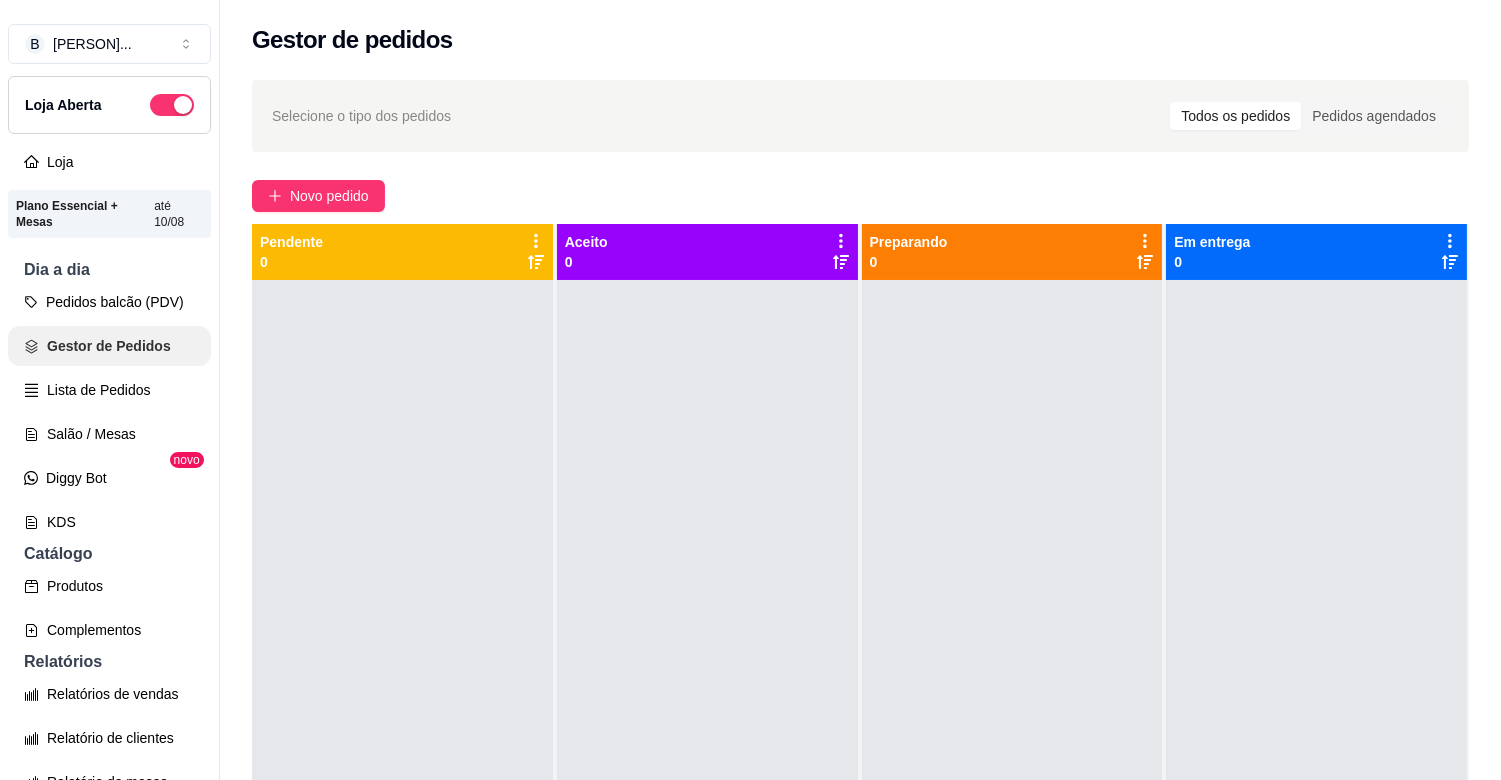 click on "Gestor de Pedidos" at bounding box center (109, 346) 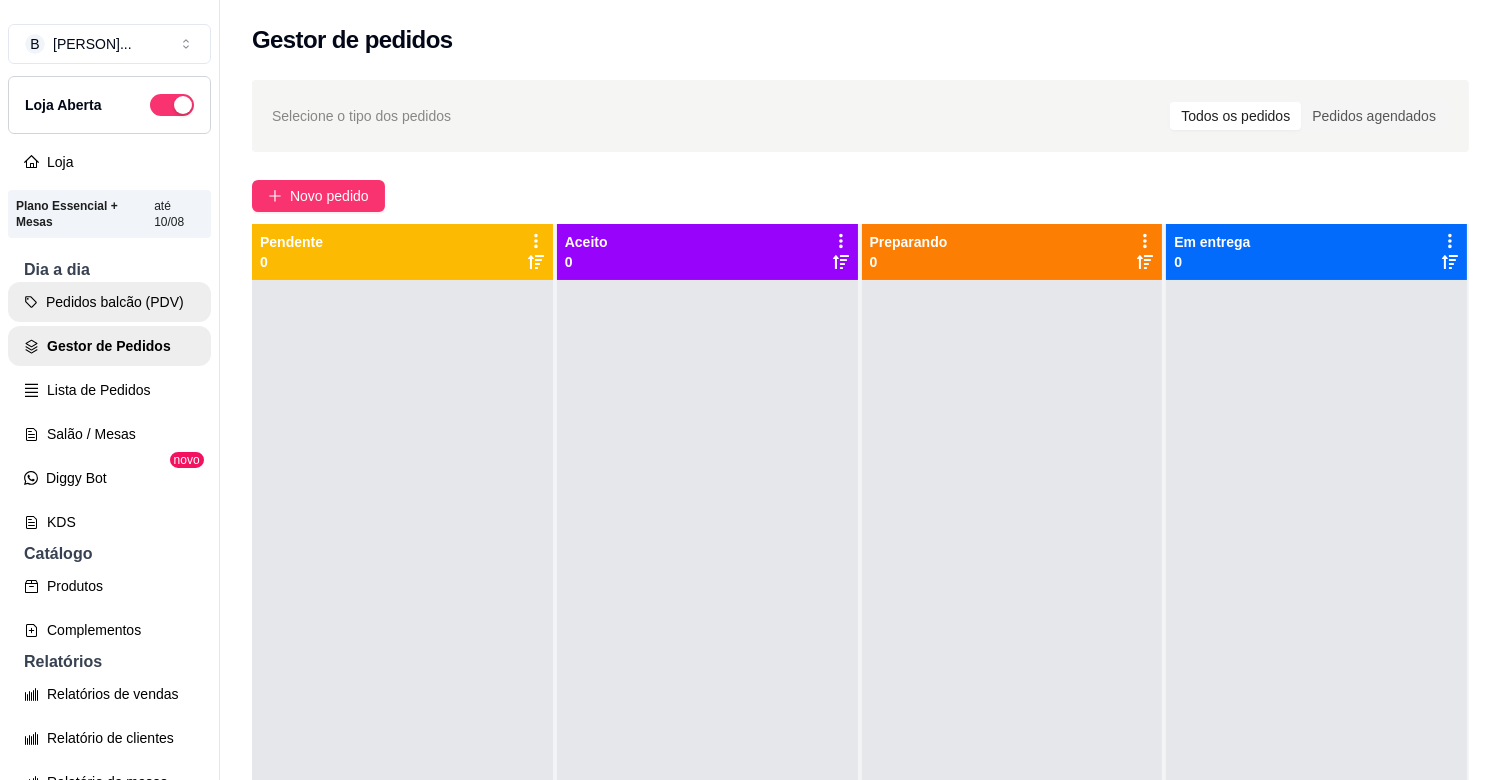 click on "Pedidos balcão (PDV)" at bounding box center [109, 302] 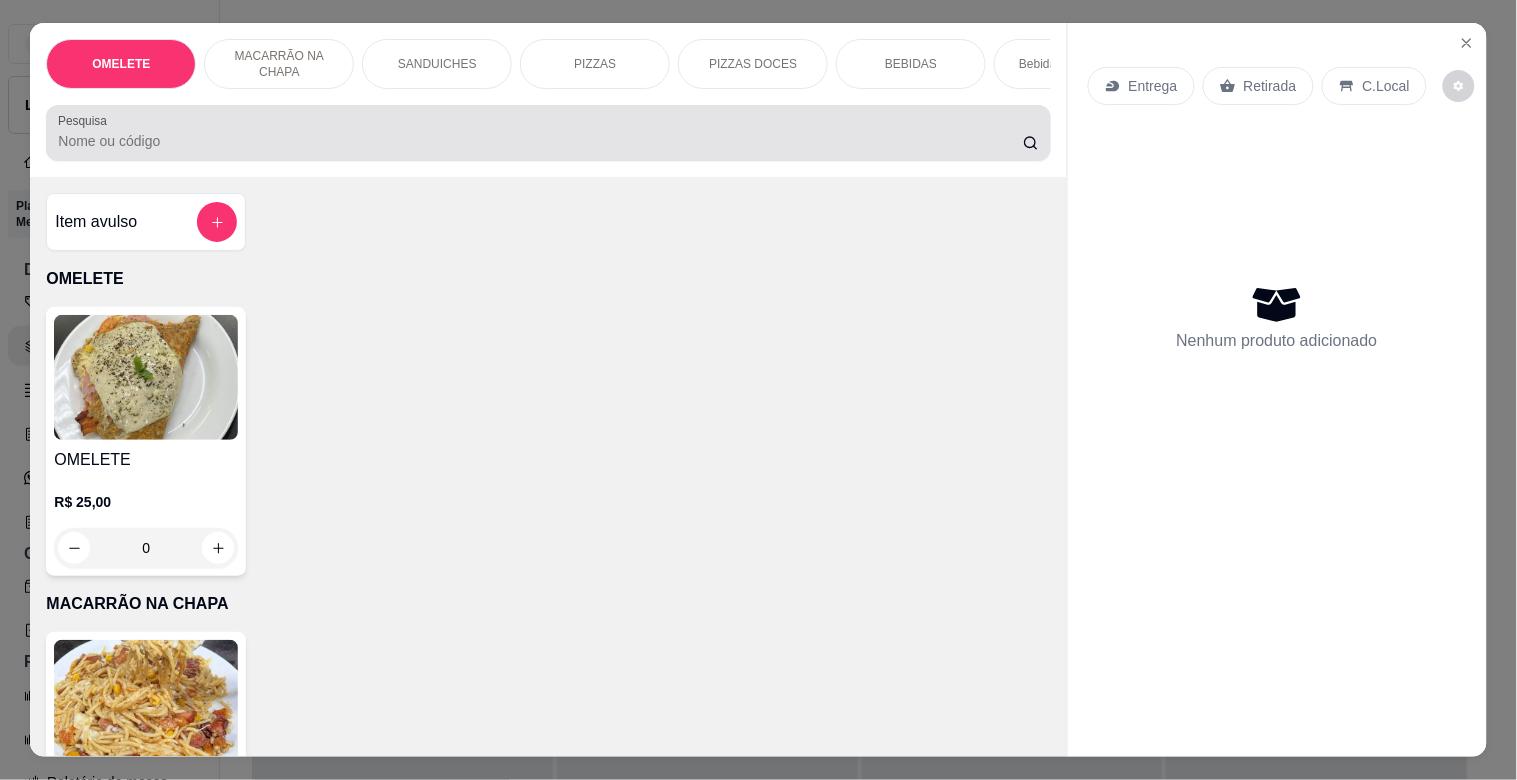 click at bounding box center [548, 133] 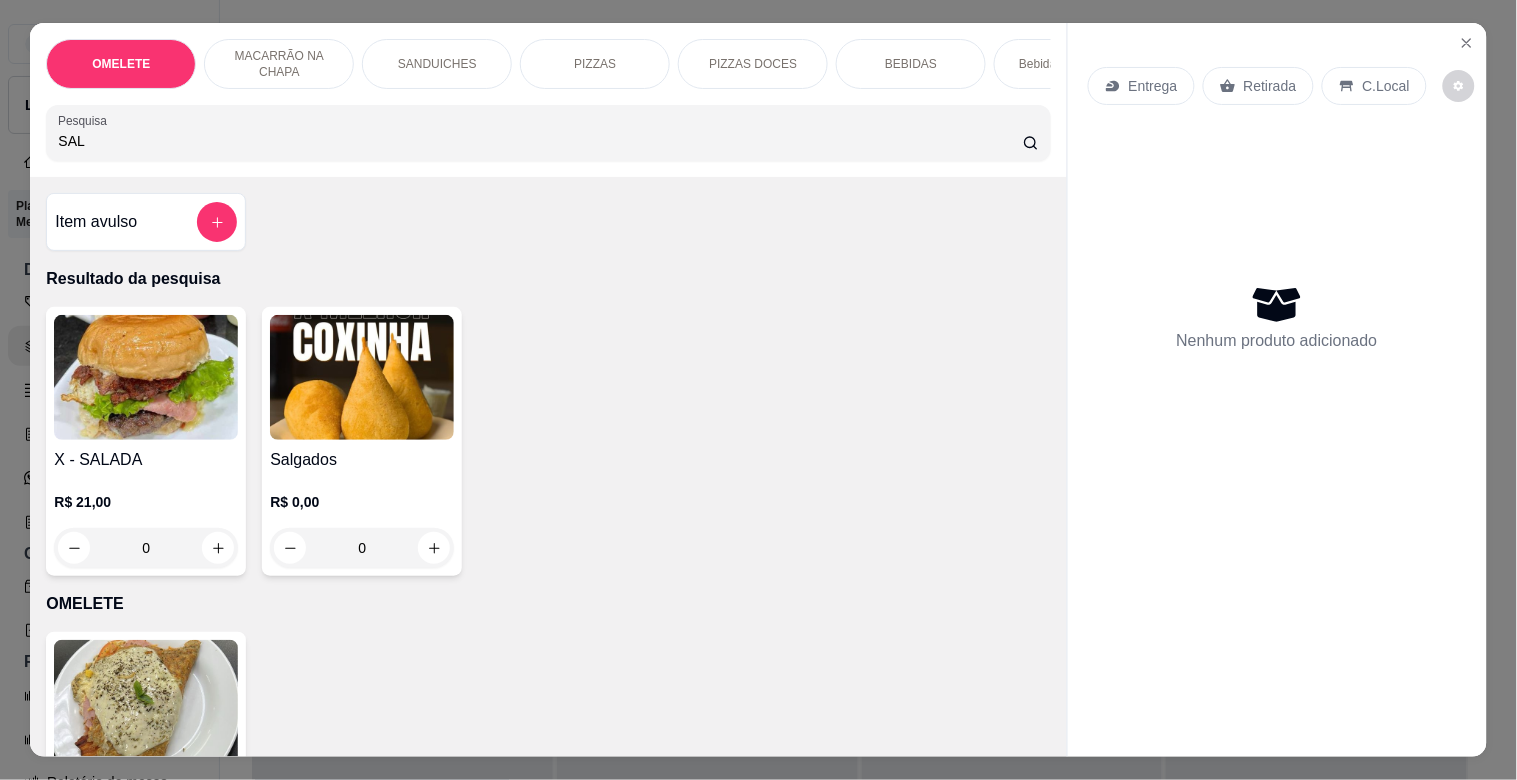type on "SAL" 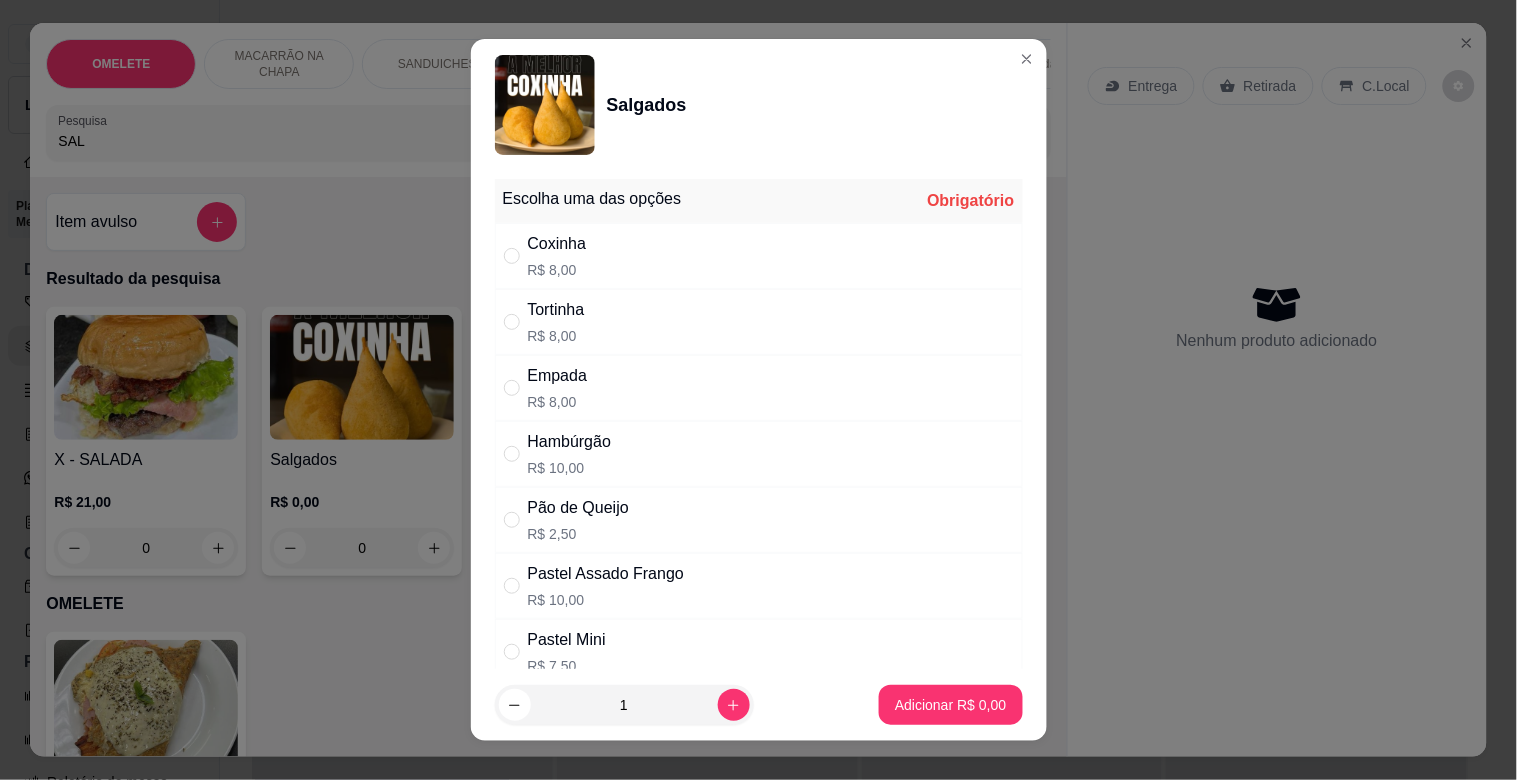 click on "Hambúrgão R$ 10,00" at bounding box center [759, 454] 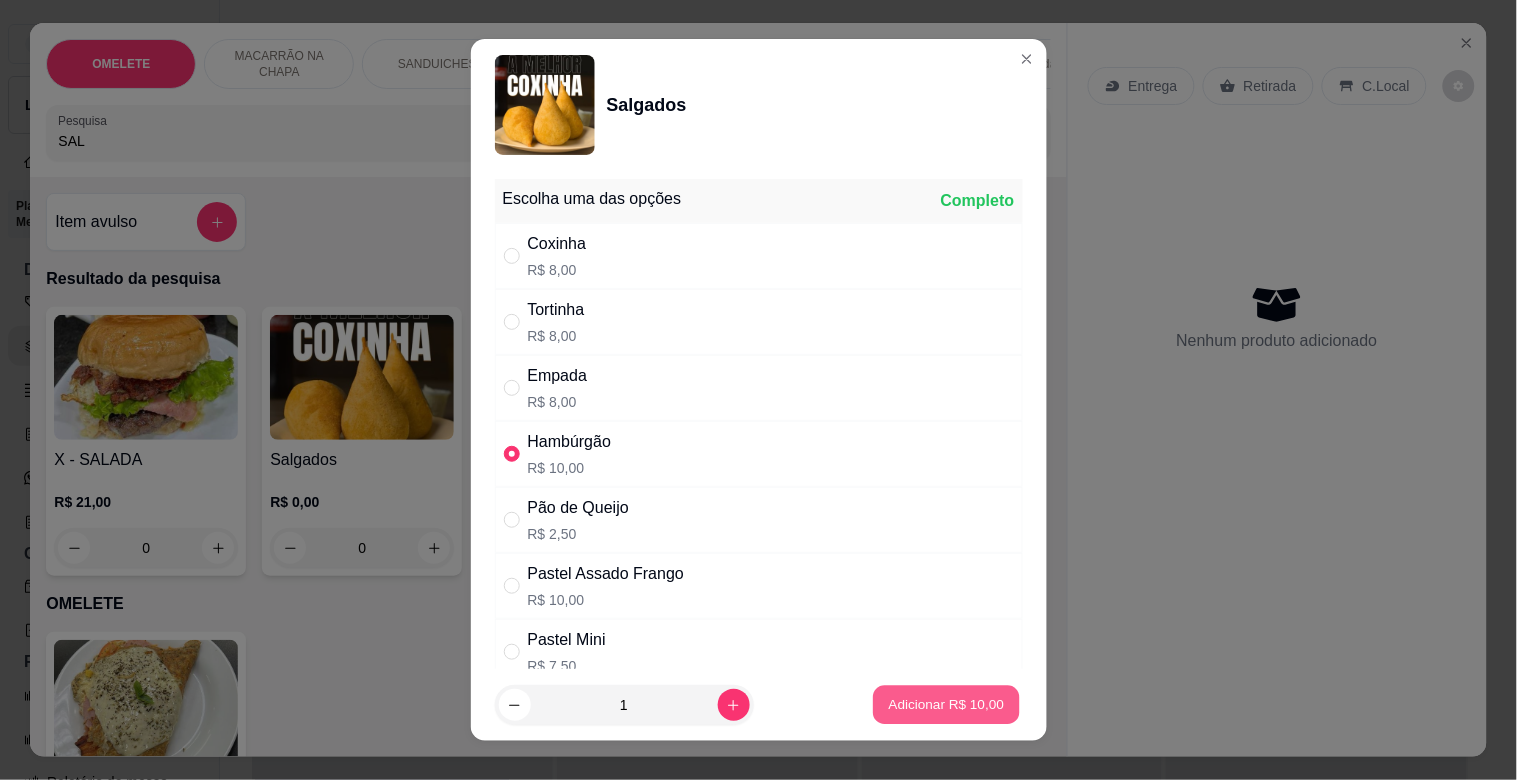 click on "Adicionar   R$ 10,00" at bounding box center (947, 705) 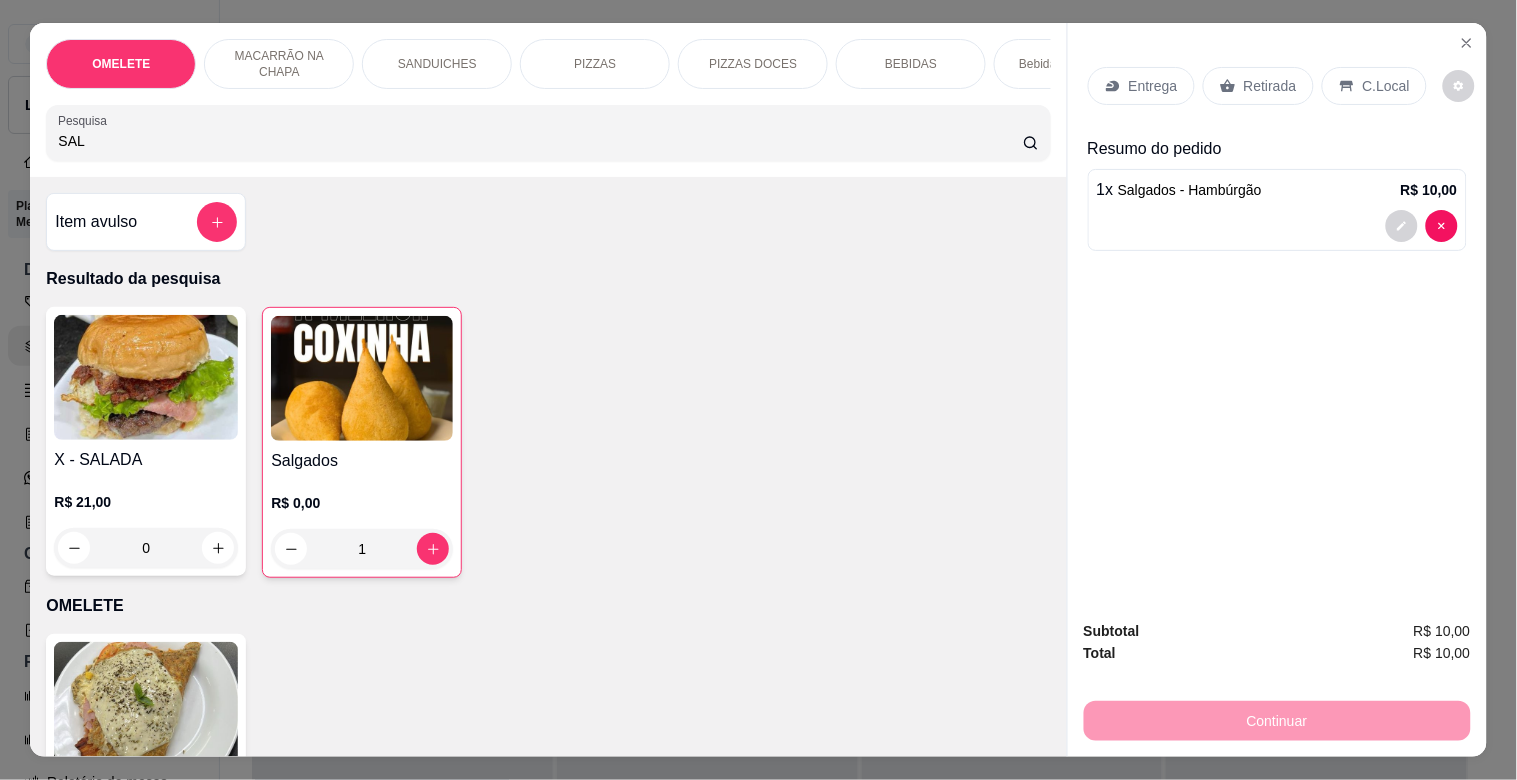 drag, startPoint x: 1367, startPoint y: 82, endPoint x: 1415, endPoint y: 100, distance: 51.264023 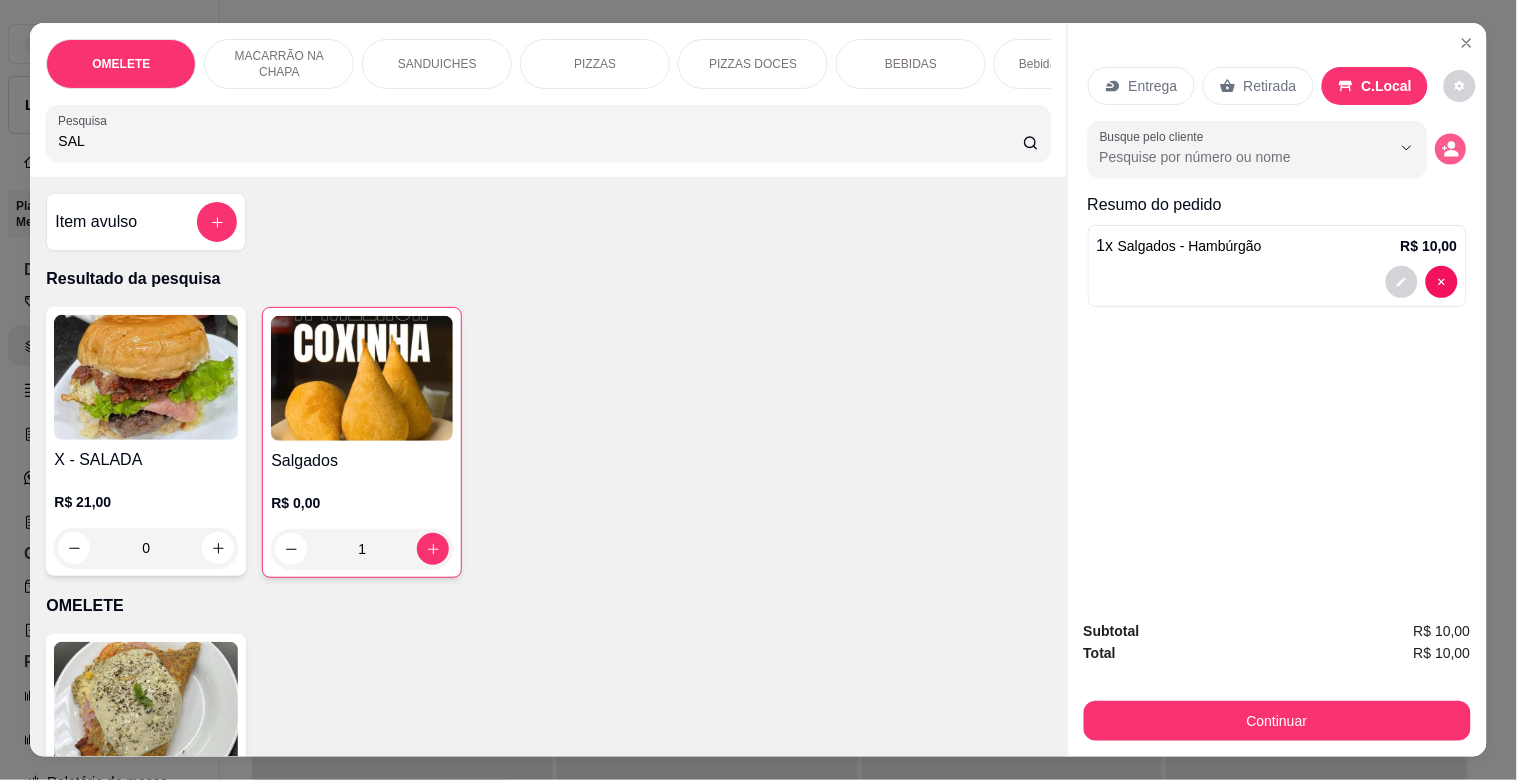 click 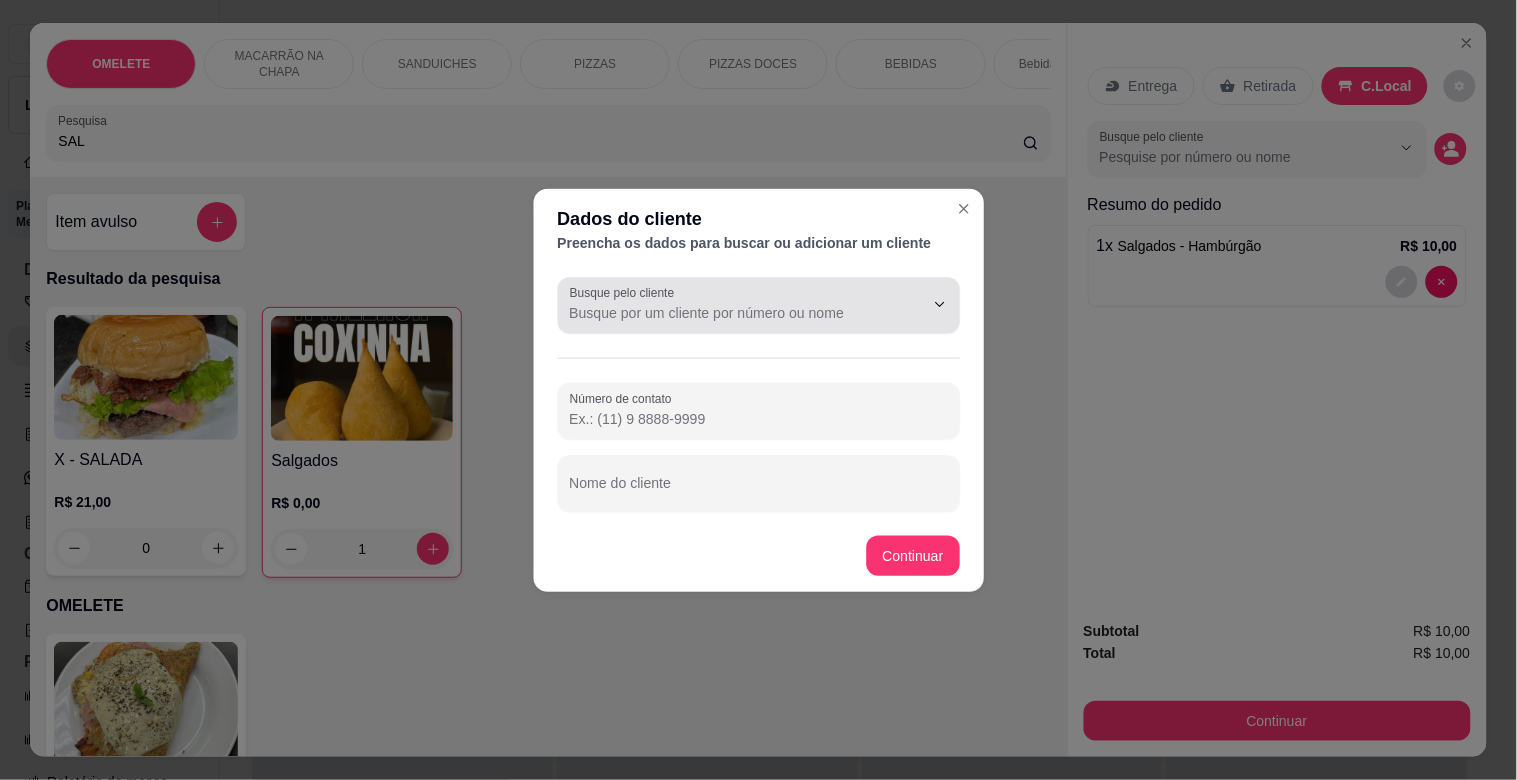 click on "Busque pelo cliente" at bounding box center (730, 313) 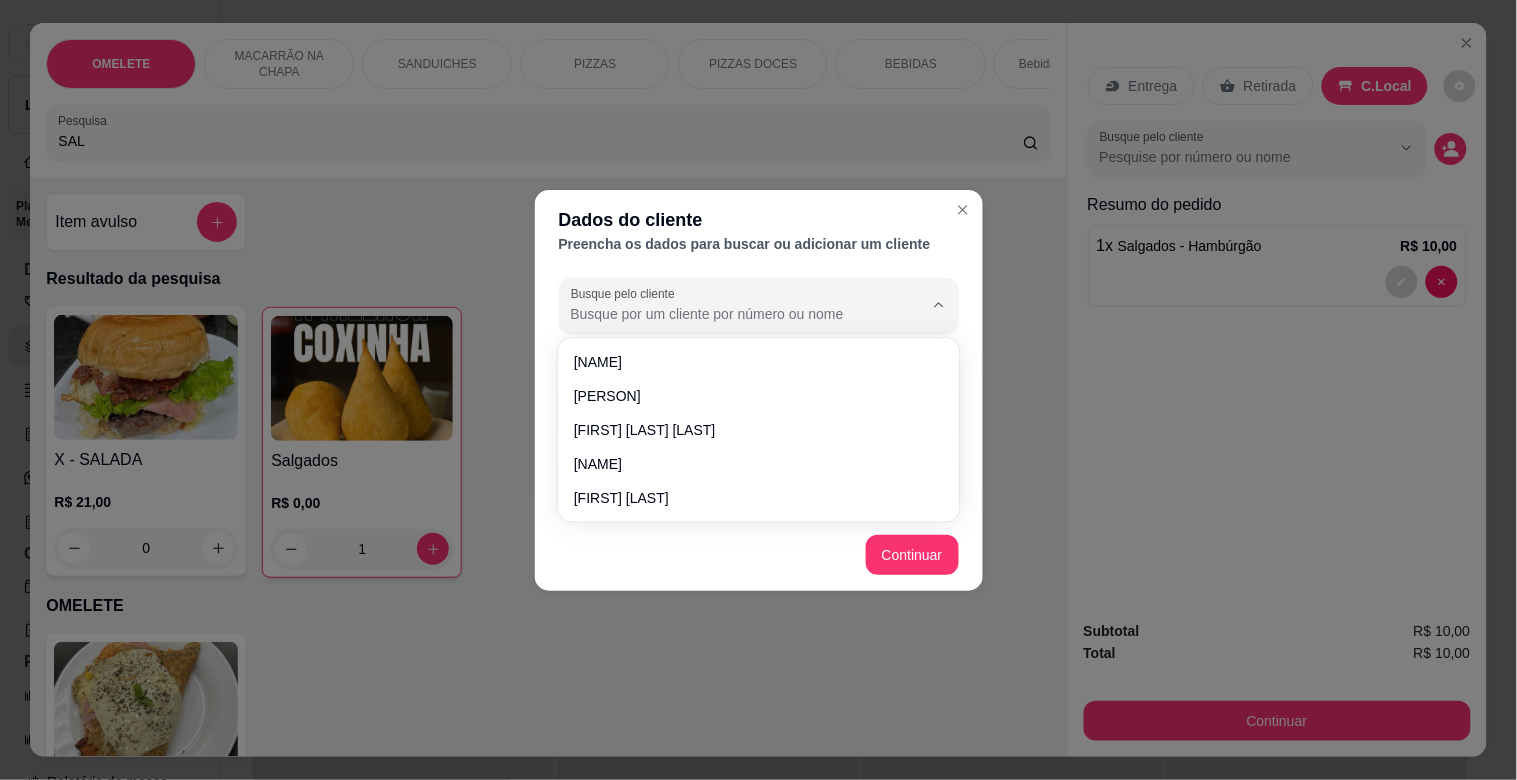 drag, startPoint x: 664, startPoint y: 315, endPoint x: 673, endPoint y: 310, distance: 10.29563 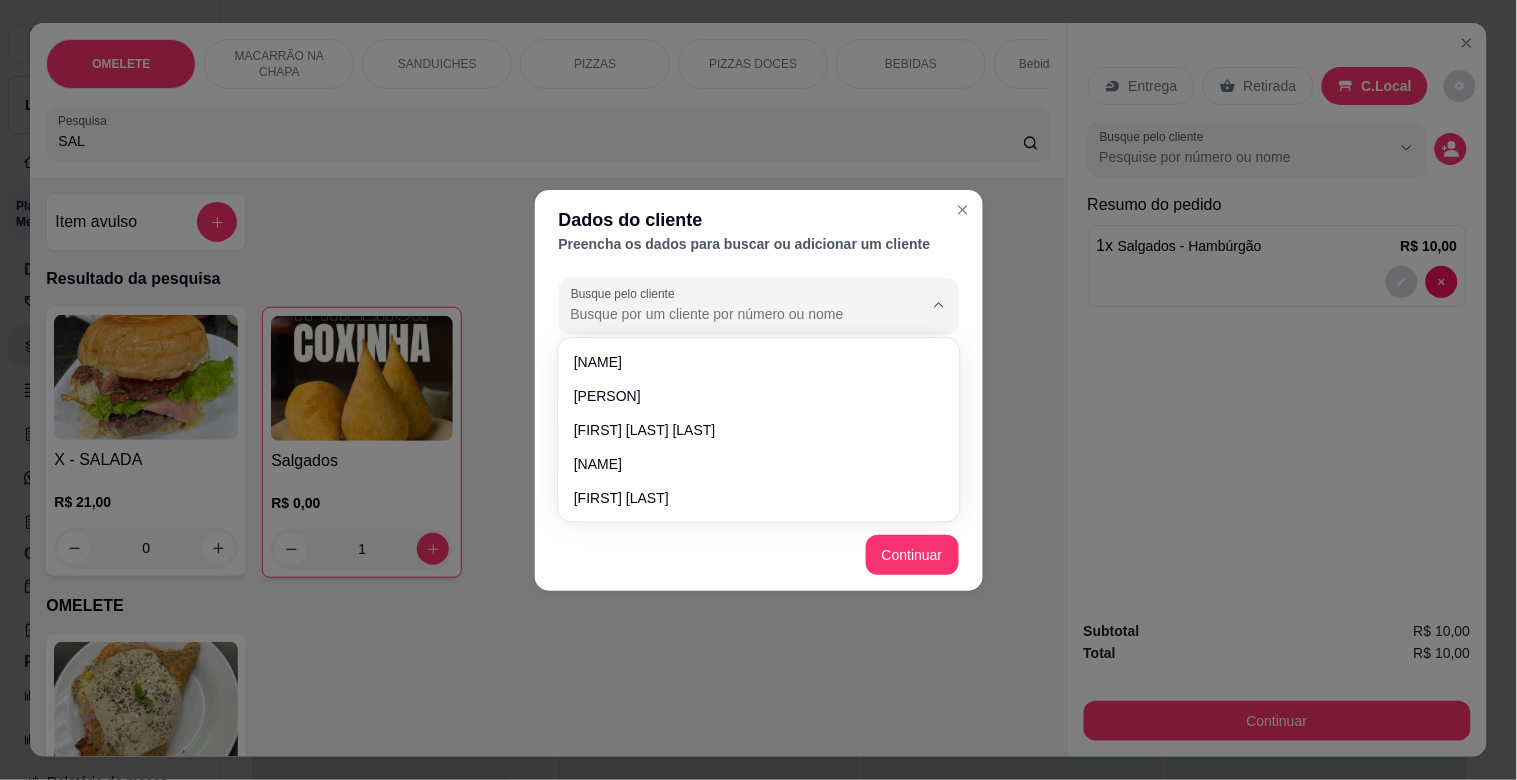 click on "Busque pelo cliente" at bounding box center (731, 314) 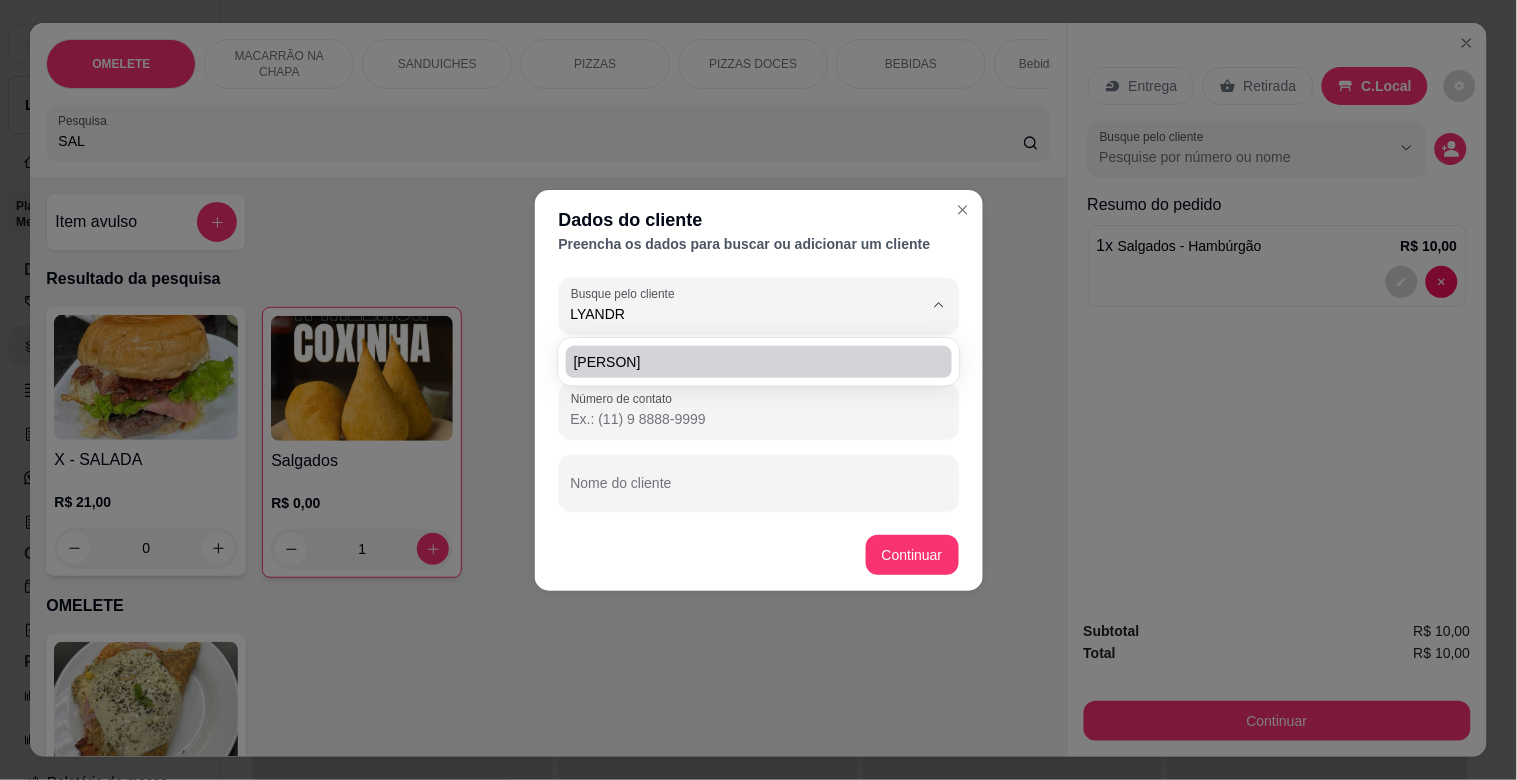 click on "[PERSON]" at bounding box center (749, 362) 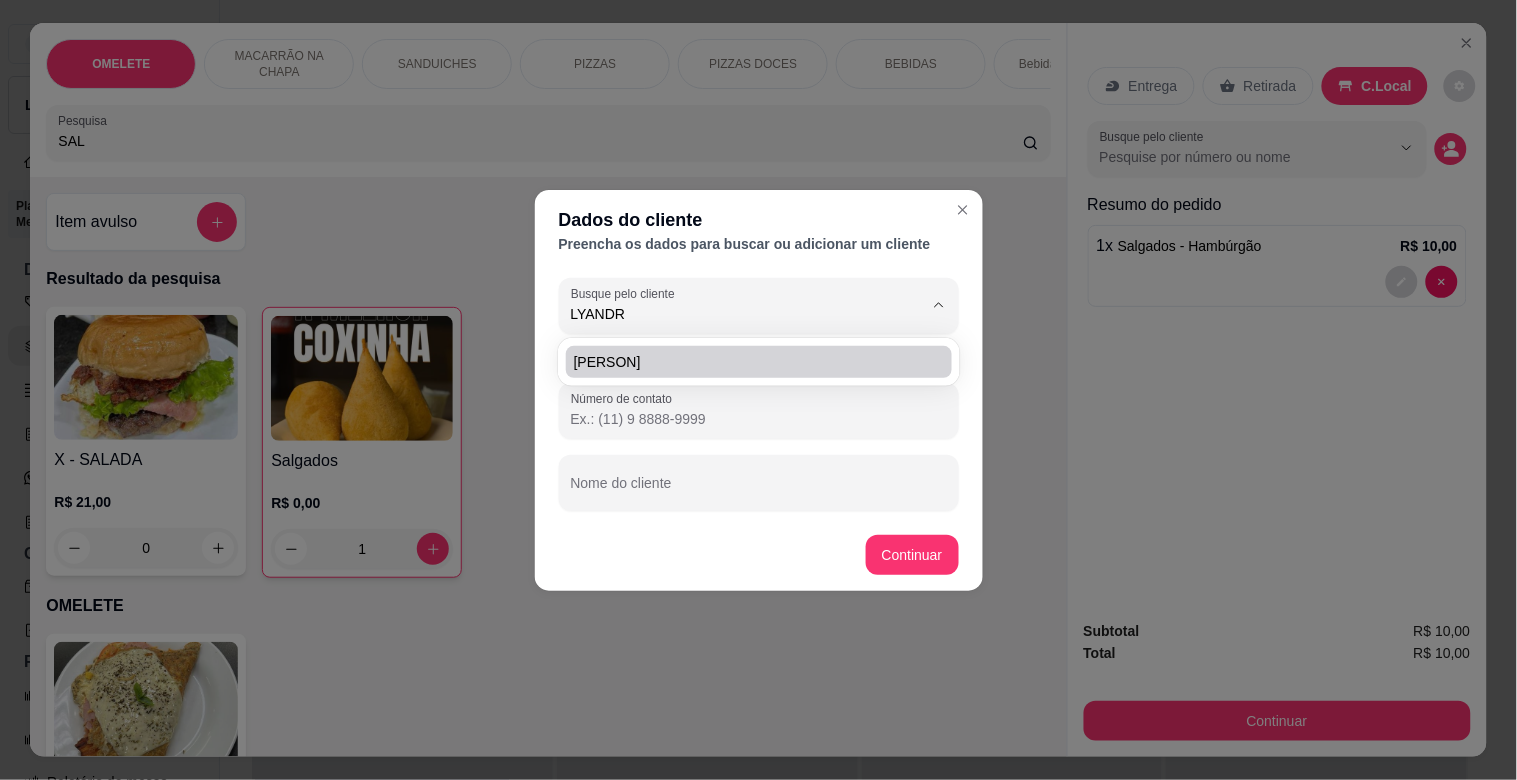 type on "[PERSON]" 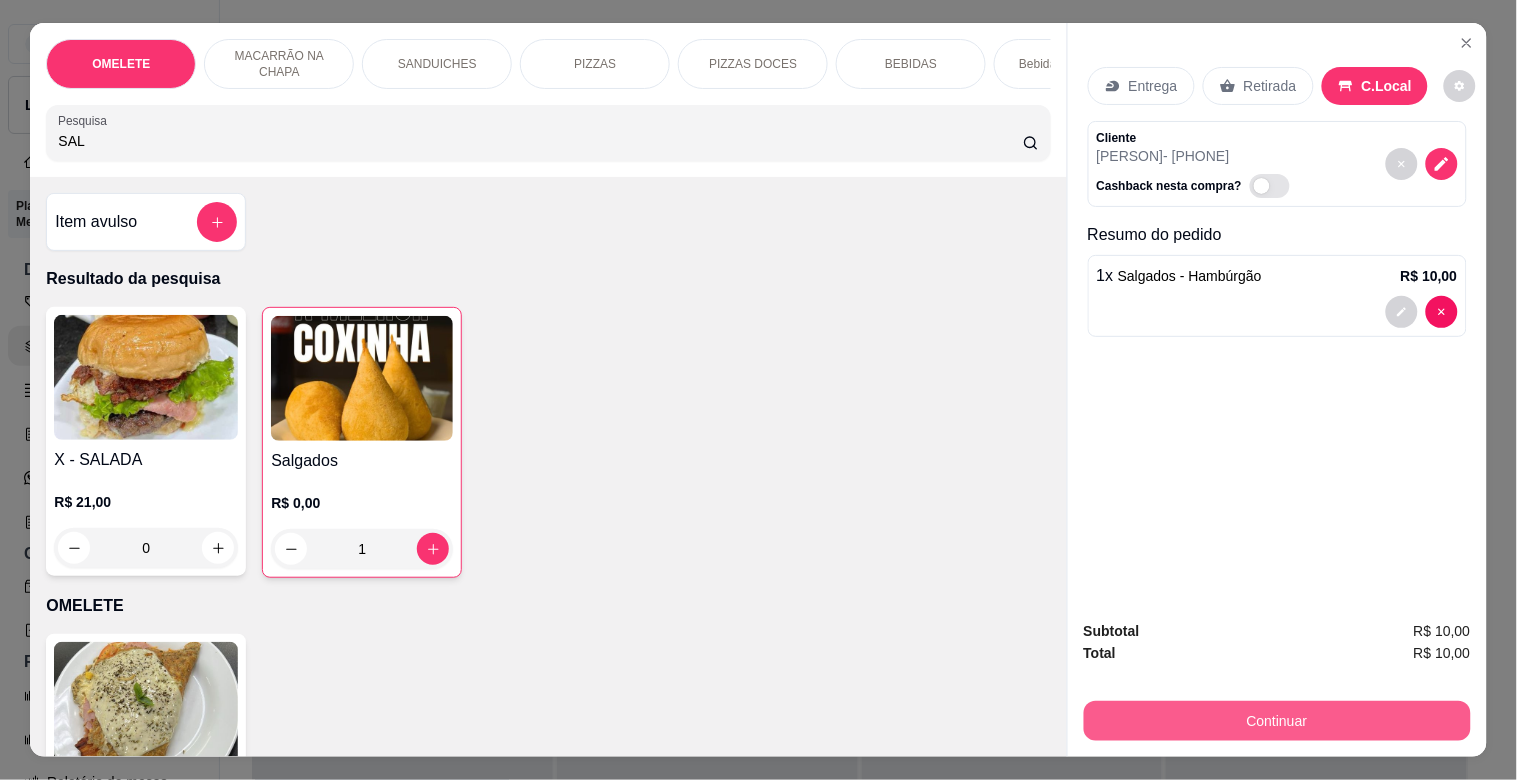 click on "Continuar" at bounding box center (1277, 721) 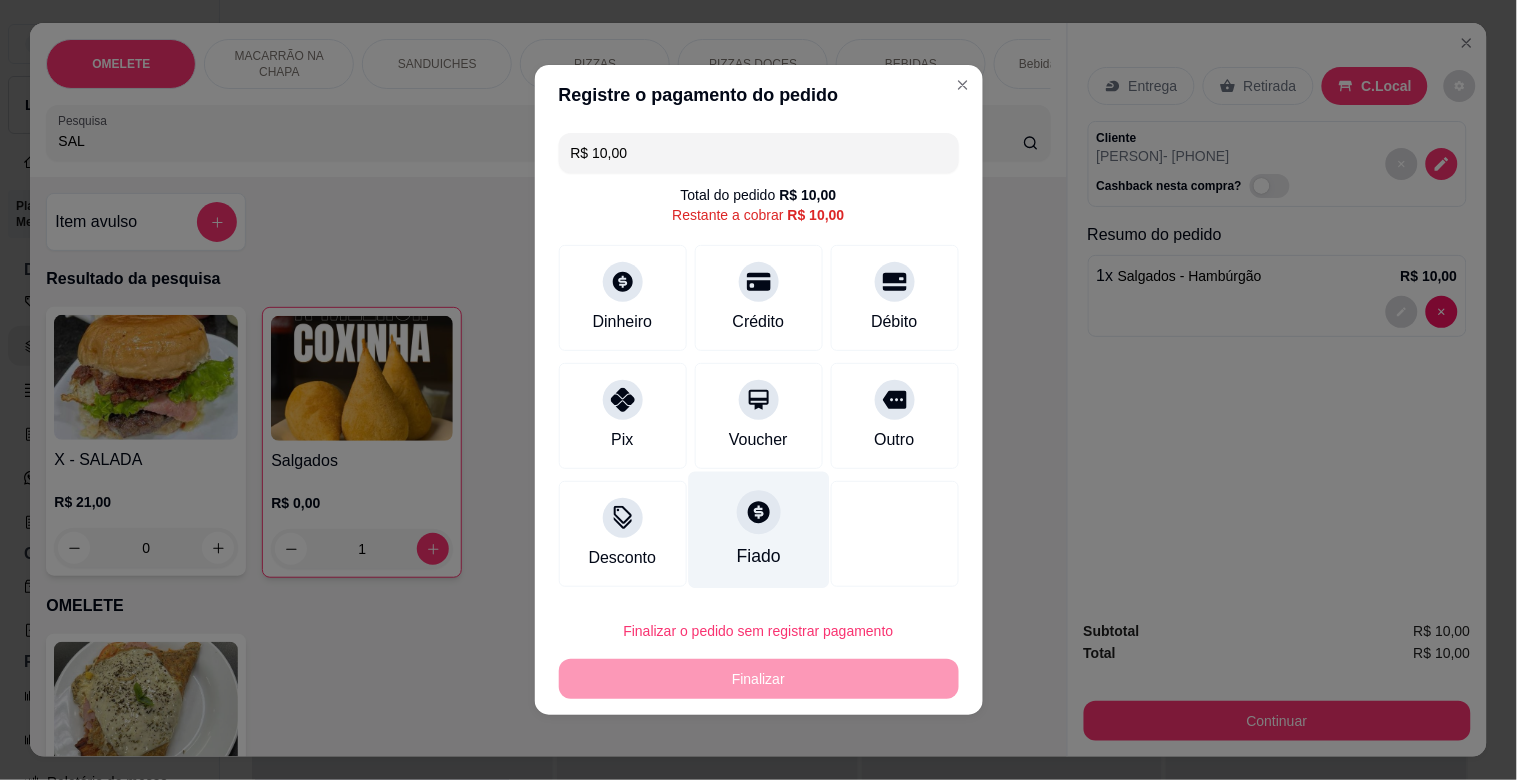 click on "Fiado" at bounding box center [758, 530] 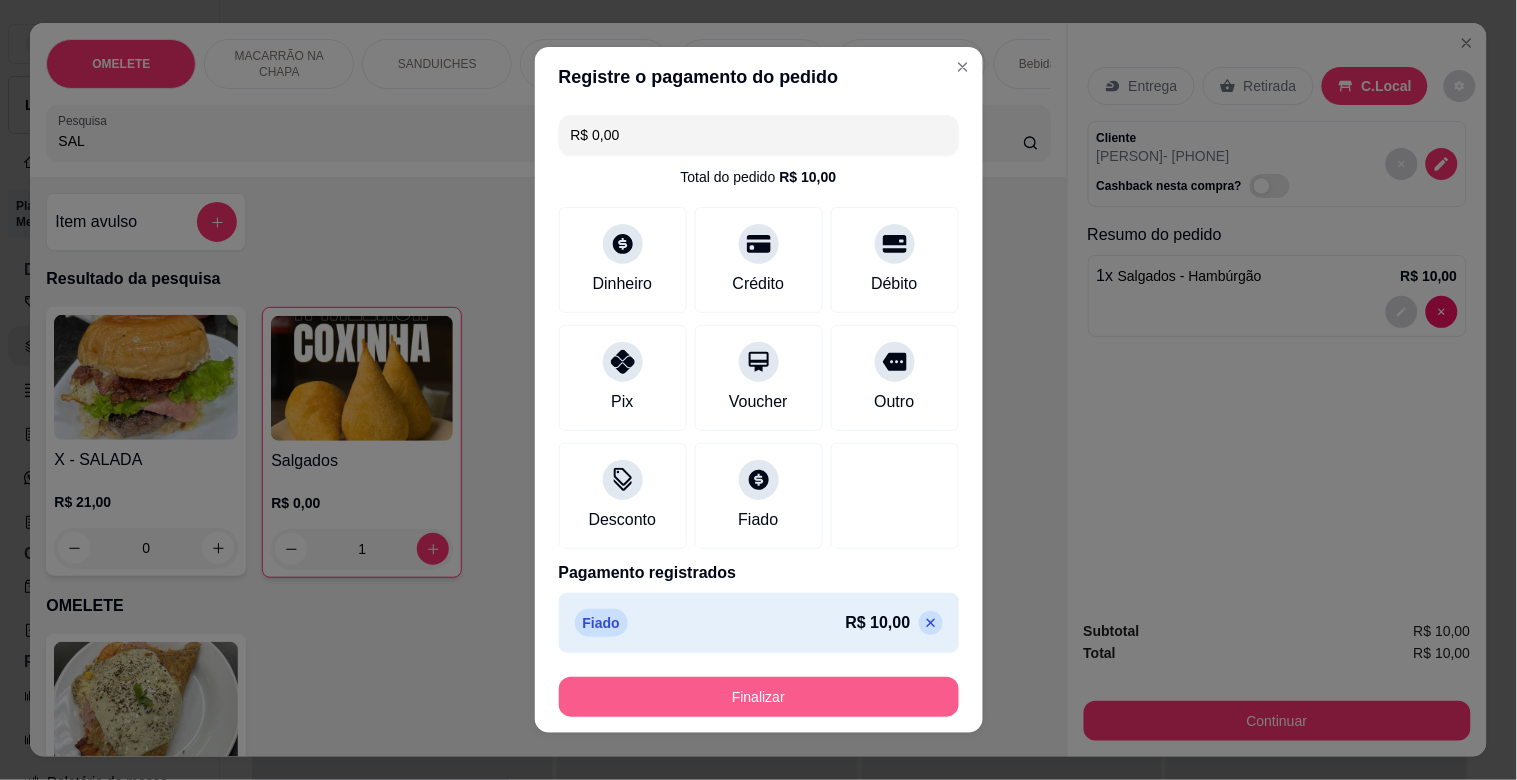 click on "Finalizar" at bounding box center [759, 697] 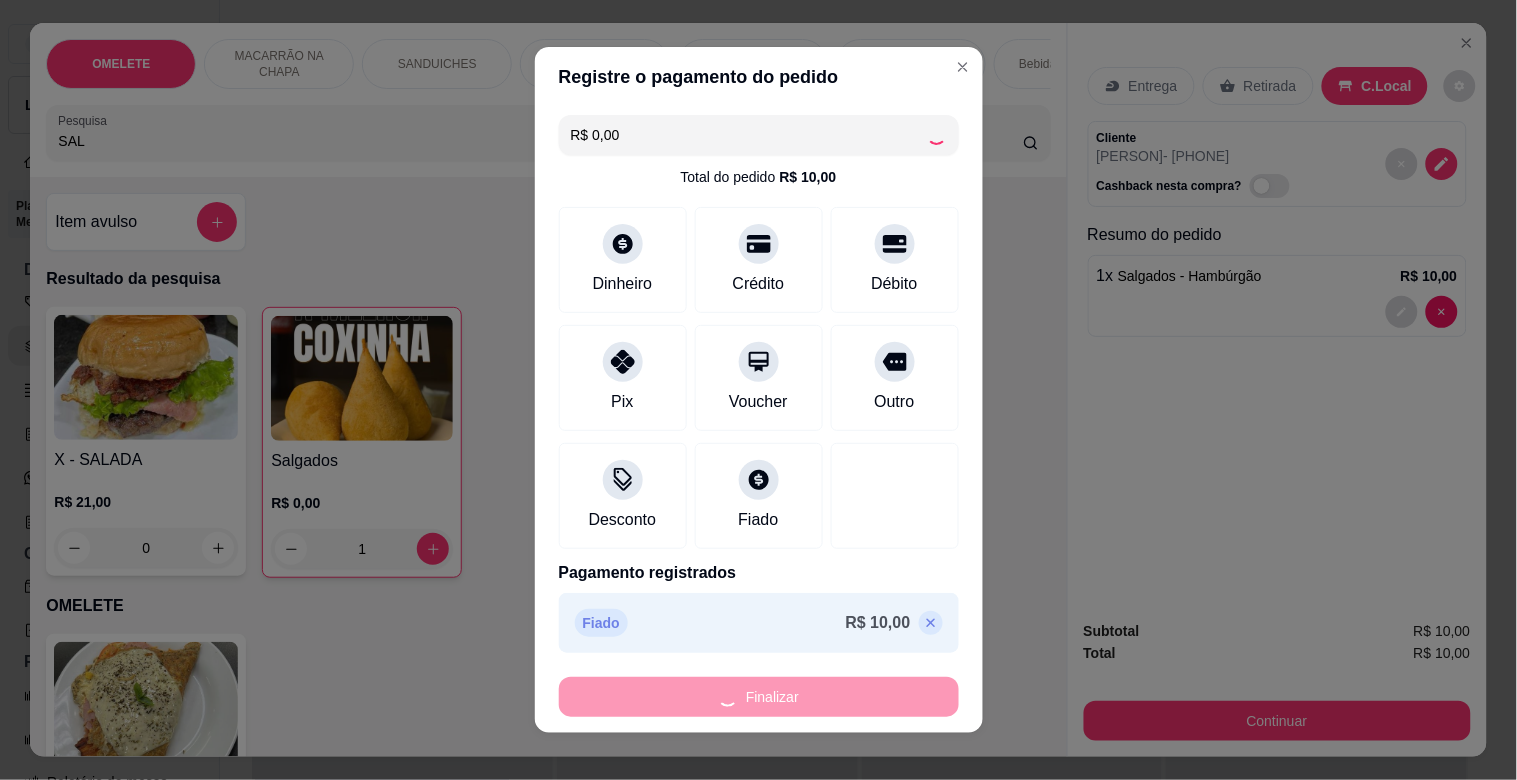 type on "0" 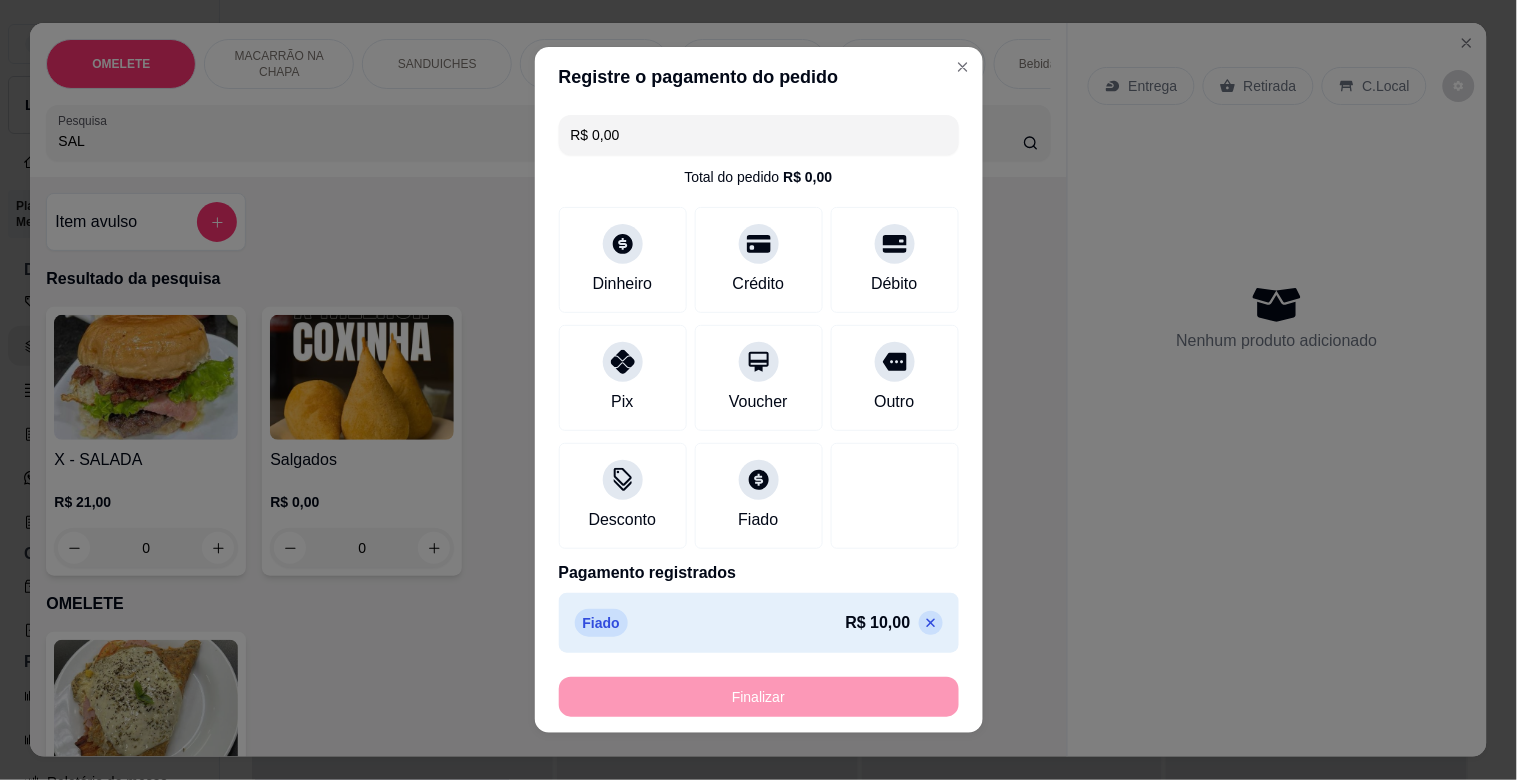 type on "-R$ 10,00" 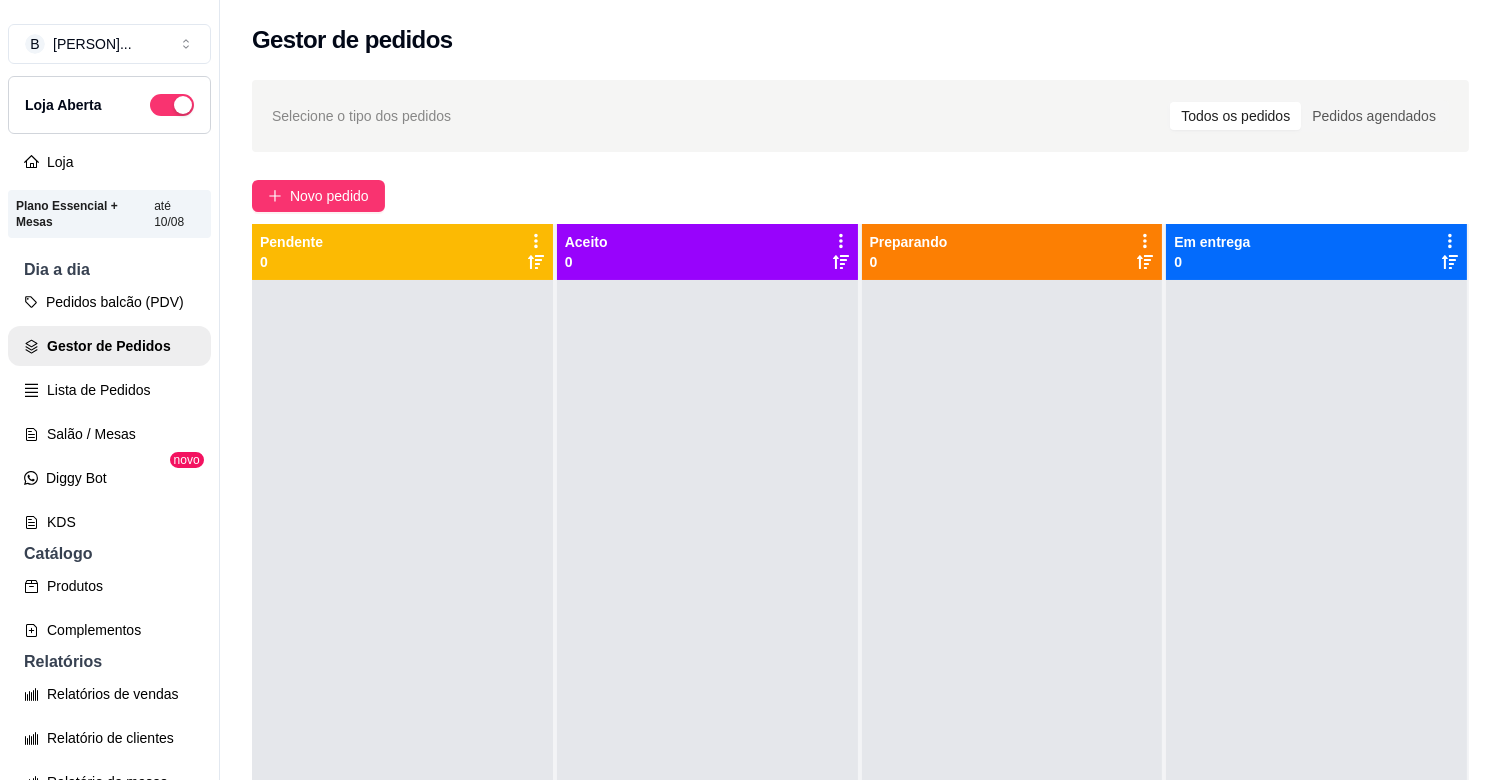 click at bounding box center (707, 670) 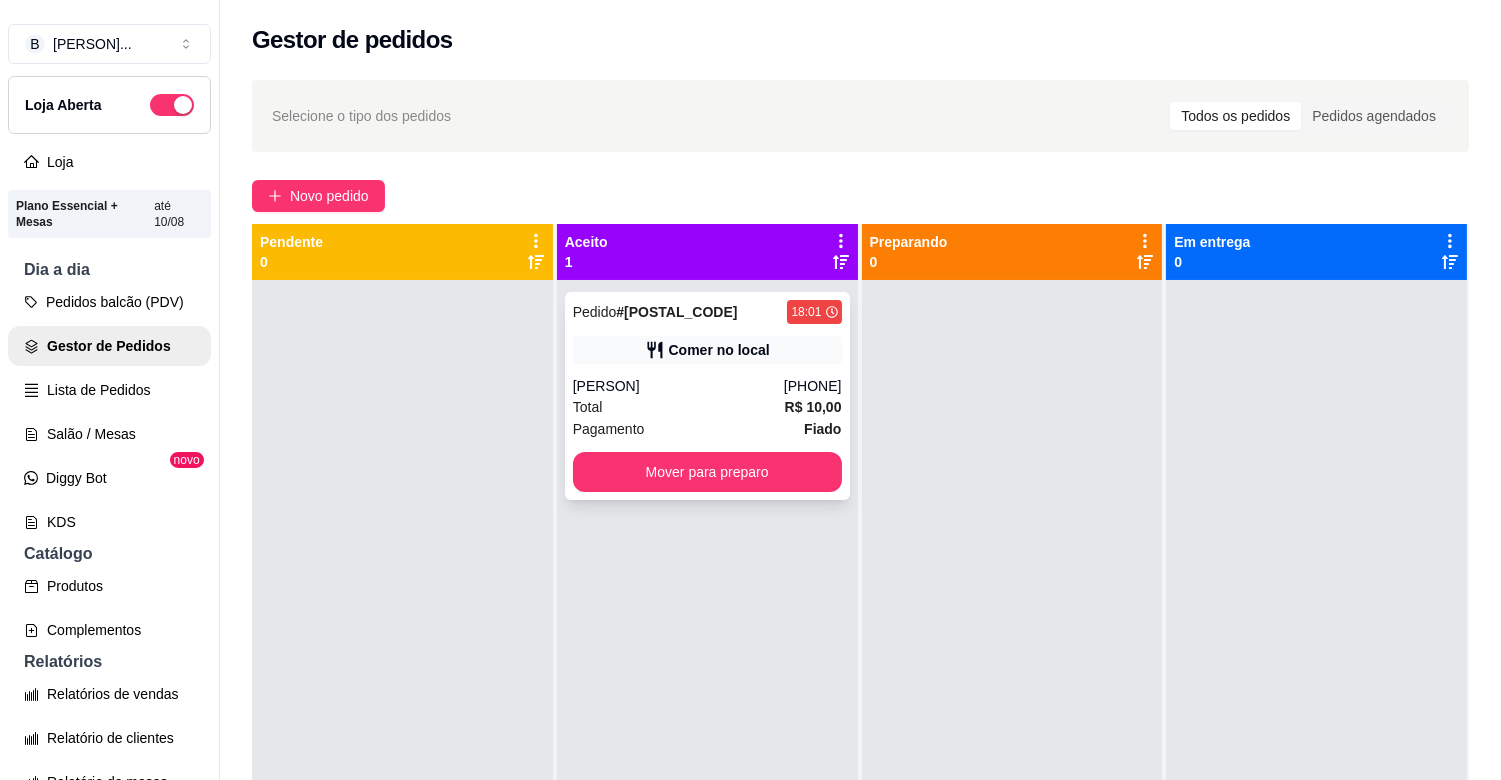 click on "[PHONE]" at bounding box center (813, 386) 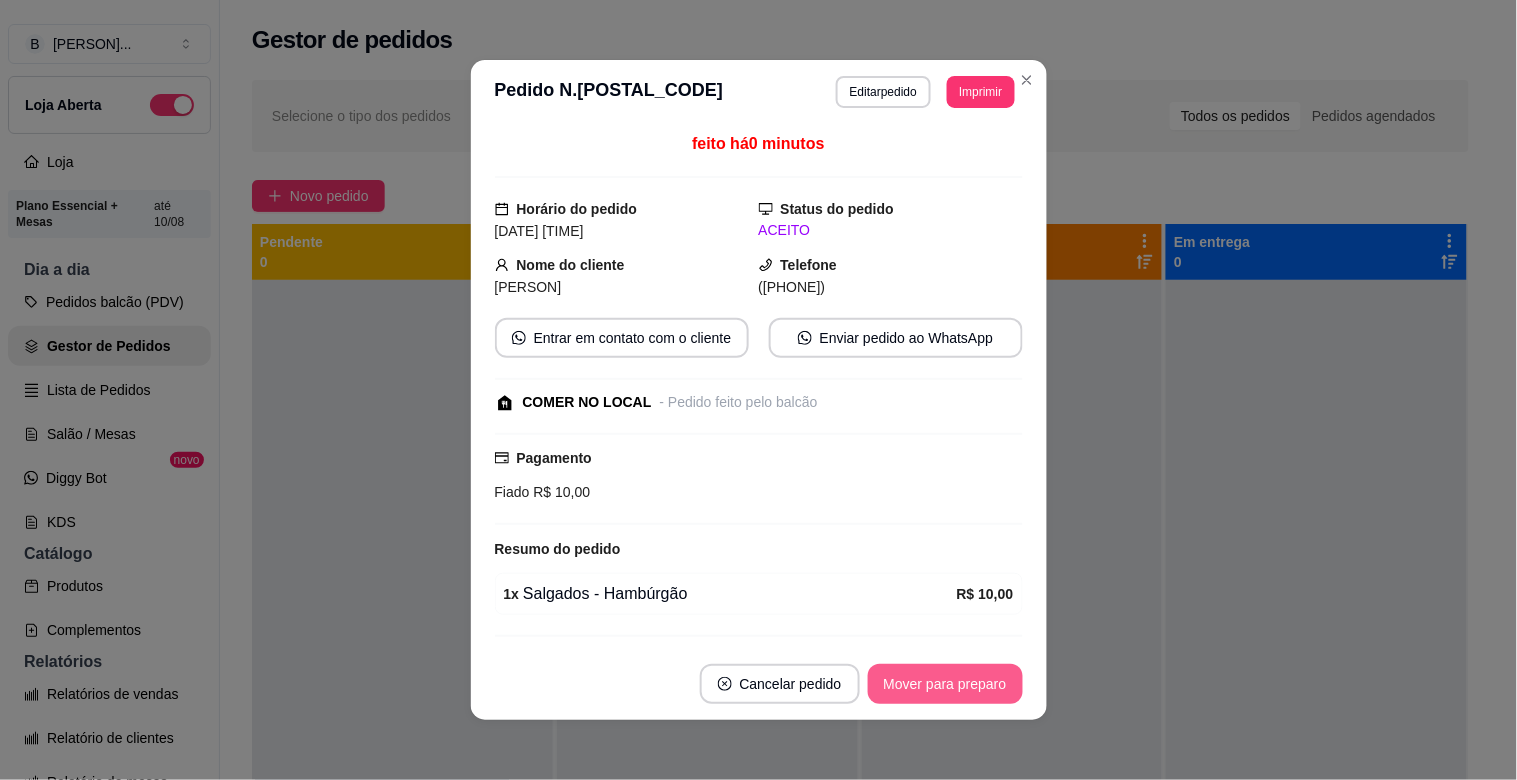 click on "Mover para preparo" at bounding box center [945, 684] 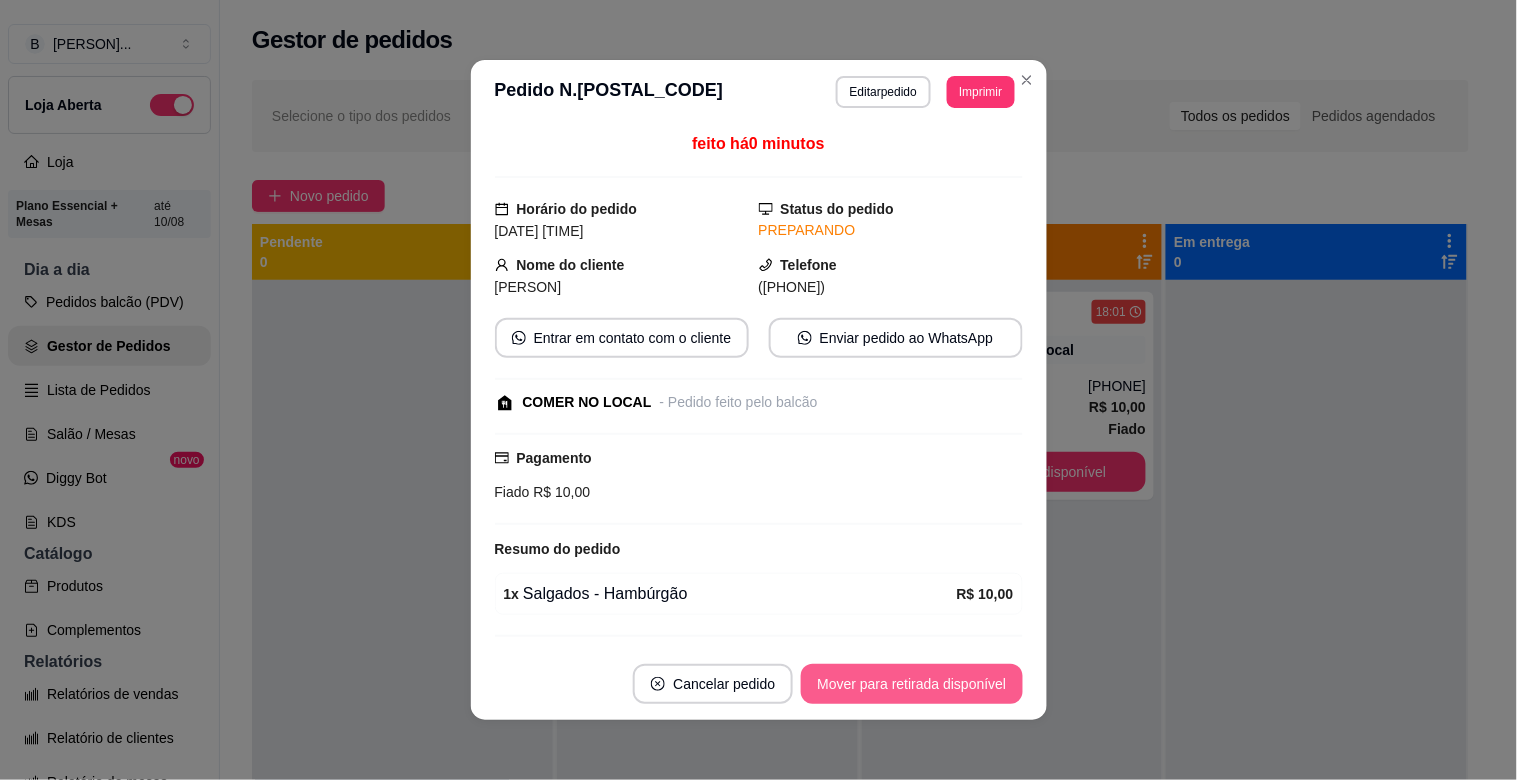 click on "Mover para retirada disponível" at bounding box center (911, 684) 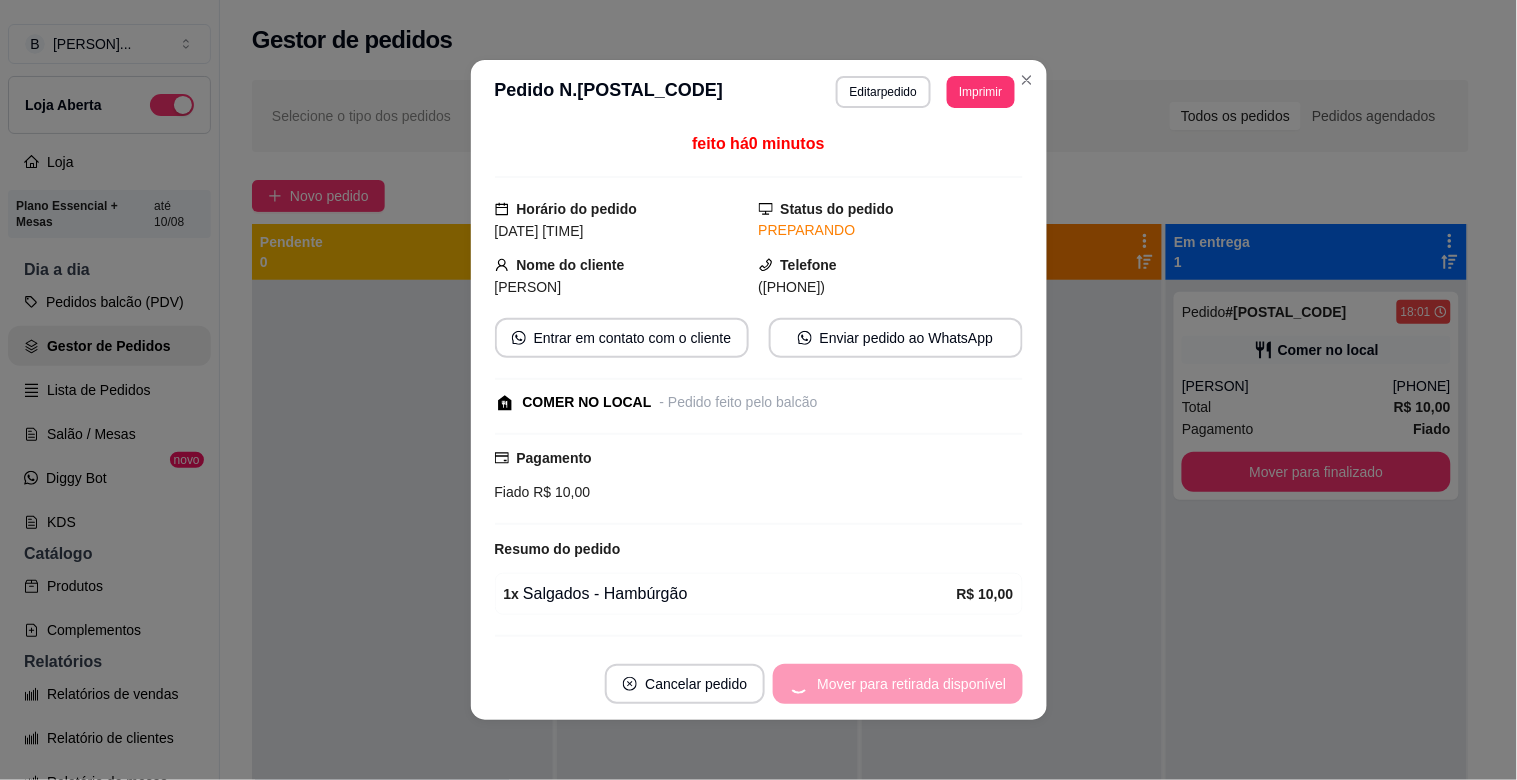 click on "Mover para retirada disponível" at bounding box center [897, 684] 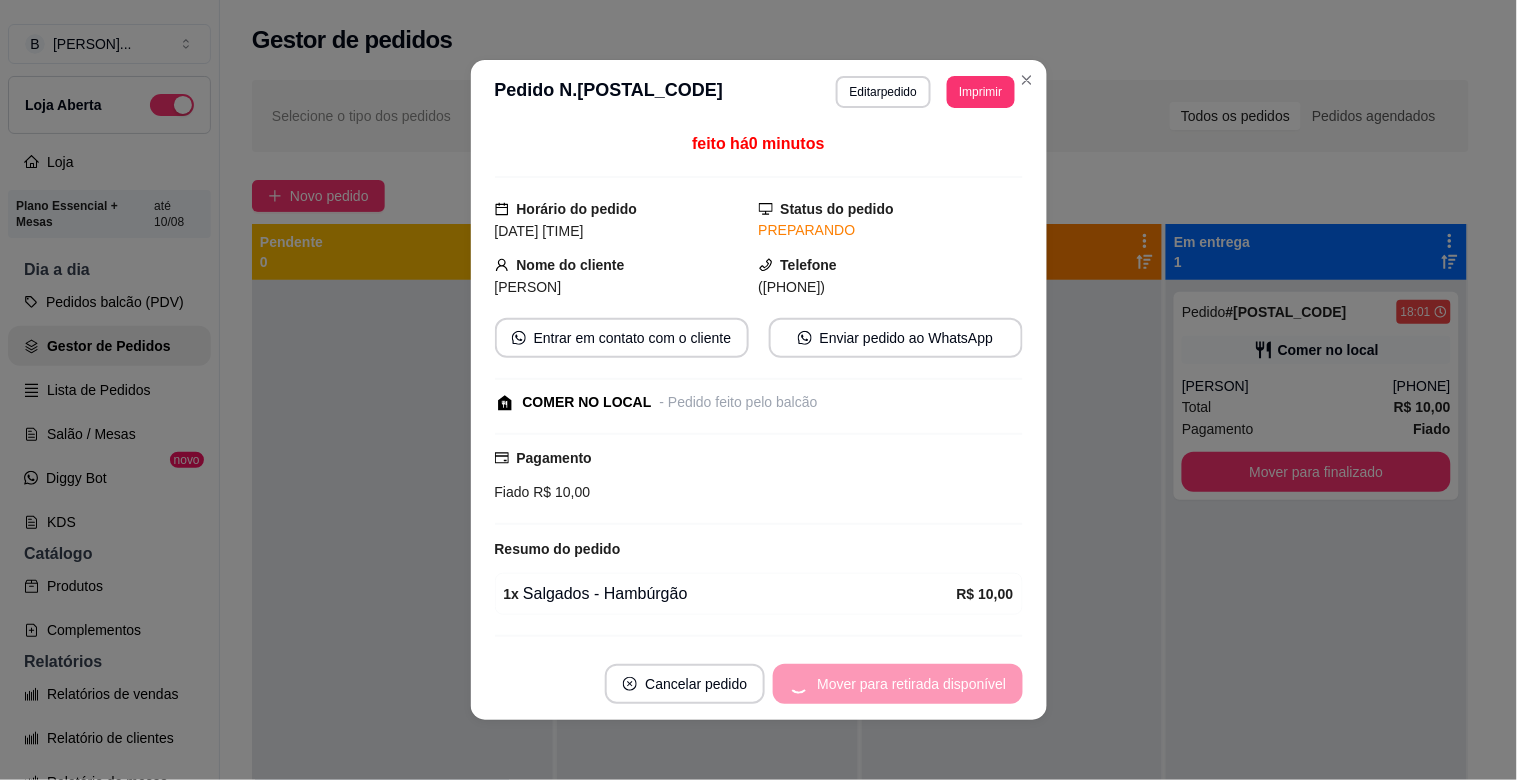 click on "Mover para retirada disponível" at bounding box center (897, 684) 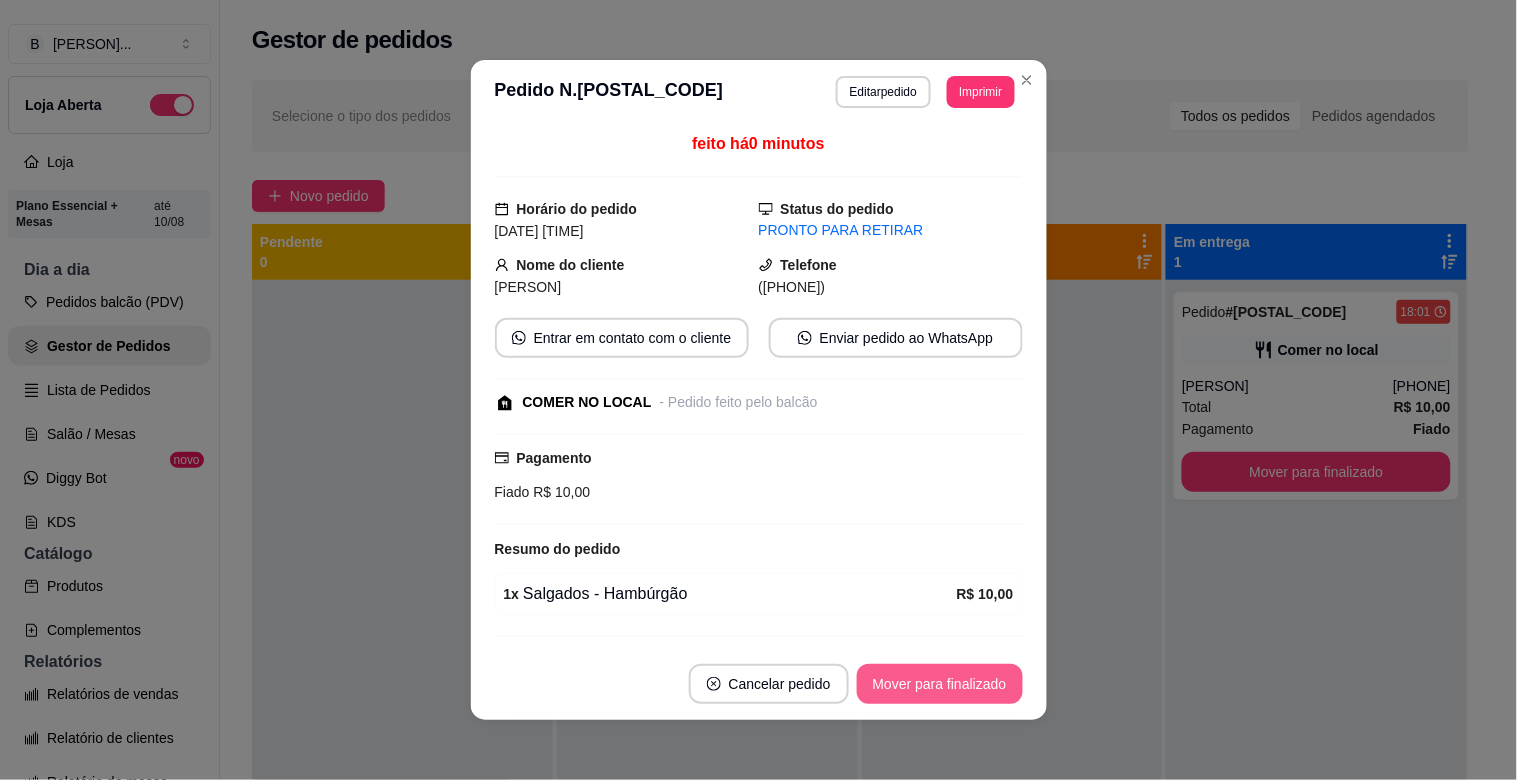 click on "Mover para finalizado" at bounding box center [940, 684] 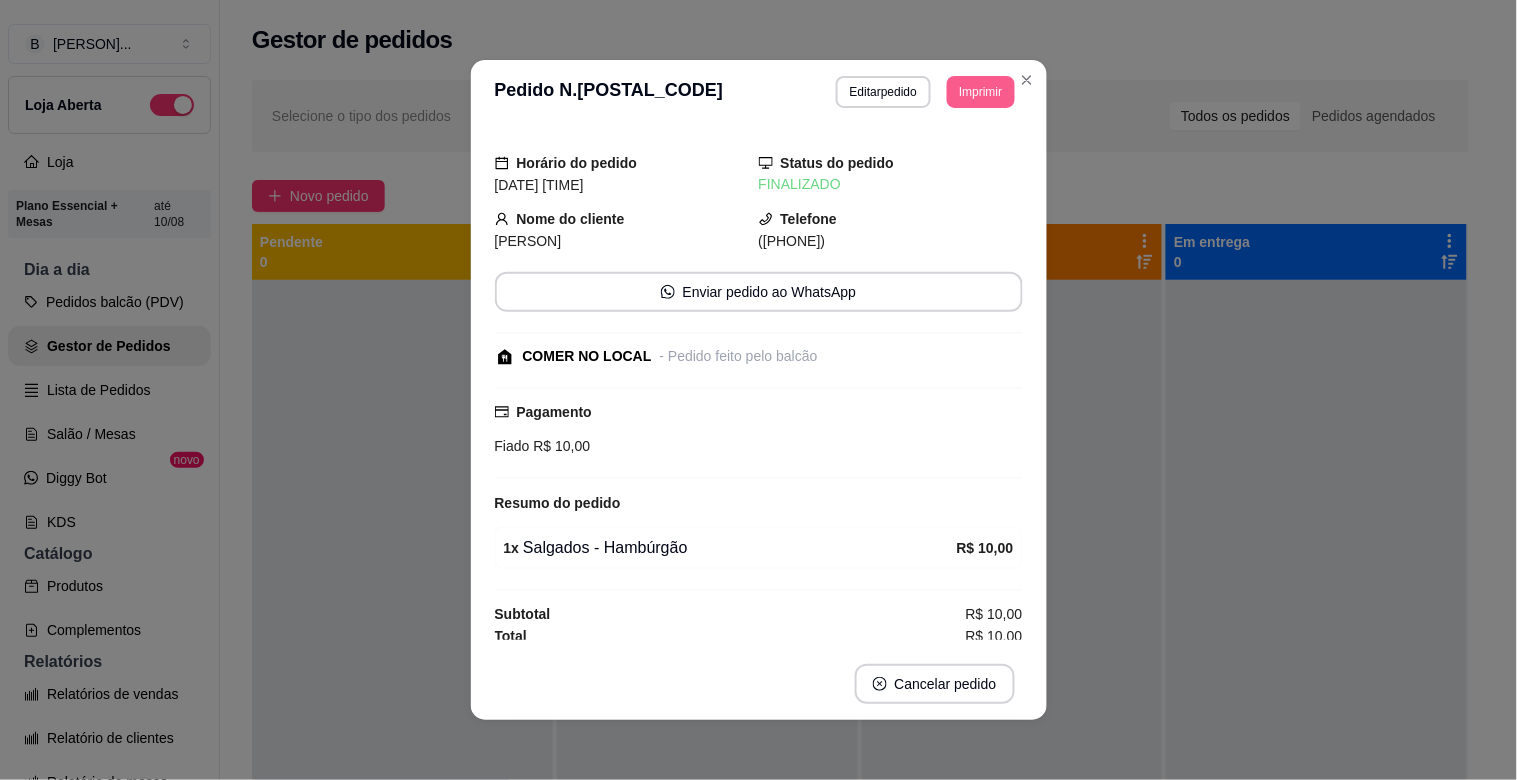 click on "Imprimir" at bounding box center (980, 92) 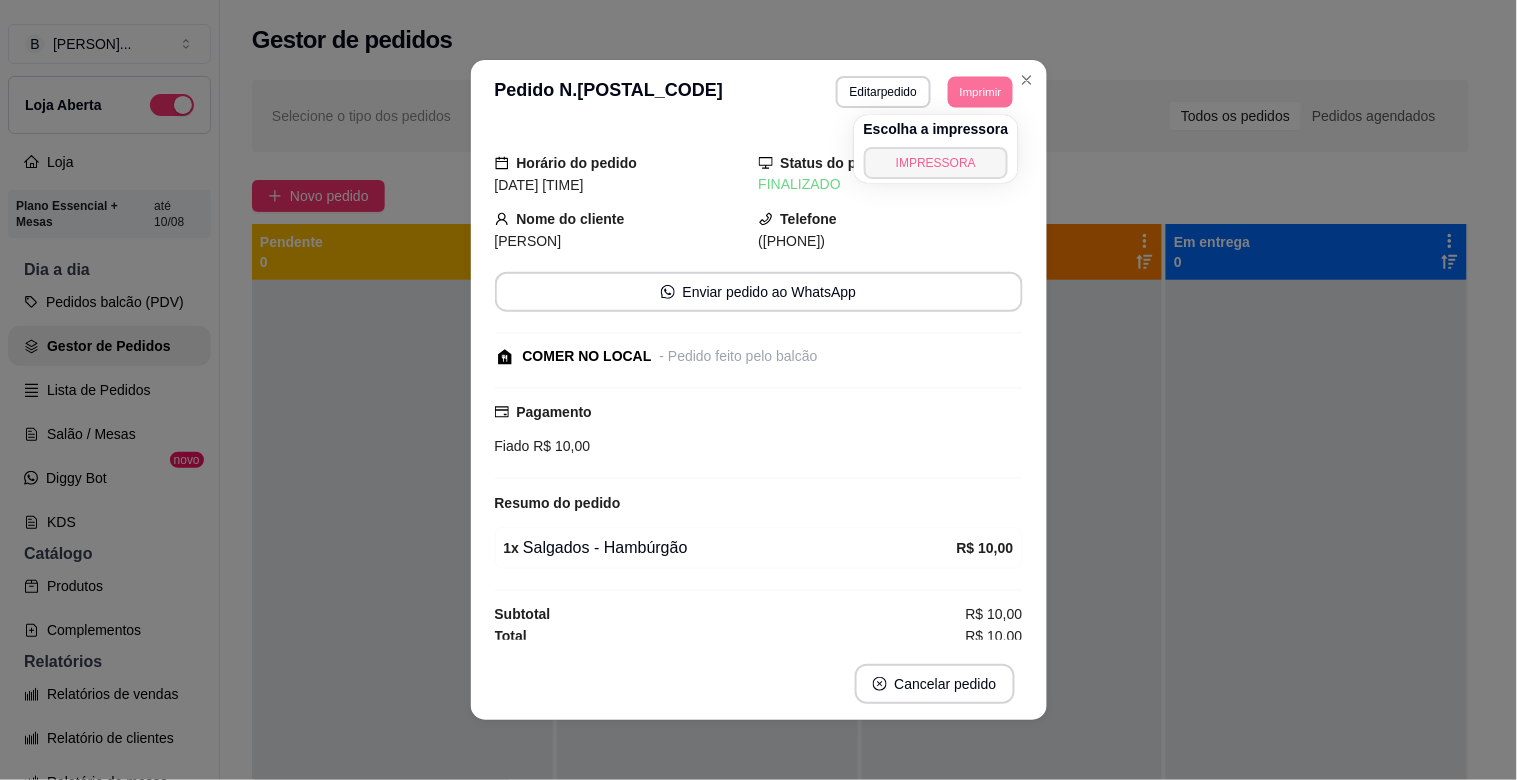click on "IMPRESSORA" at bounding box center [936, 163] 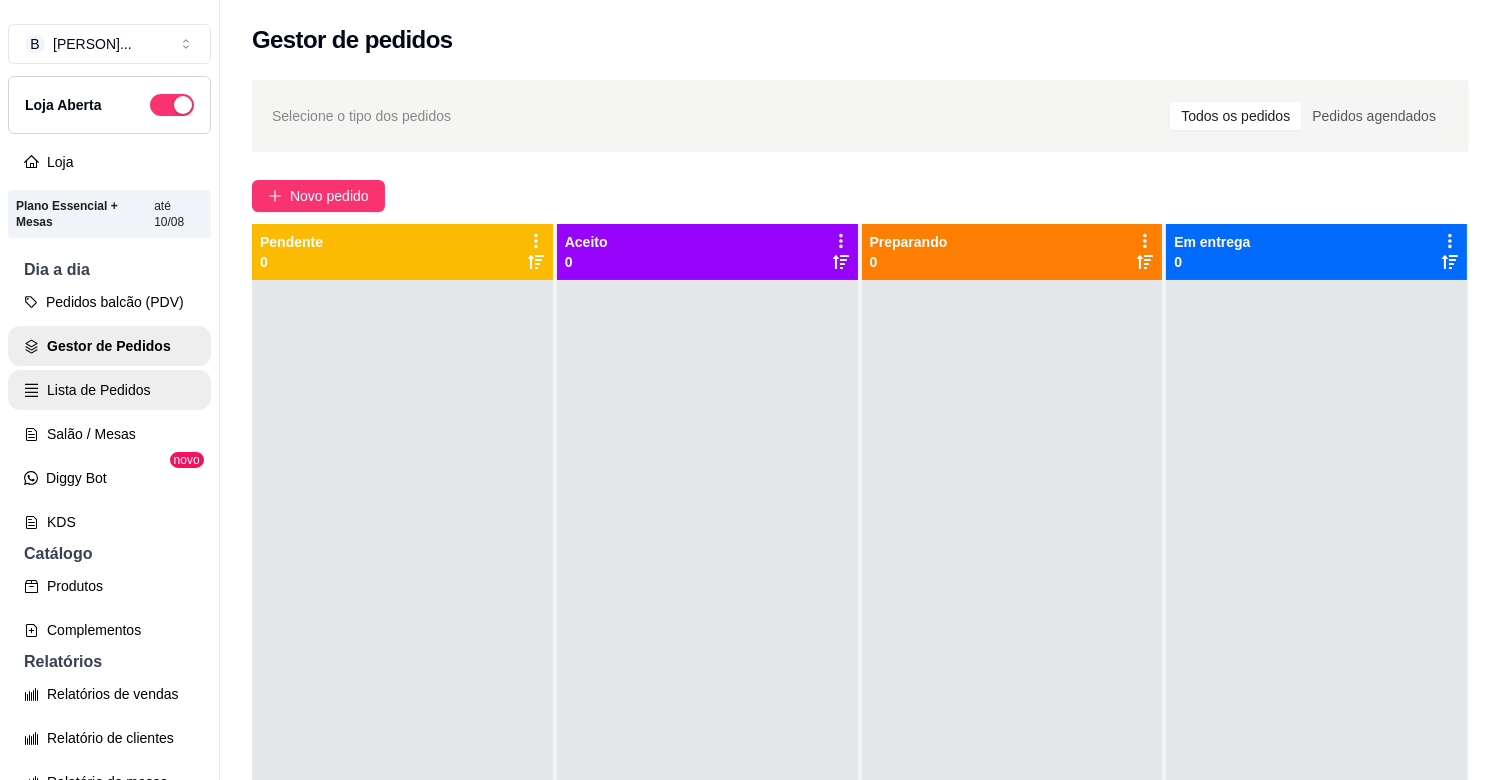 click on "Lista de Pedidos" at bounding box center (109, 390) 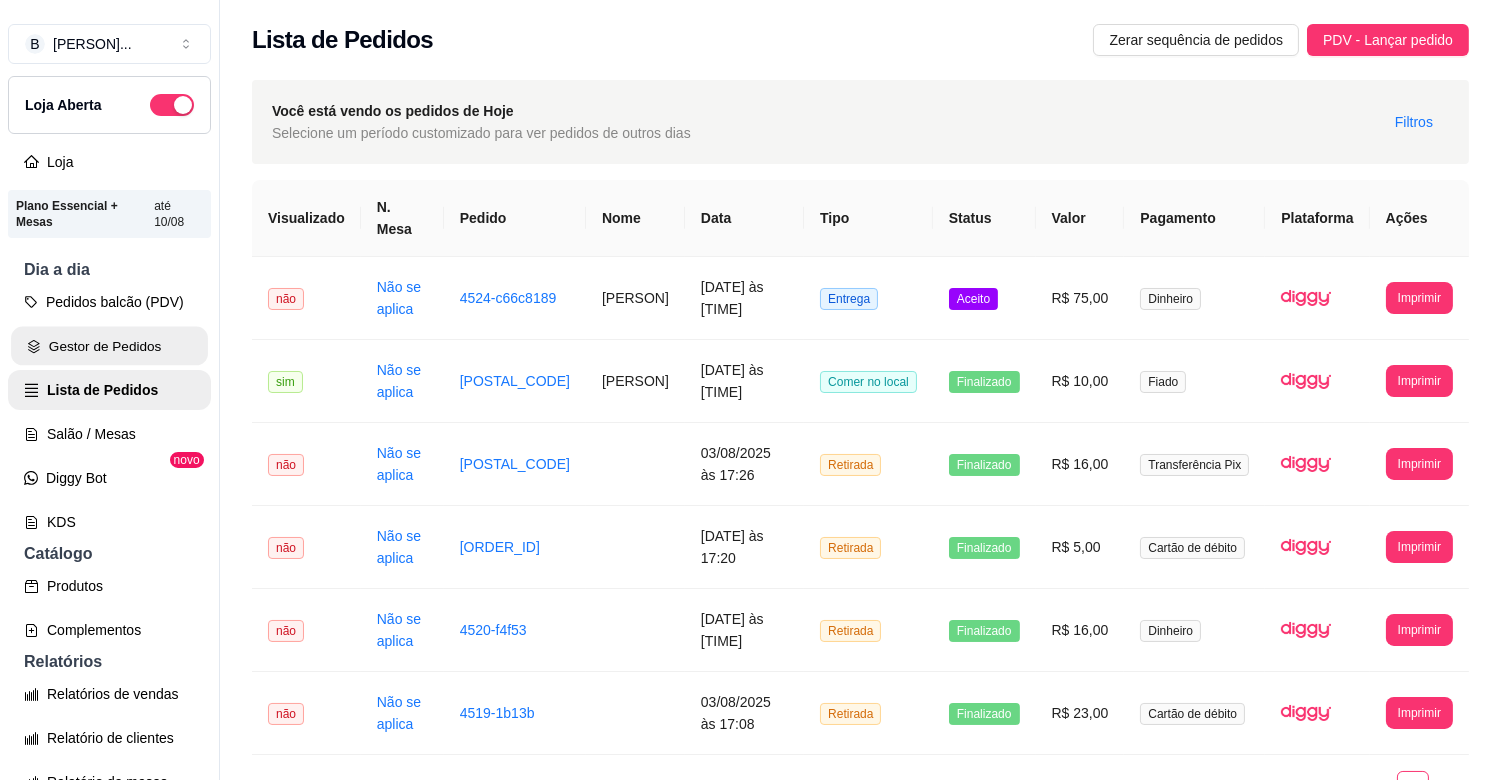 click on "Gestor de Pedidos" at bounding box center (109, 346) 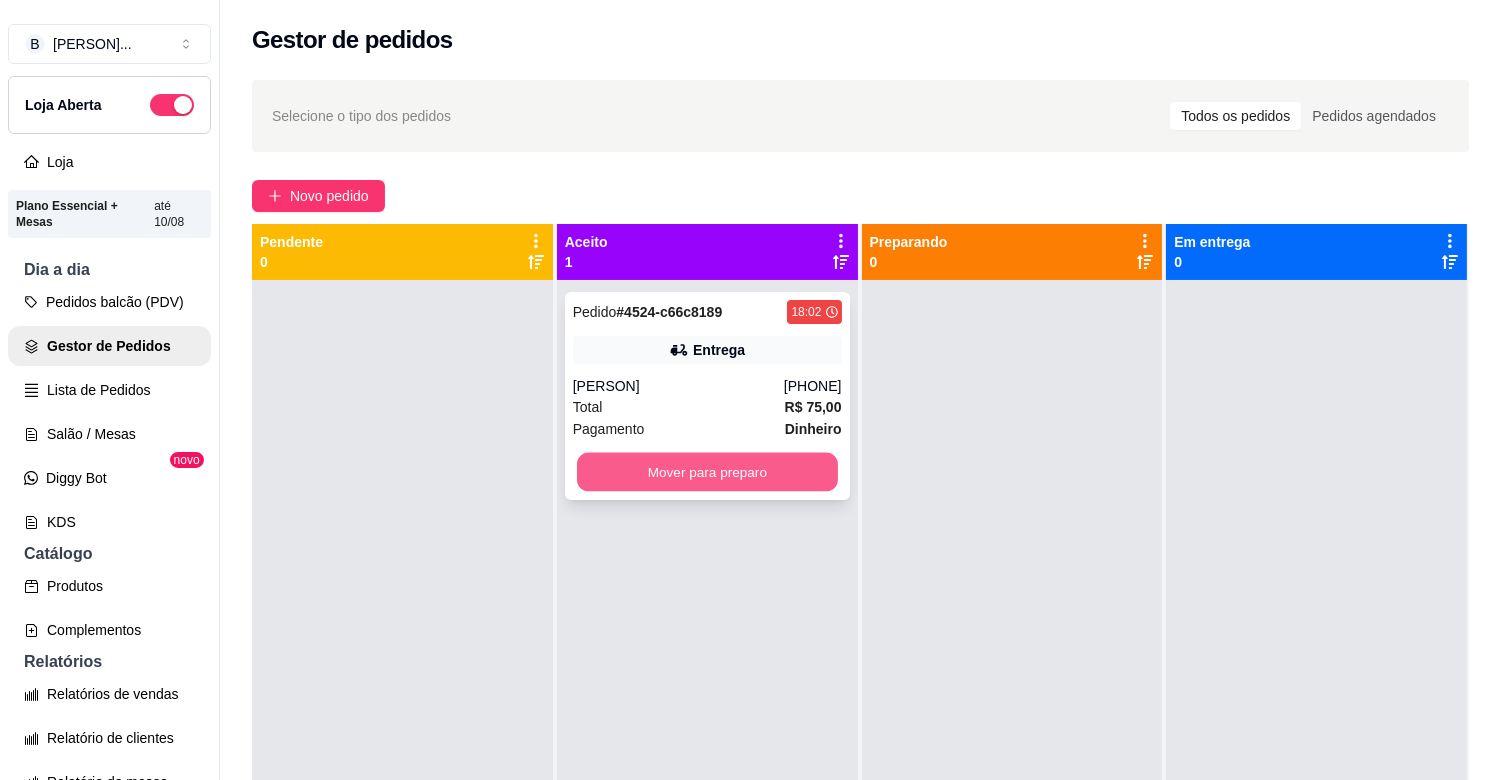 click on "Mover para preparo" at bounding box center [707, 472] 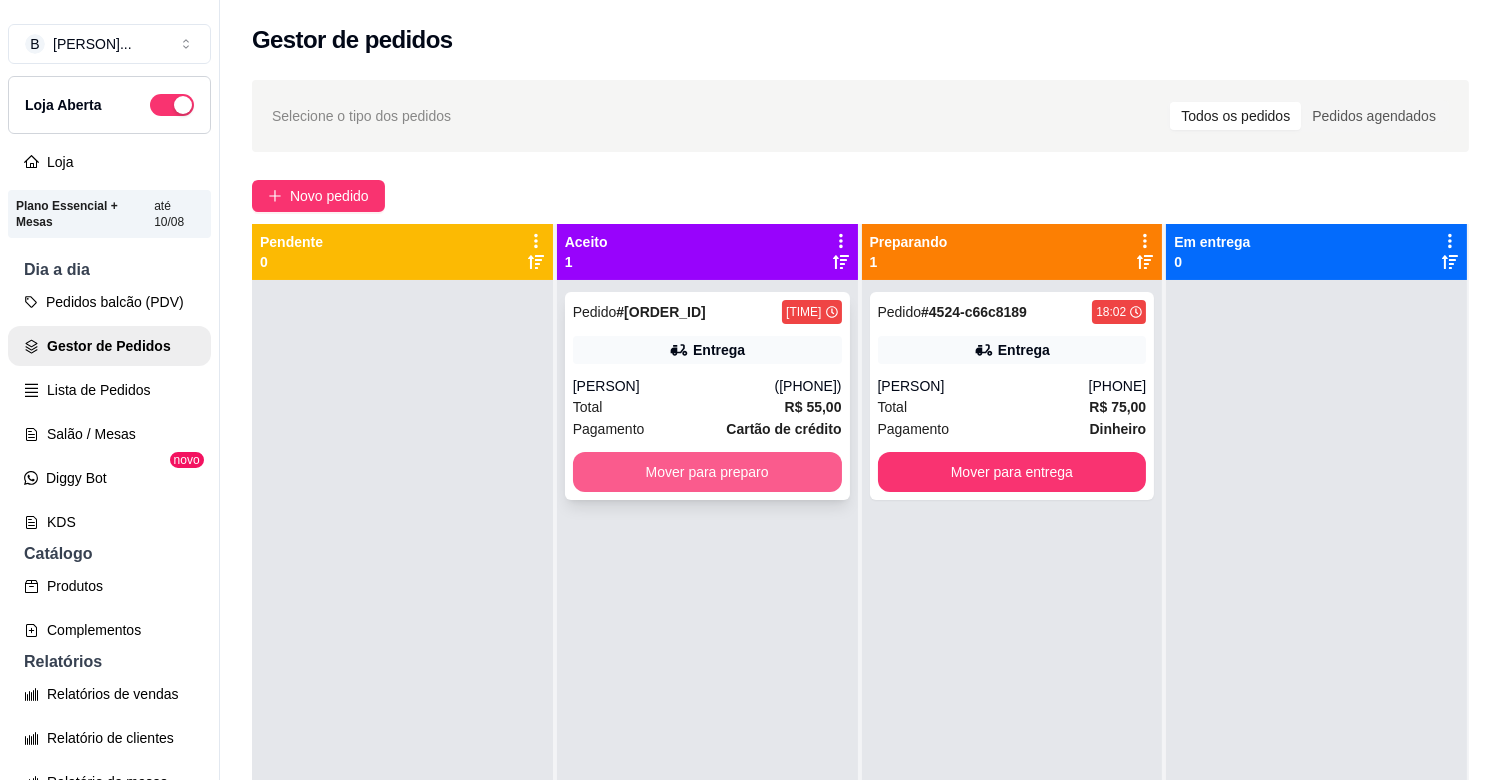 click on "Mover para preparo" at bounding box center (707, 472) 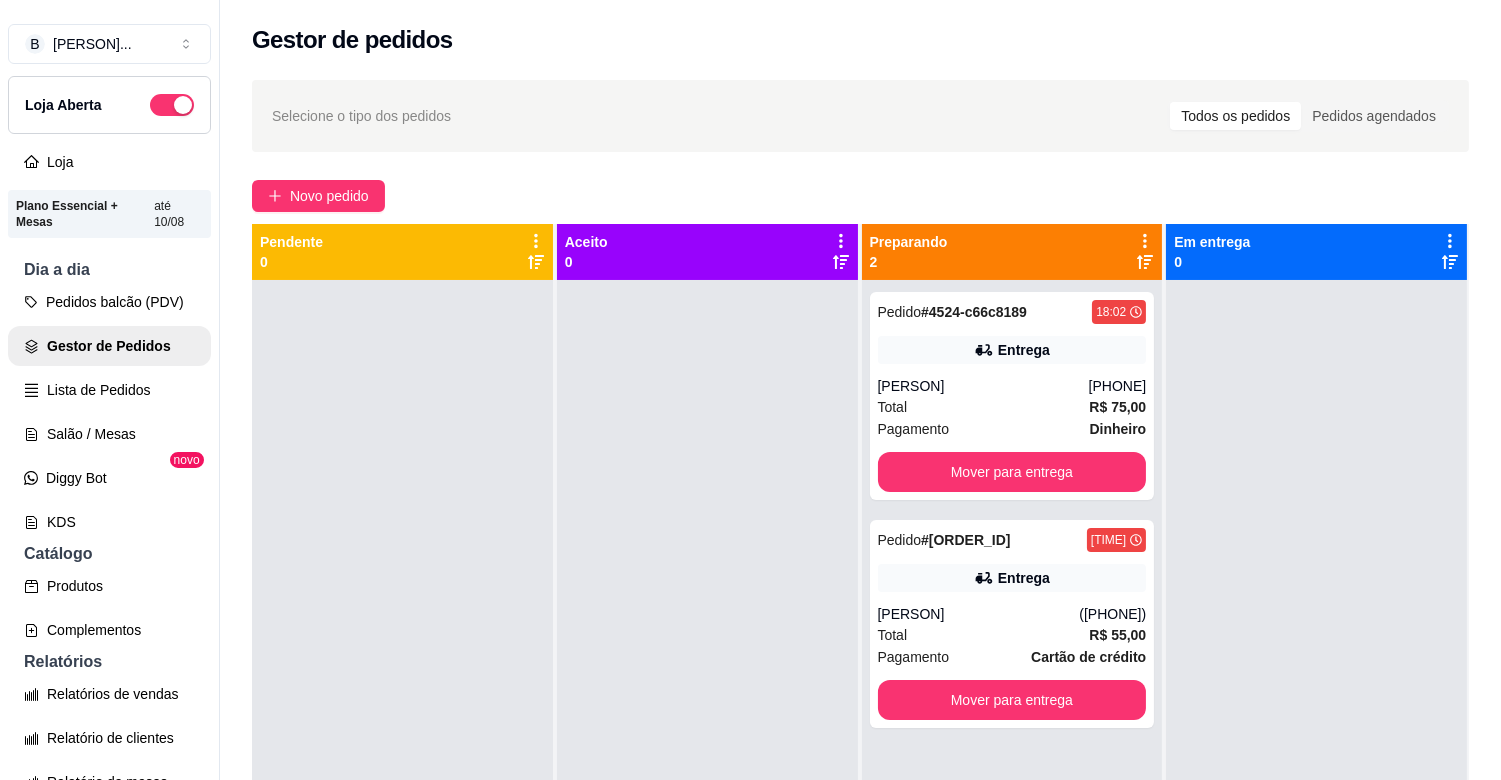 click at bounding box center (402, 670) 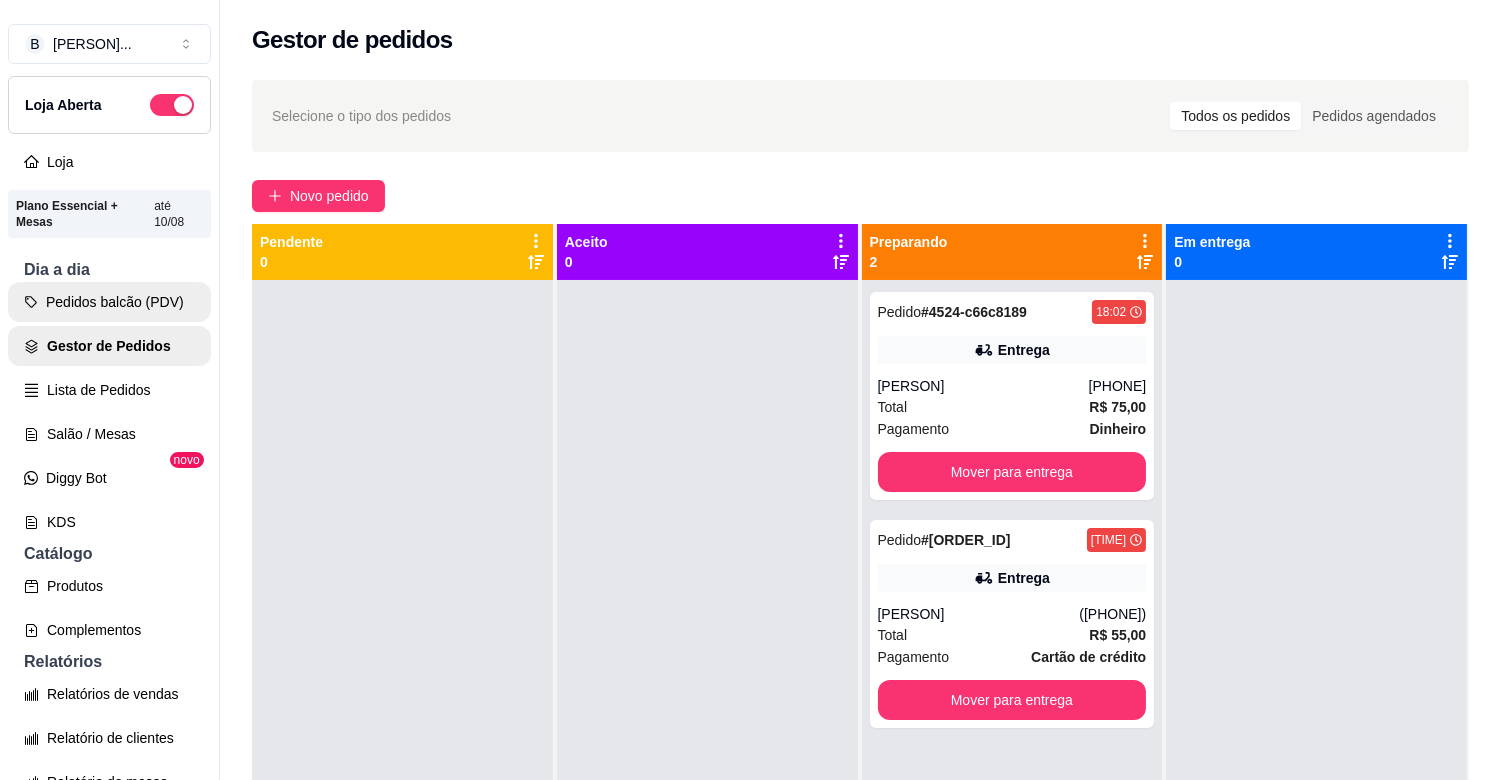 click on "Pedidos balcão (PDV)" at bounding box center [109, 302] 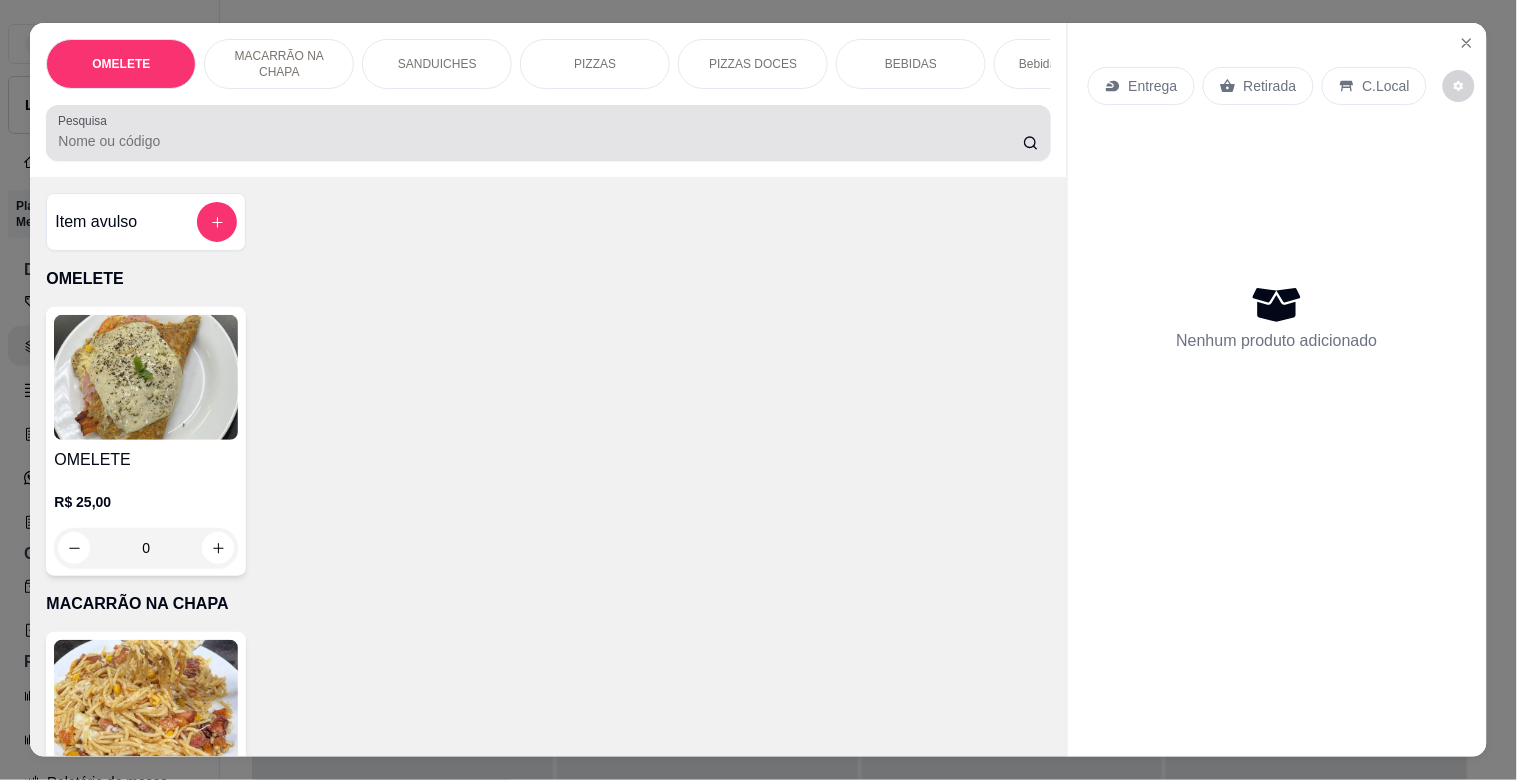 click on "Pesquisa" at bounding box center (540, 141) 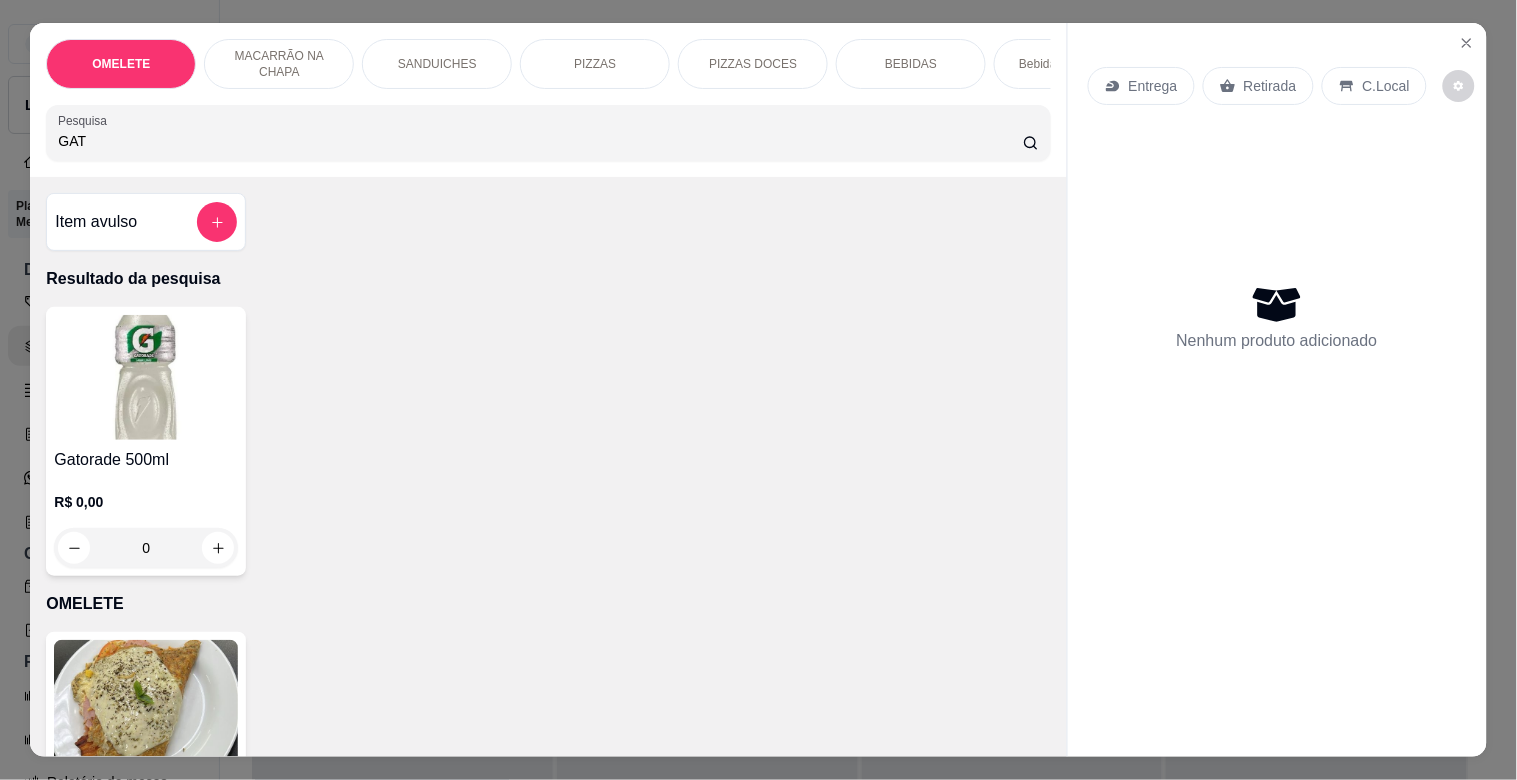 type on "GAT" 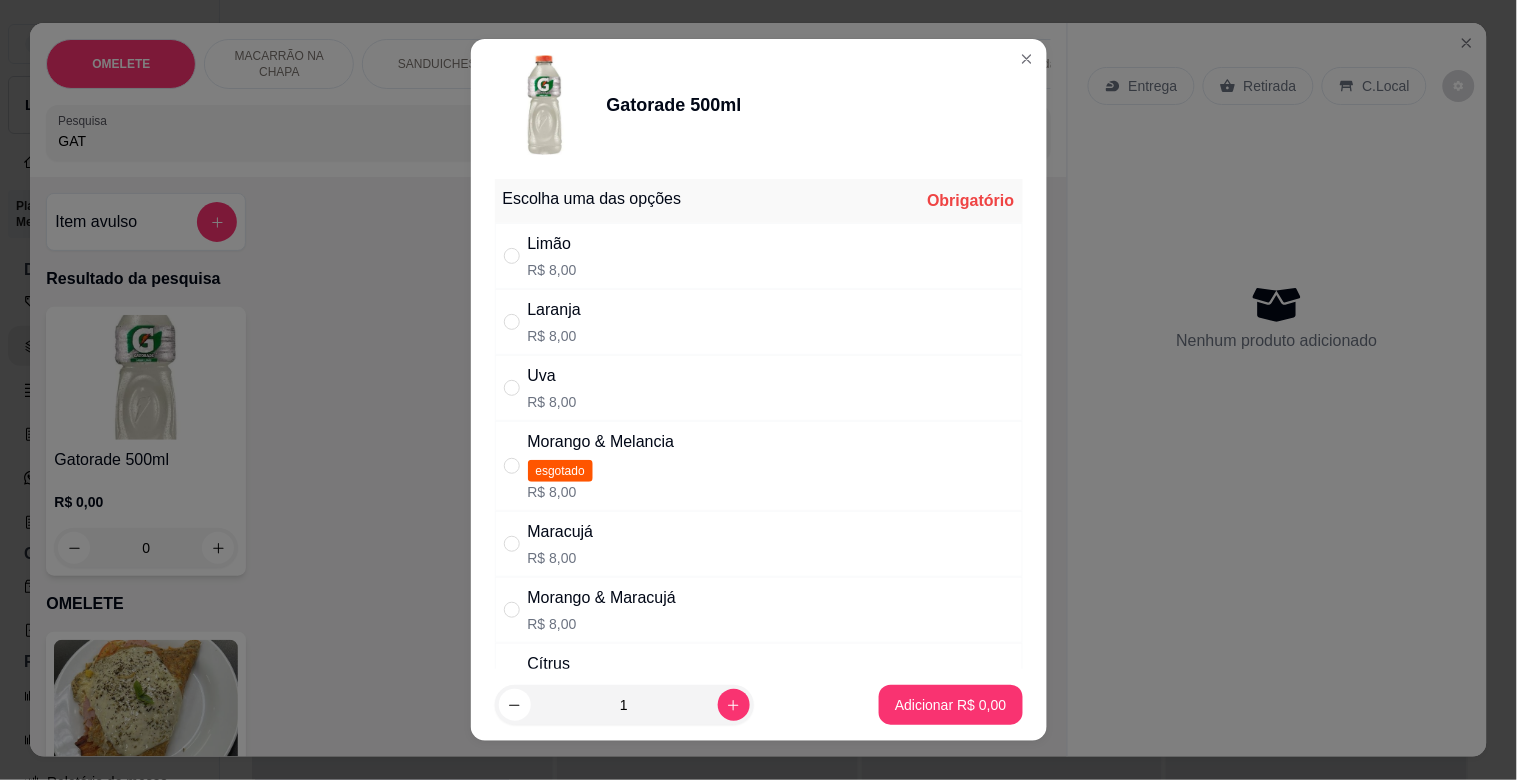 click on "Laranja  R$ 8,00" at bounding box center (759, 322) 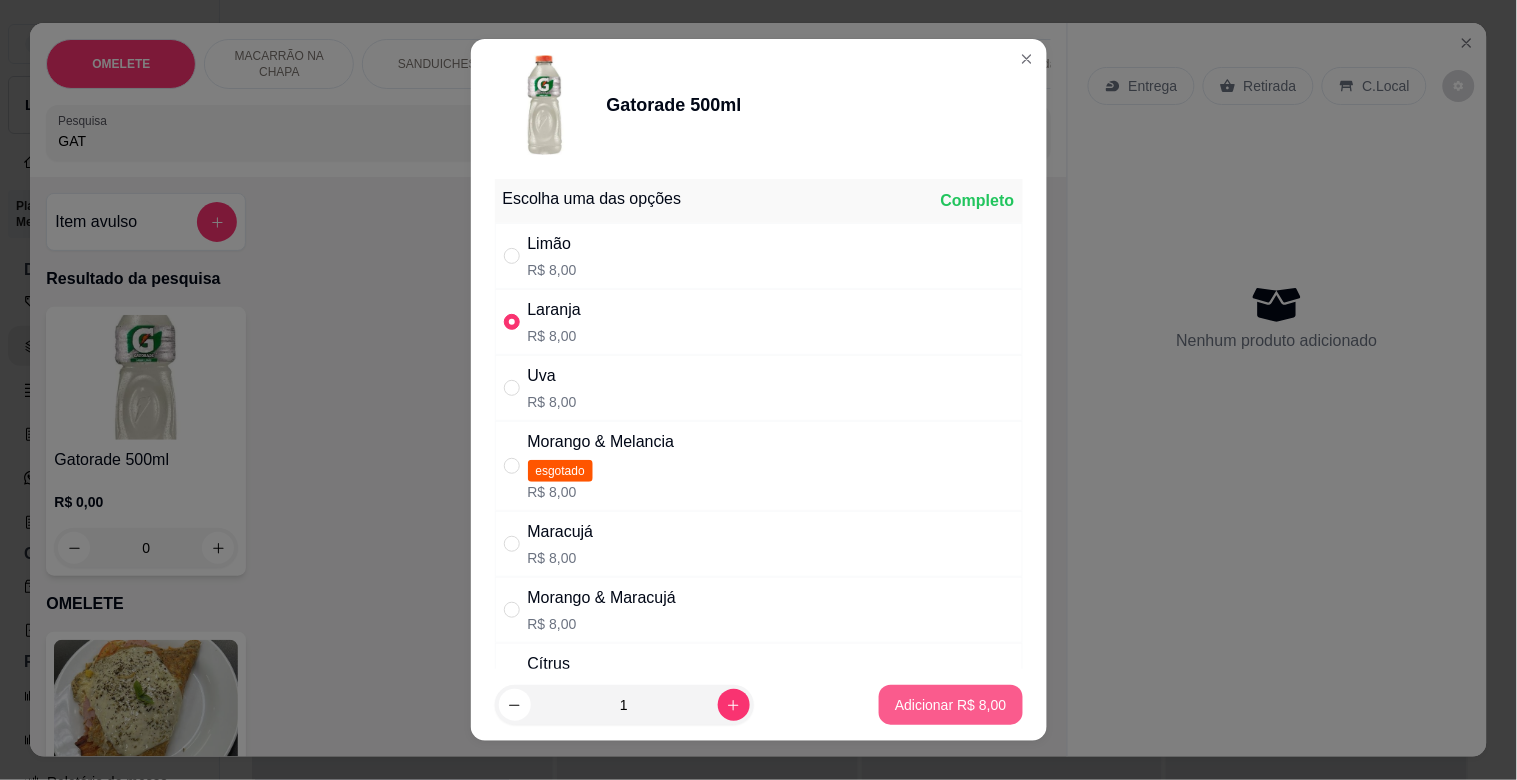 click on "Adicionar   R$ 8,00" at bounding box center (950, 705) 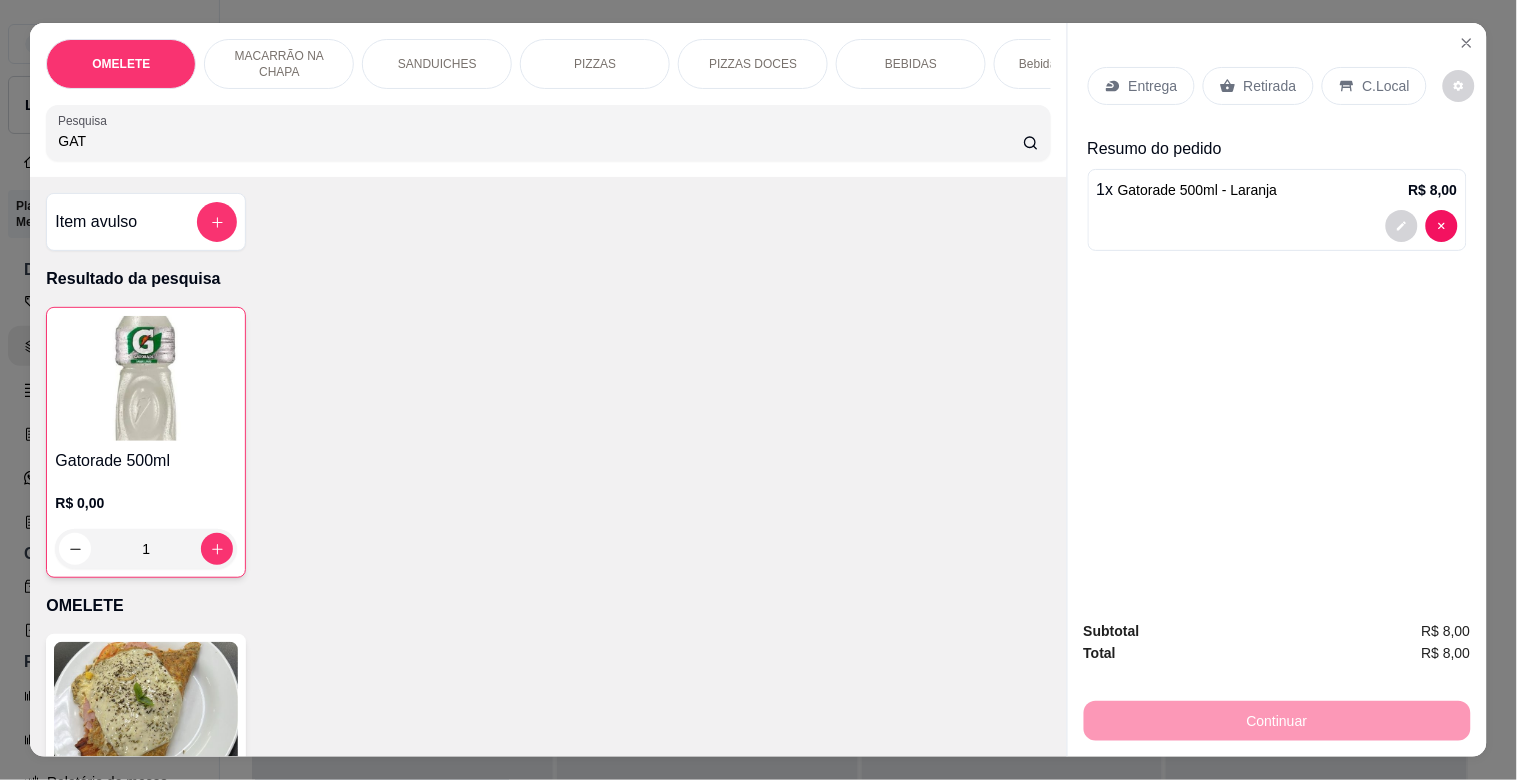 click on "GAT" at bounding box center [540, 141] 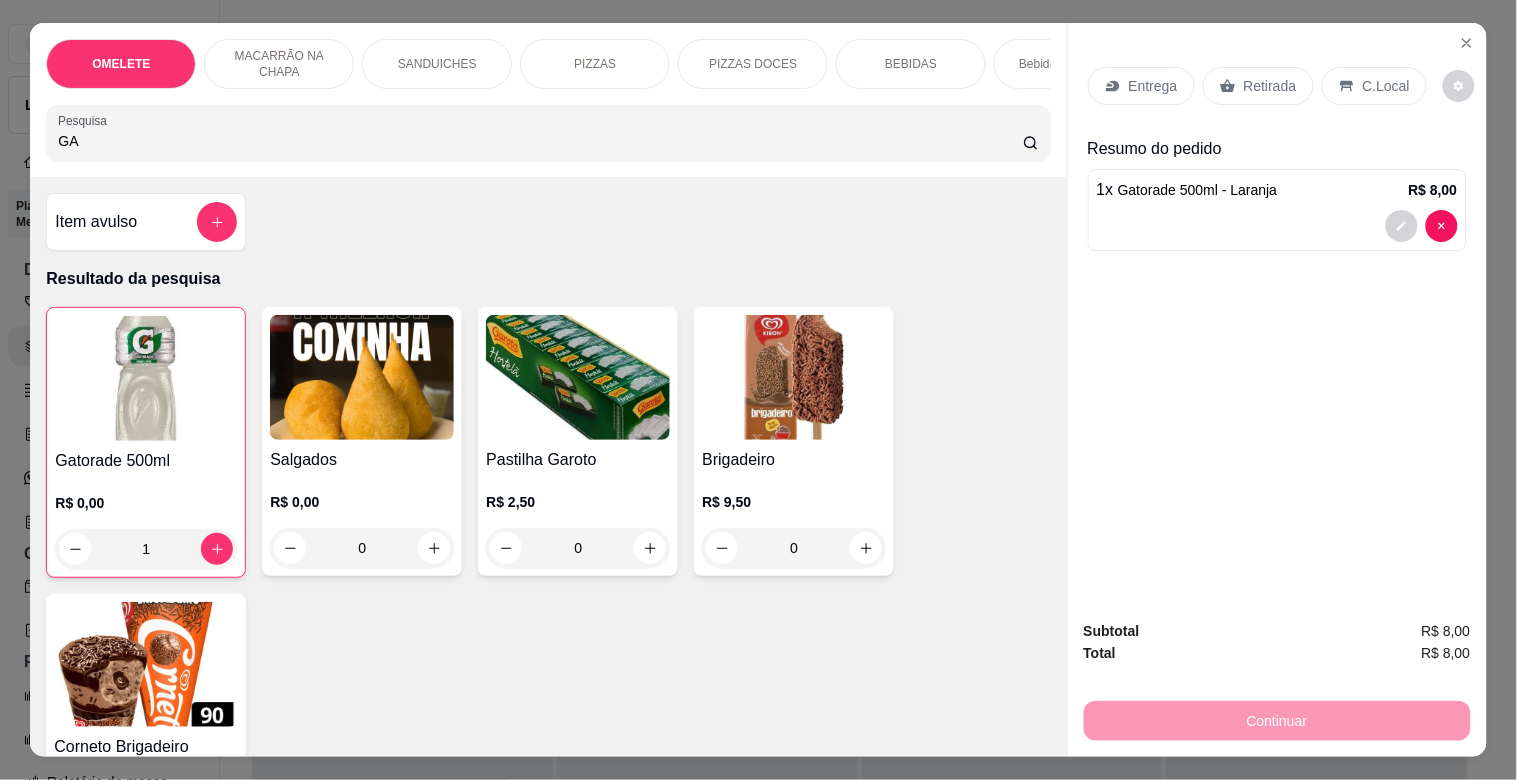 type on "G" 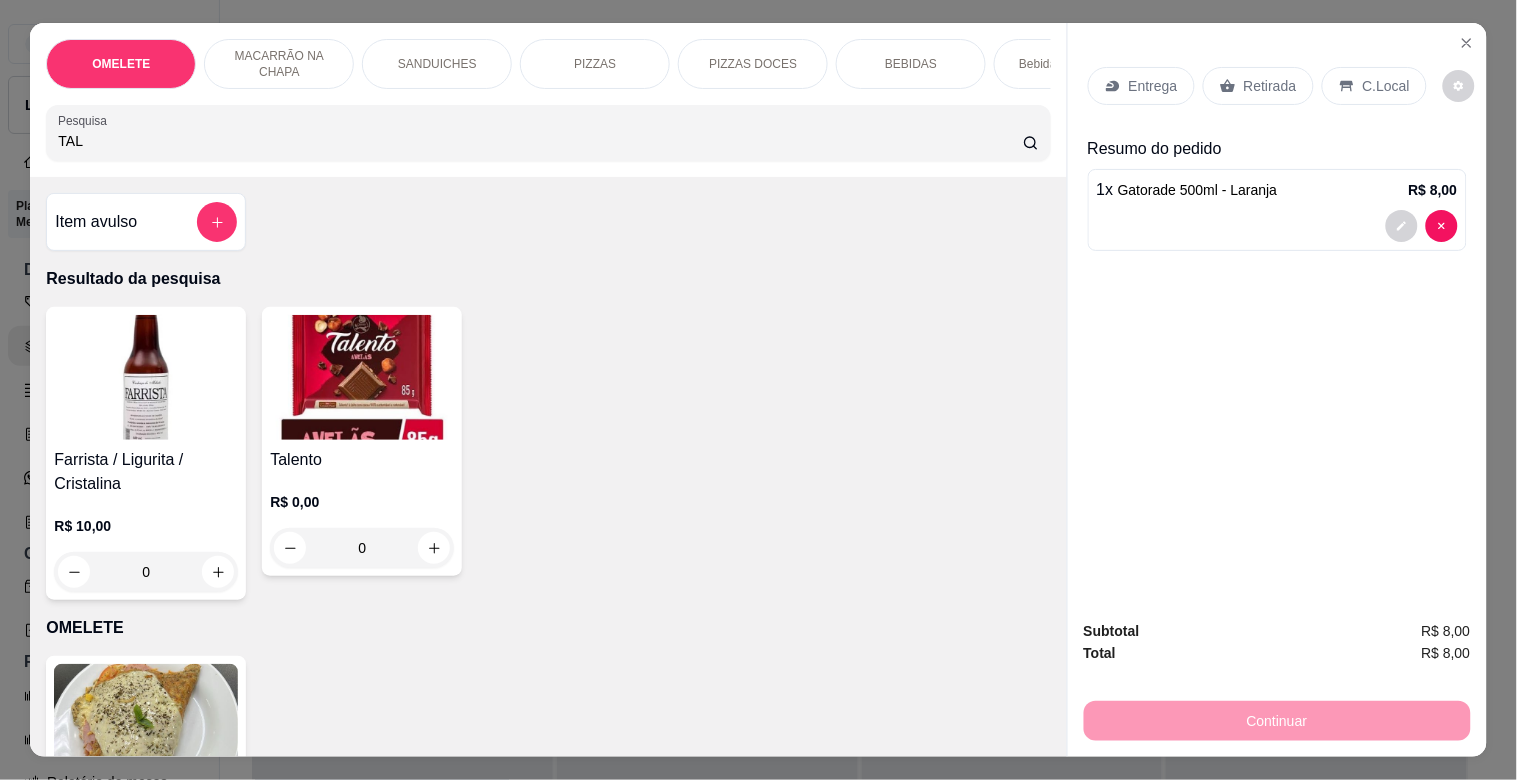type on "TAL" 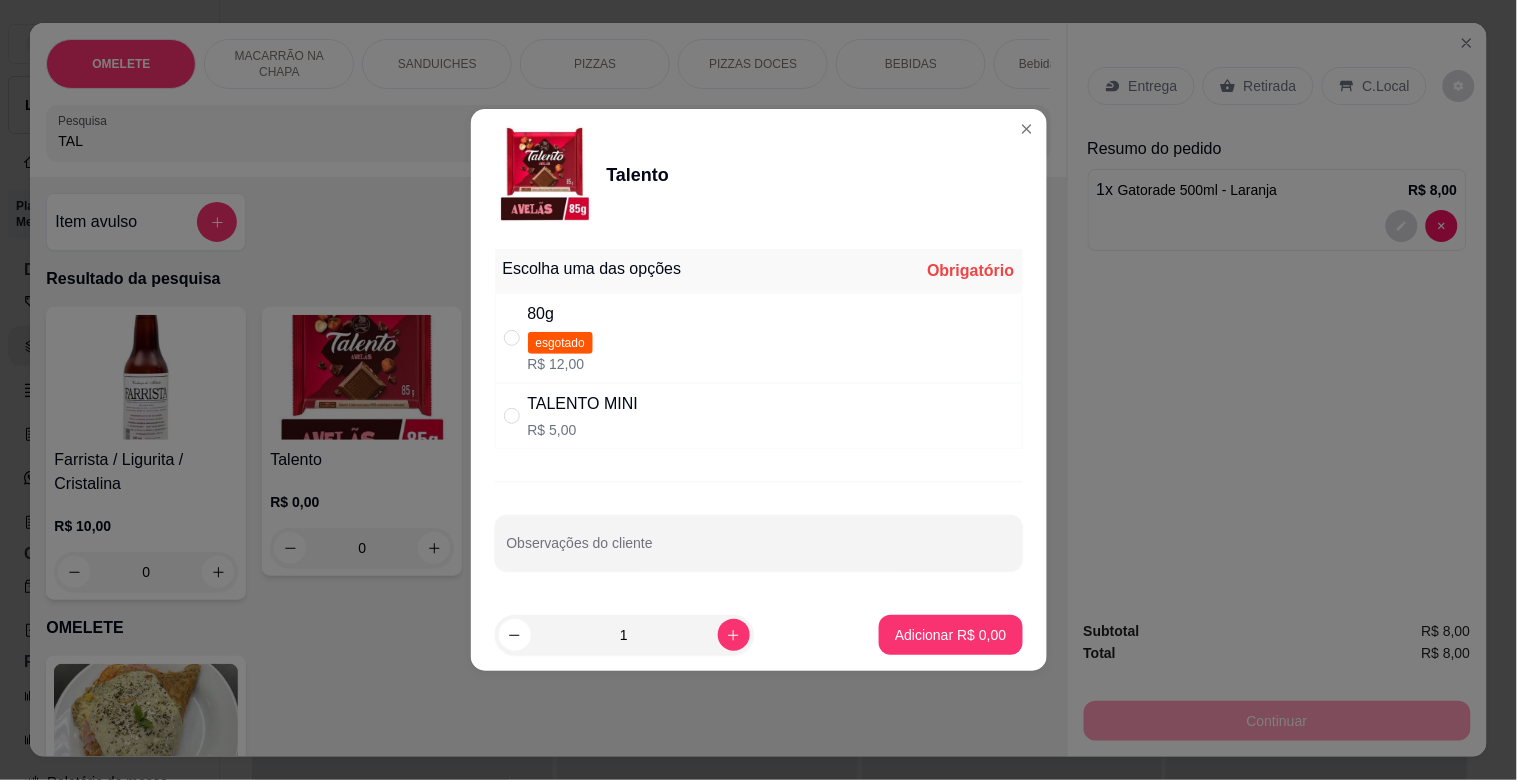 drag, startPoint x: 715, startPoint y: 435, endPoint x: 747, endPoint y: 444, distance: 33.24154 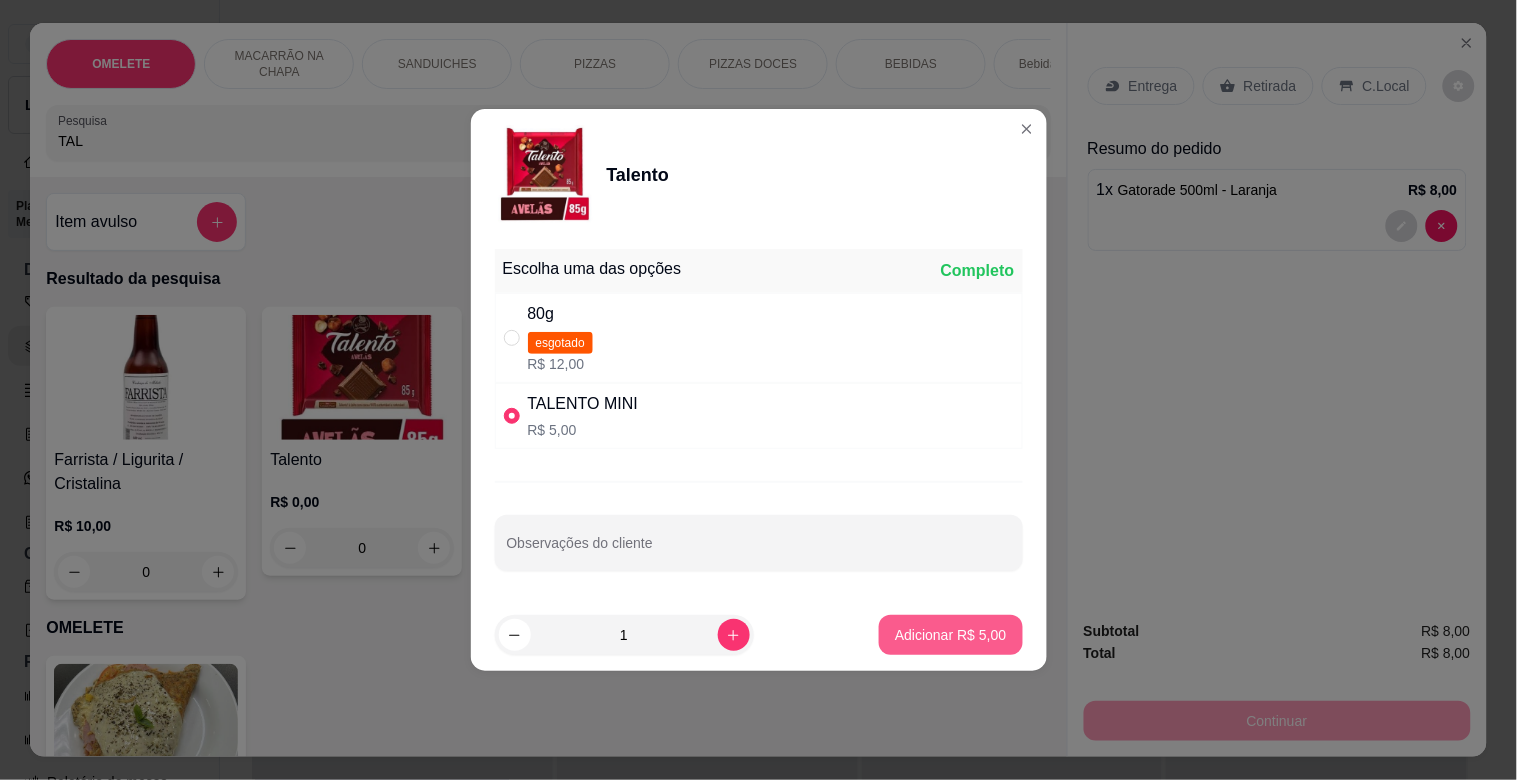 click on "Adicionar   R$ 5,00" at bounding box center (950, 635) 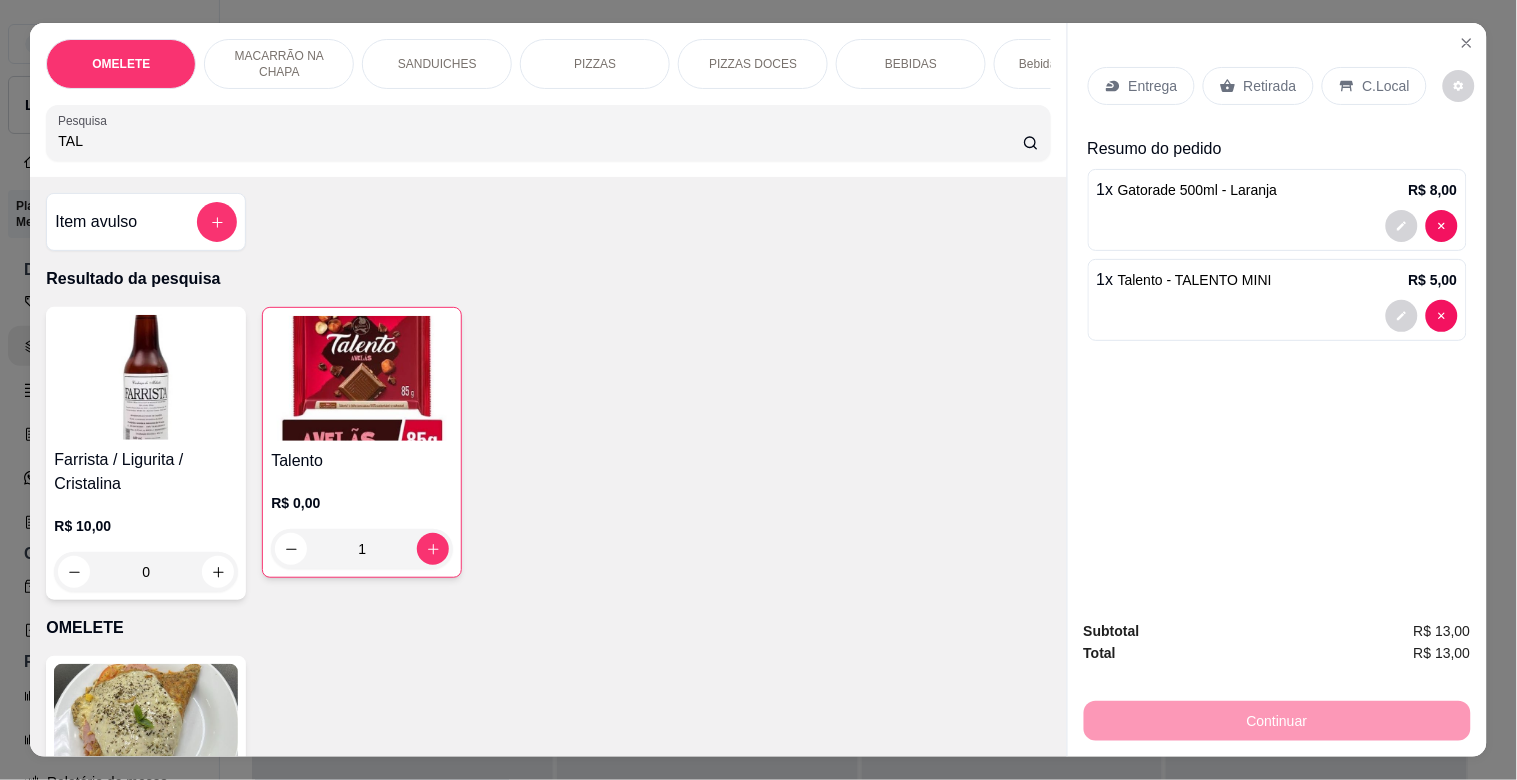 click on "TAL" at bounding box center [540, 141] 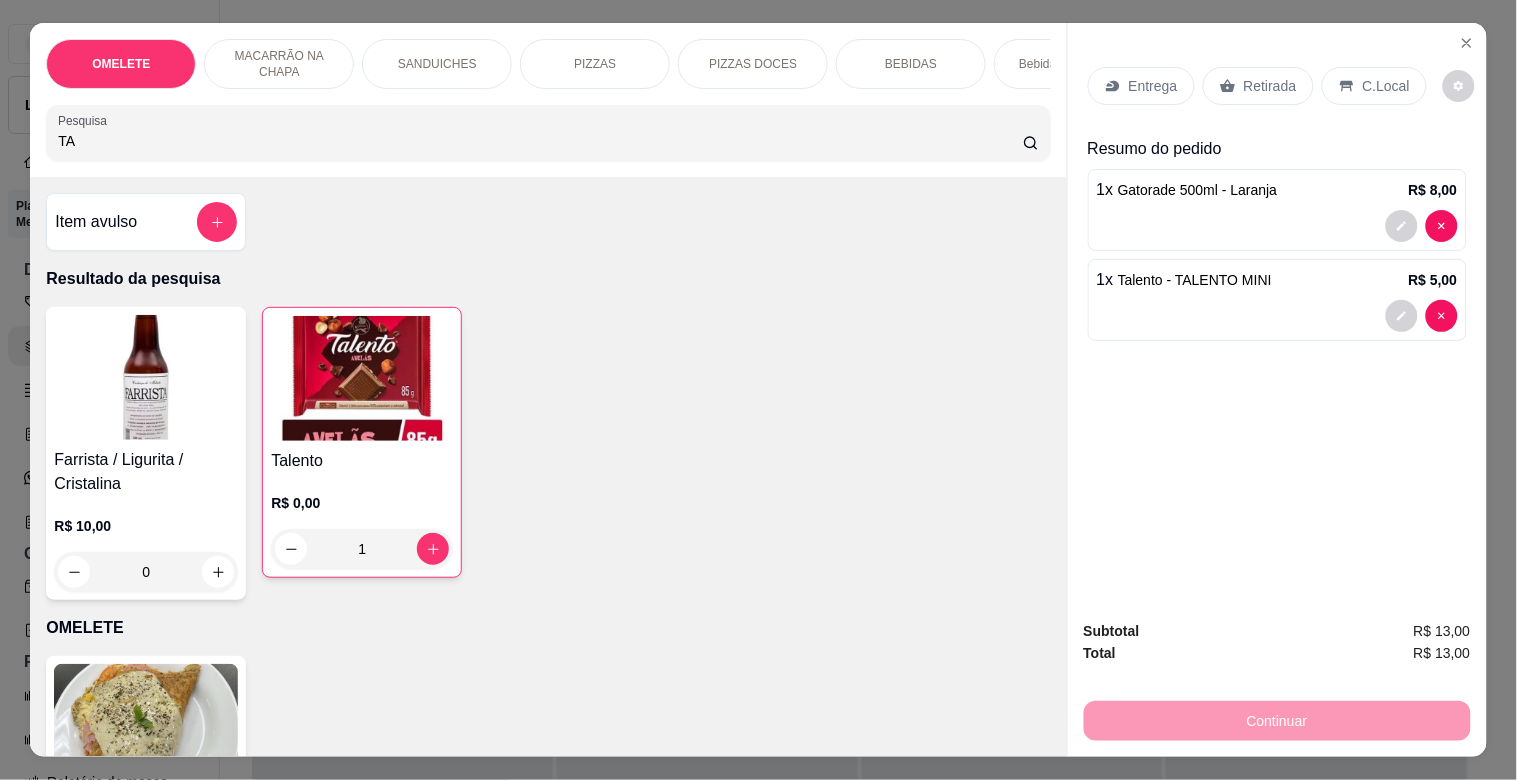 type on "T" 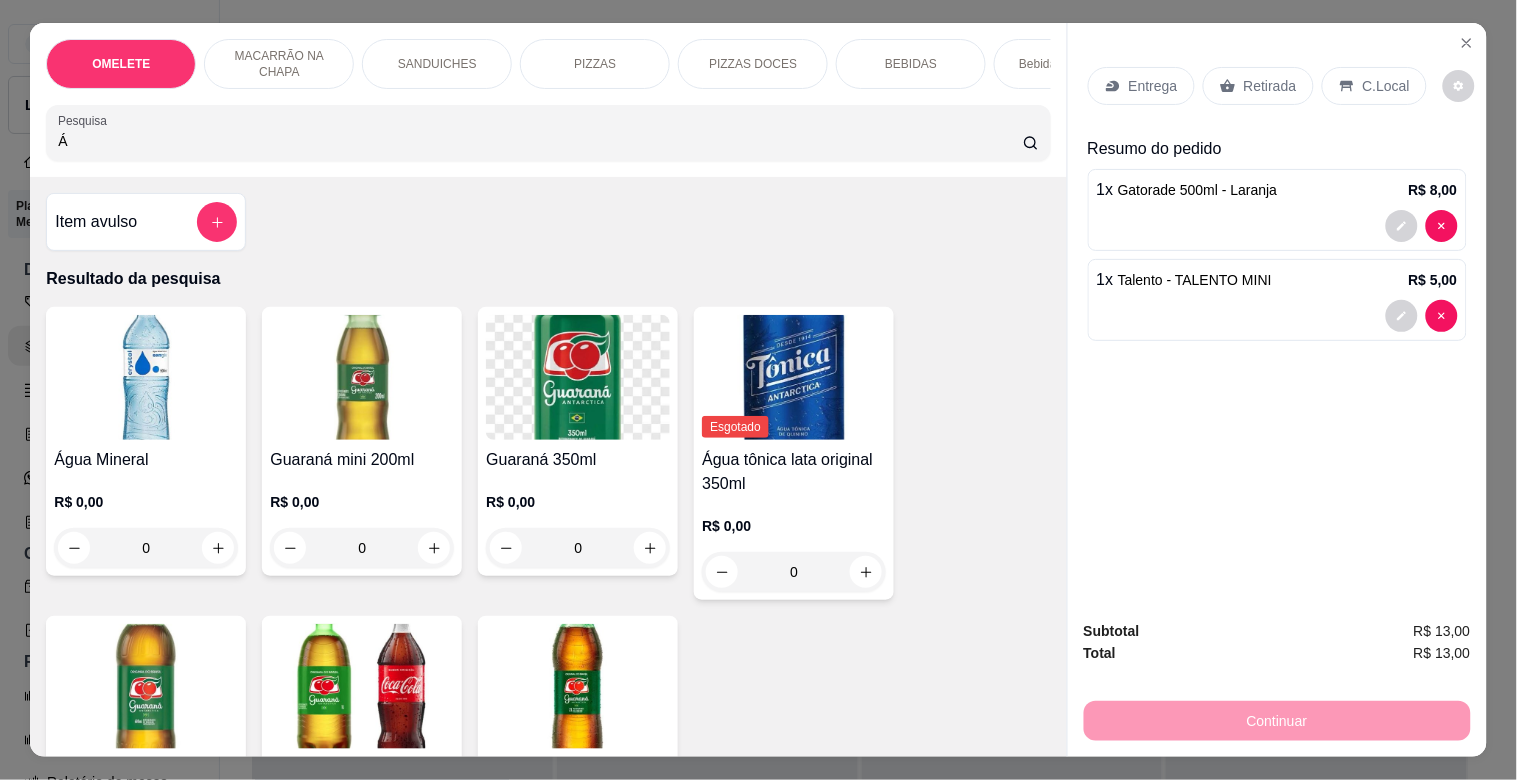 type on "Á" 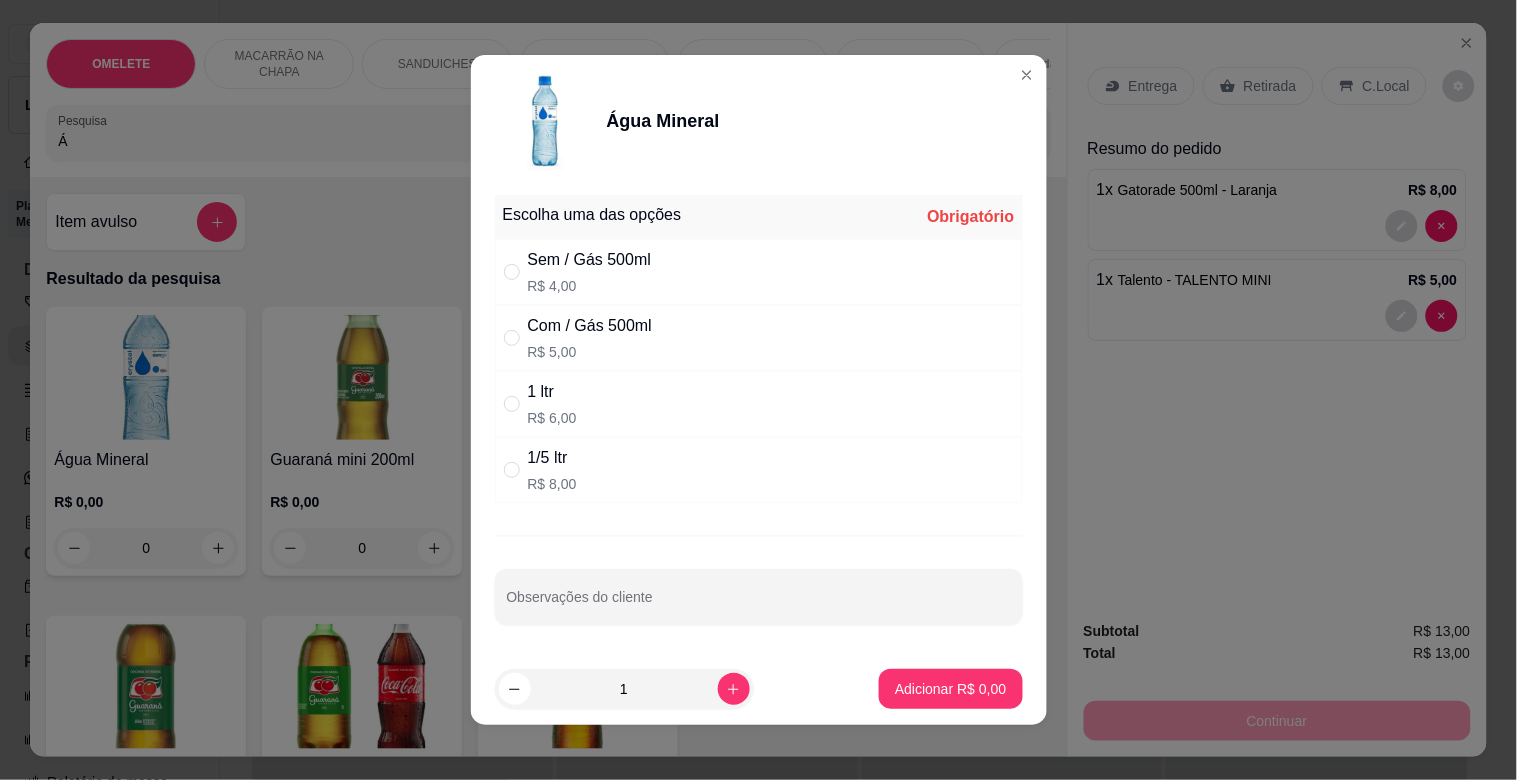 click on "R$ 5,00" at bounding box center (590, 352) 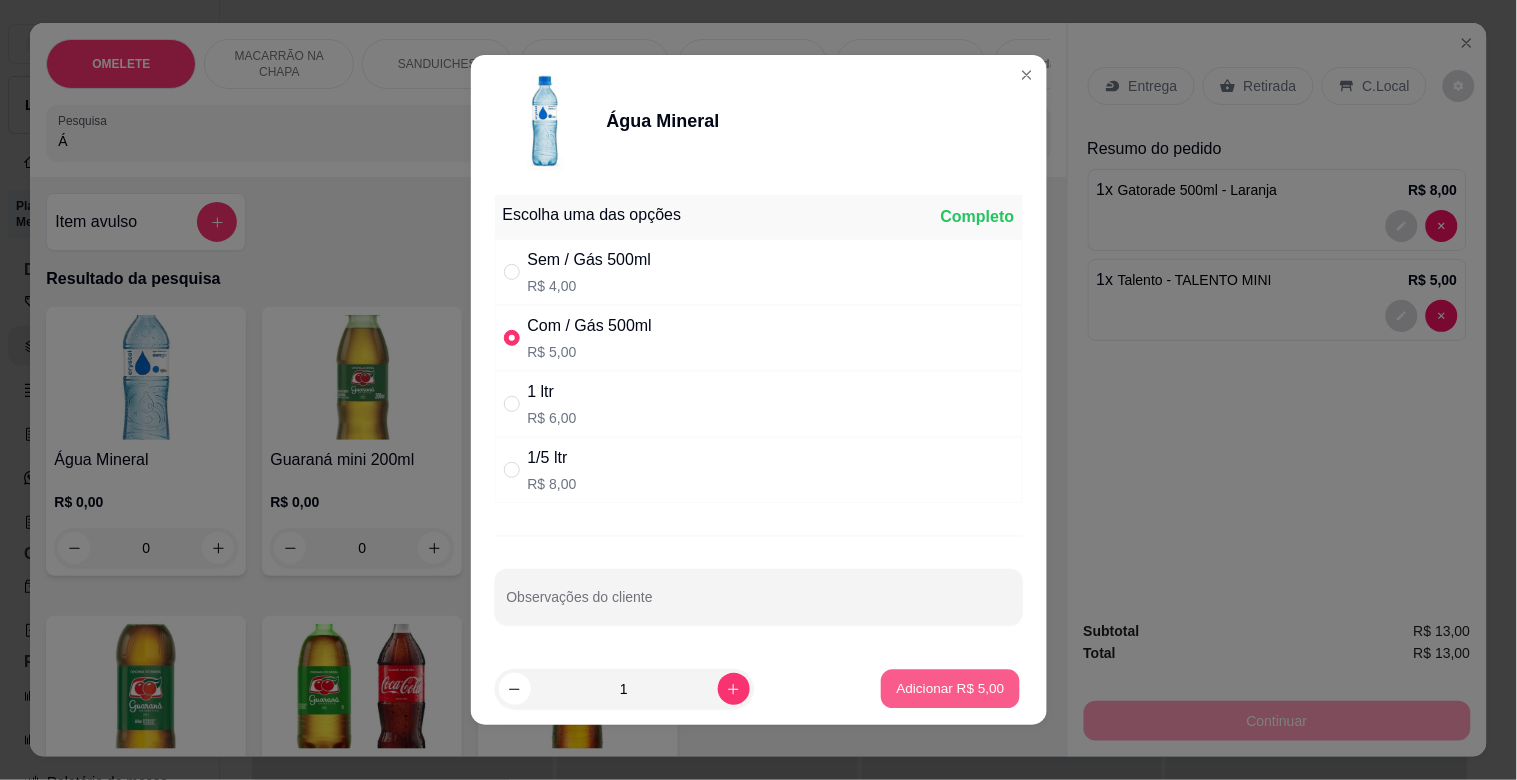 click on "Adicionar   R$ 5,00" at bounding box center [951, 688] 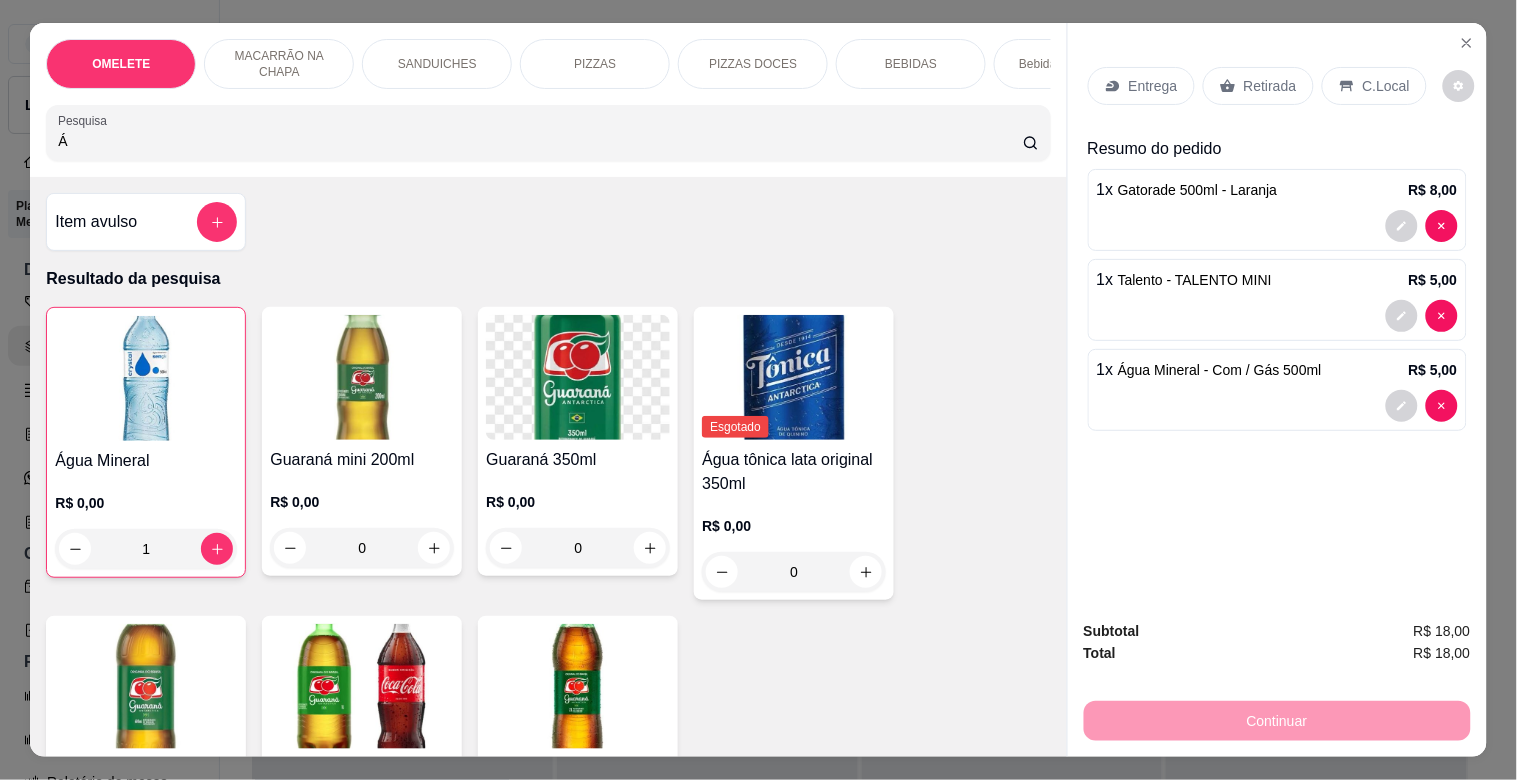 click on "Retirada" at bounding box center [1270, 86] 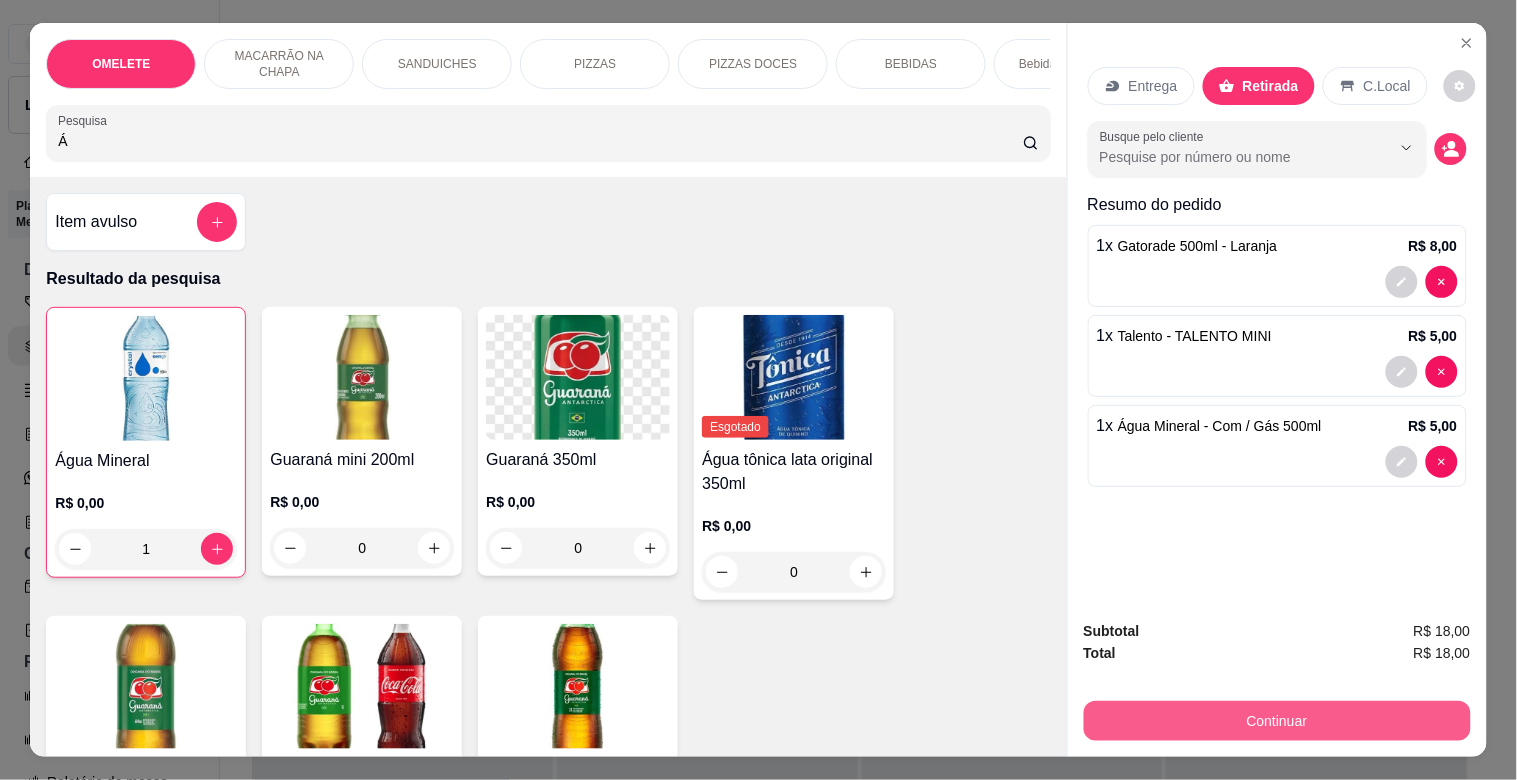 click on "Continuar" at bounding box center [1277, 721] 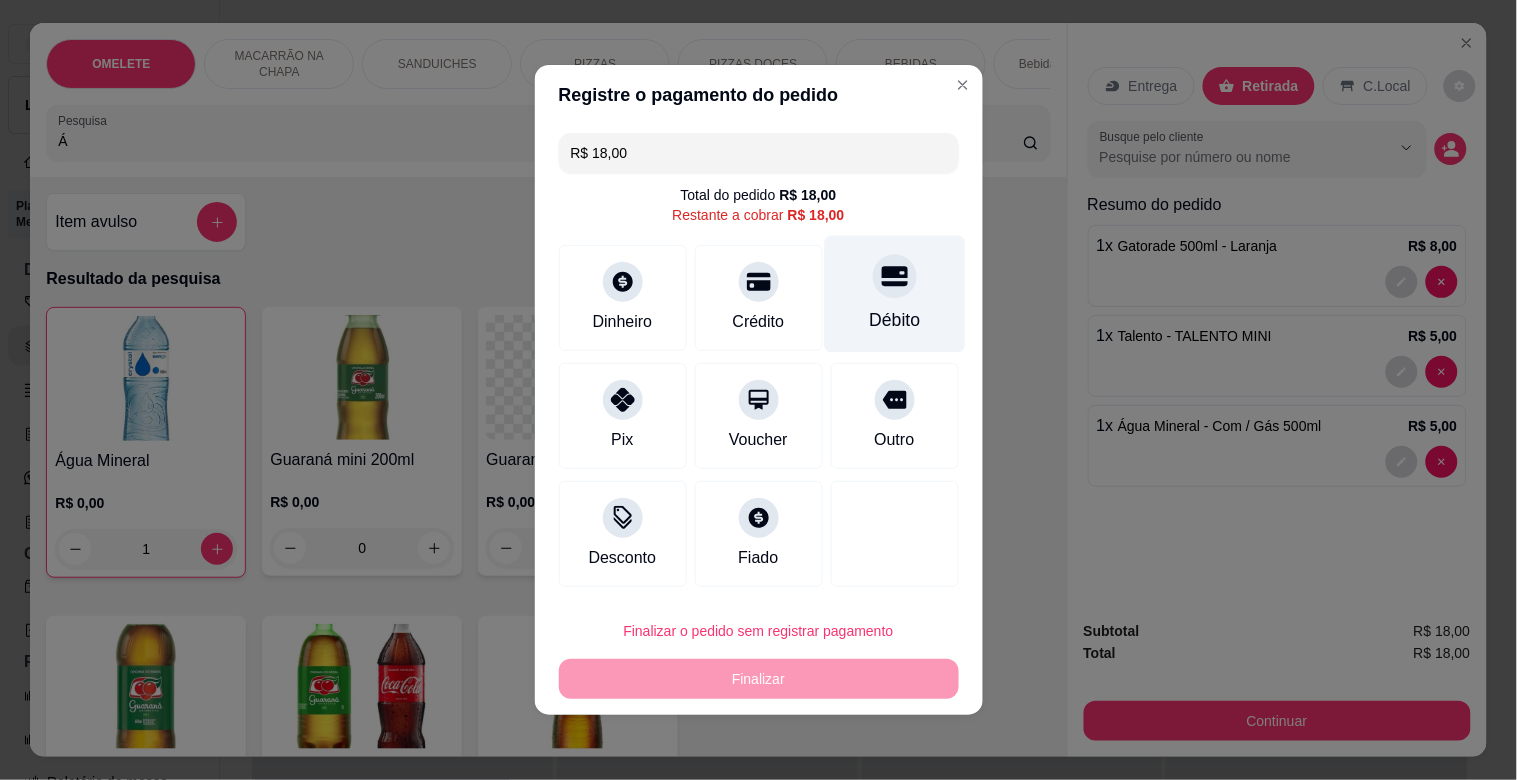click on "Débito" at bounding box center [894, 294] 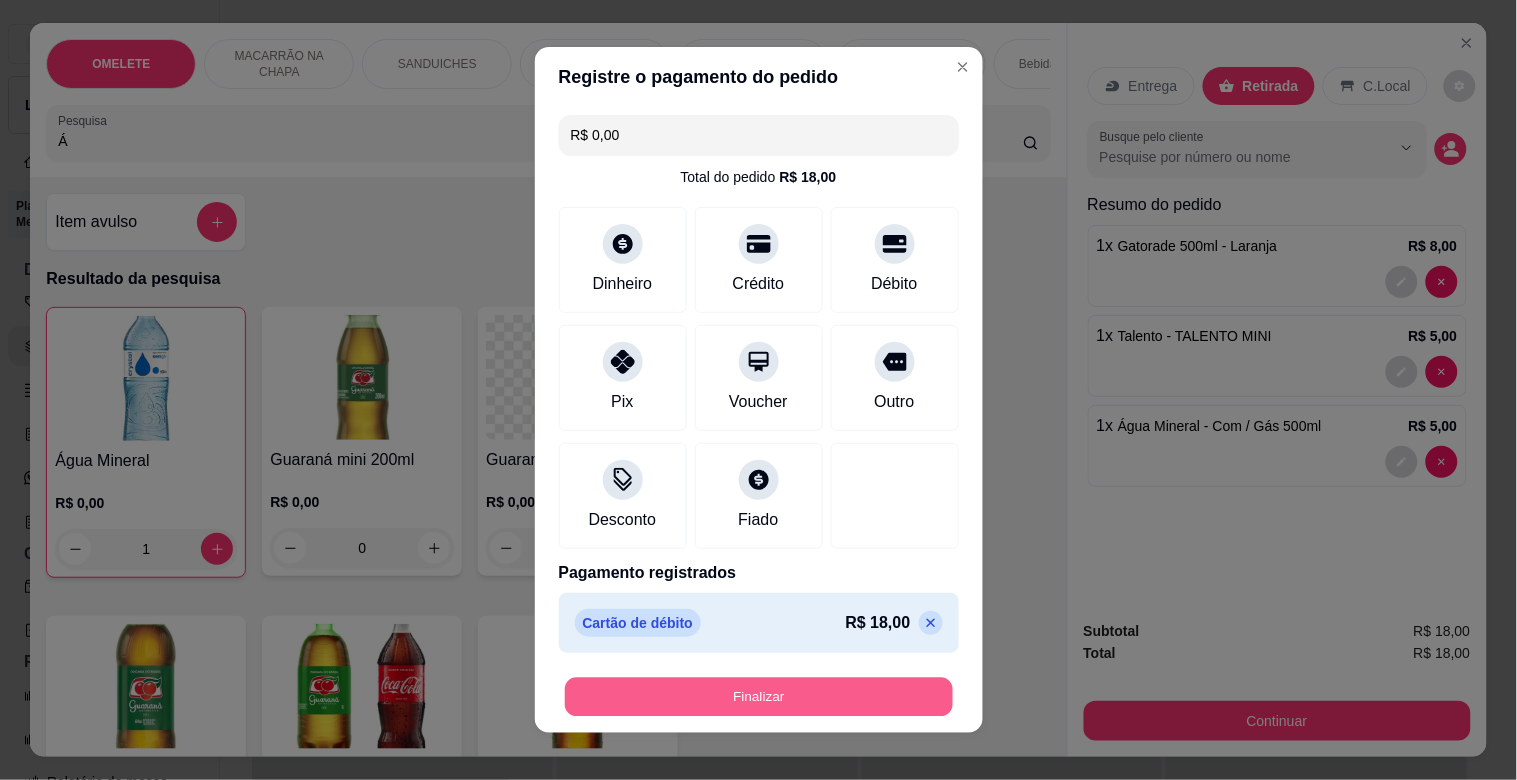 click on "Finalizar" at bounding box center [759, 697] 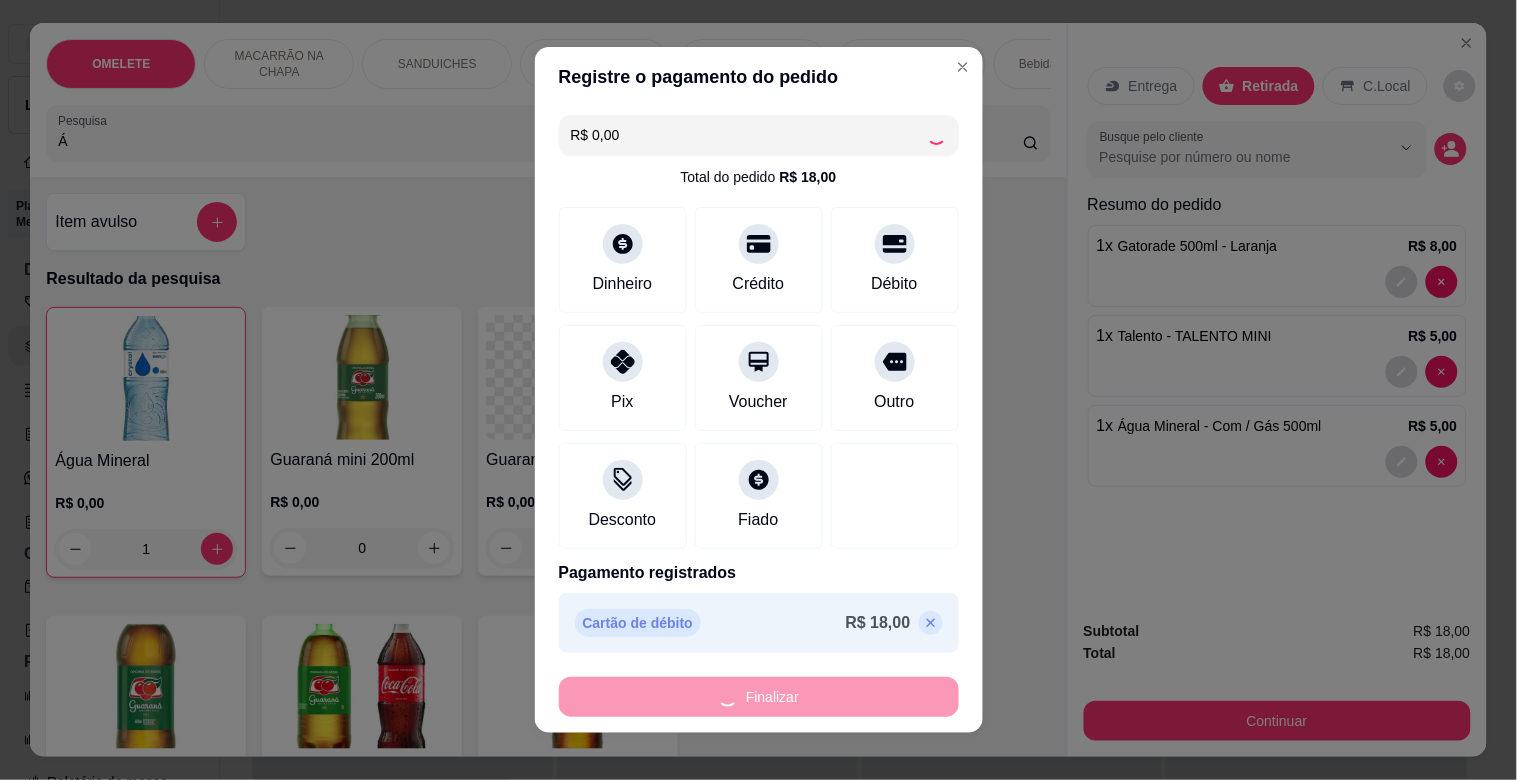 type on "0" 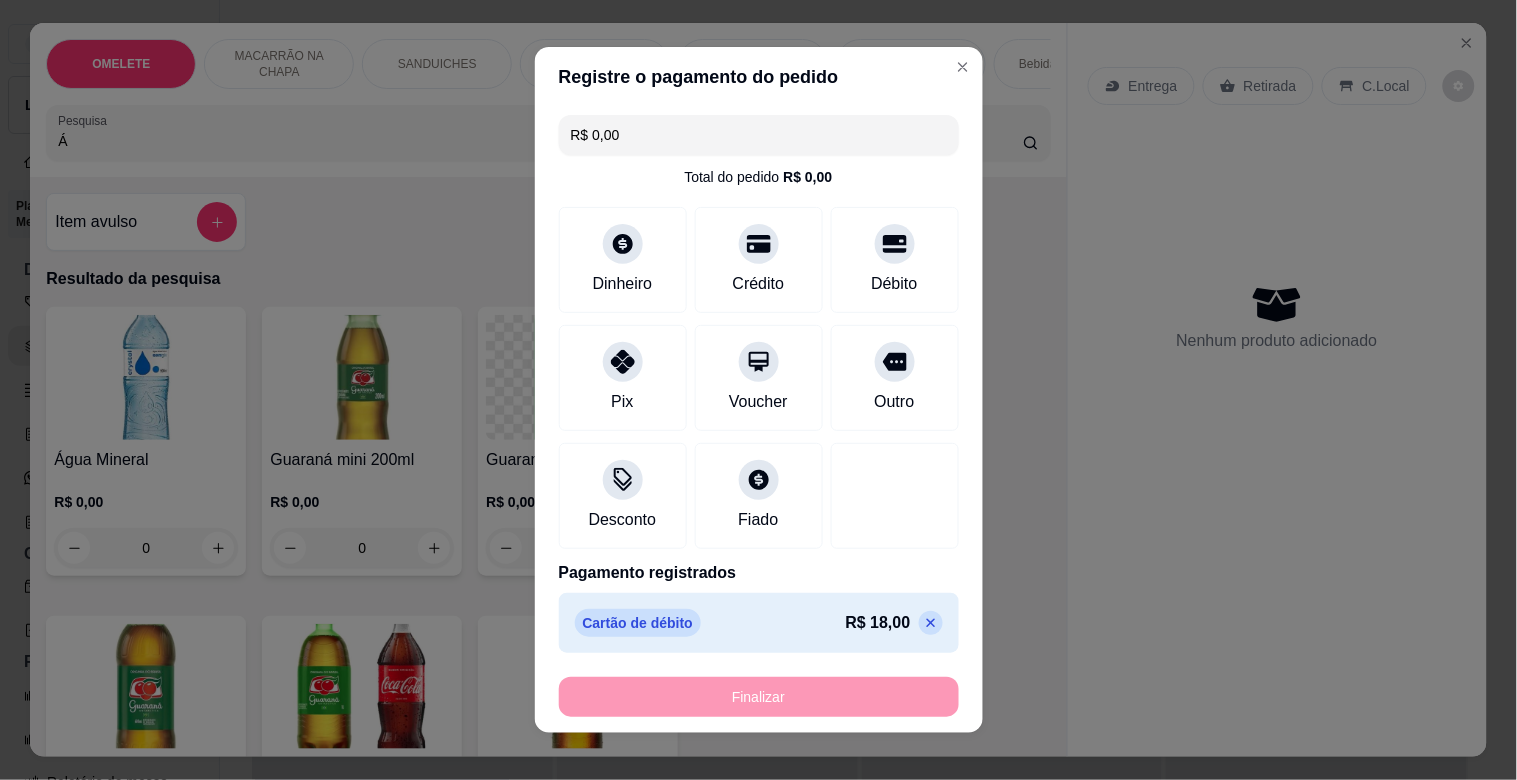 type on "-R$ 18,00" 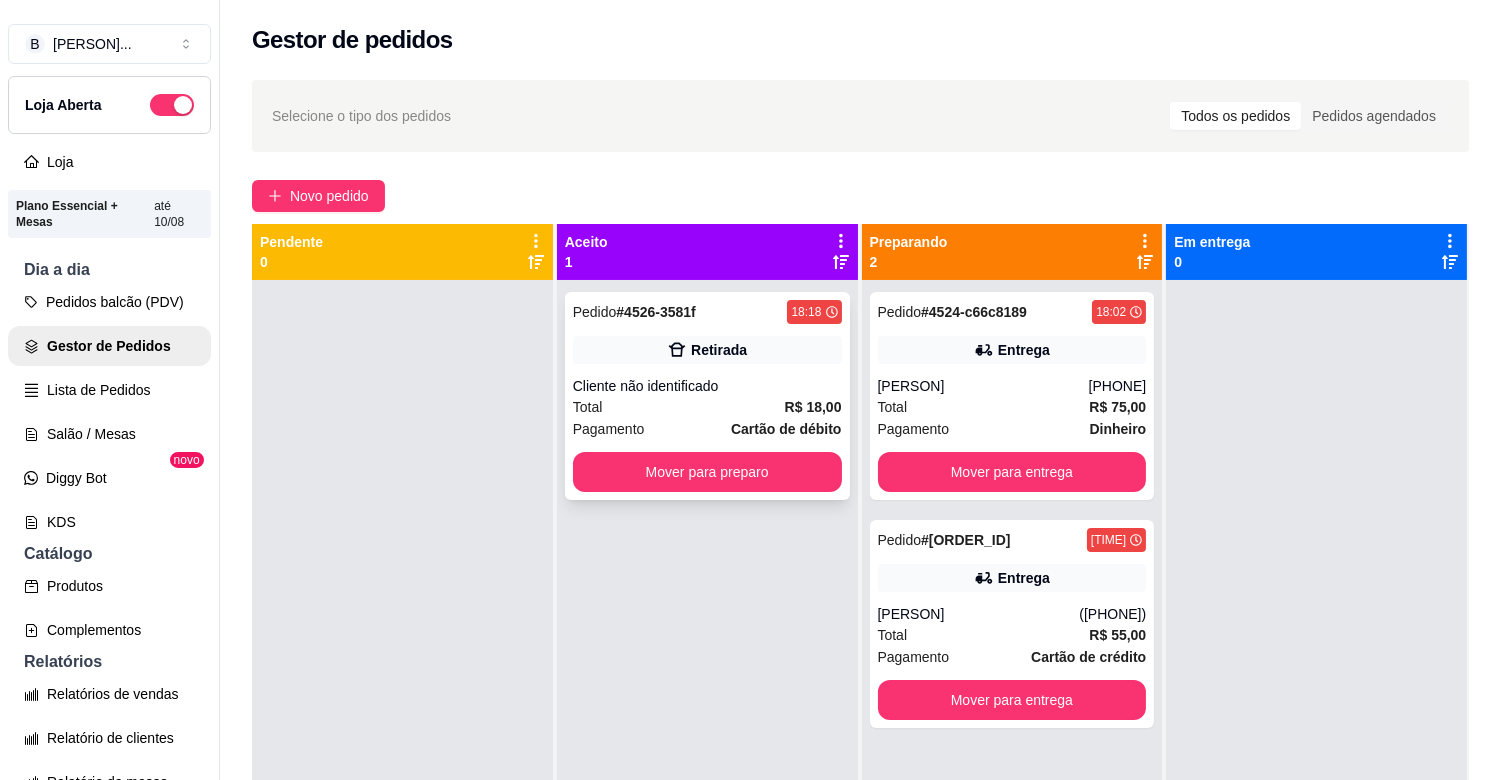 click on "Total R$ 18,00" at bounding box center [707, 407] 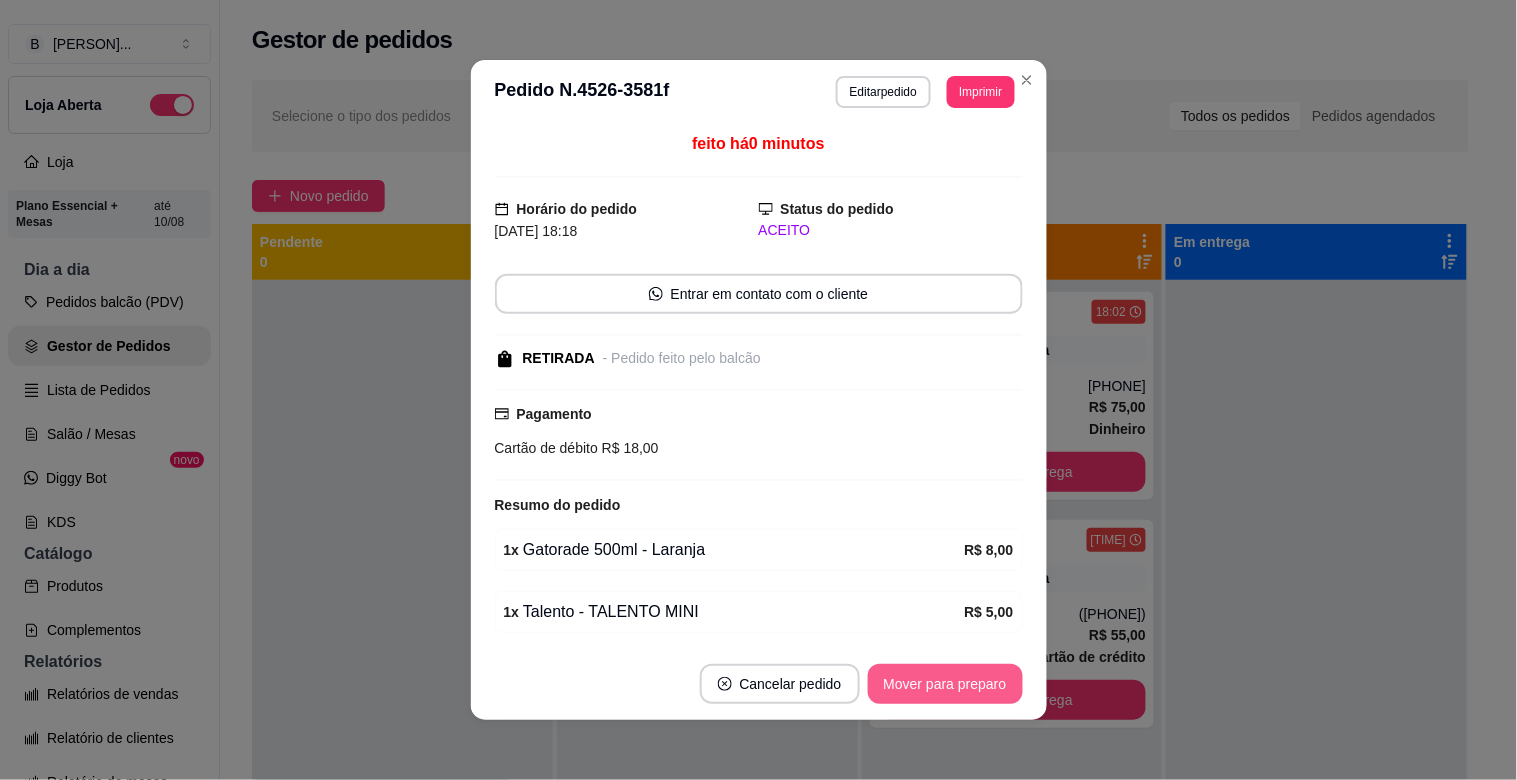 click on "Mover para preparo" at bounding box center (945, 684) 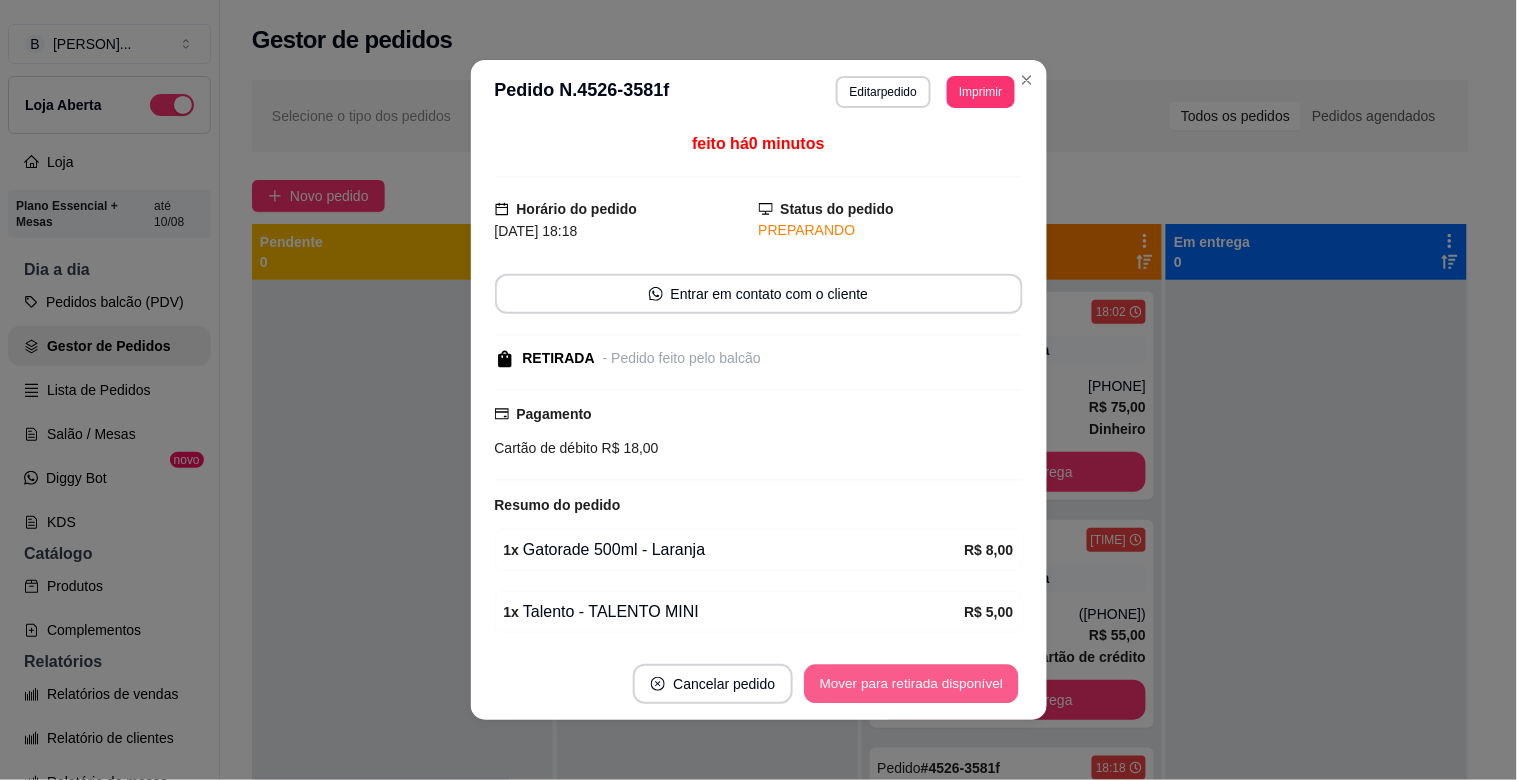 click on "Mover para retirada disponível" at bounding box center (912, 684) 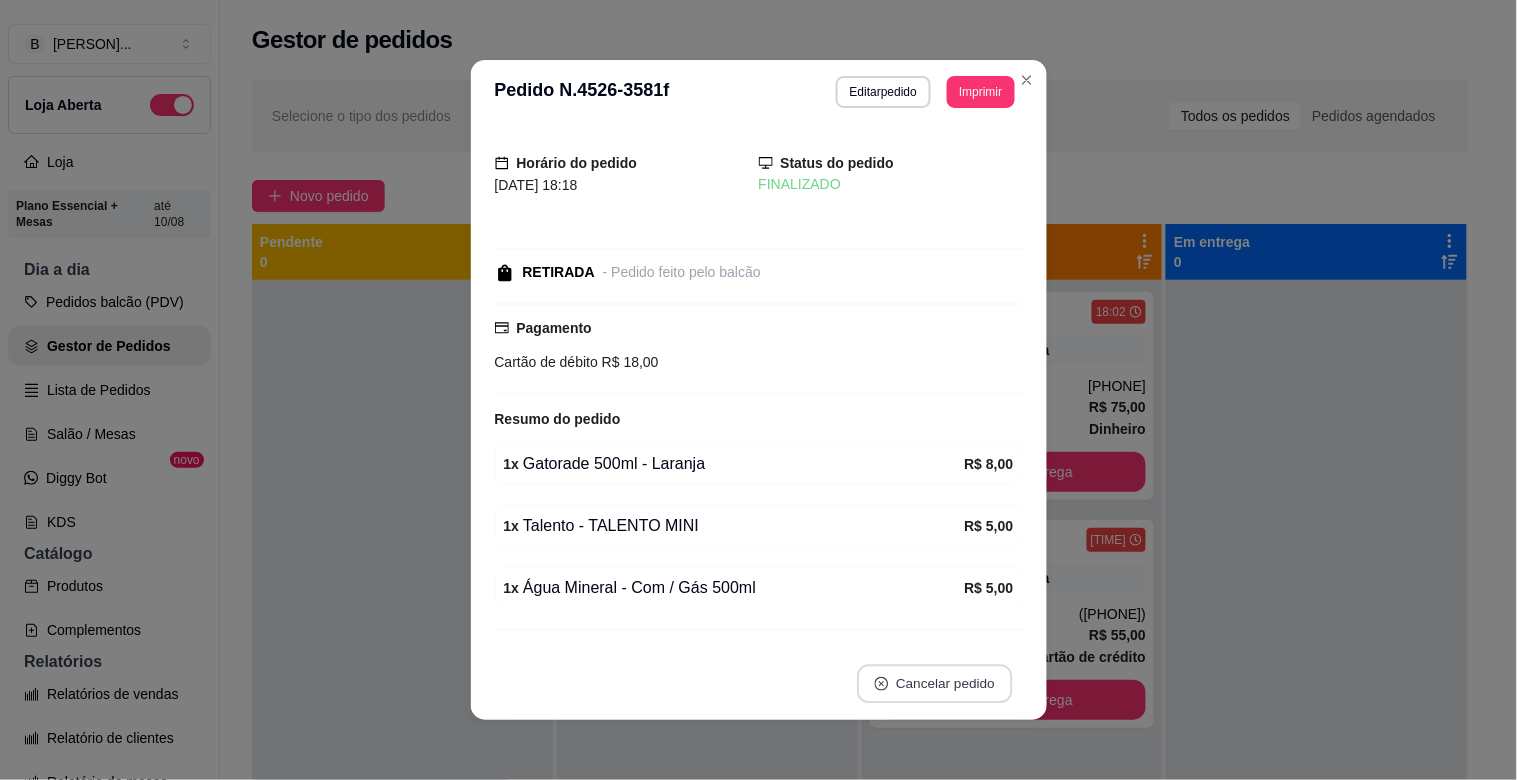 click on "Cancelar pedido" at bounding box center [934, 684] 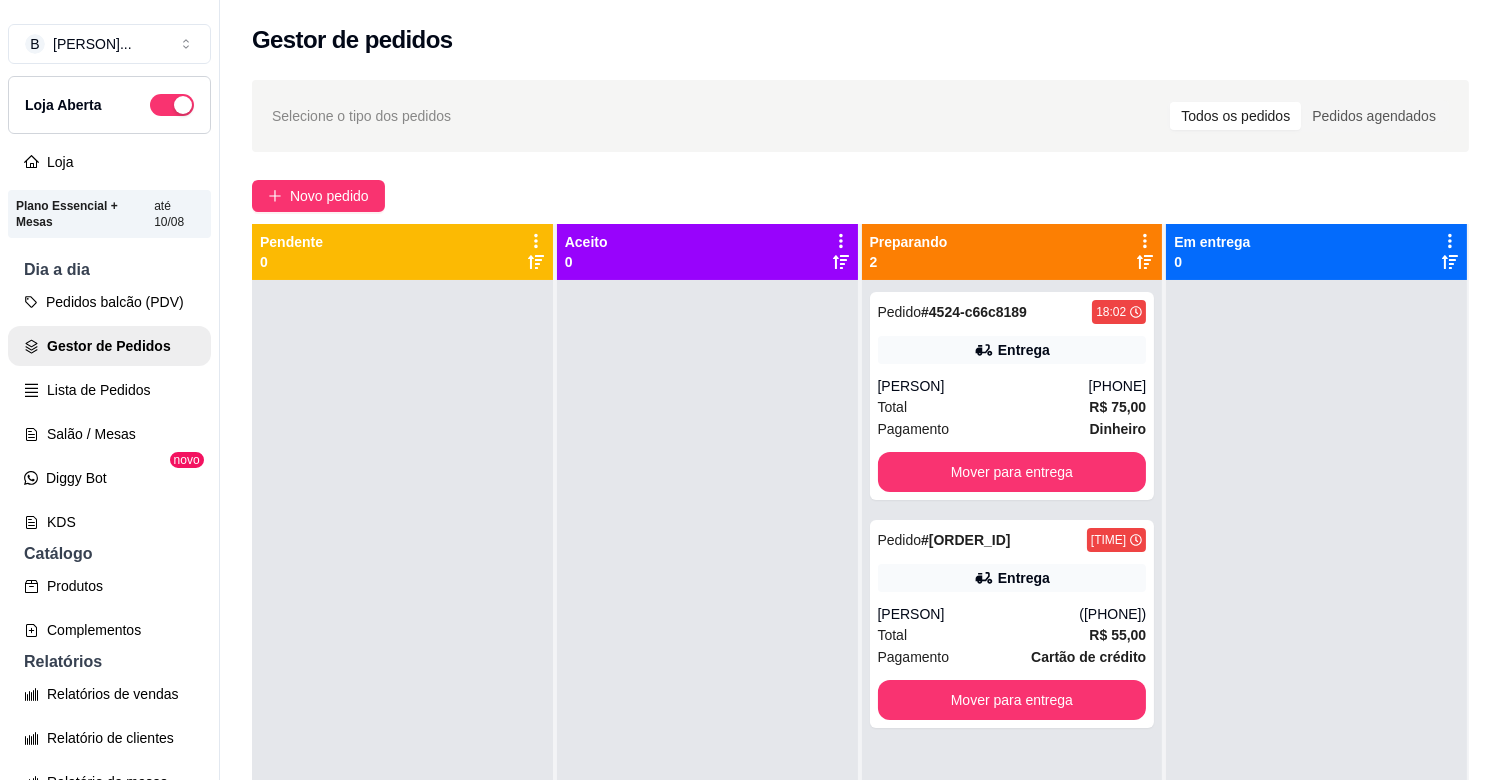 drag, startPoint x: 288, startPoint y: 393, endPoint x: 273, endPoint y: 375, distance: 23.43075 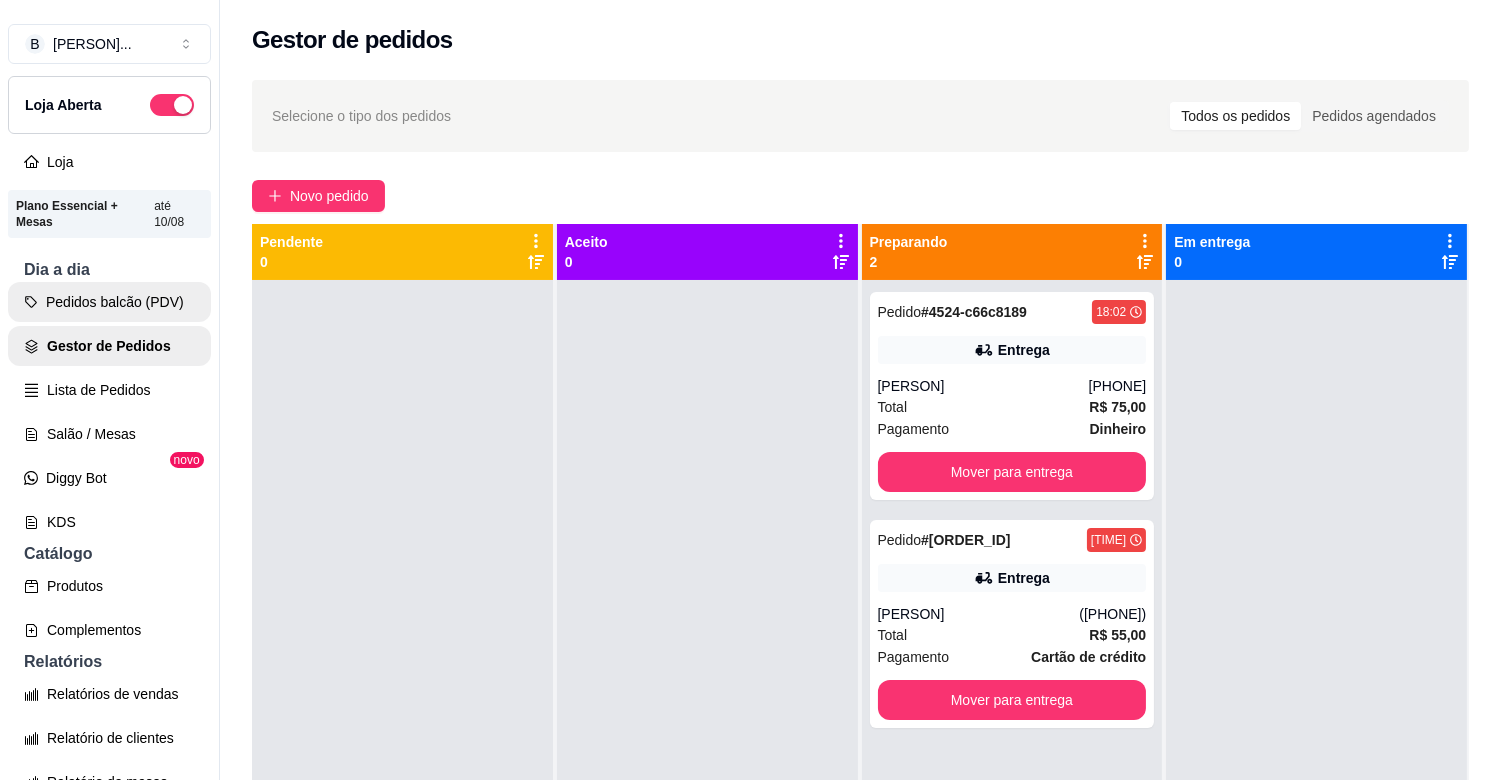 click on "Pedidos balcão (PDV)" at bounding box center [109, 302] 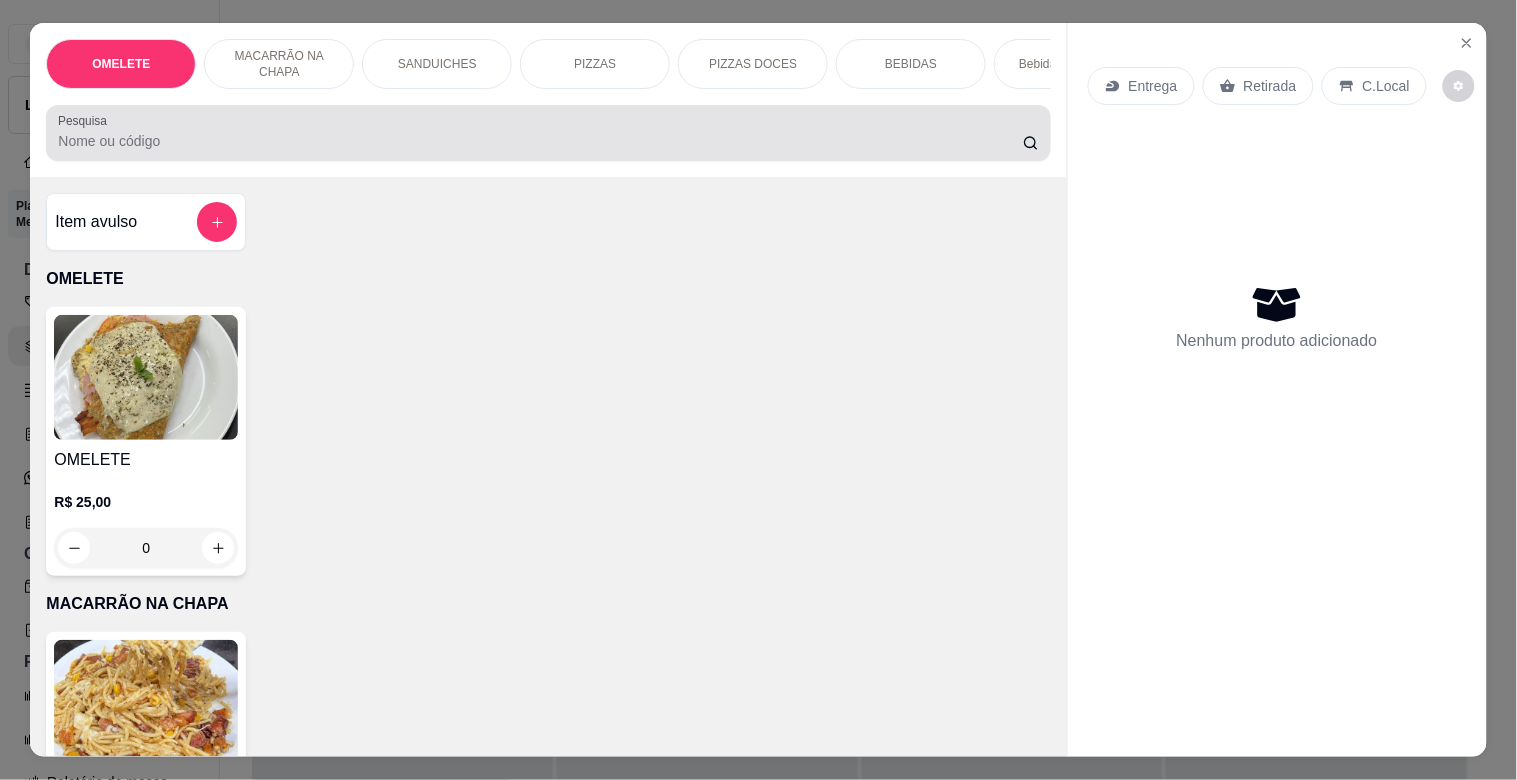 click on "Pesquisa" at bounding box center (540, 141) 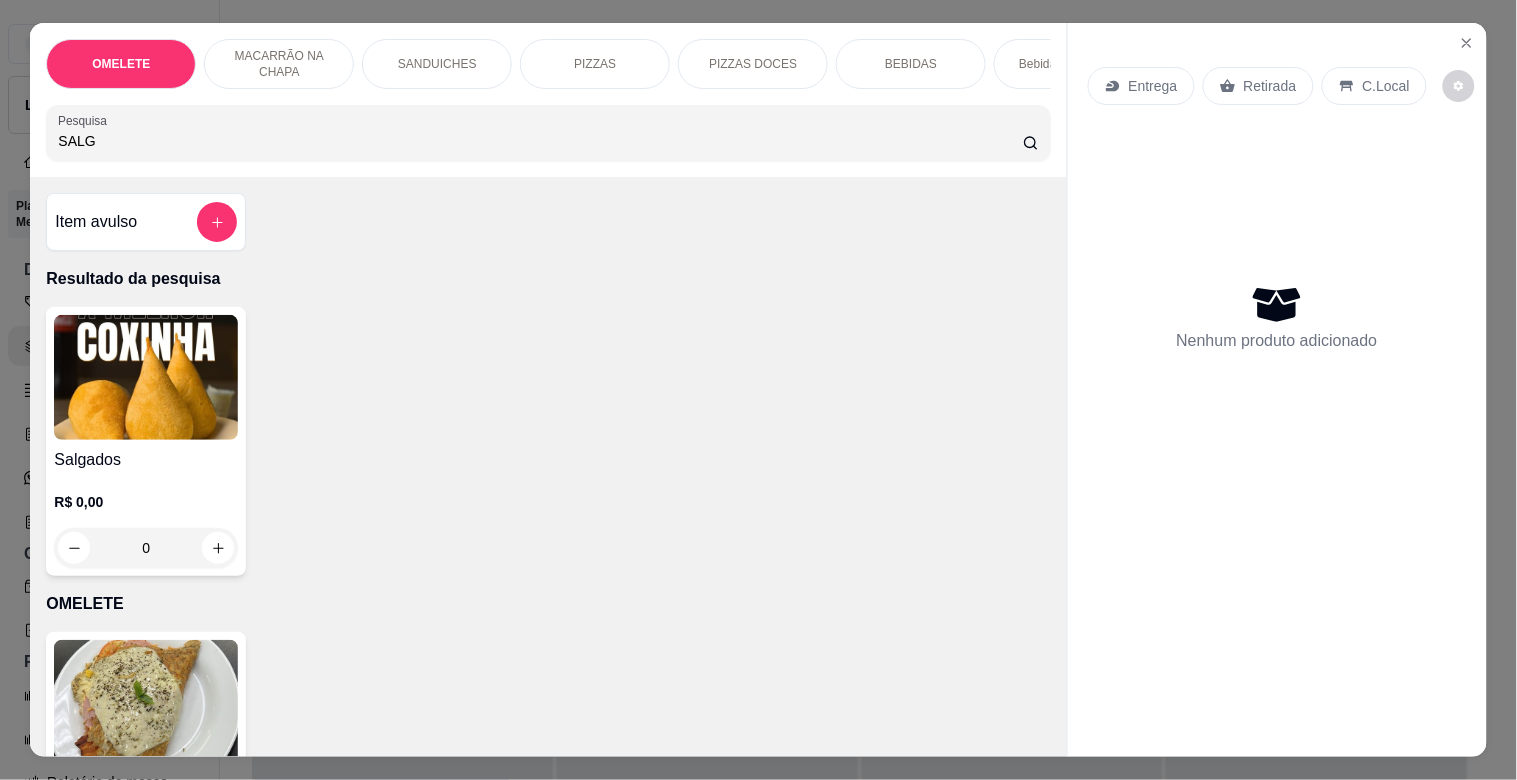 type on "SALG" 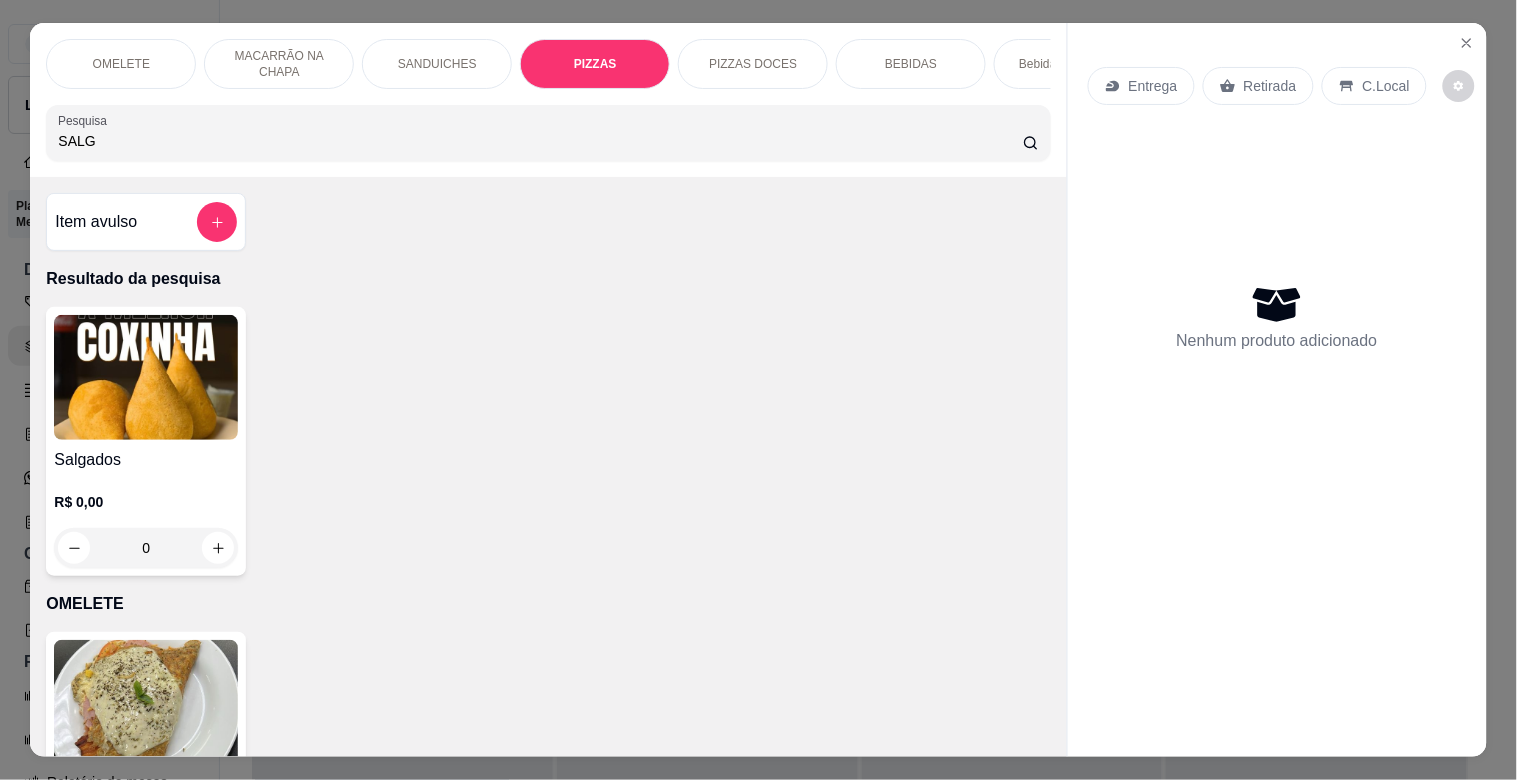 scroll, scrollTop: 1960, scrollLeft: 0, axis: vertical 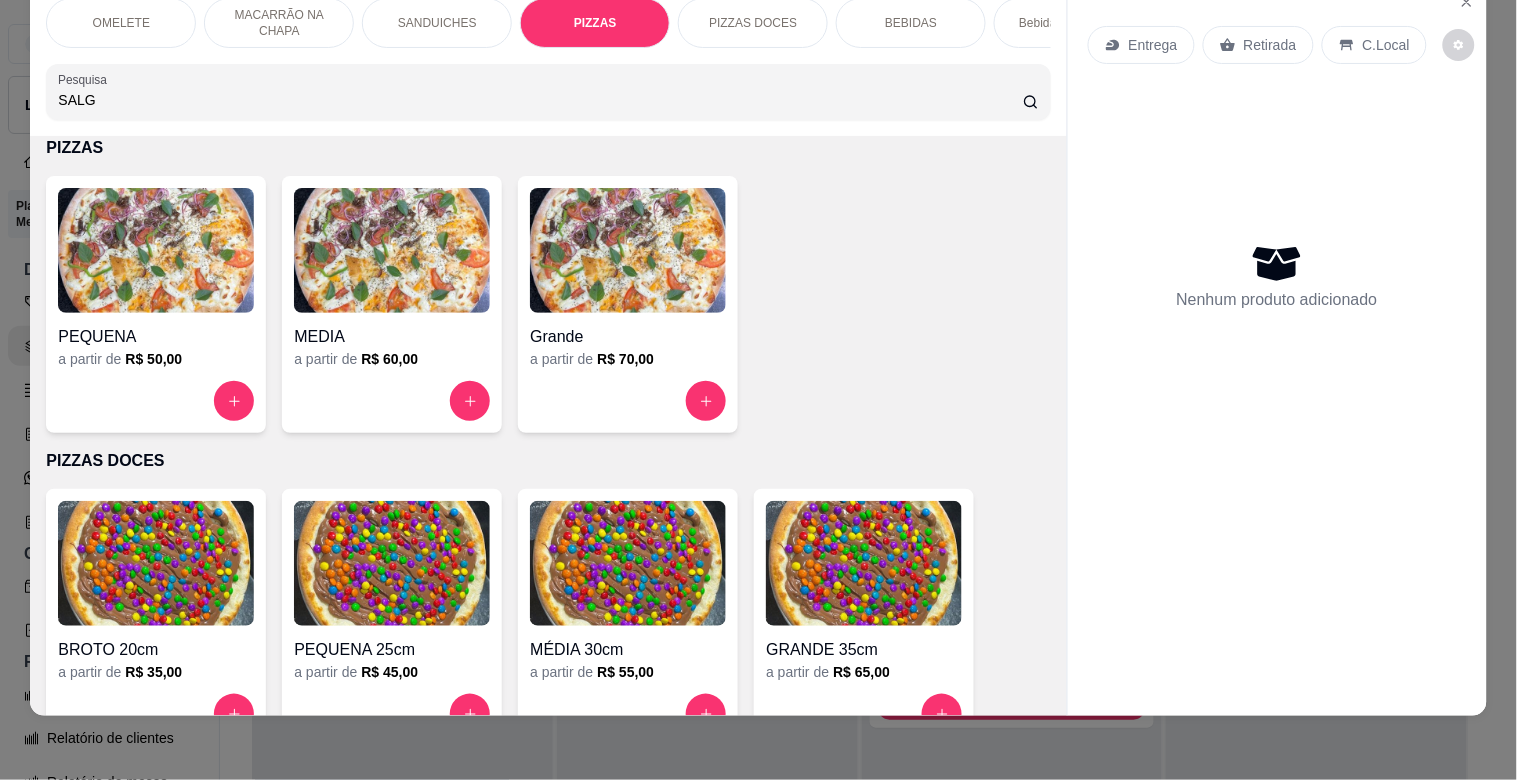 click at bounding box center (628, 250) 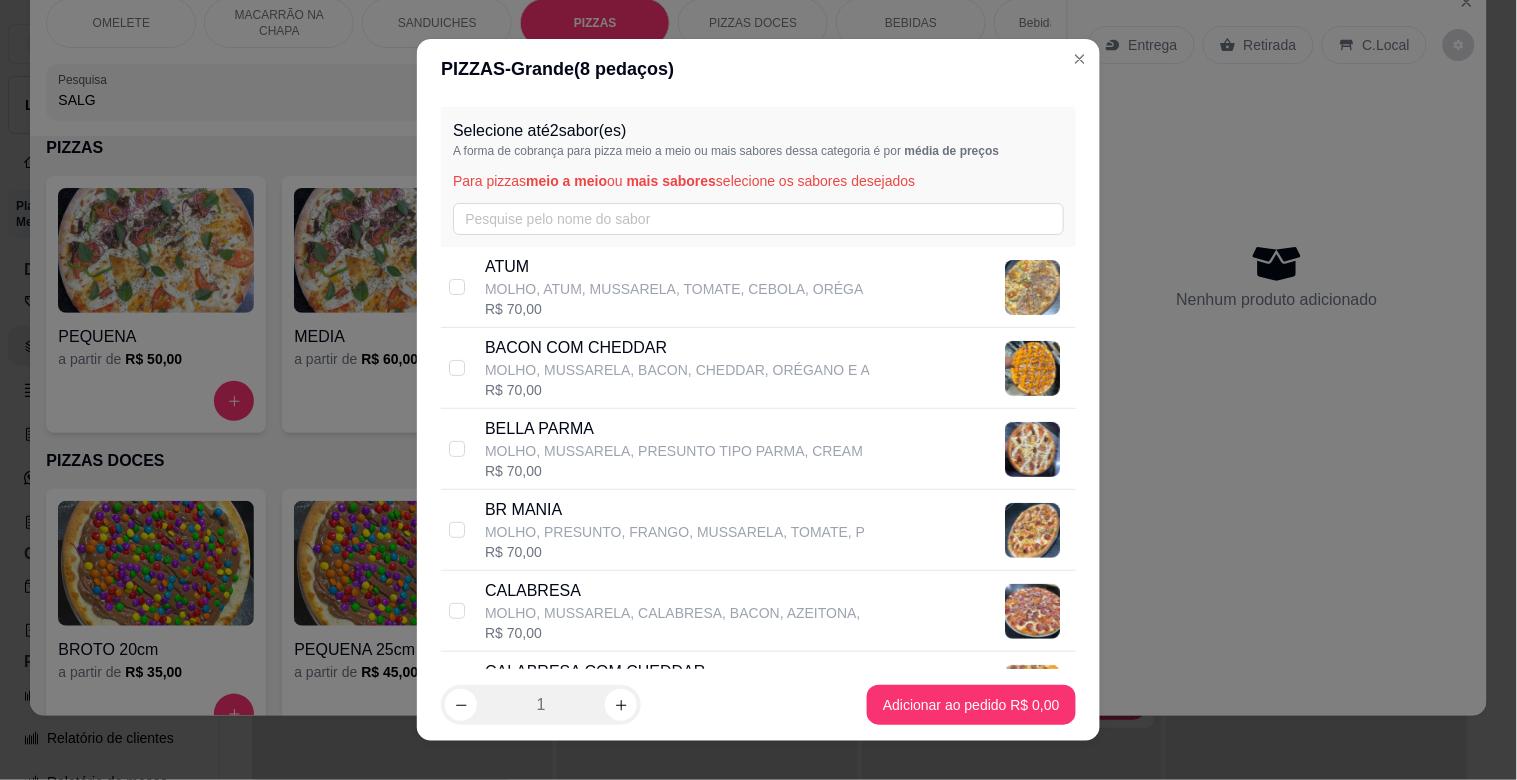 click on "BACON COM CHEDDAR" at bounding box center [677, 348] 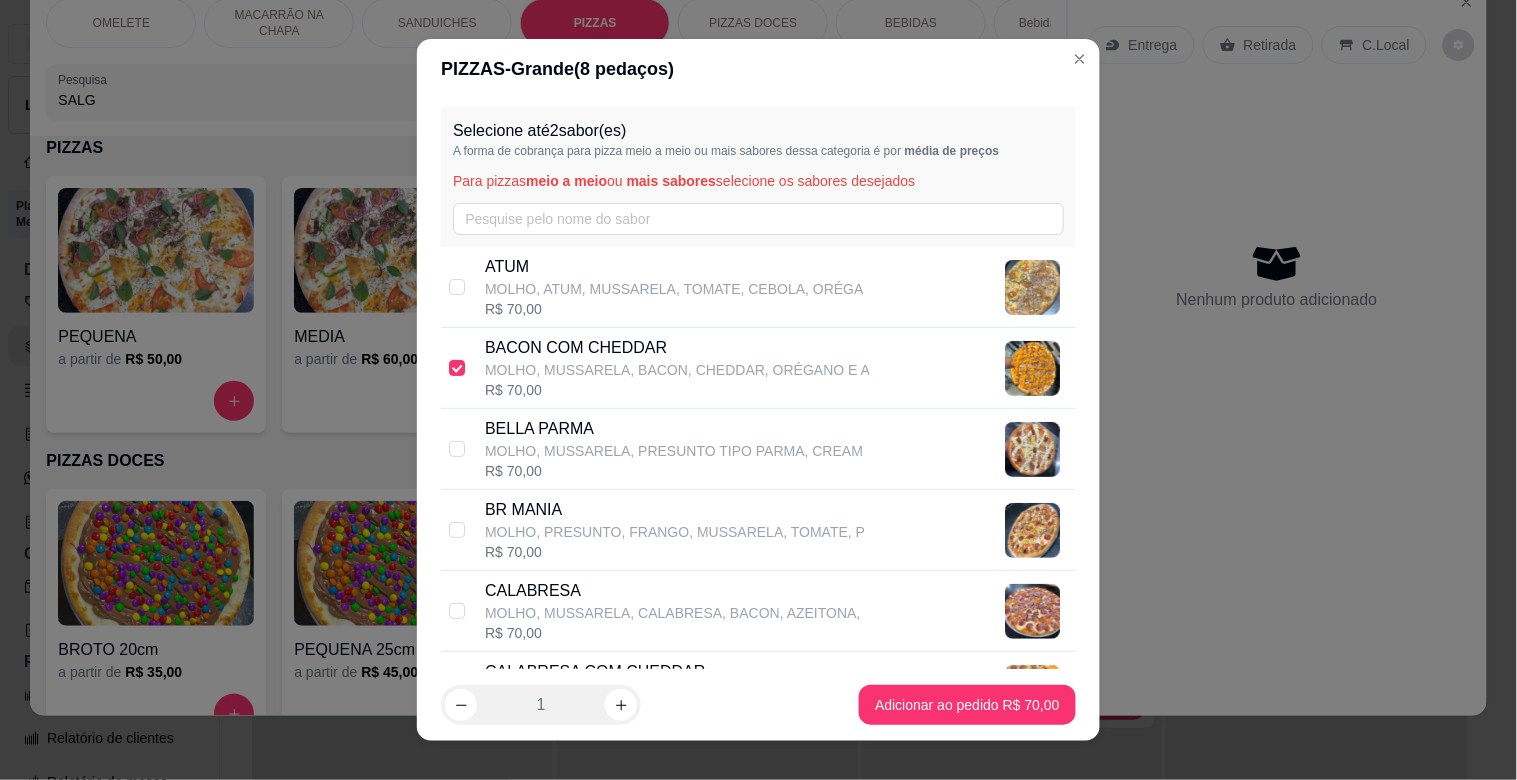 click on "MOLHO, PRESUNTO, FRANGO, MUSSARELA, TOMATE, P" at bounding box center [675, 532] 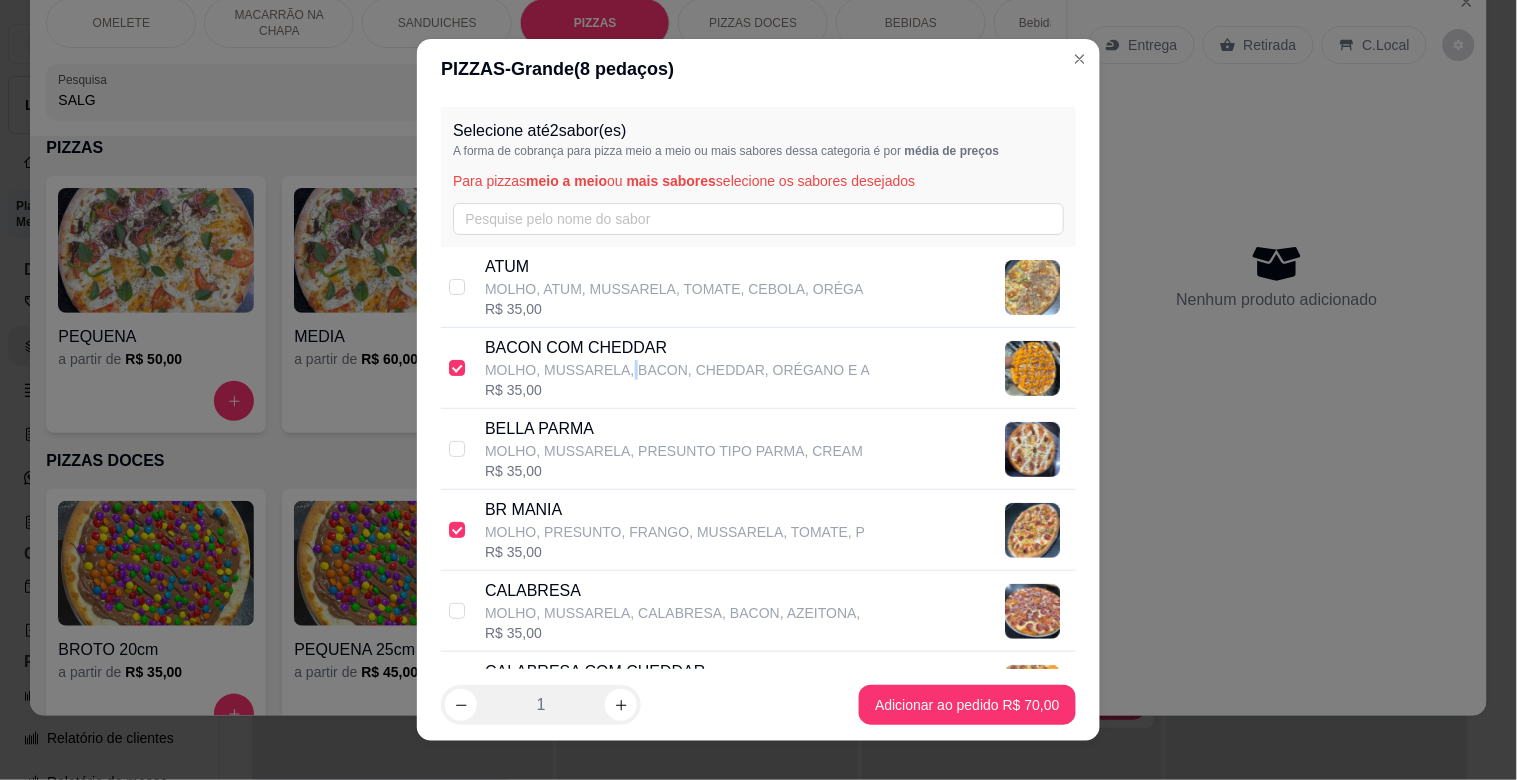click on "MOLHO, MUSSARELA, BACON, CHEDDAR, ORÉGANO E A" at bounding box center [677, 370] 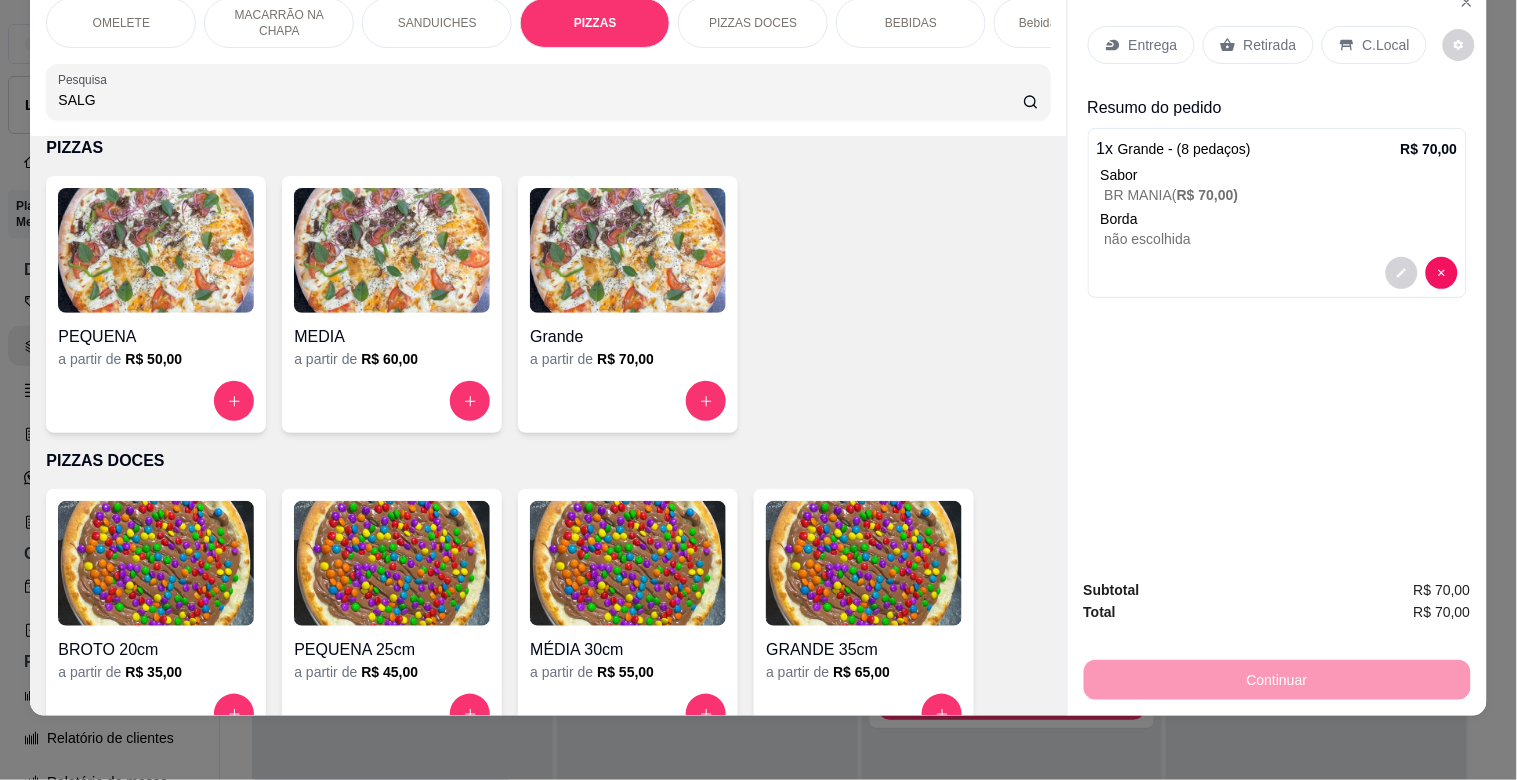click on "SALG" at bounding box center (540, 100) 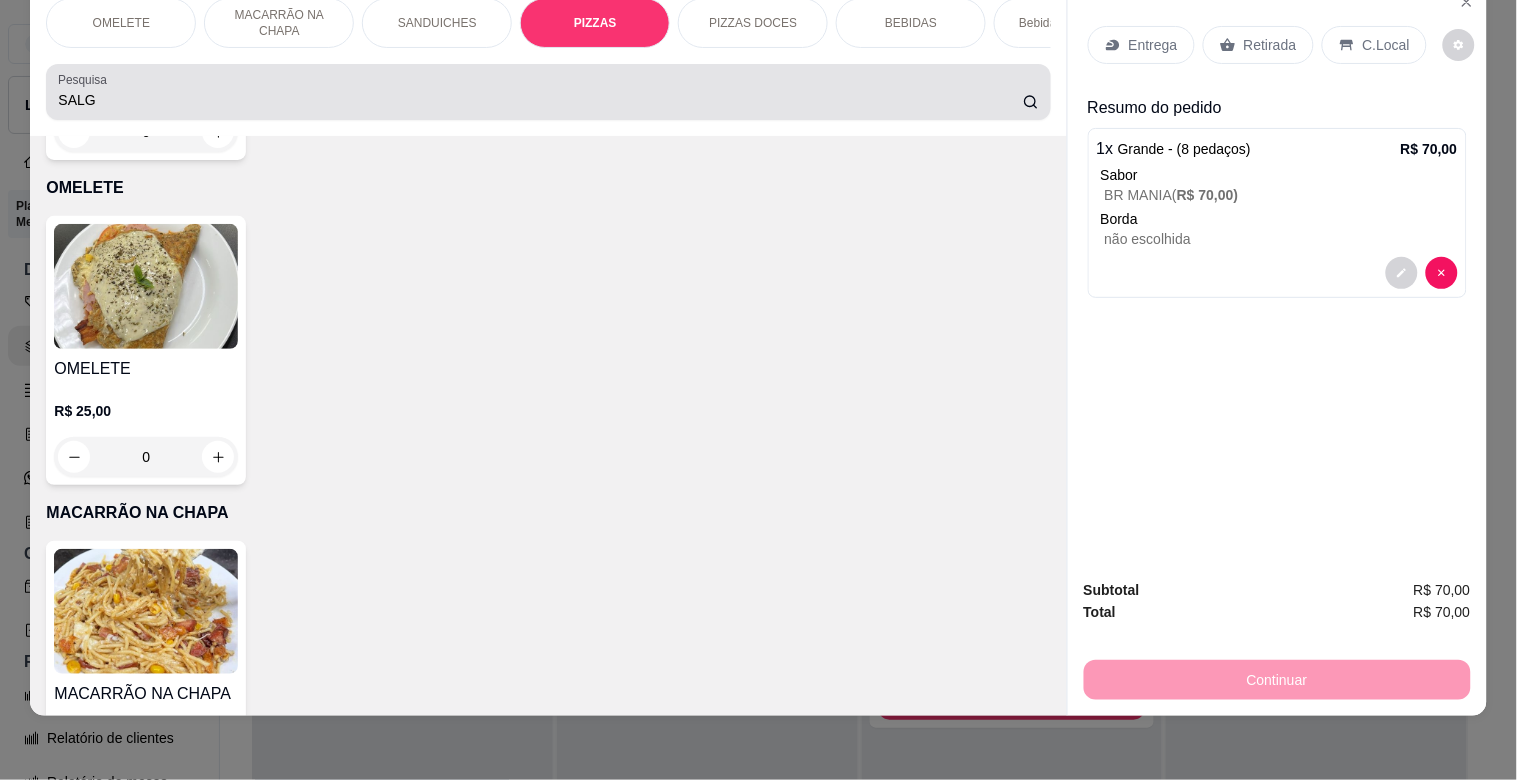 click on "Pesquisa SALG" at bounding box center (548, 92) 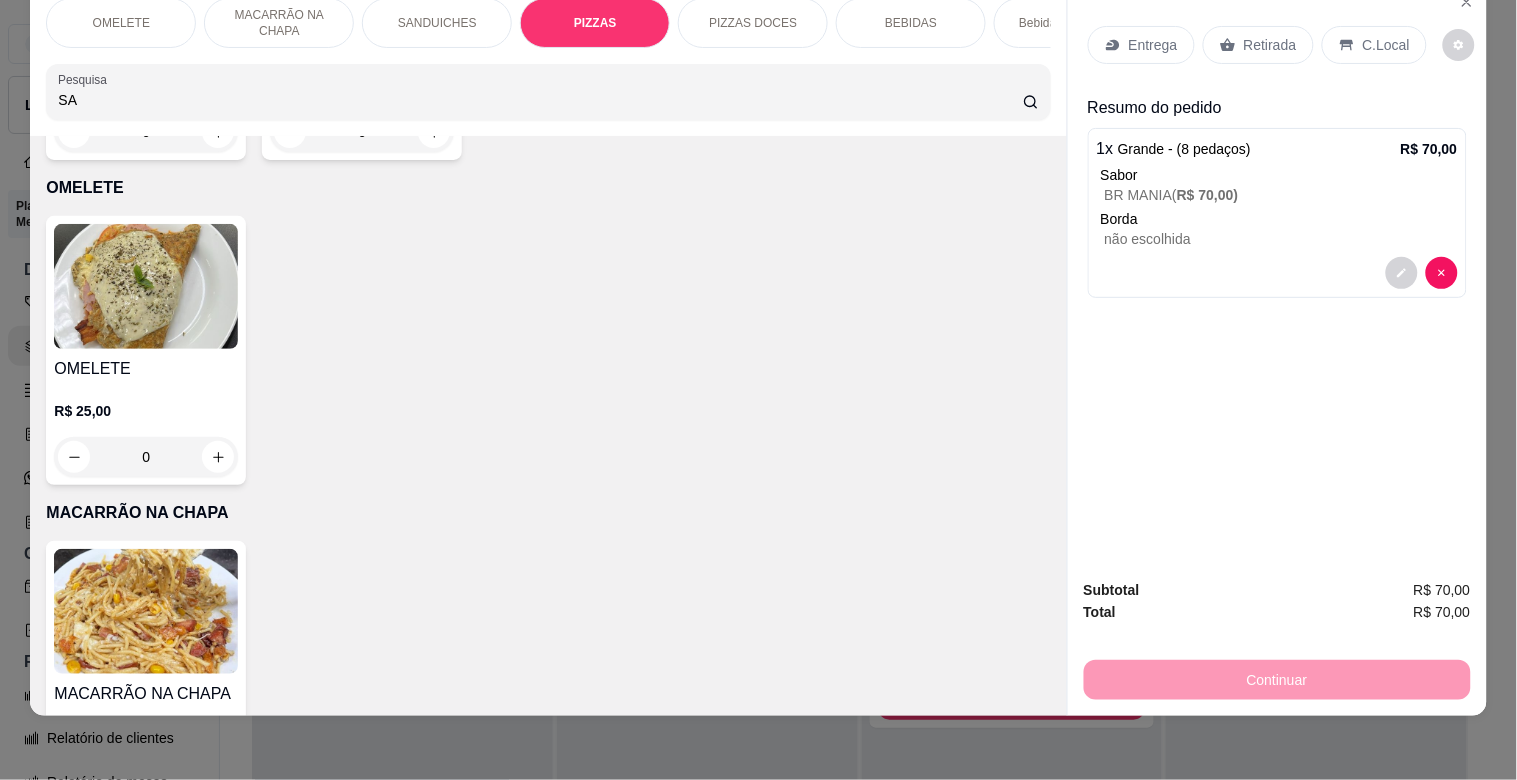 type on "S" 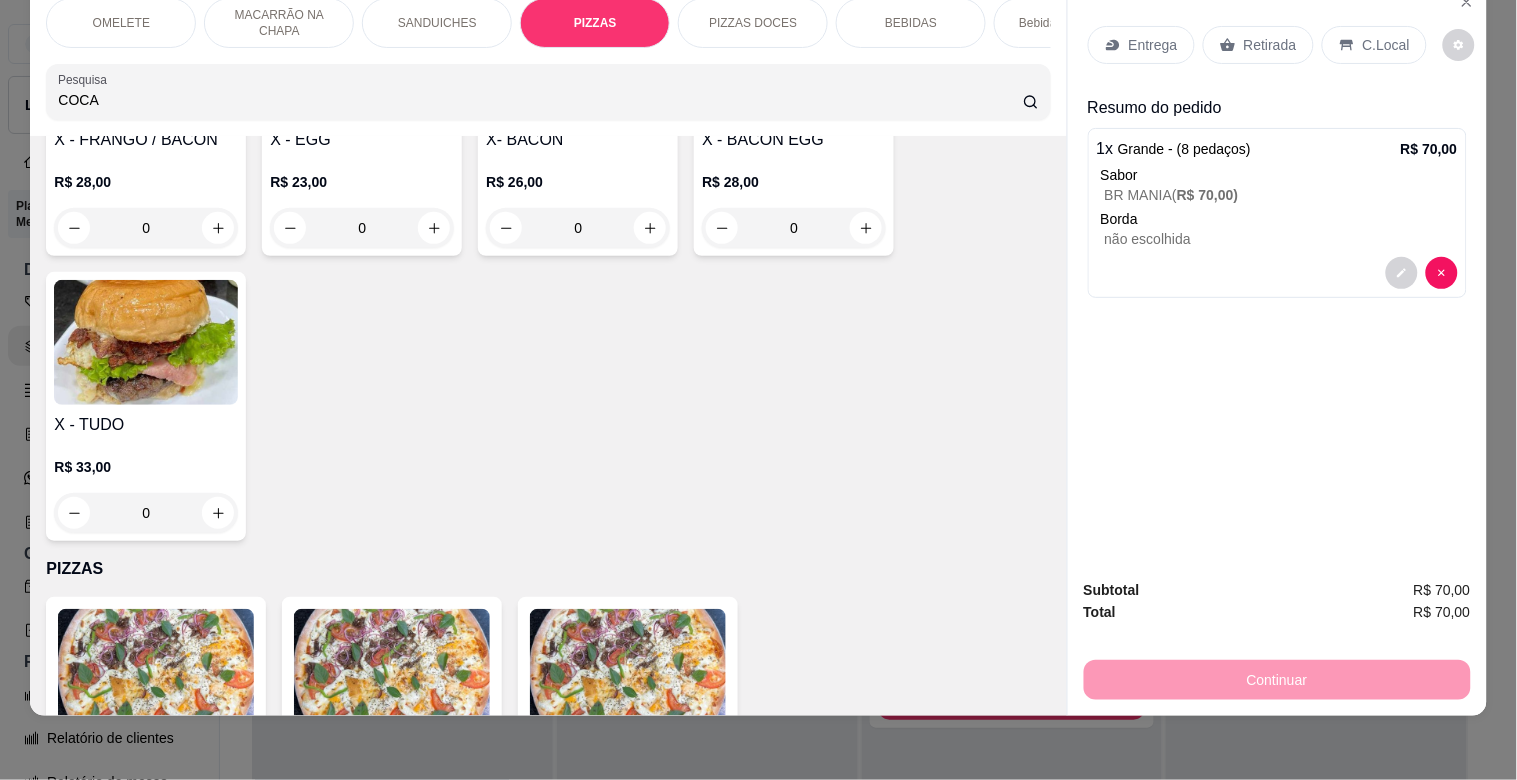 scroll, scrollTop: 2434, scrollLeft: 0, axis: vertical 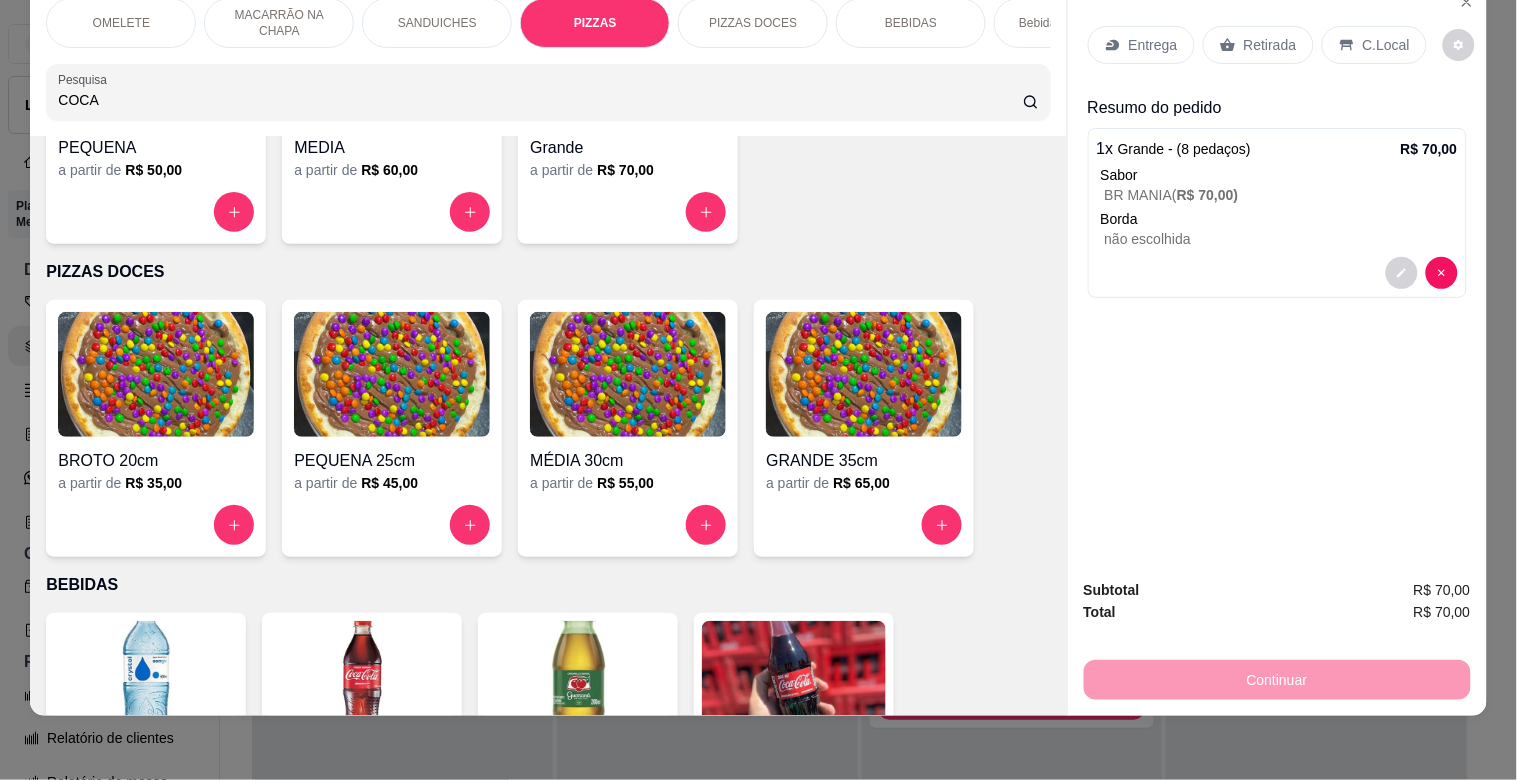 type on "COCA" 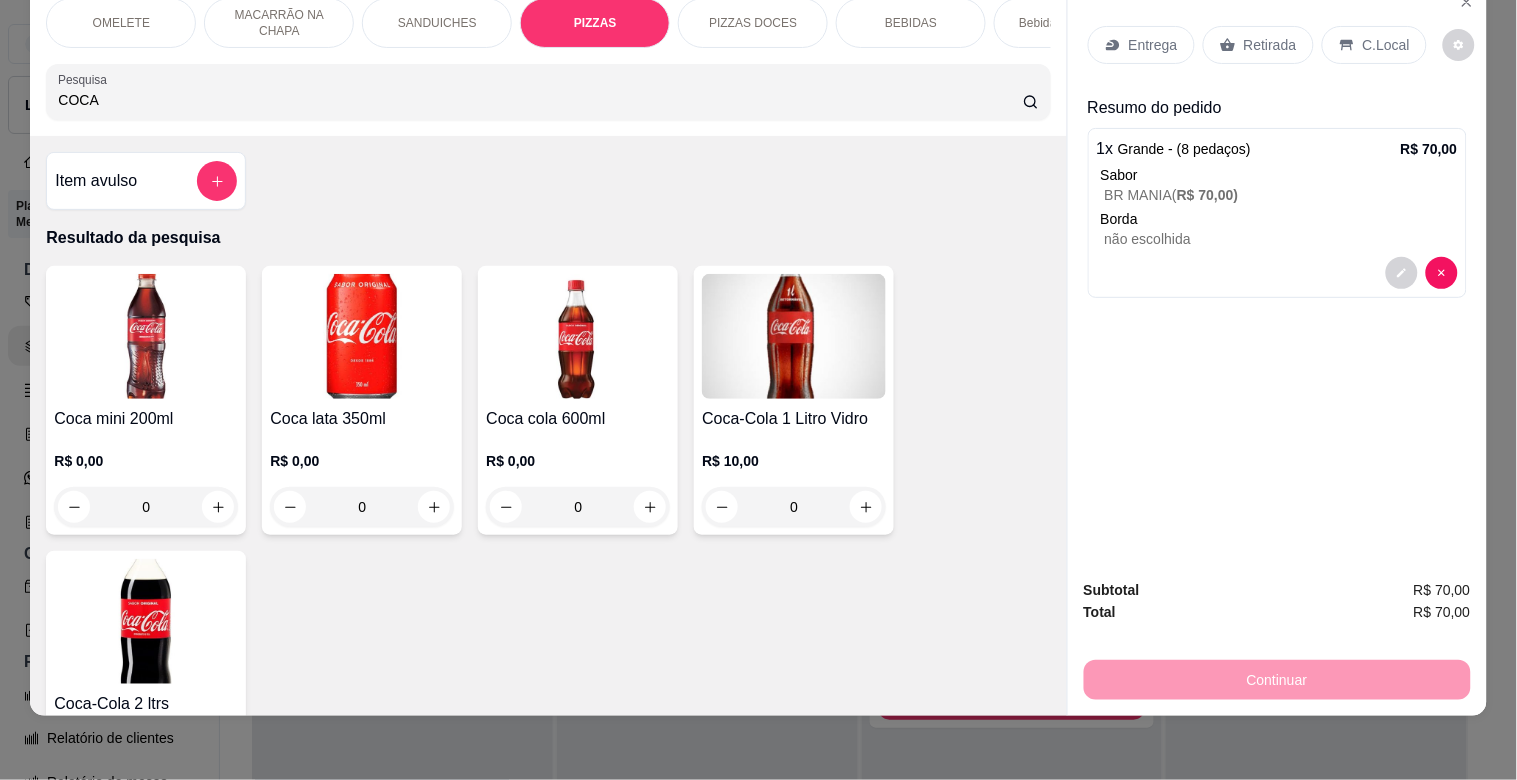 click at bounding box center [146, 621] 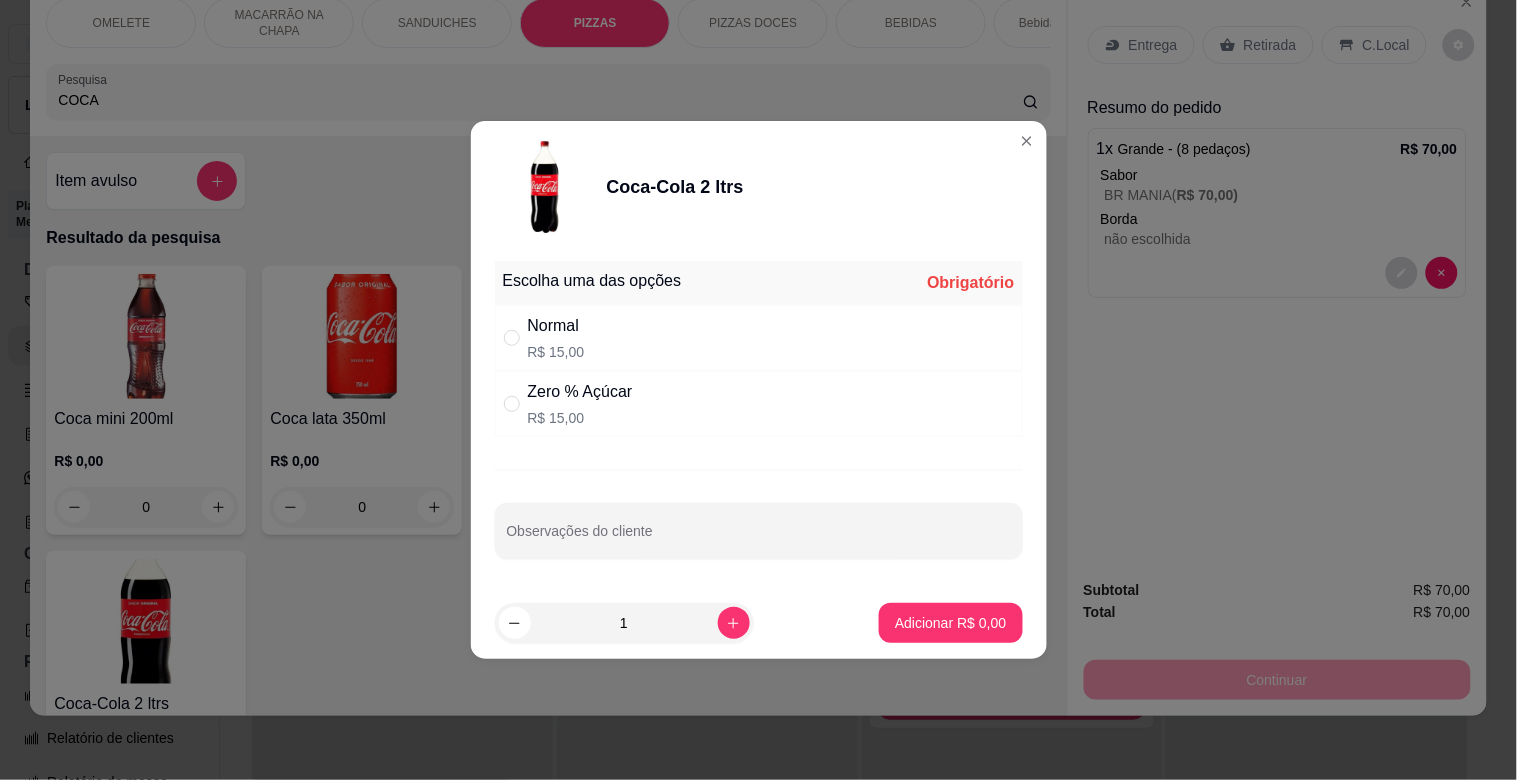 click on "Normal  R$ 15,00" at bounding box center (759, 338) 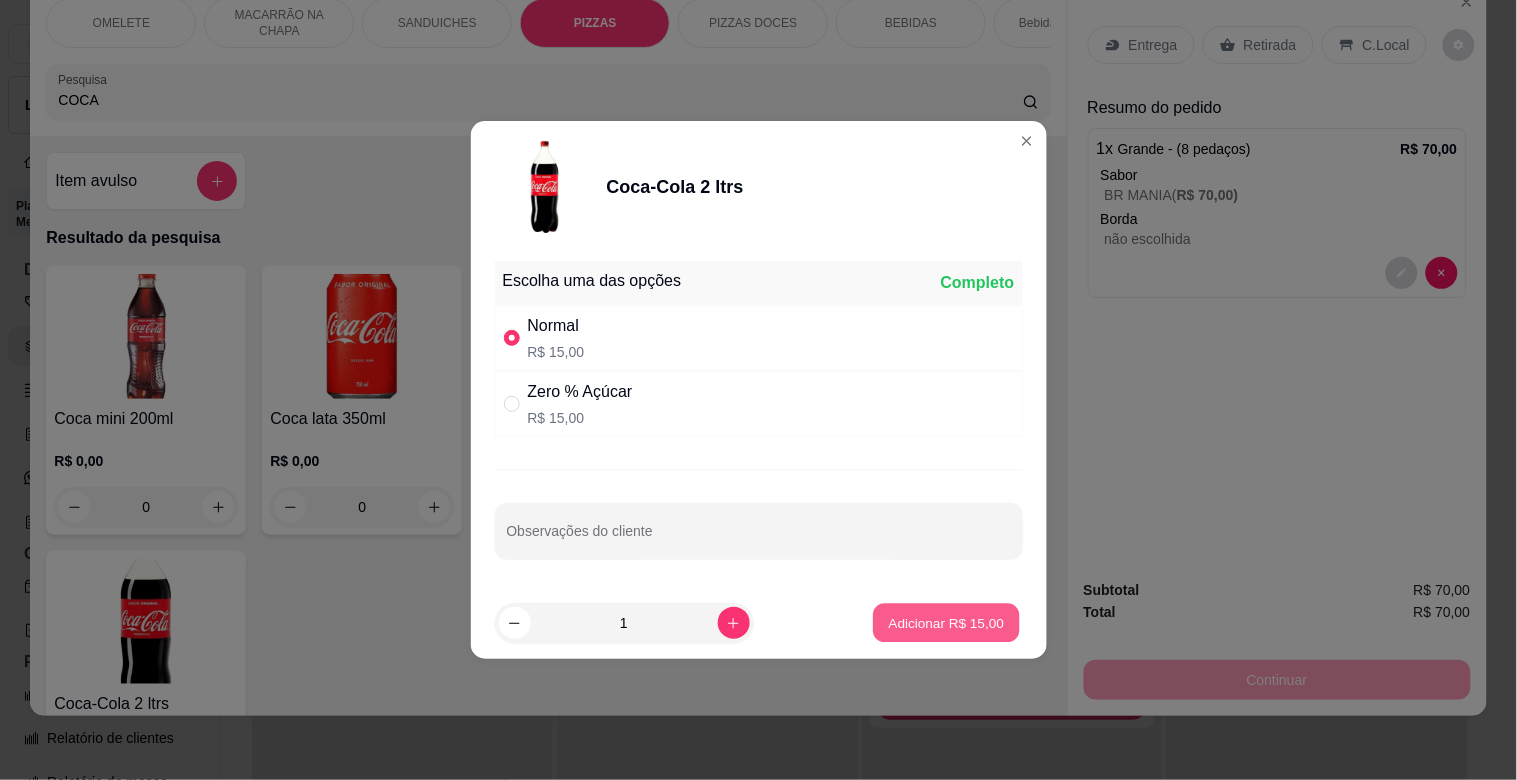 click on "Adicionar   R$ 15,00" at bounding box center (947, 622) 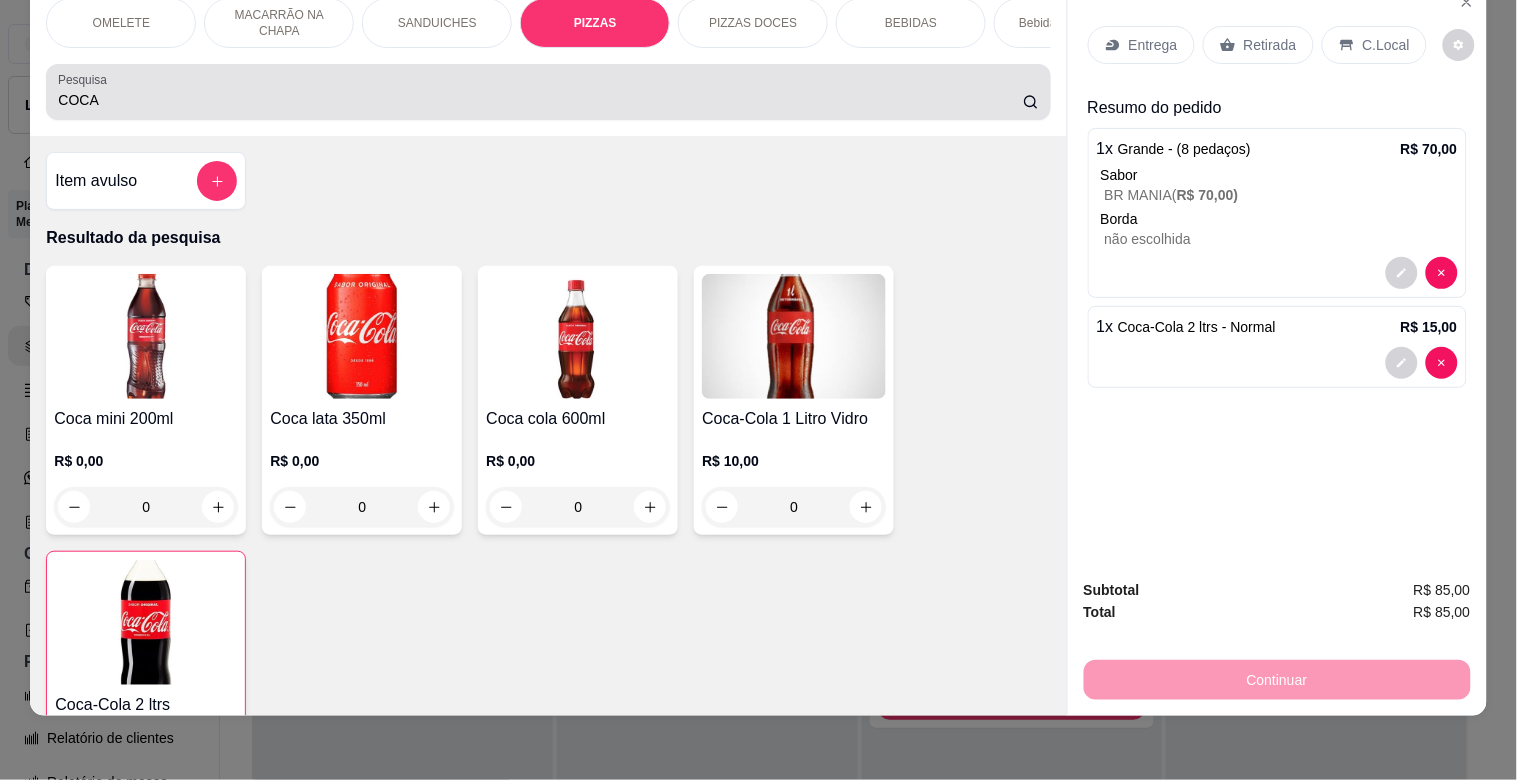 click on "COCA" at bounding box center [548, 92] 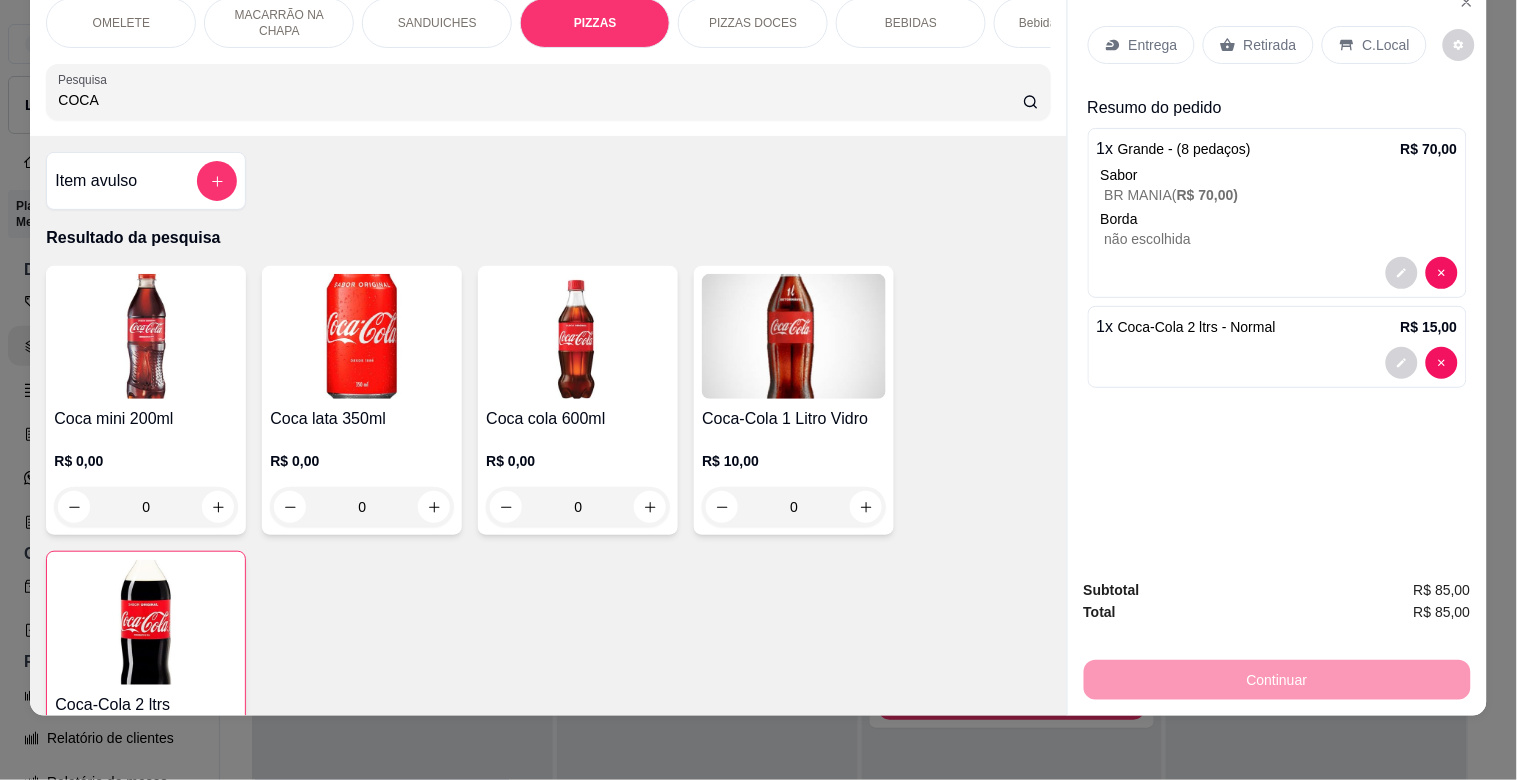 click on "Entrega" at bounding box center (1153, 45) 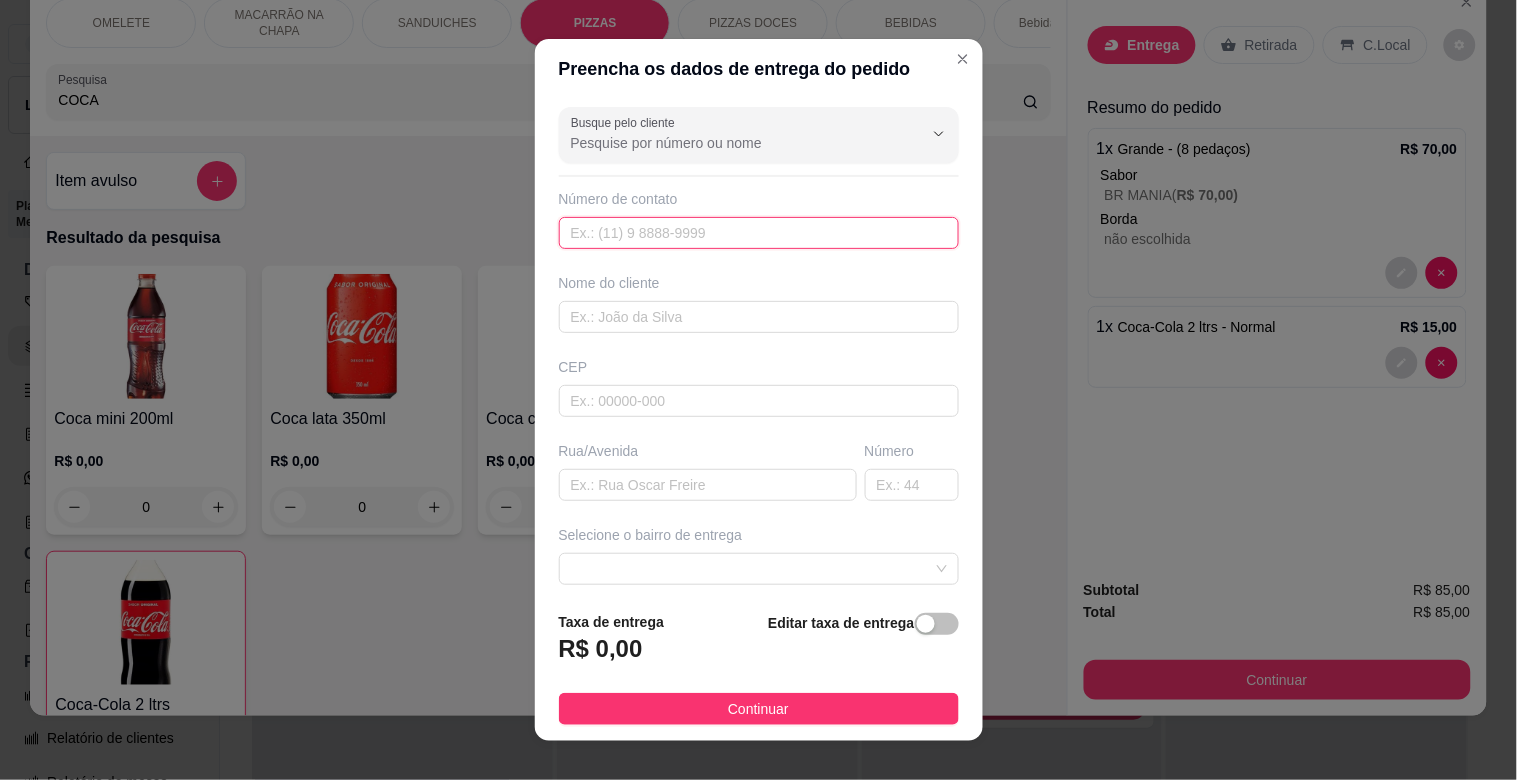click at bounding box center [759, 233] 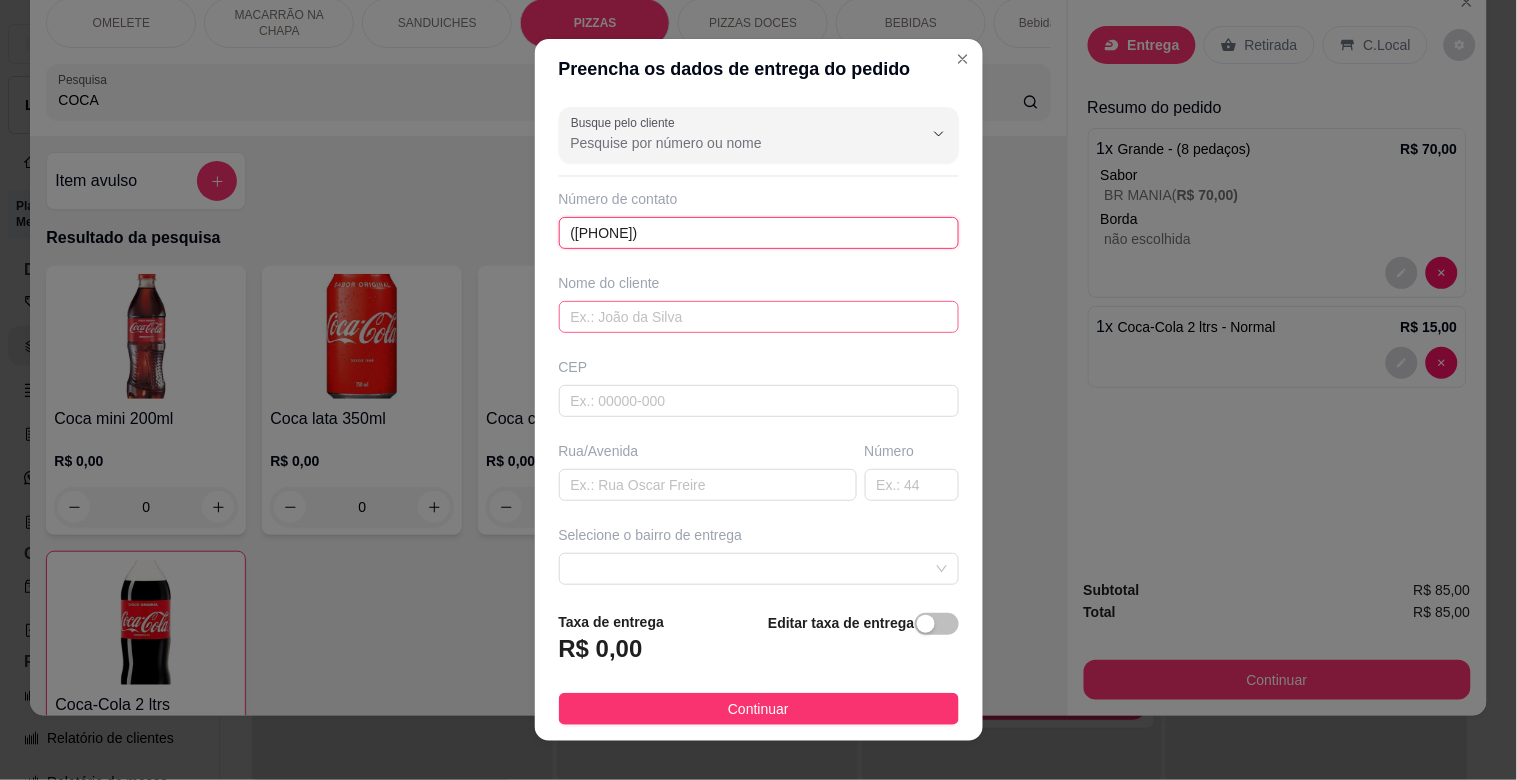 type on "([PHONE])" 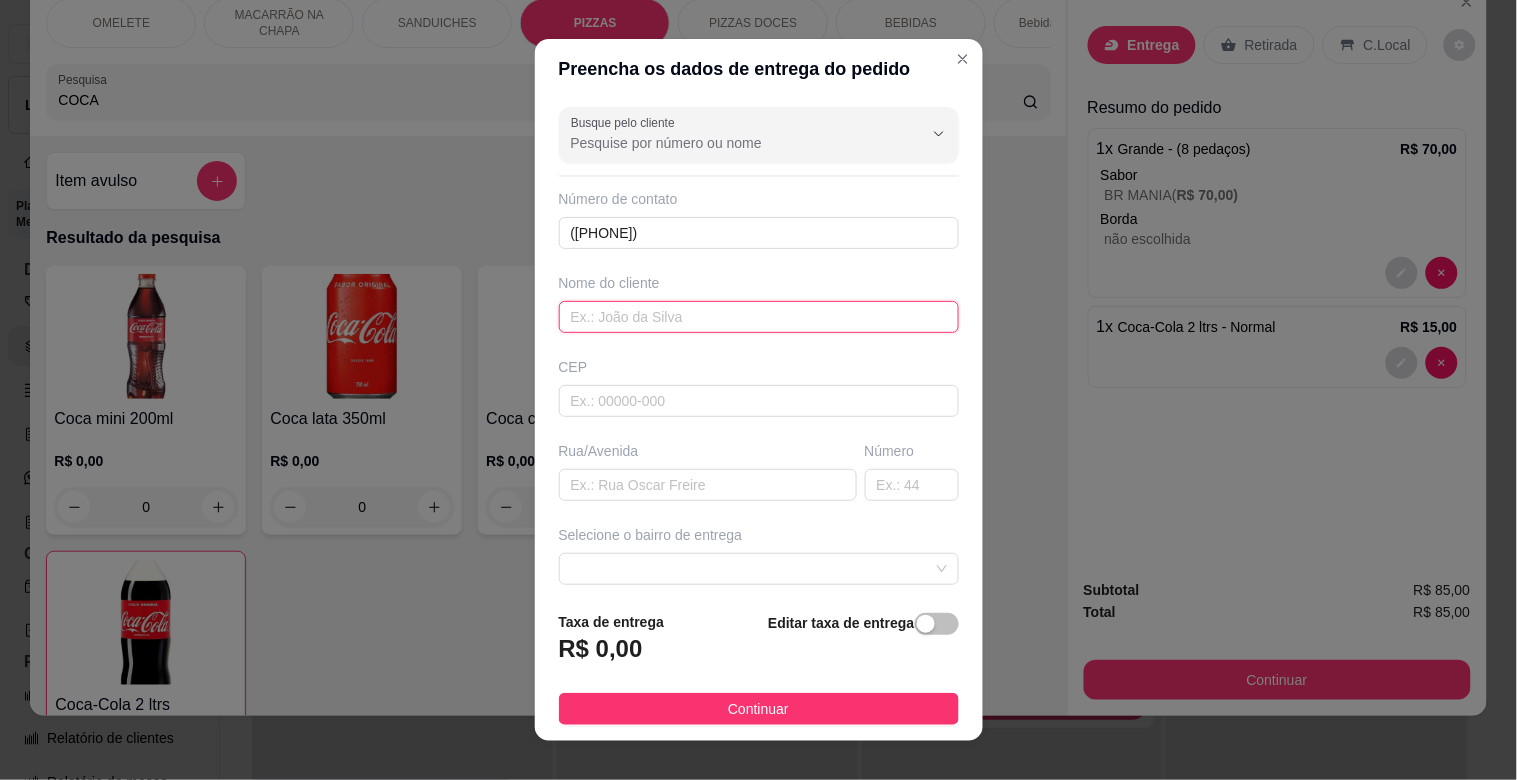 click at bounding box center [759, 317] 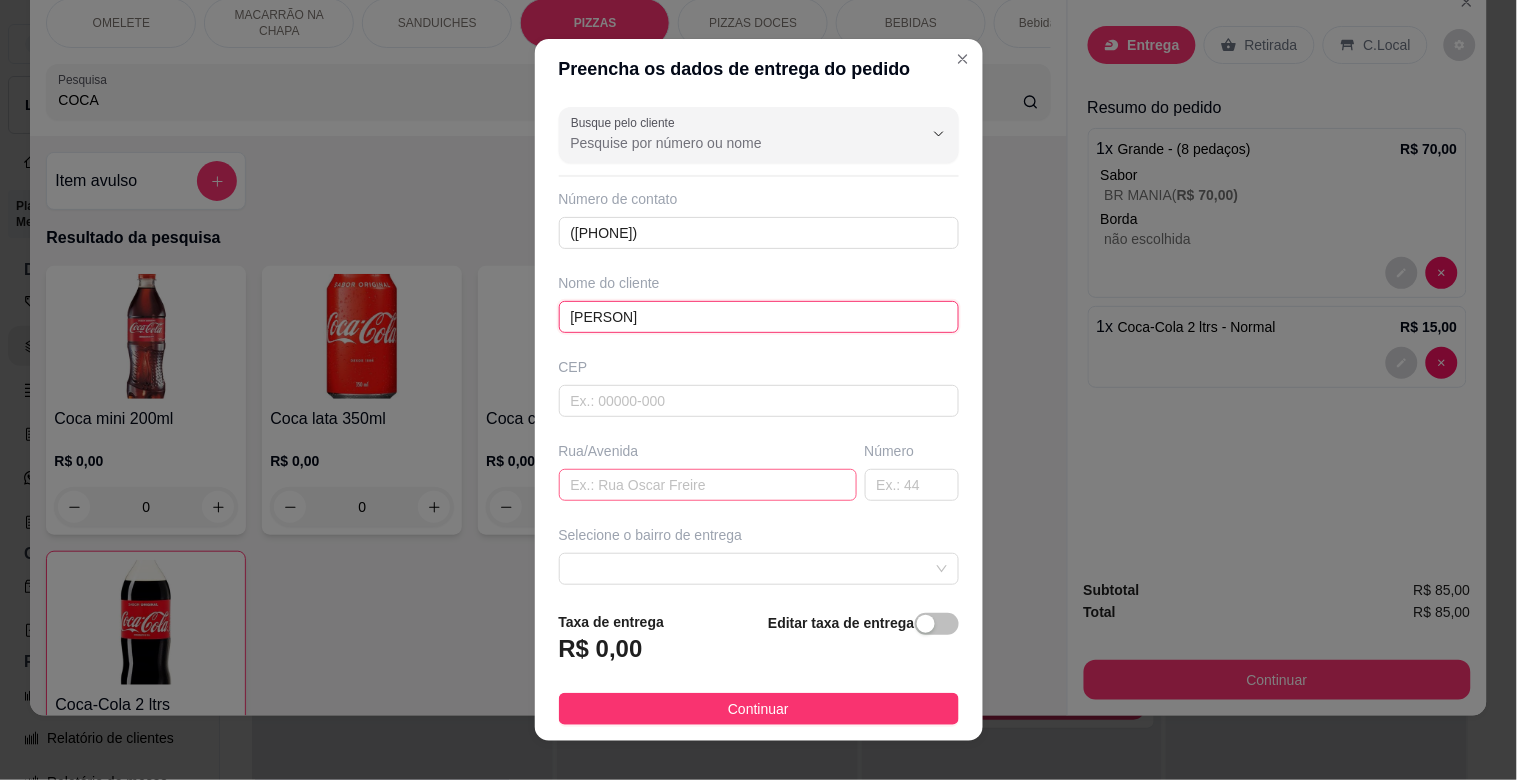 type on "[PERSON]" 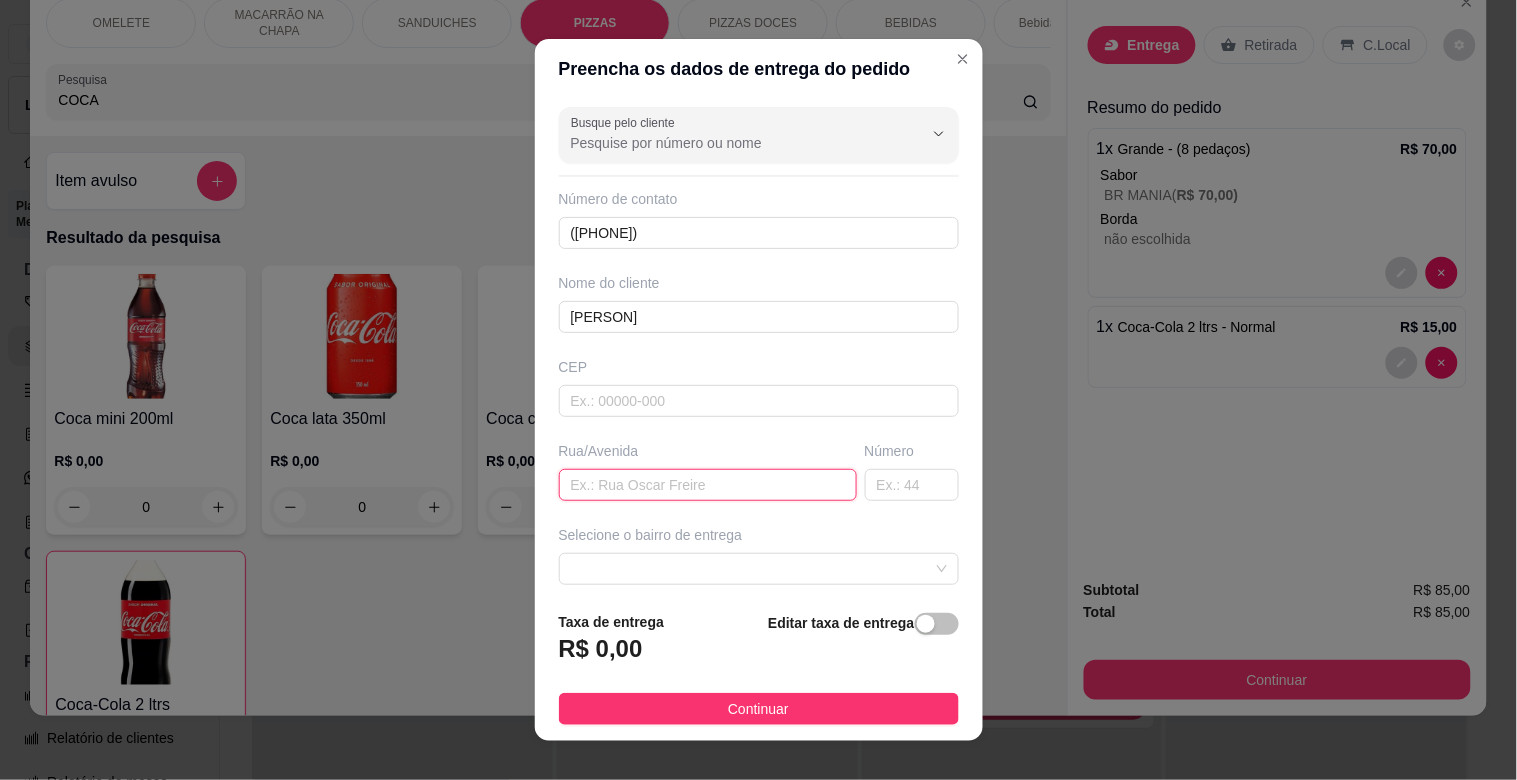 click at bounding box center (708, 485) 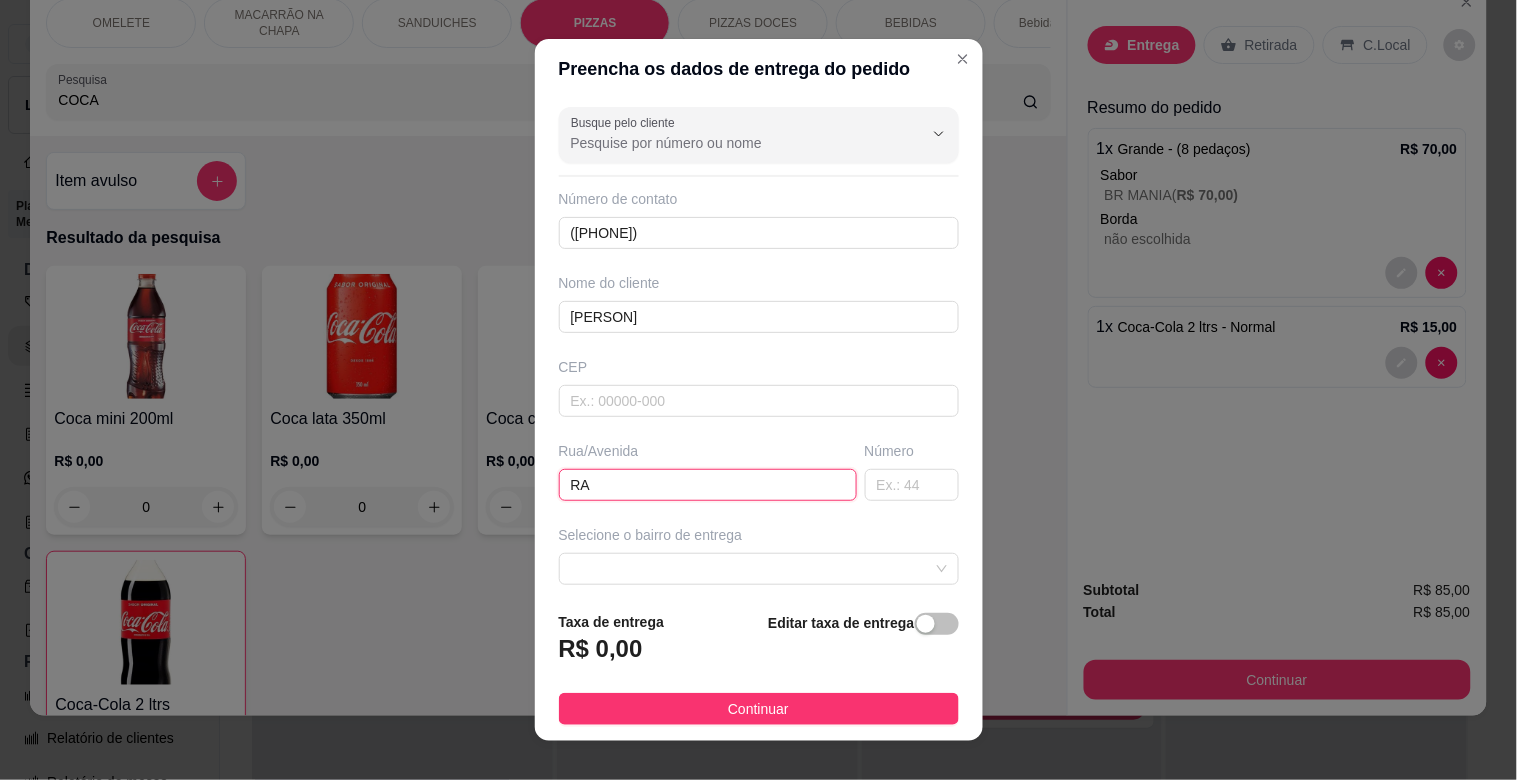 type on "R" 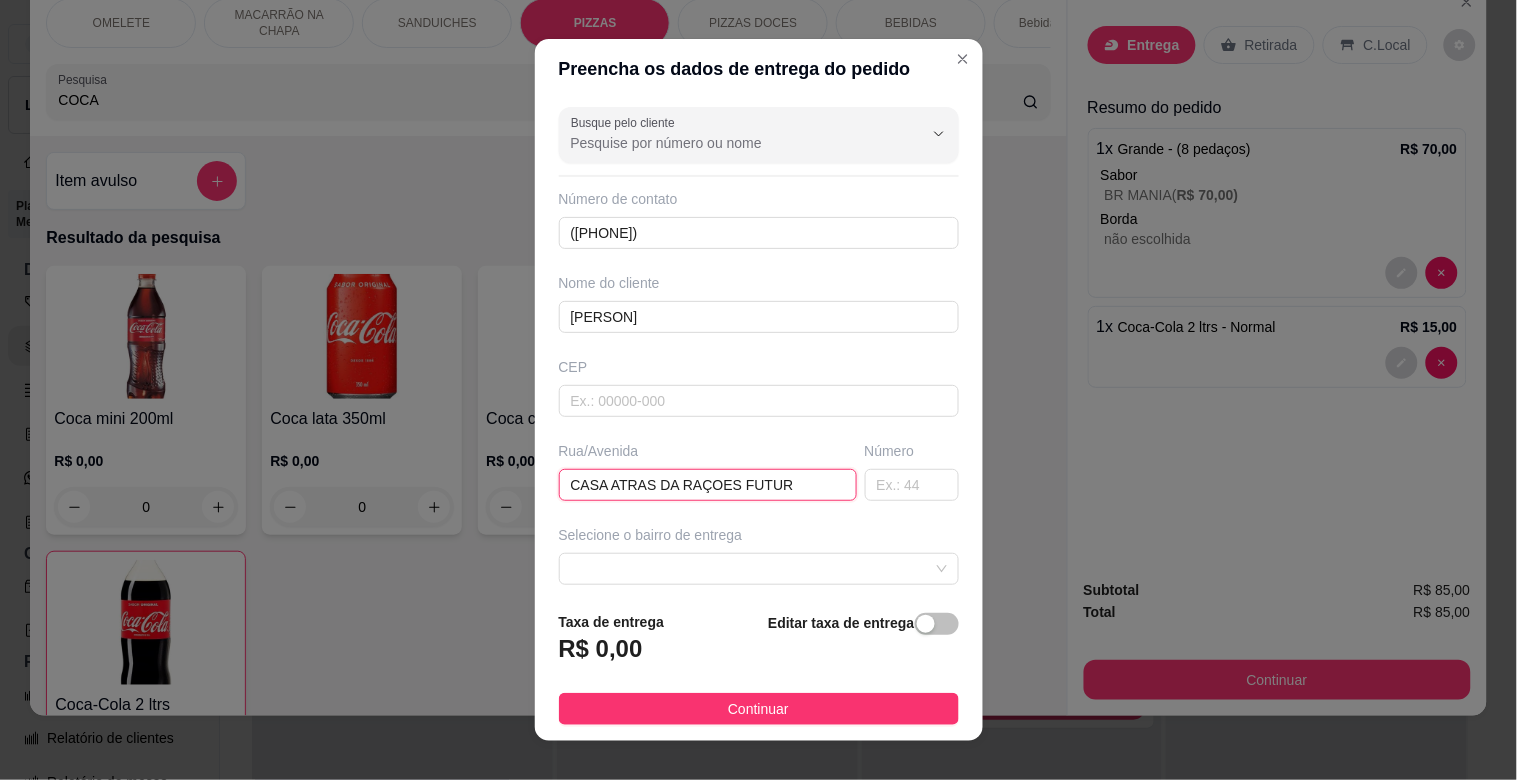 type on "CASA ATRAS DA RAÇOES FUTURA" 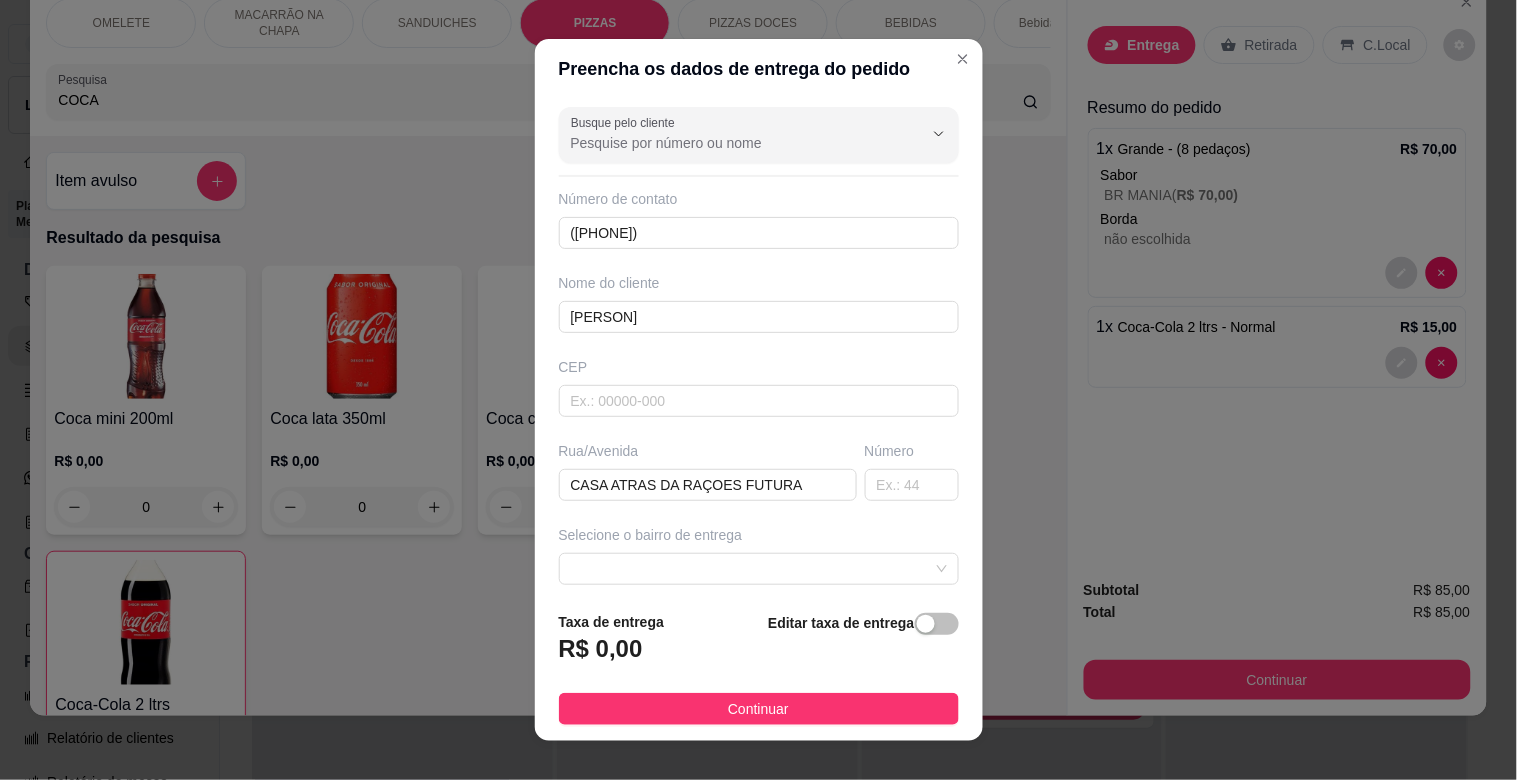 click on "Continuar" at bounding box center (759, 709) 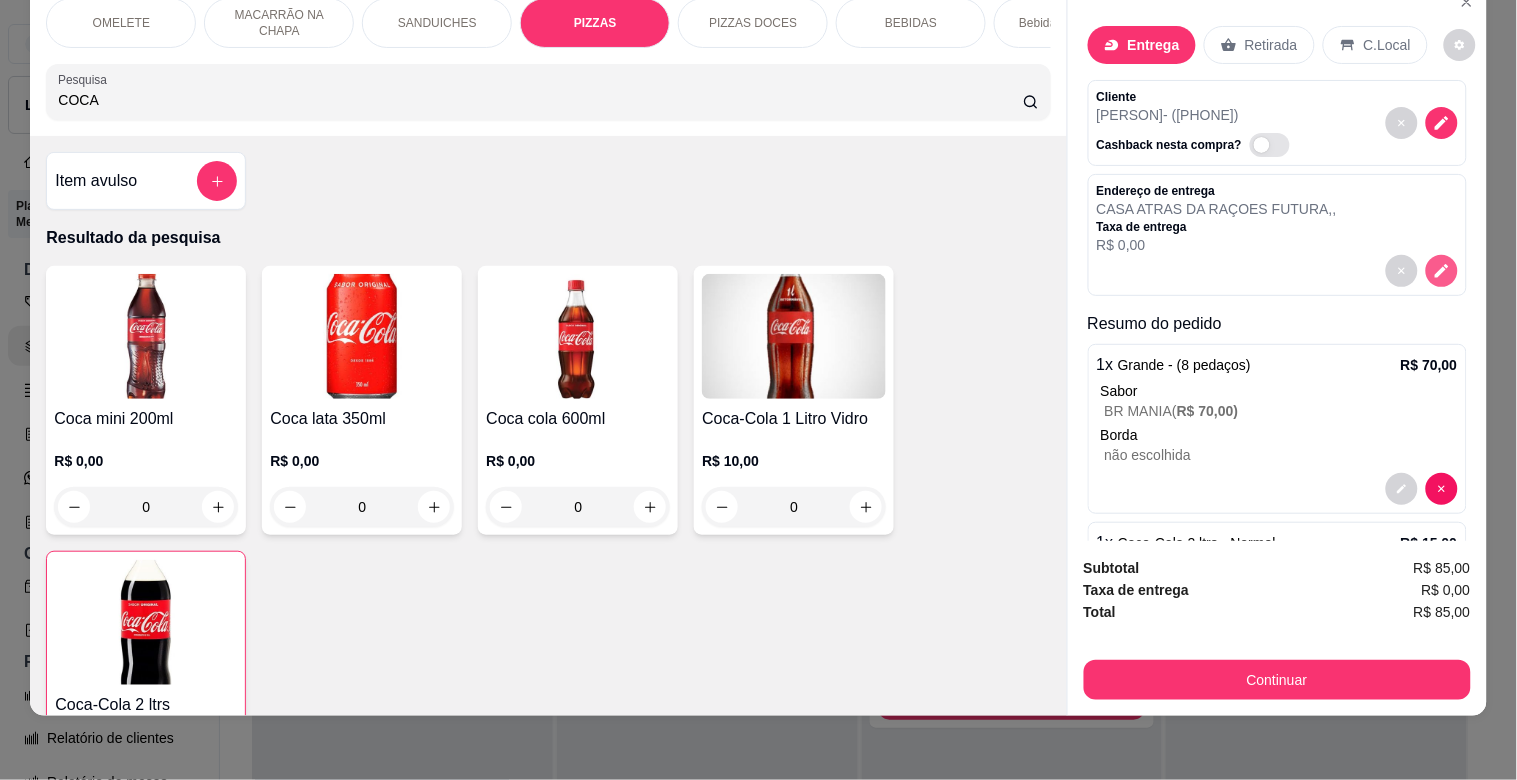 click at bounding box center [1442, 271] 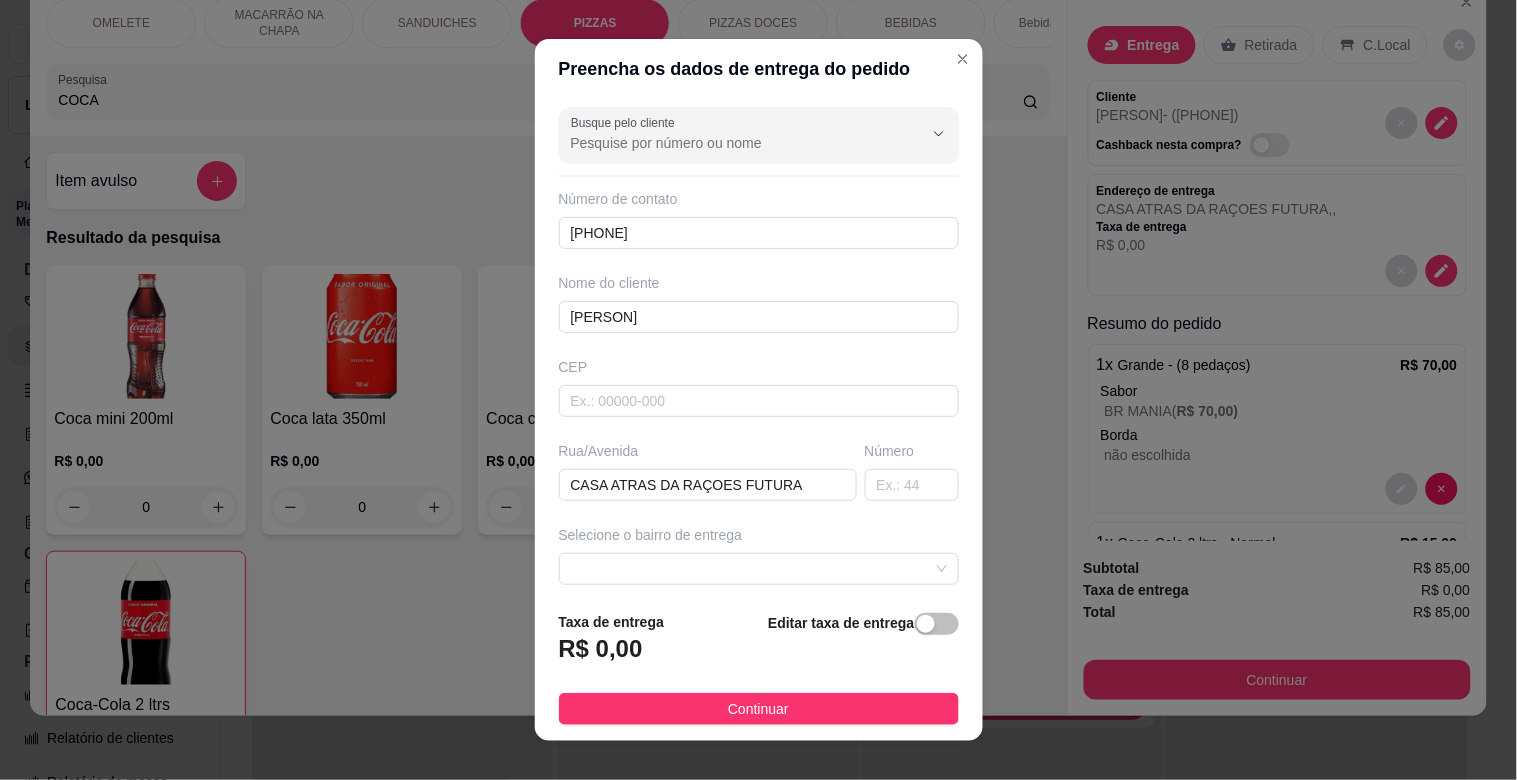 click on "Taxa de entrega R$ 0,00 Editar taxa de entrega" at bounding box center (759, 644) 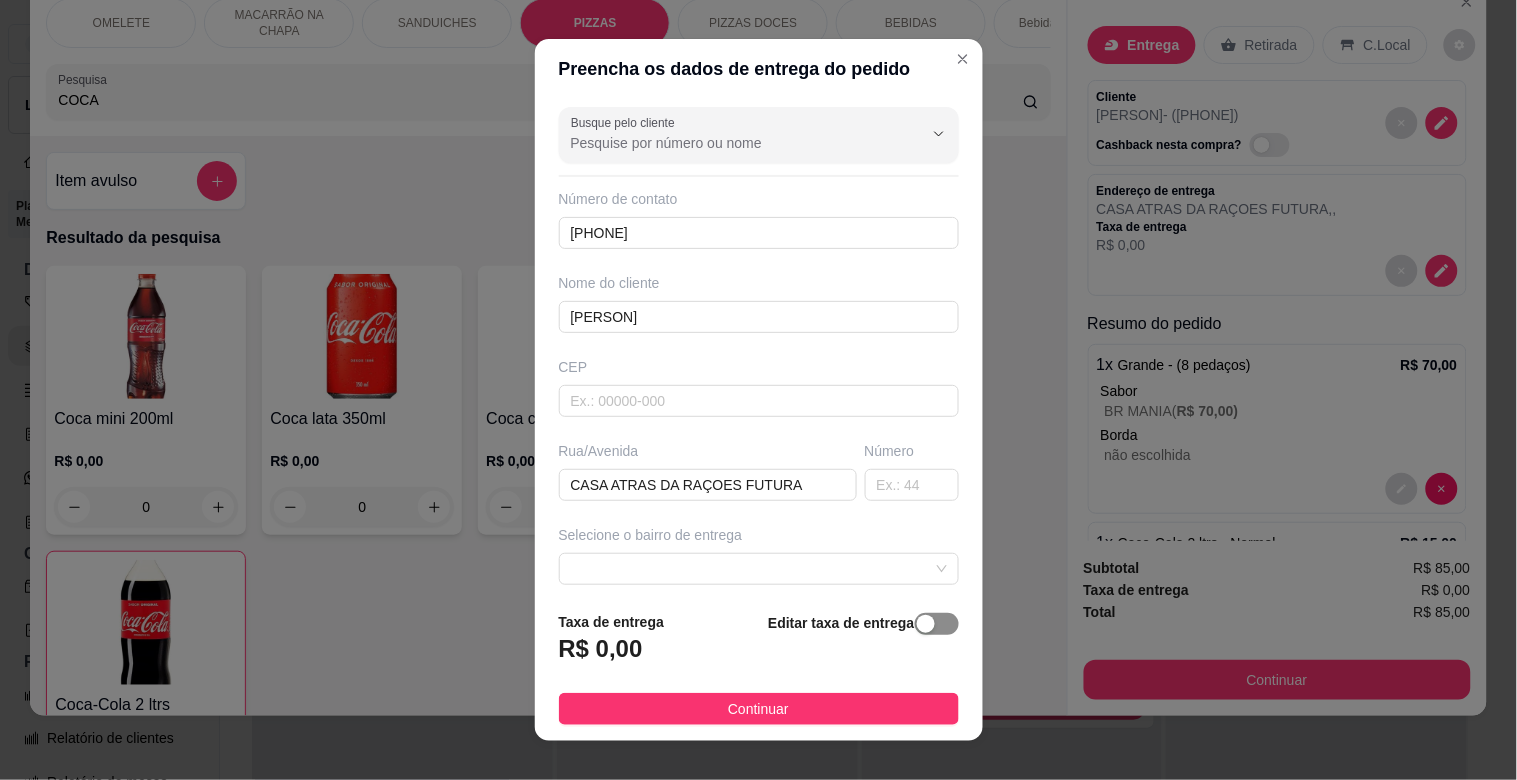 click at bounding box center (926, 624) 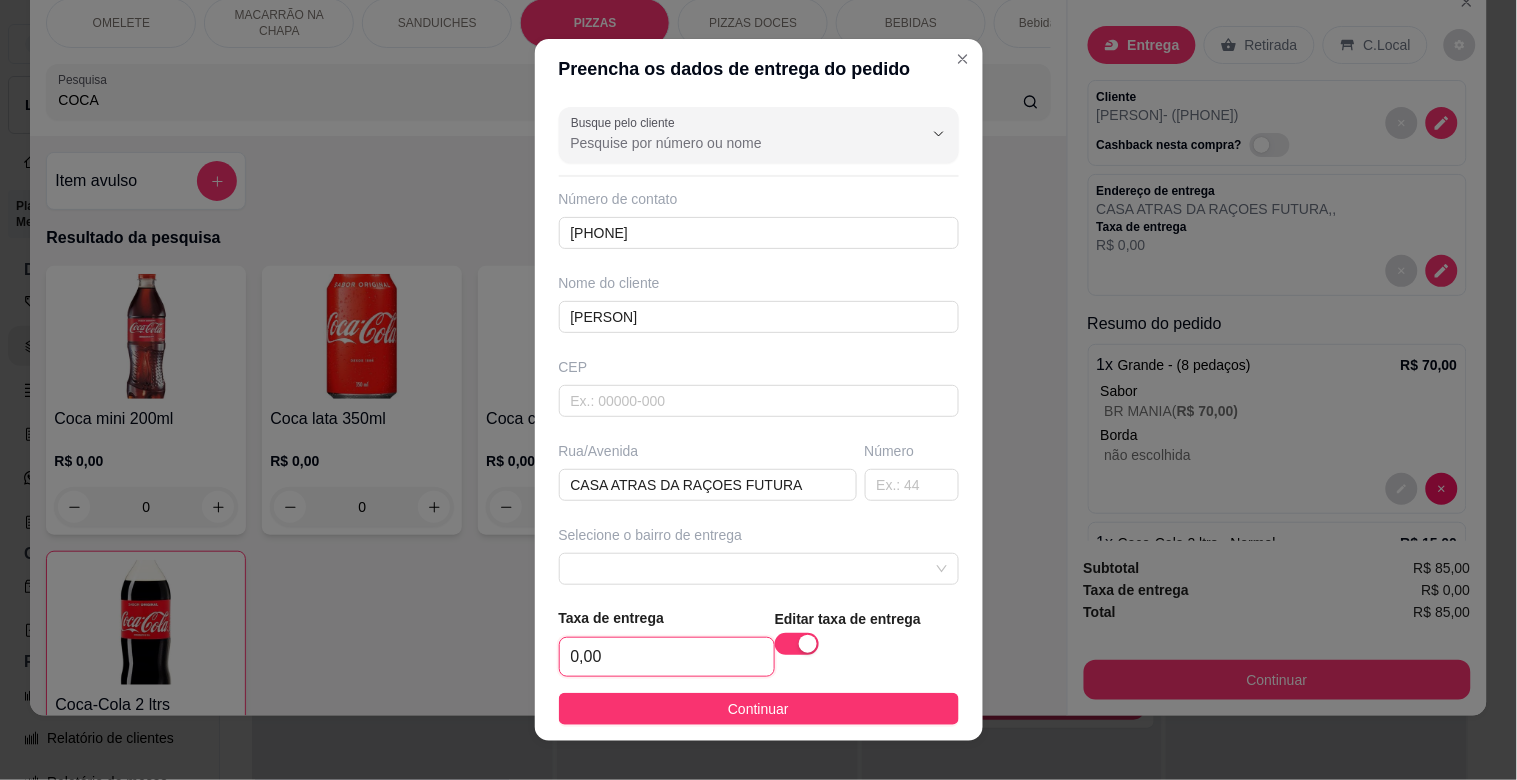 click on "0,00" at bounding box center [667, 657] 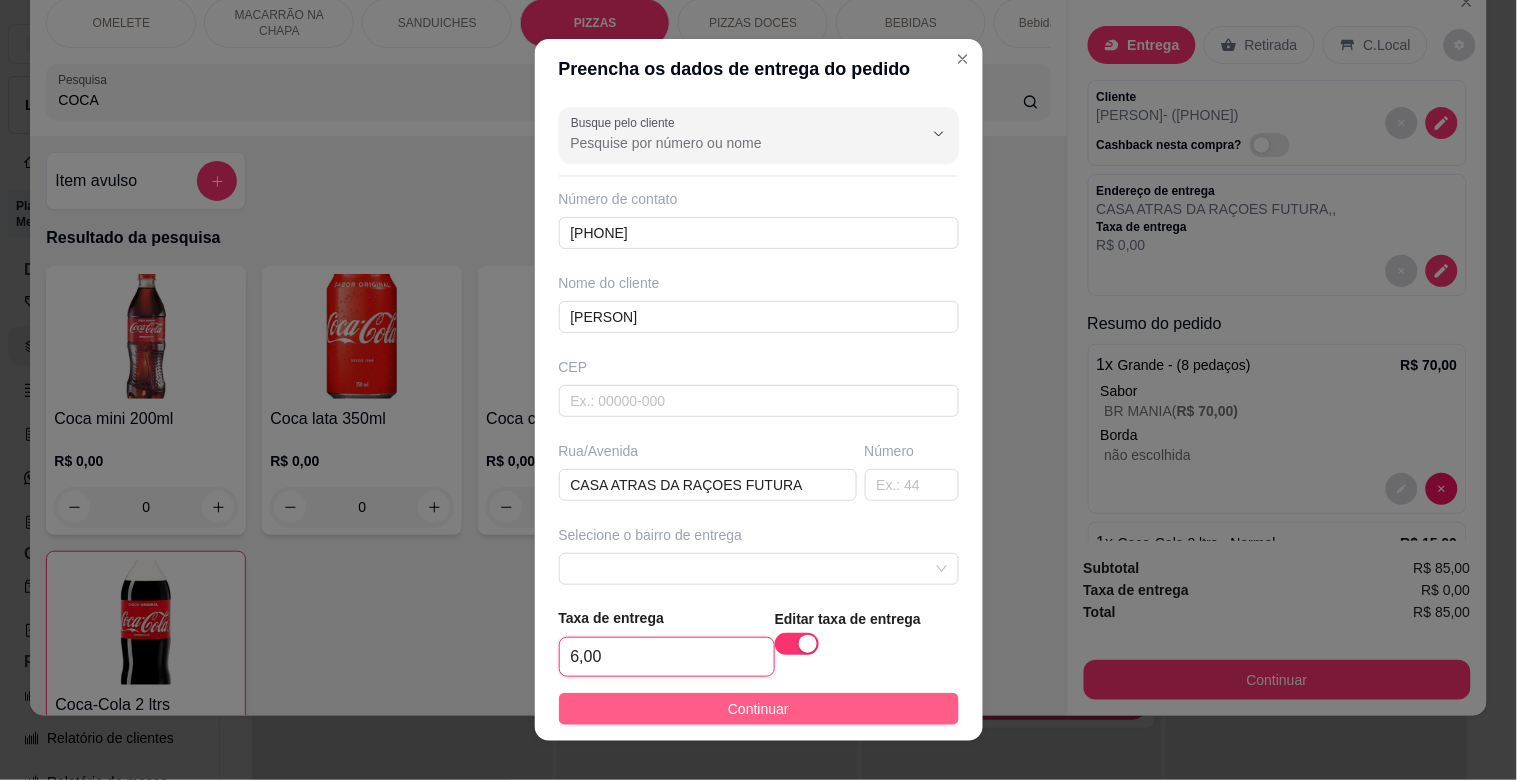 type on "6,00" 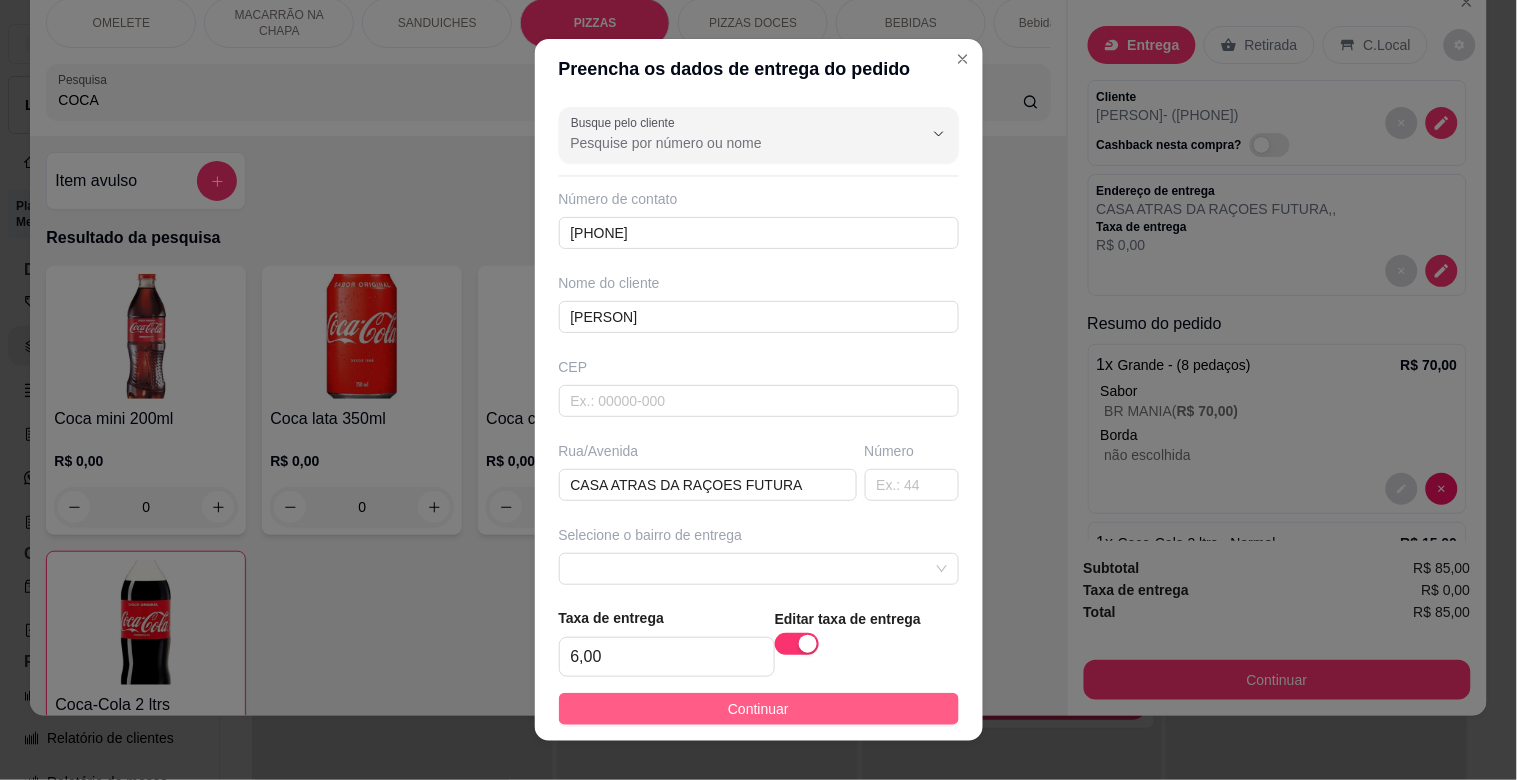 click on "Continuar" at bounding box center [759, 709] 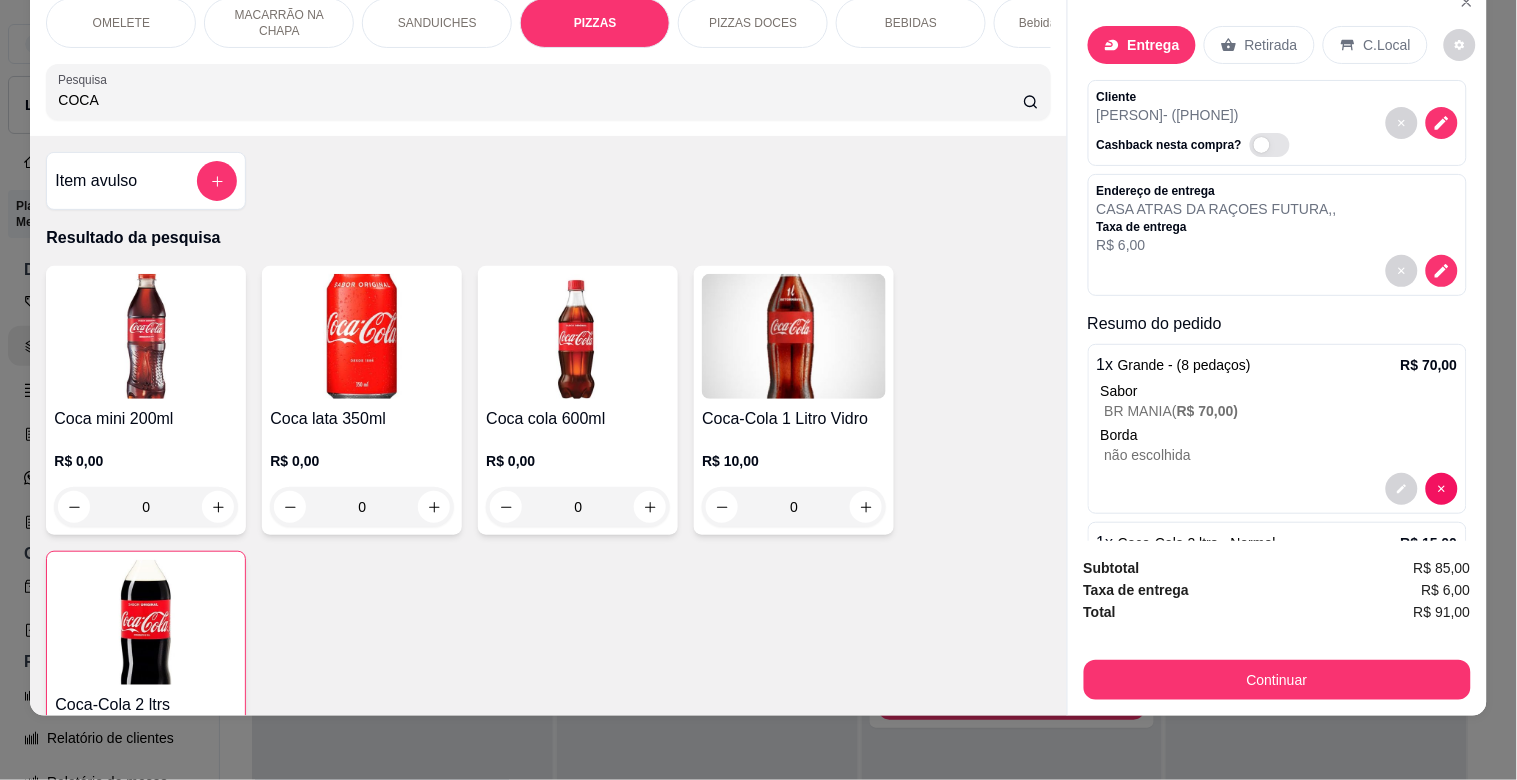 scroll, scrollTop: 92, scrollLeft: 0, axis: vertical 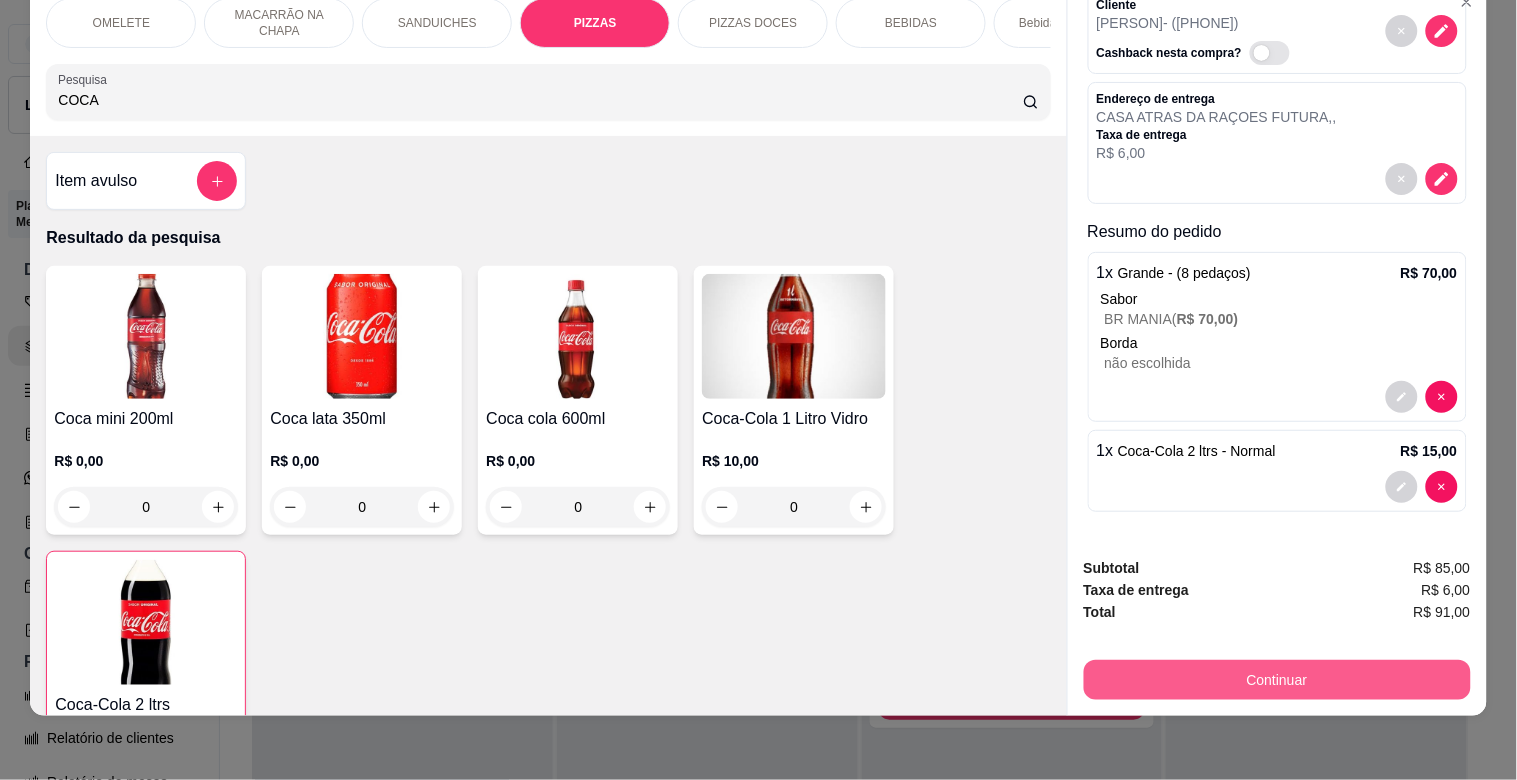 click on "Continuar" at bounding box center [1277, 680] 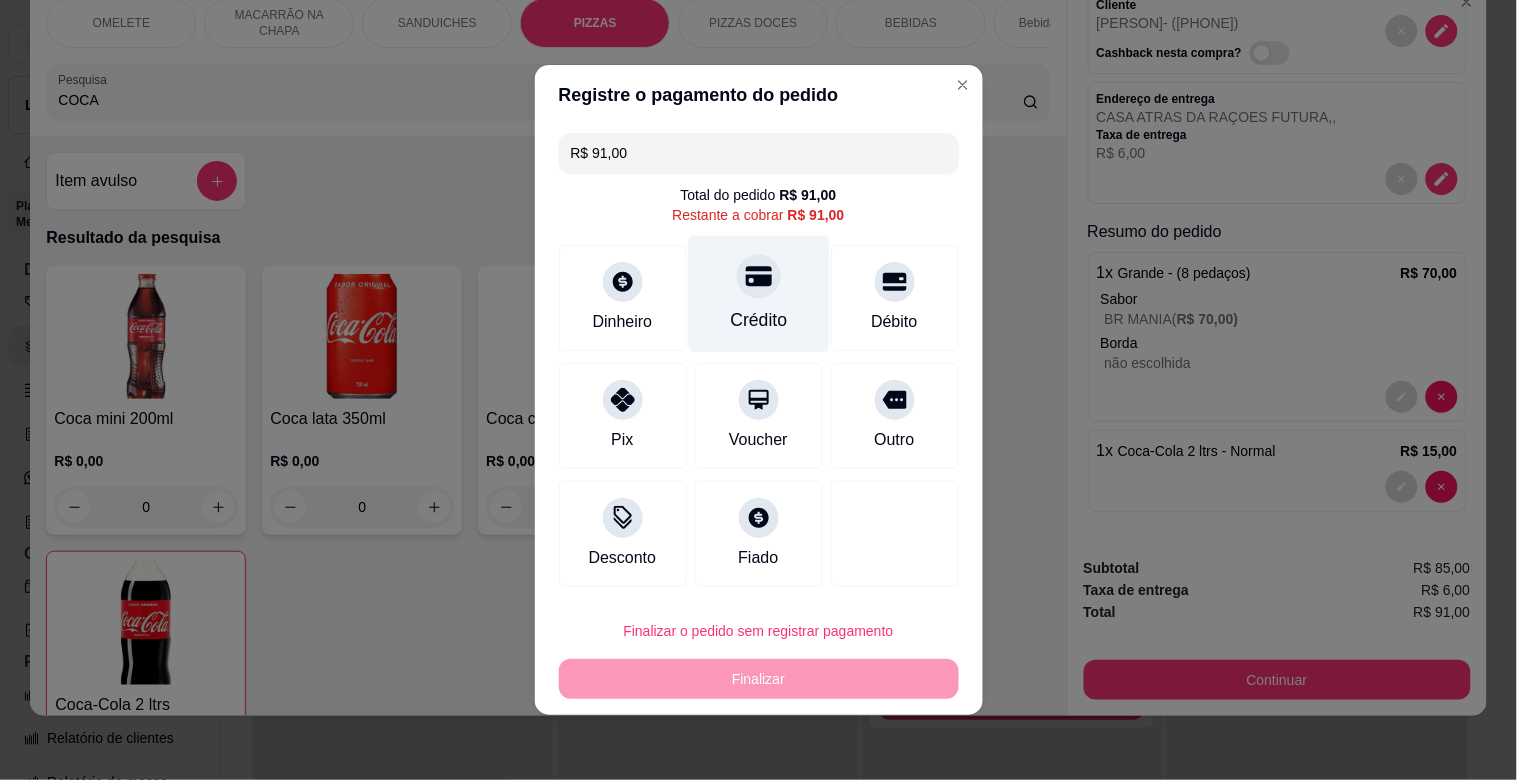 click on "Crédito" at bounding box center [758, 294] 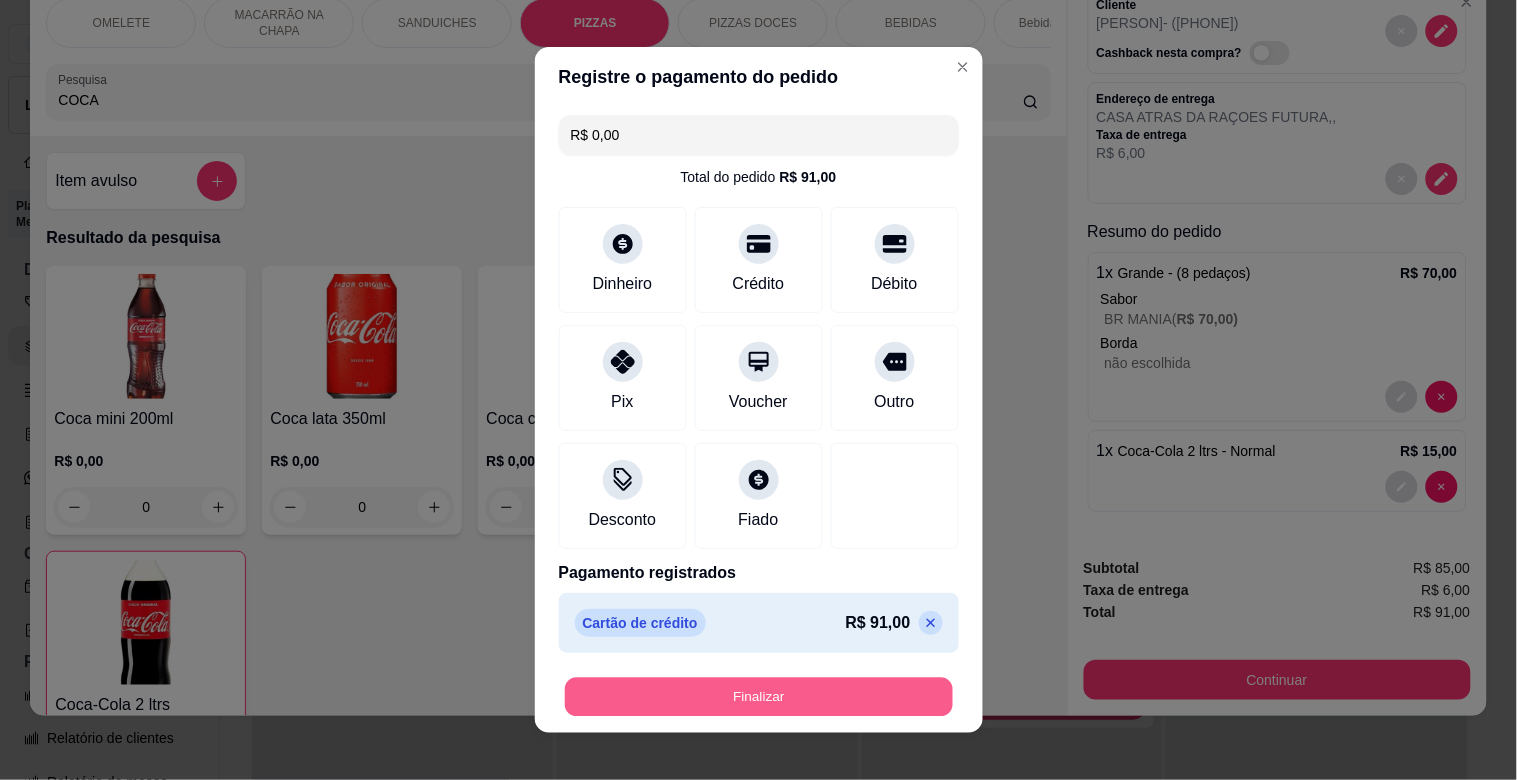 click on "Finalizar" at bounding box center (759, 697) 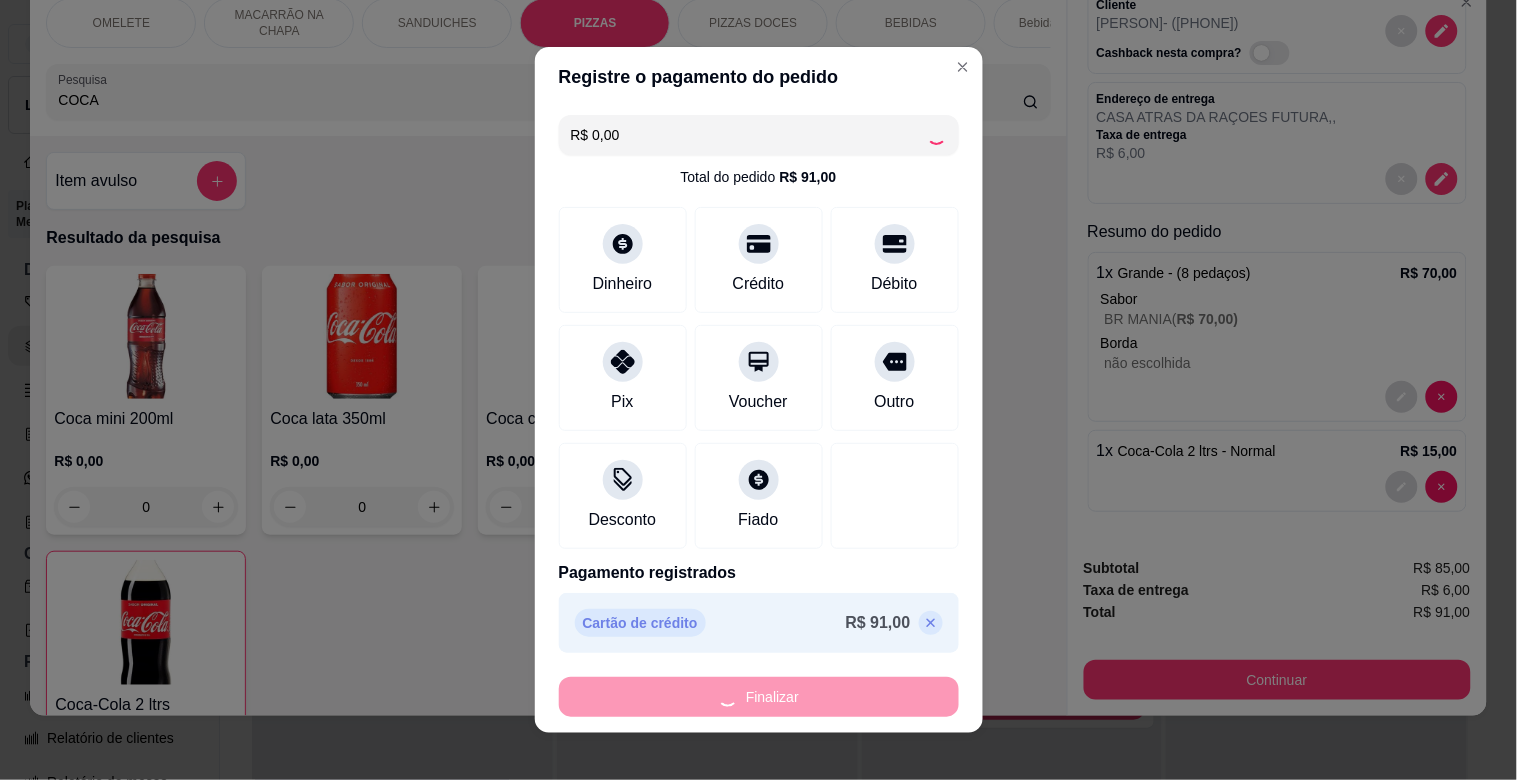 type on "0" 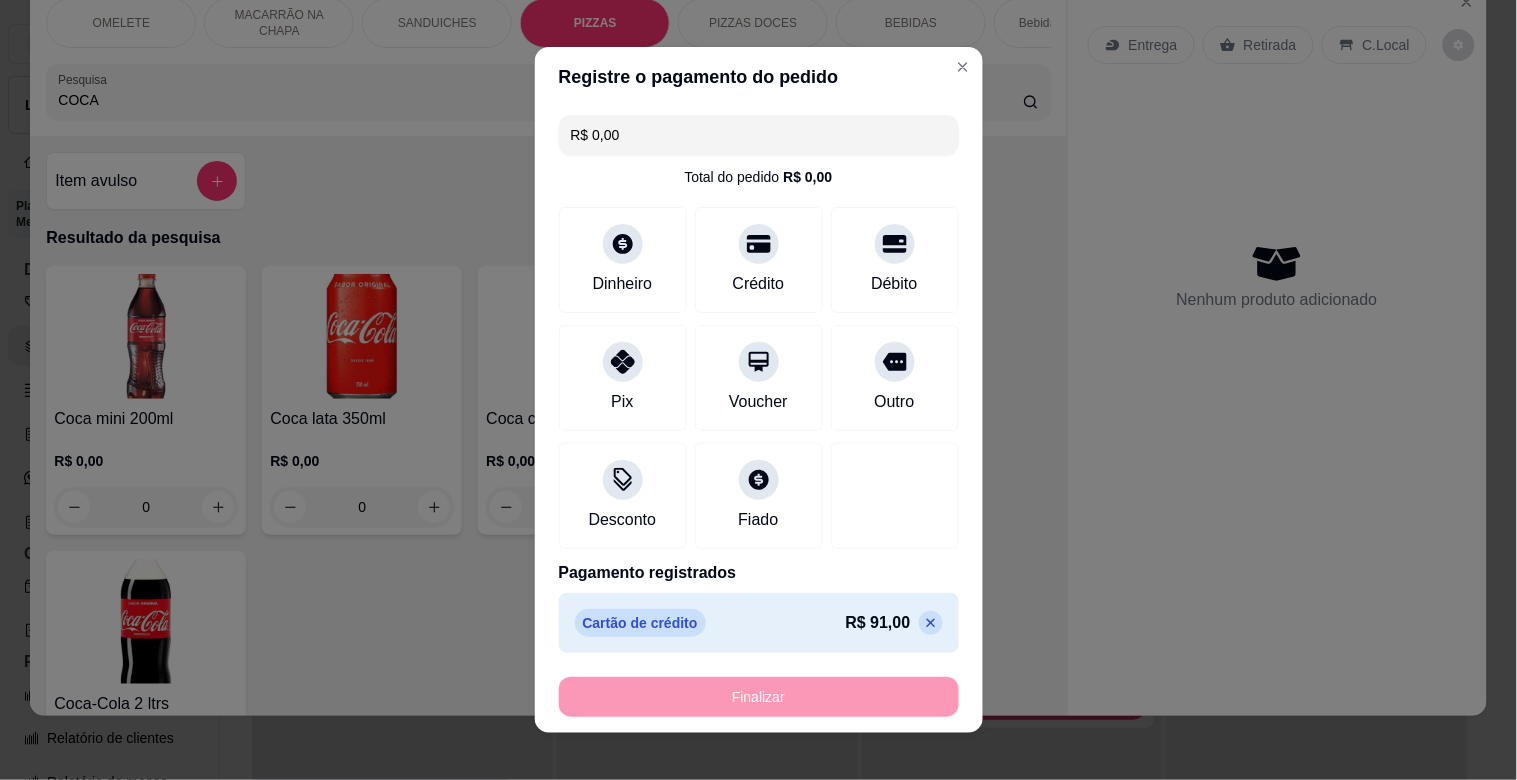 type on "-R$ 91,00" 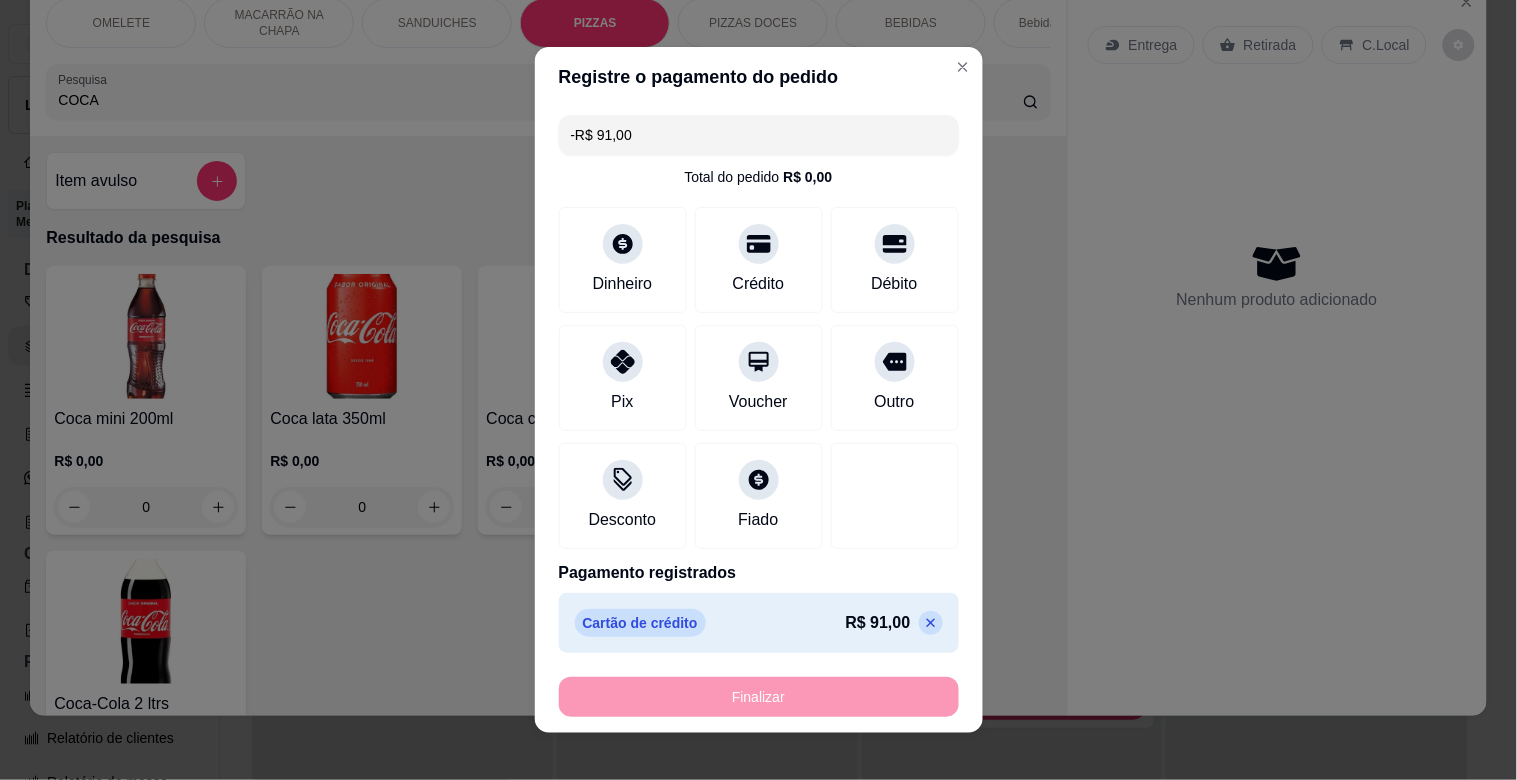 scroll, scrollTop: 0, scrollLeft: 0, axis: both 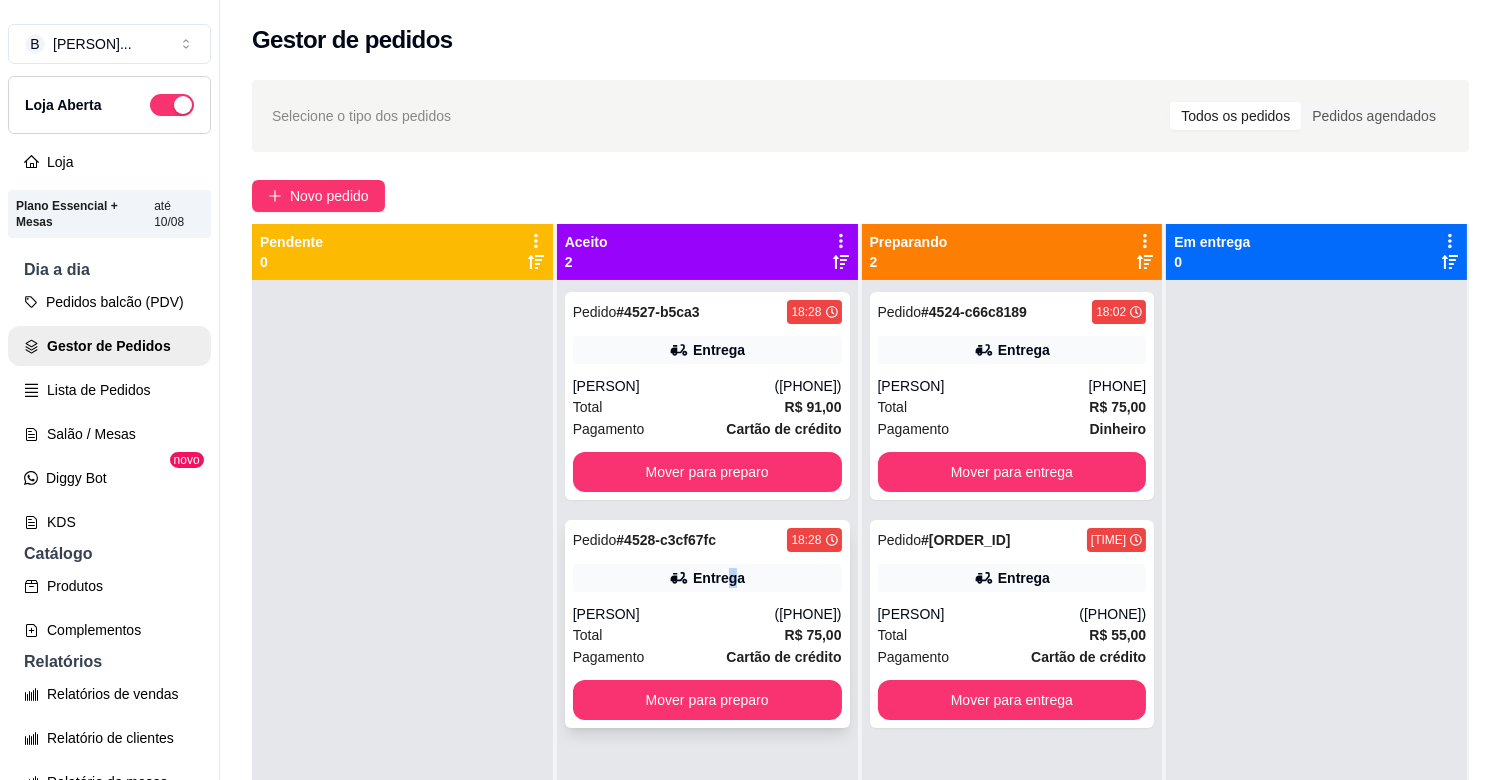 click on "Pedido  # 4528-c3cf67fc 18:28 Entrega [PERSON]  ([PHONE]) Total R$ 75,00 Pagamento Cartão de crédito Mover para preparo" at bounding box center [707, 624] 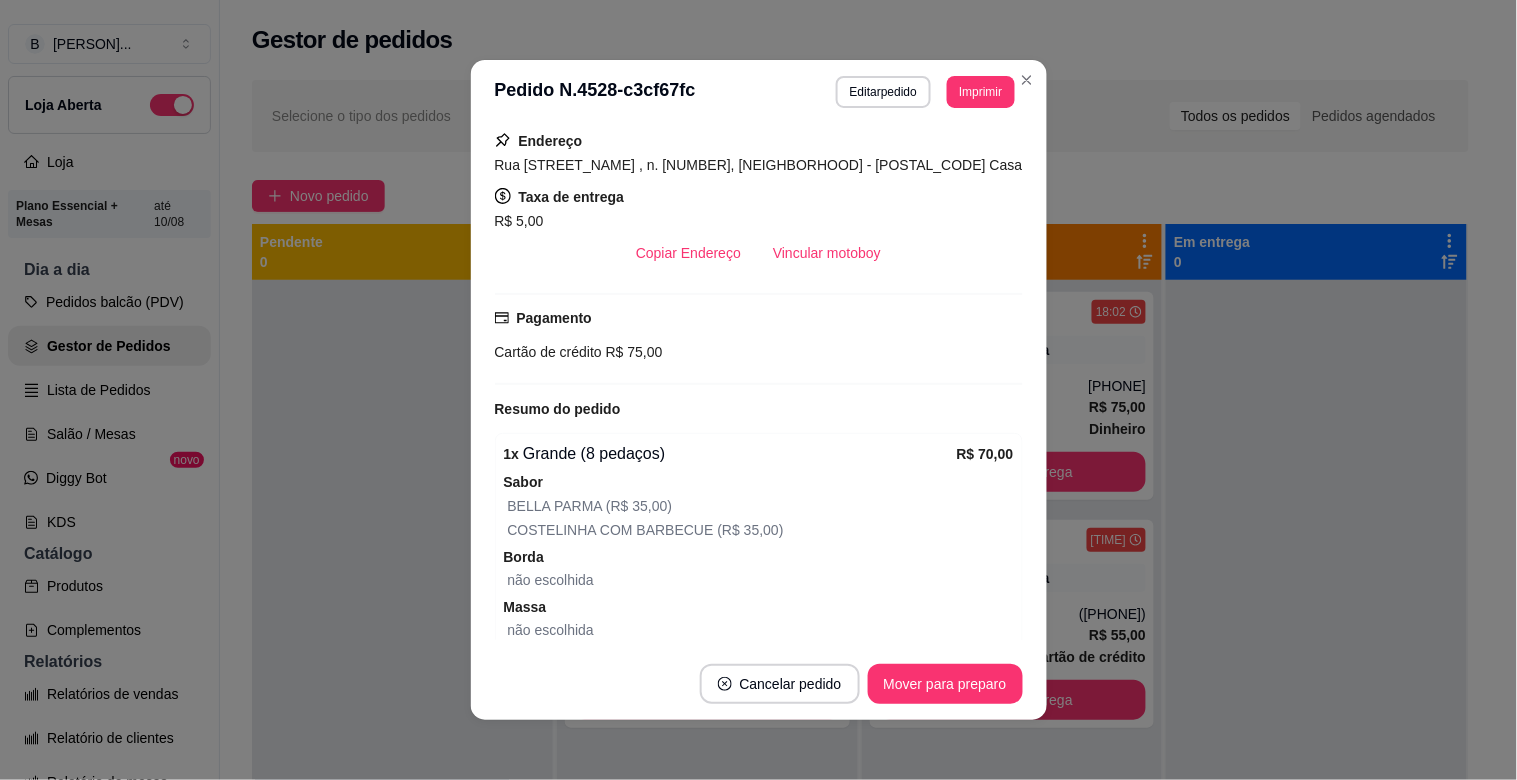 scroll, scrollTop: 360, scrollLeft: 0, axis: vertical 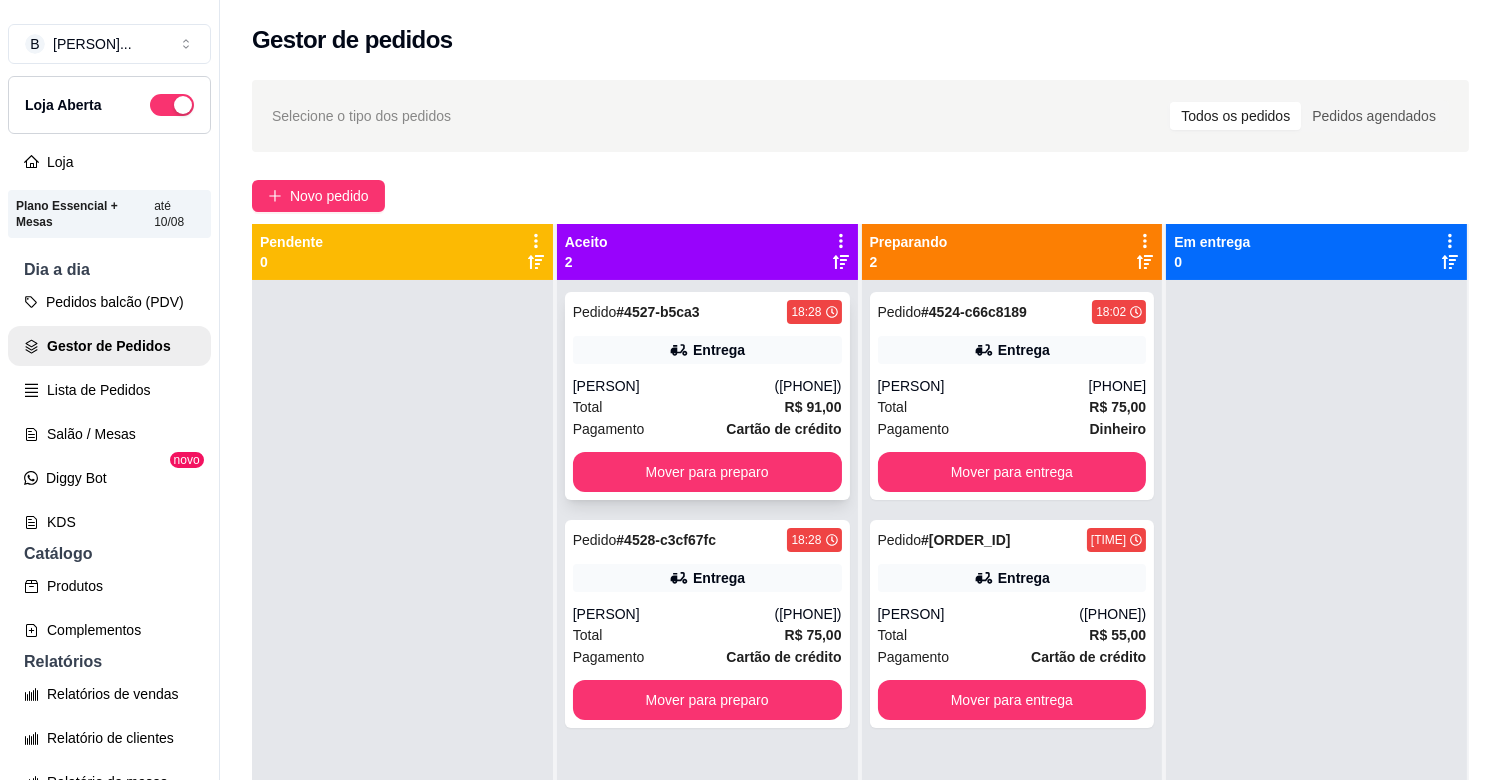 click on "Entrega" at bounding box center [707, 350] 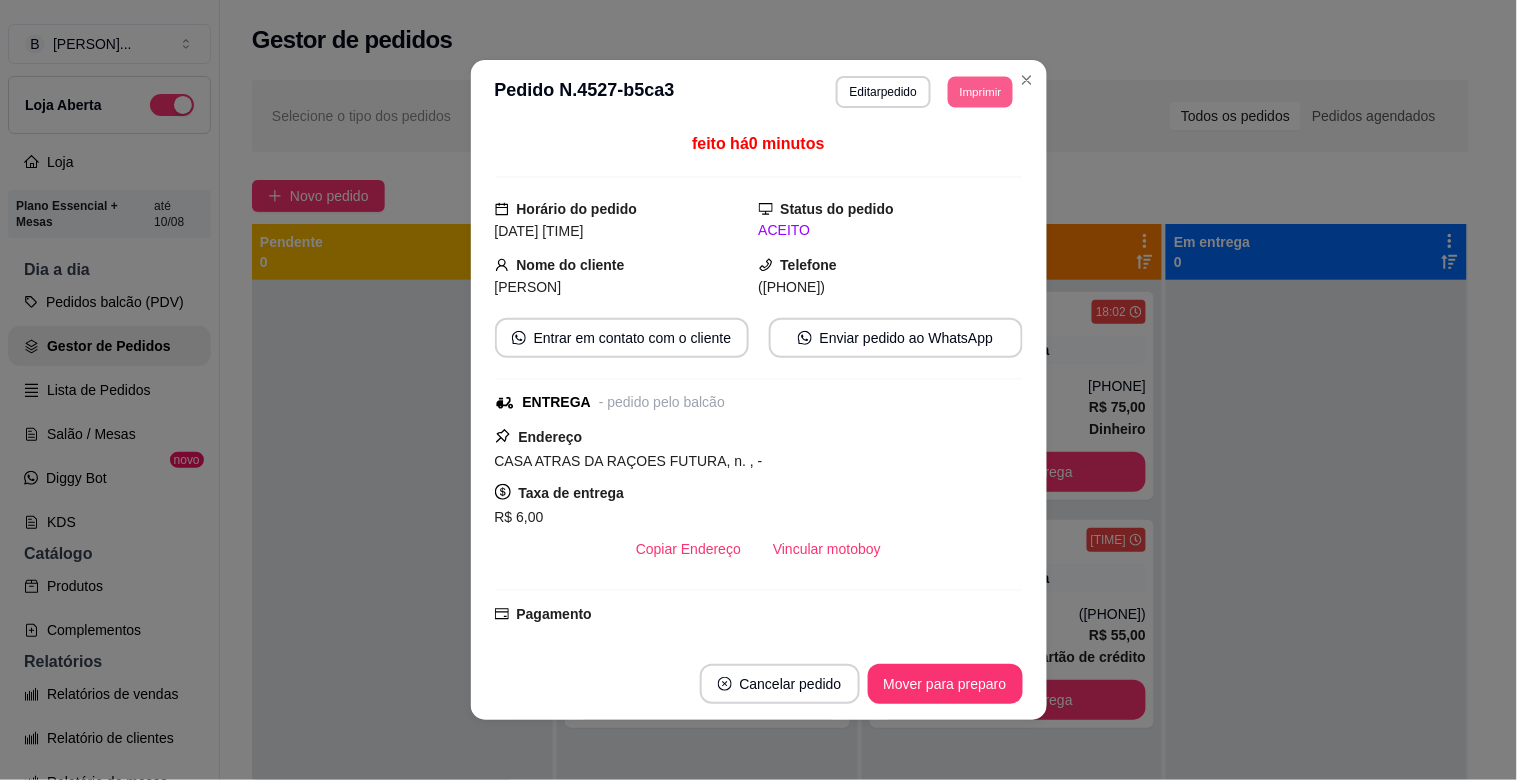 click on "Imprimir" at bounding box center (980, 91) 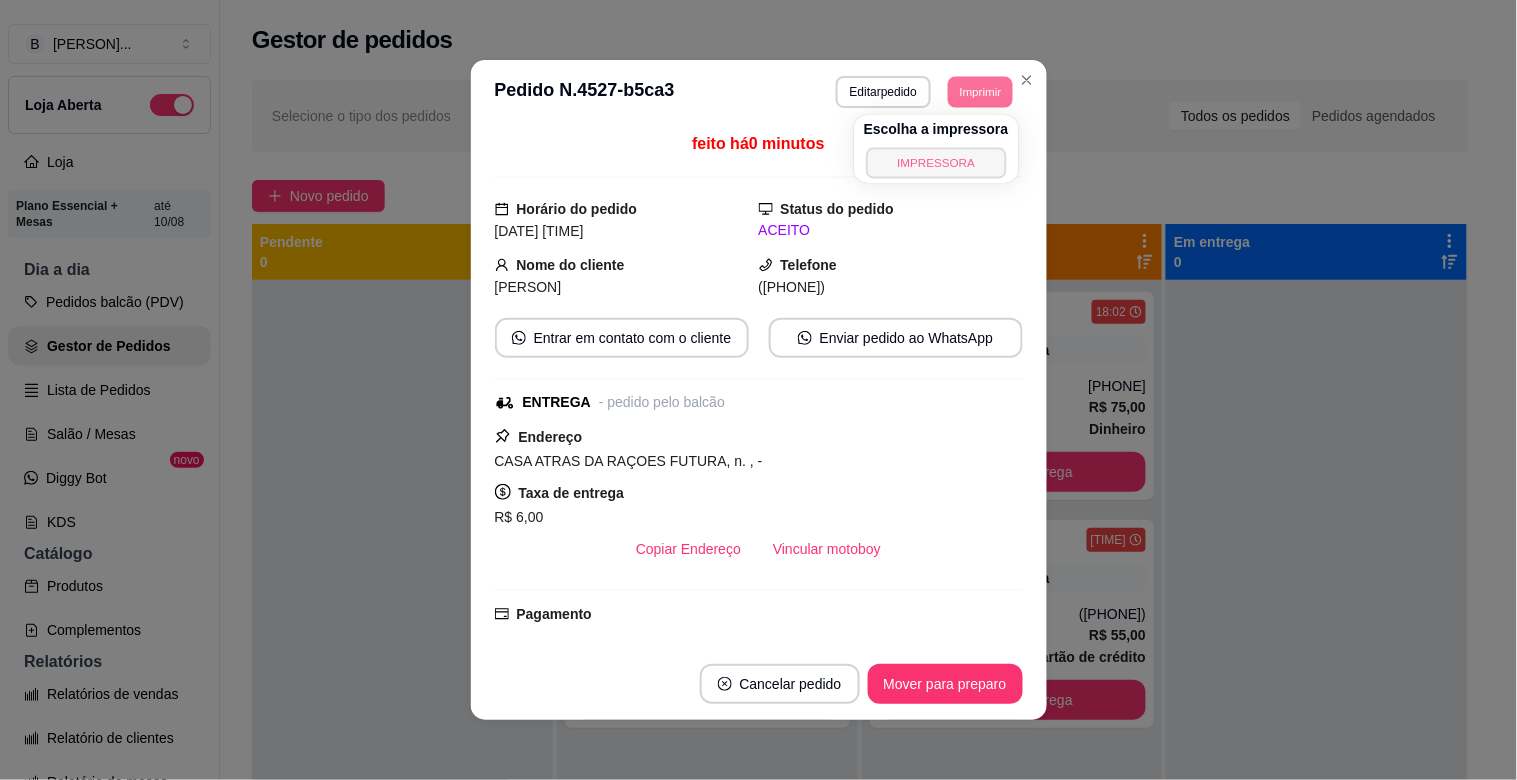 click on "IMPRESSORA" at bounding box center [936, 162] 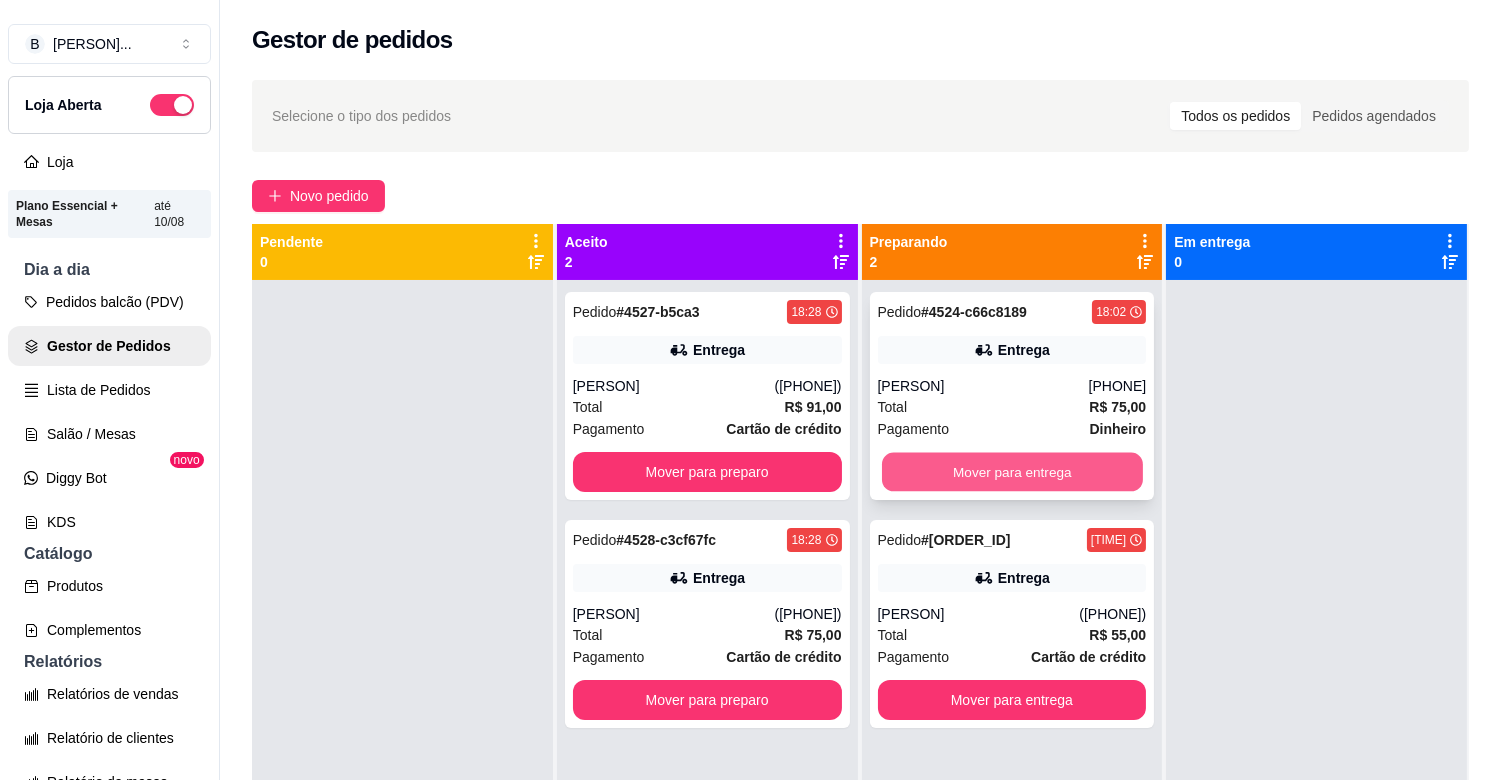 click on "Mover para entrega" at bounding box center (1012, 472) 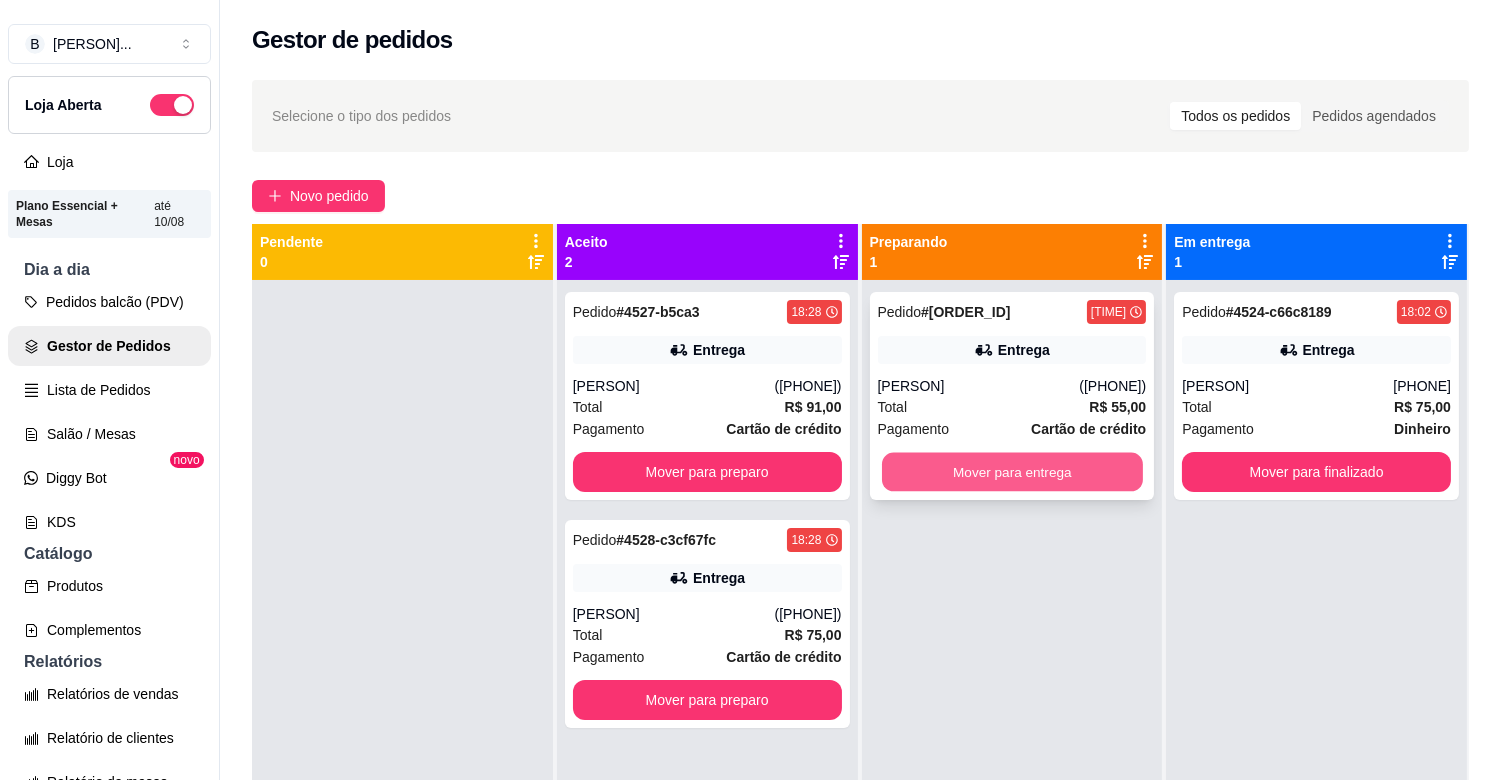 click on "Mover para entrega" at bounding box center [1012, 472] 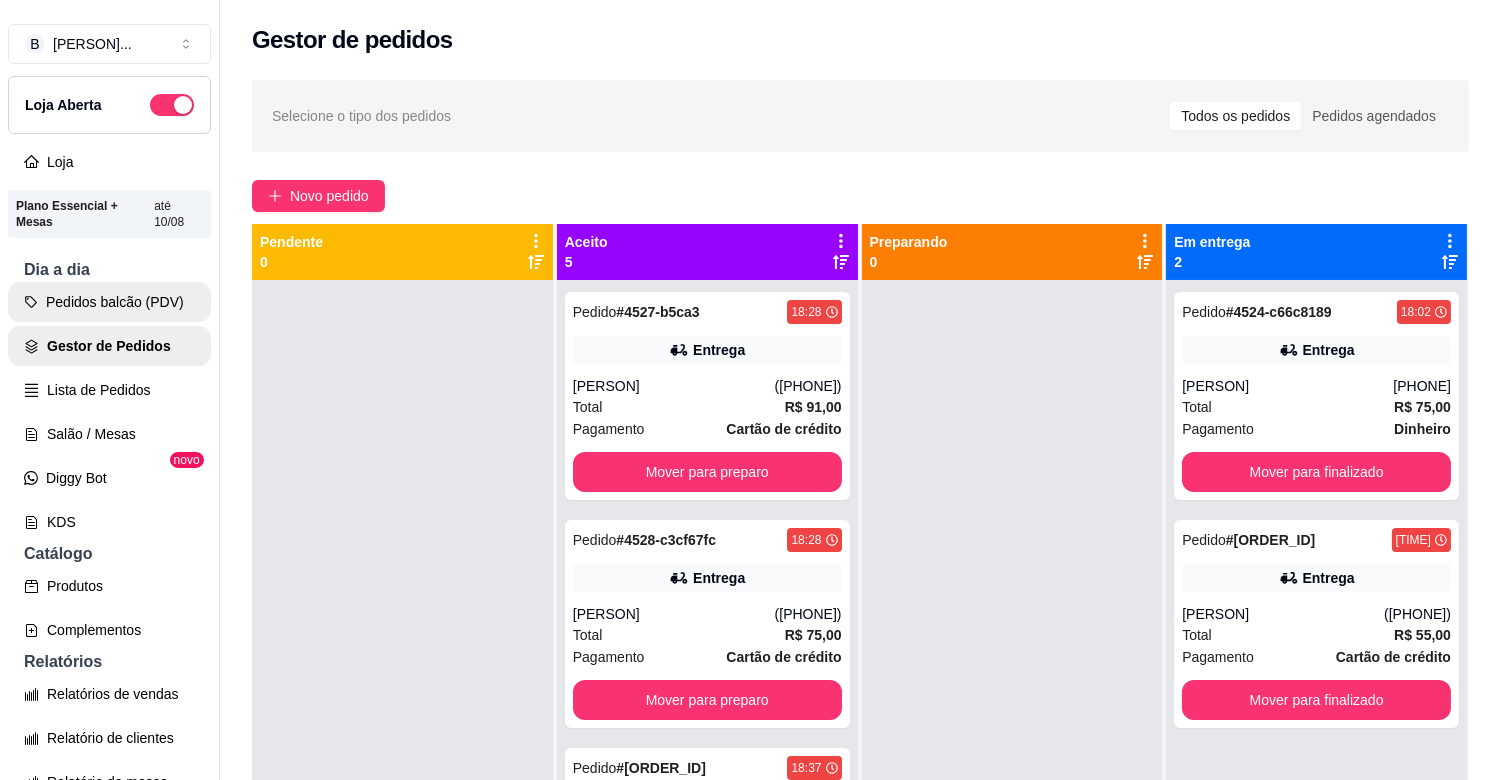 click on "Pedidos balcão (PDV)" at bounding box center [109, 302] 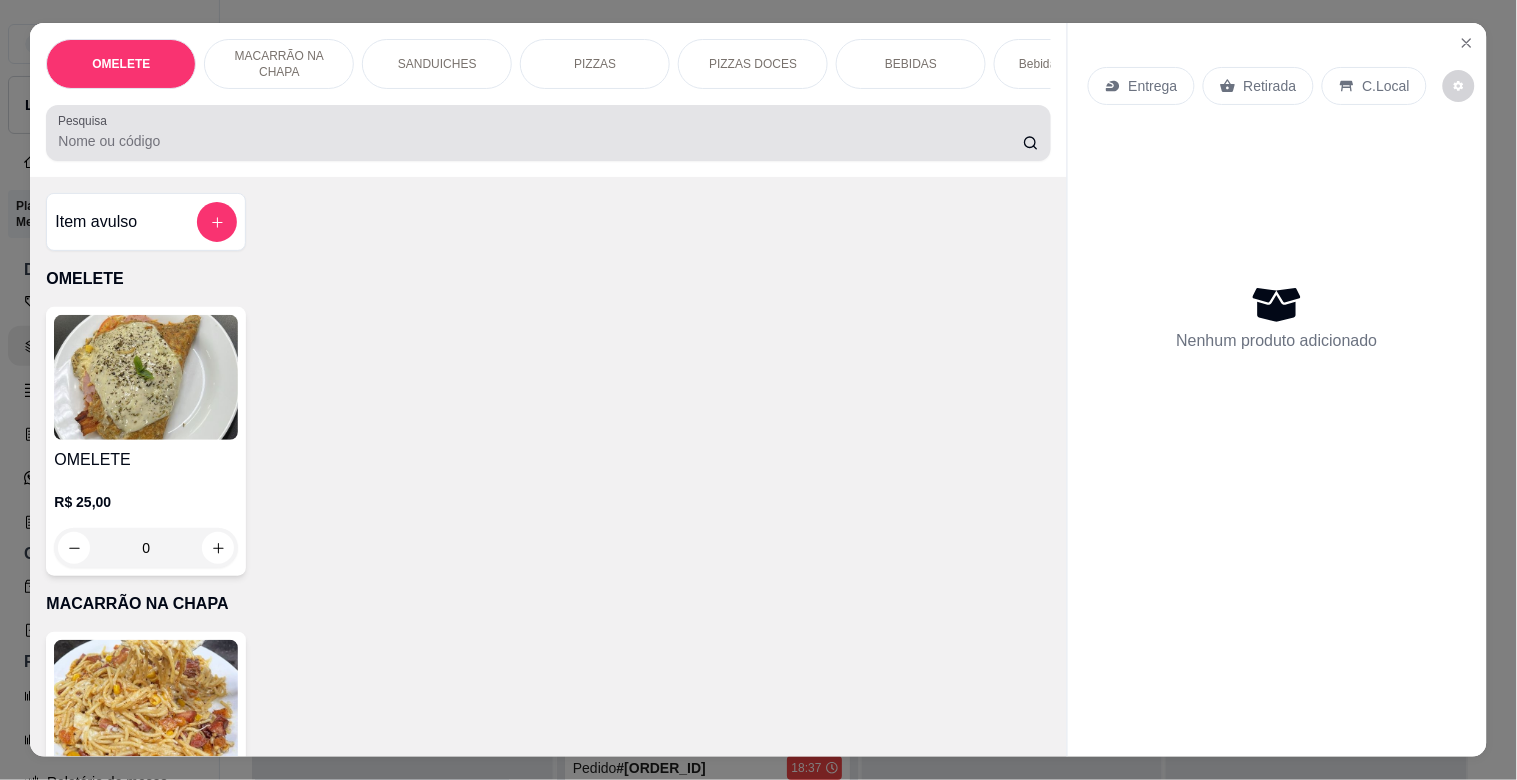 click on "Pesquisa" at bounding box center (540, 141) 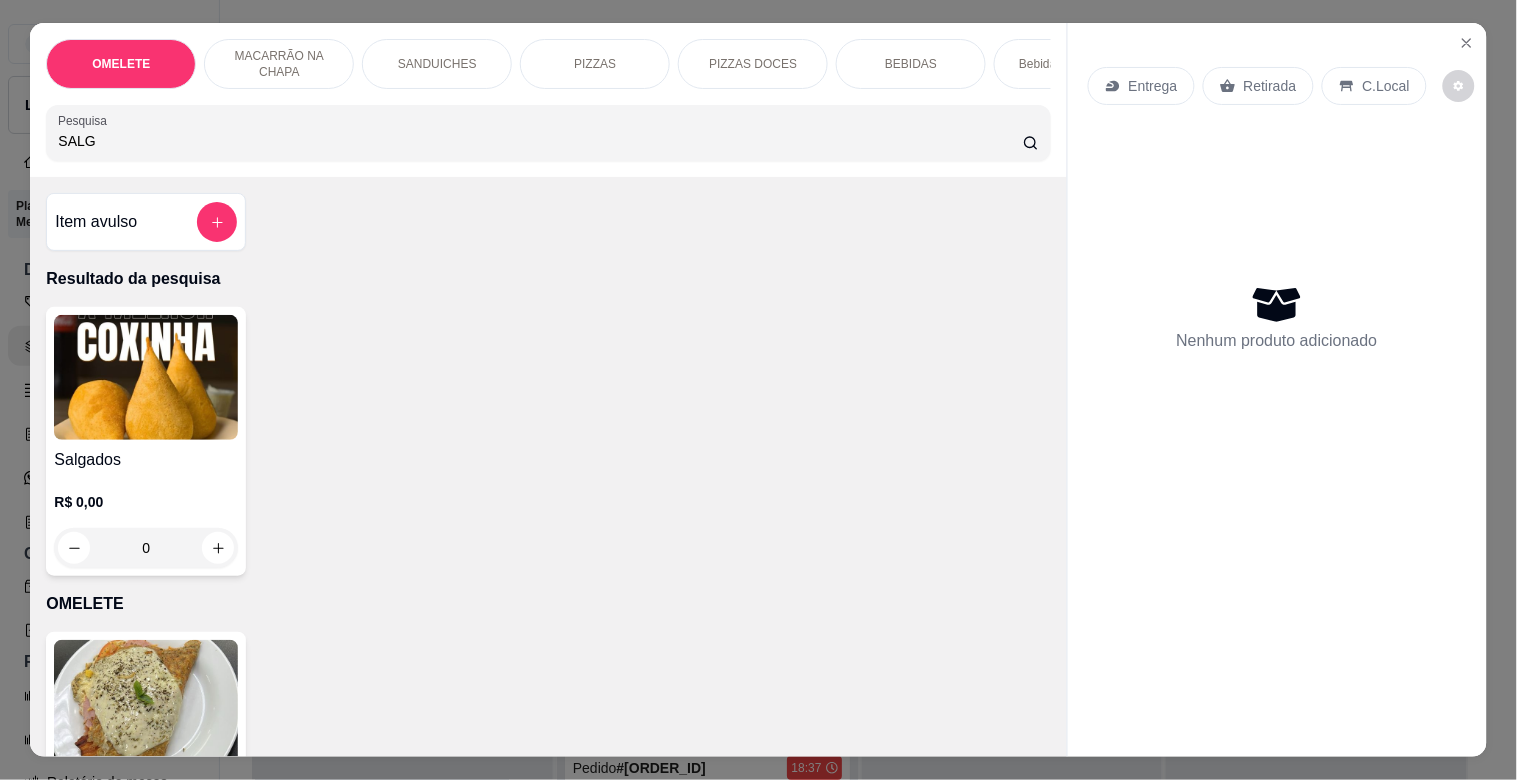 type on "SALG" 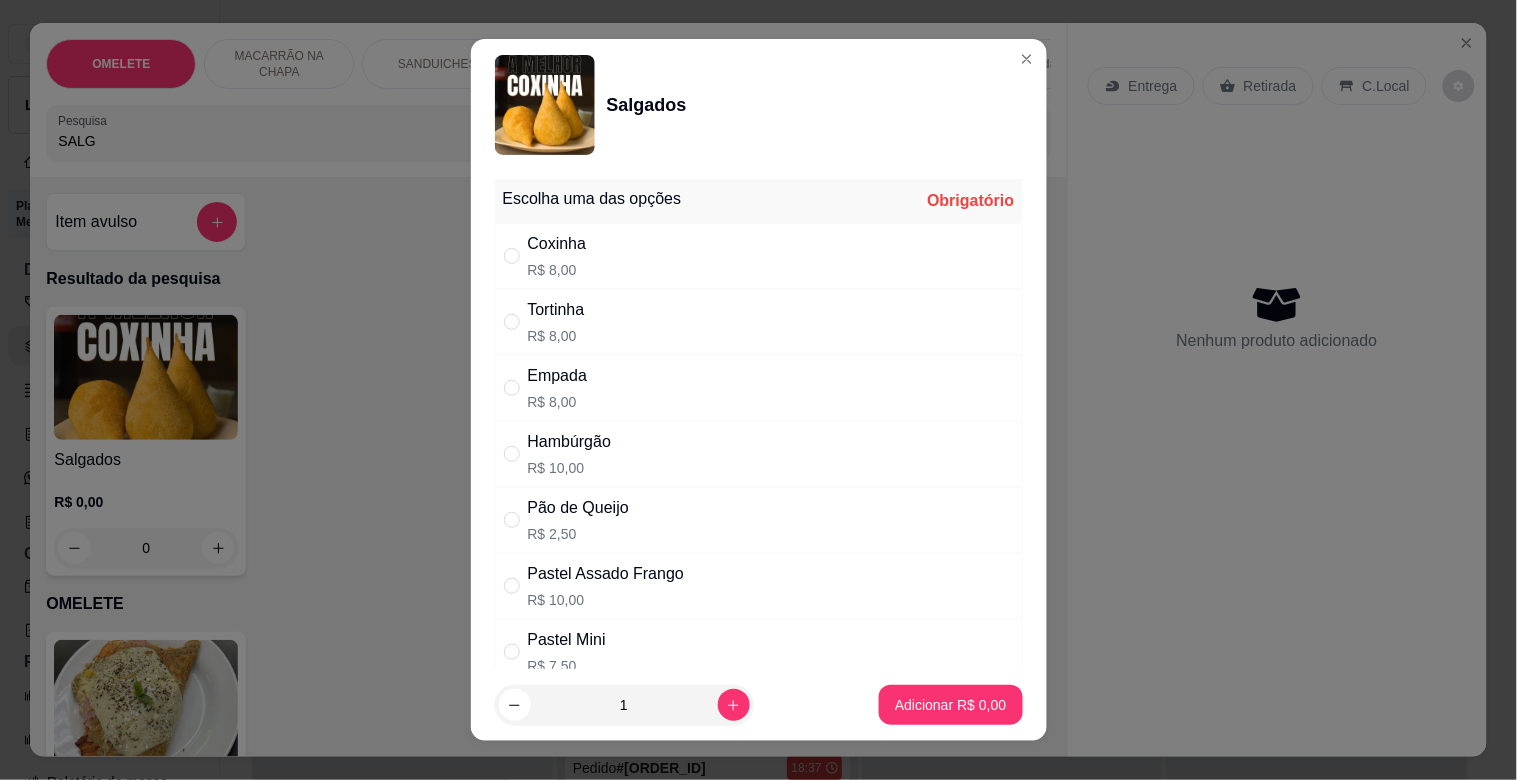 click on "Hambúrgão" at bounding box center [570, 442] 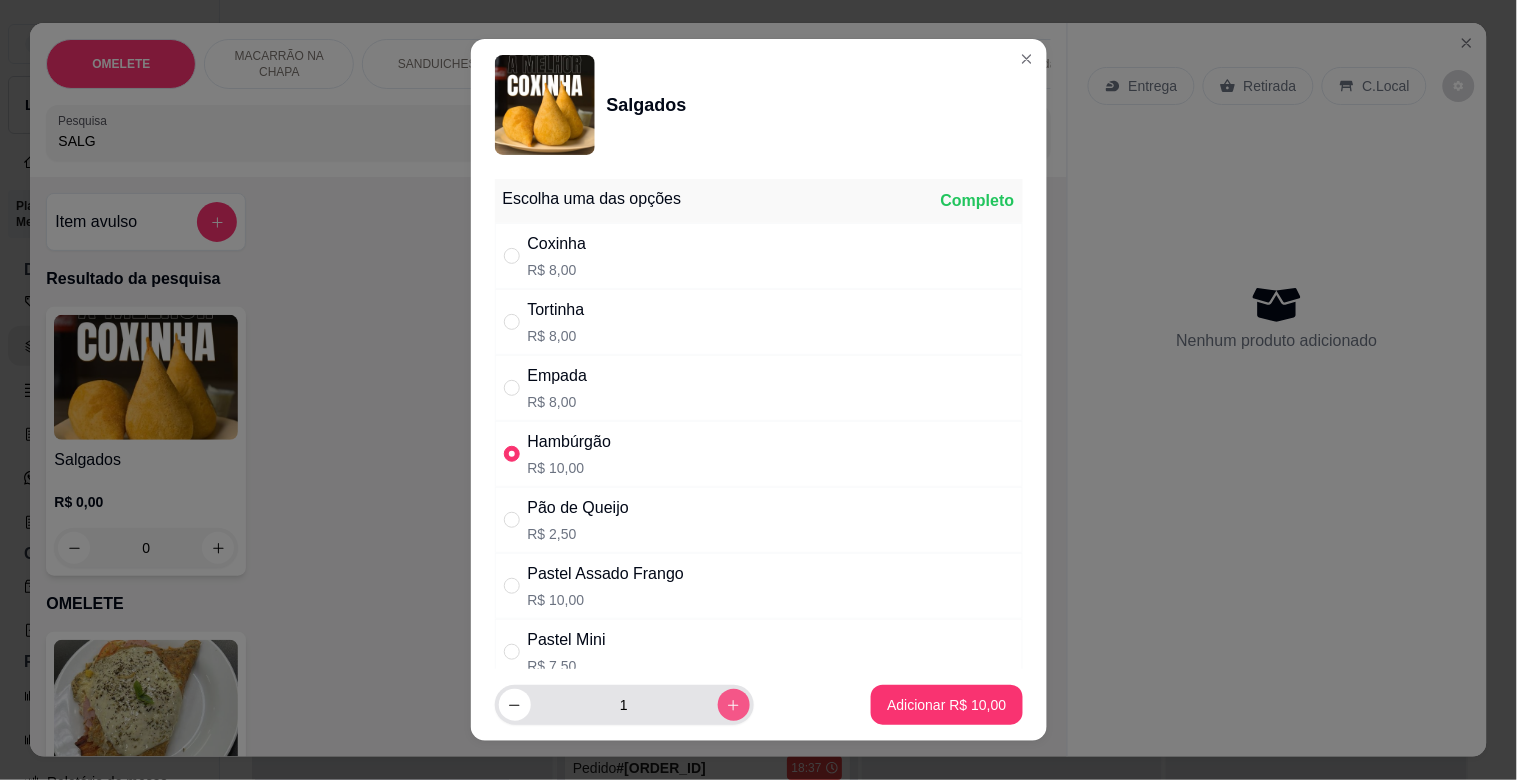 click 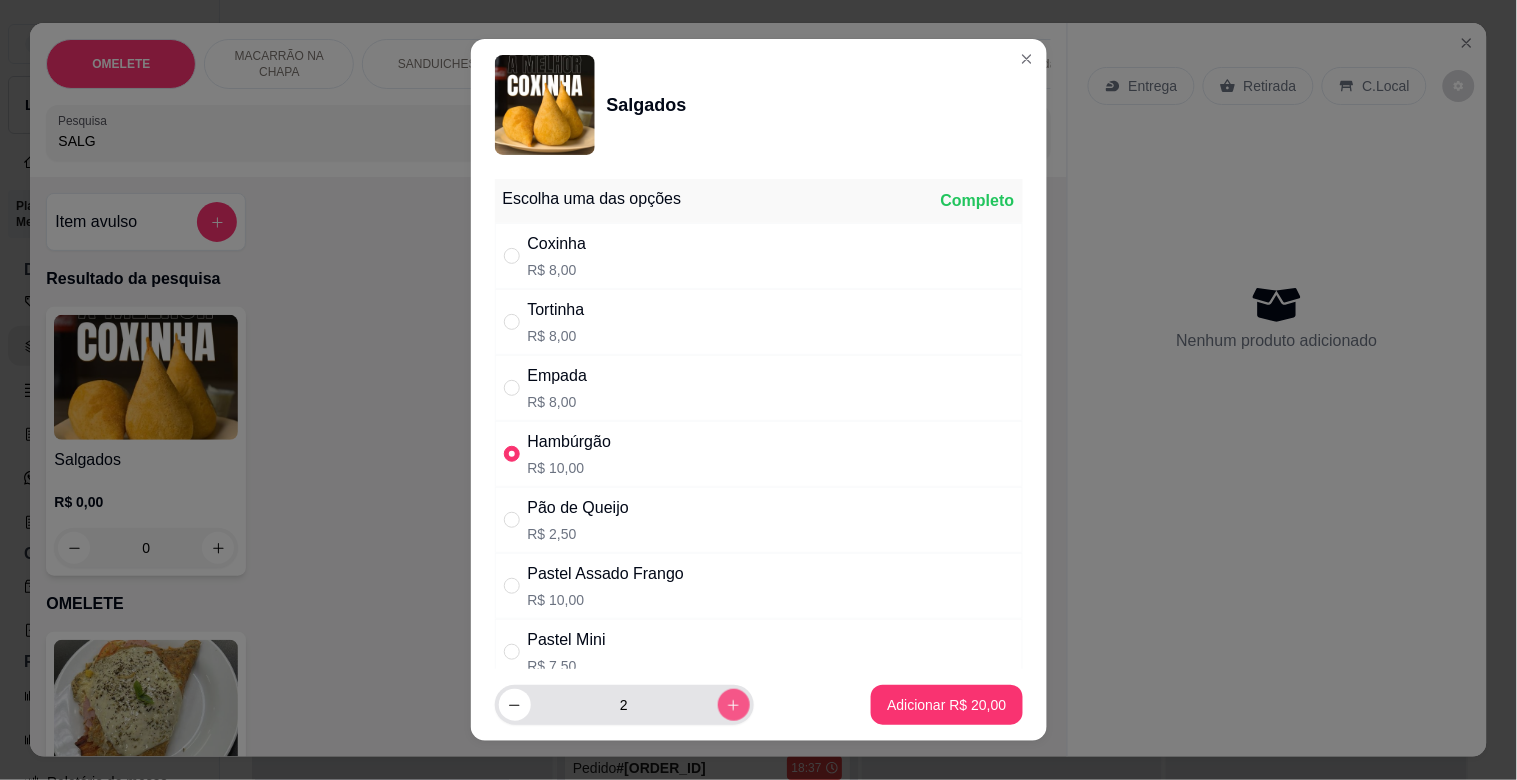 click 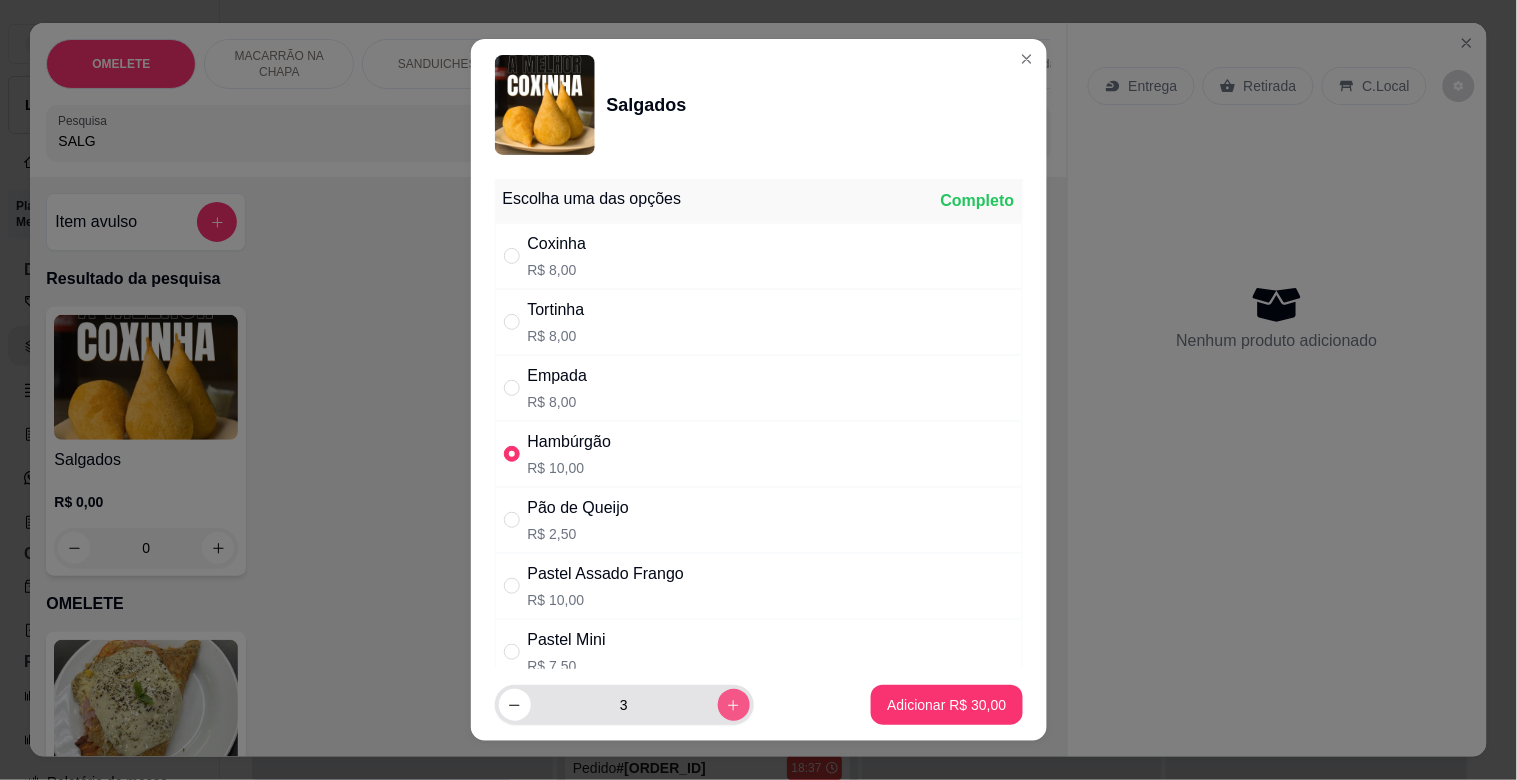 click 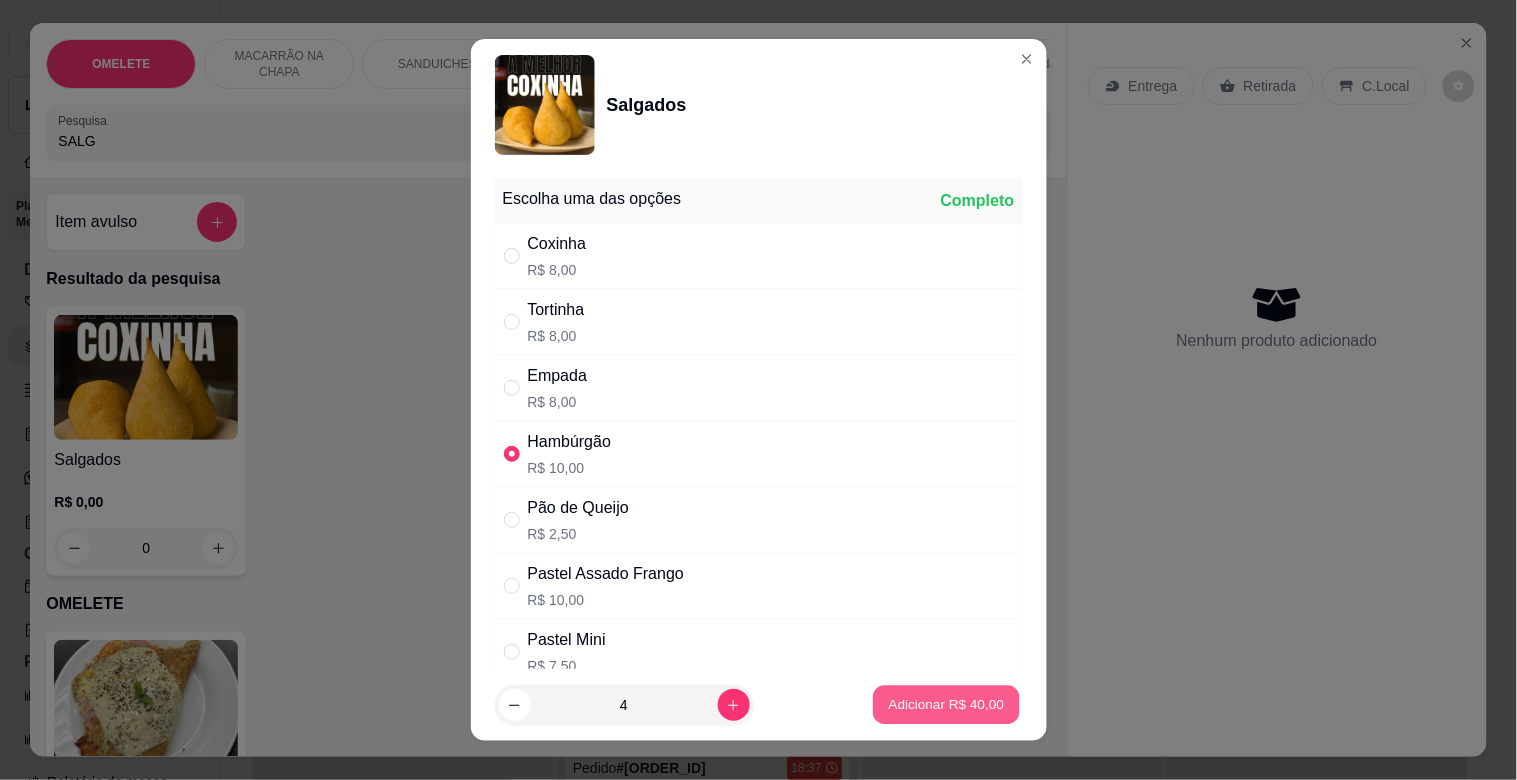 click on "Adicionar   R$ 40,00" at bounding box center (947, 704) 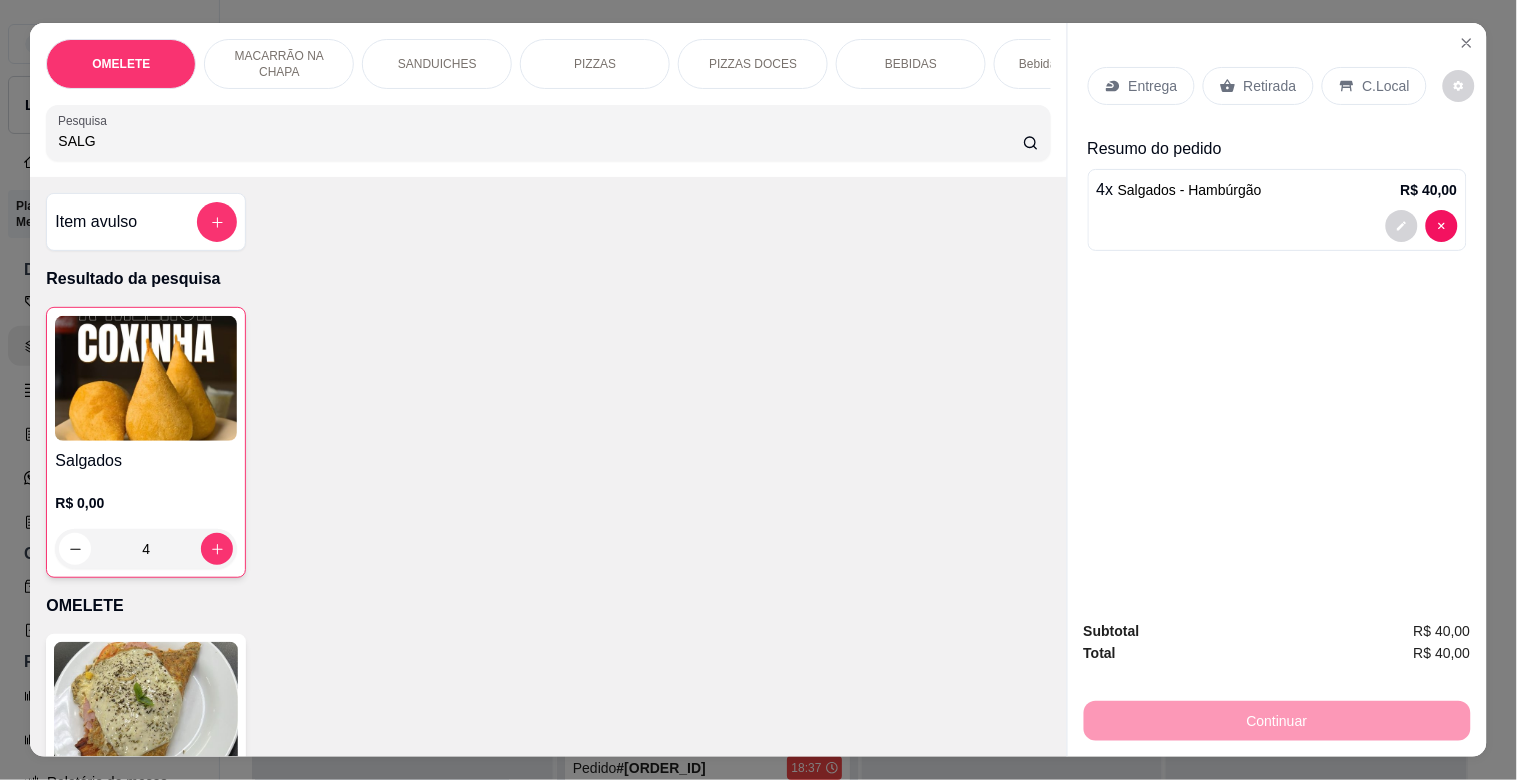 click on "Salgados    R$ 0,00 4" at bounding box center [146, 442] 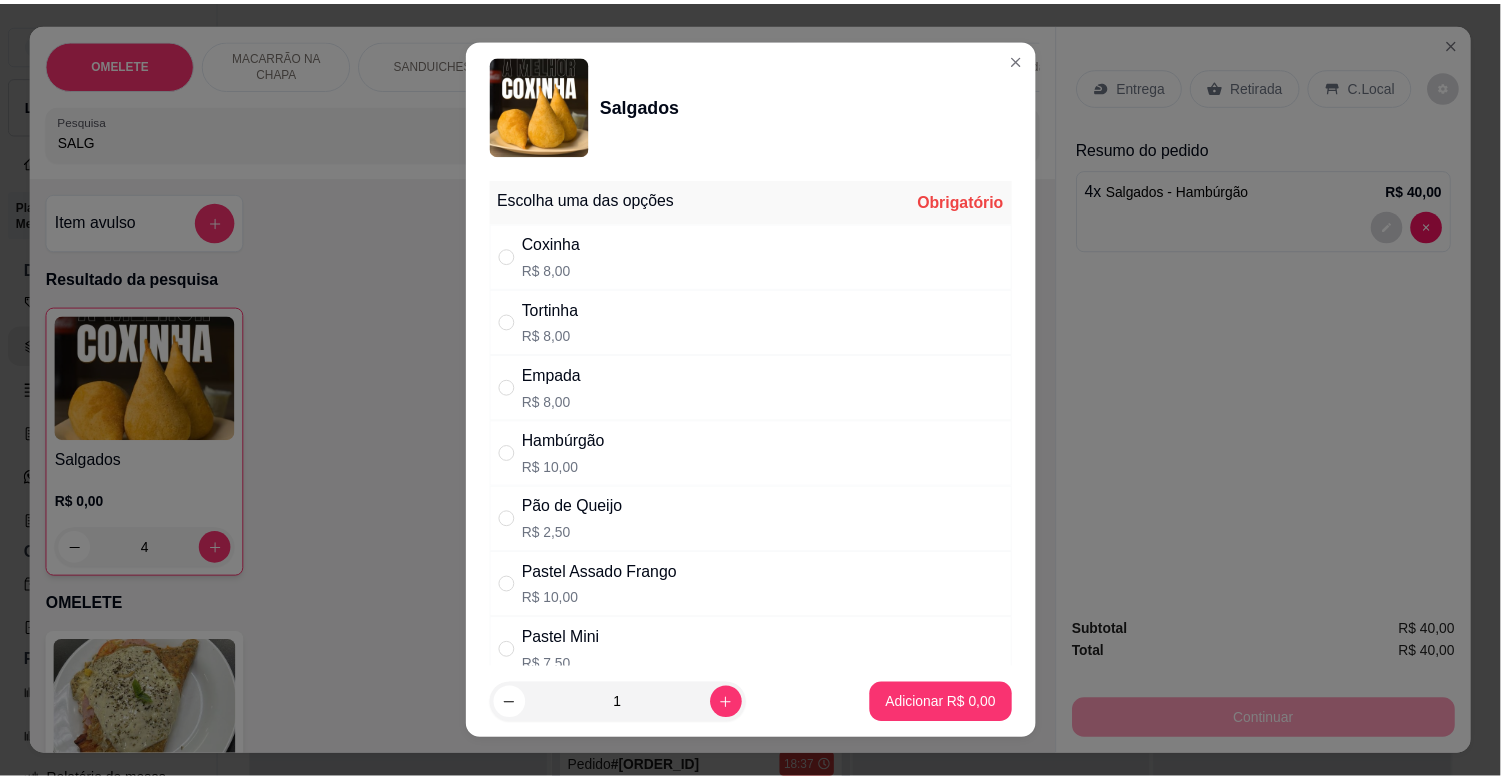 scroll, scrollTop: 233, scrollLeft: 0, axis: vertical 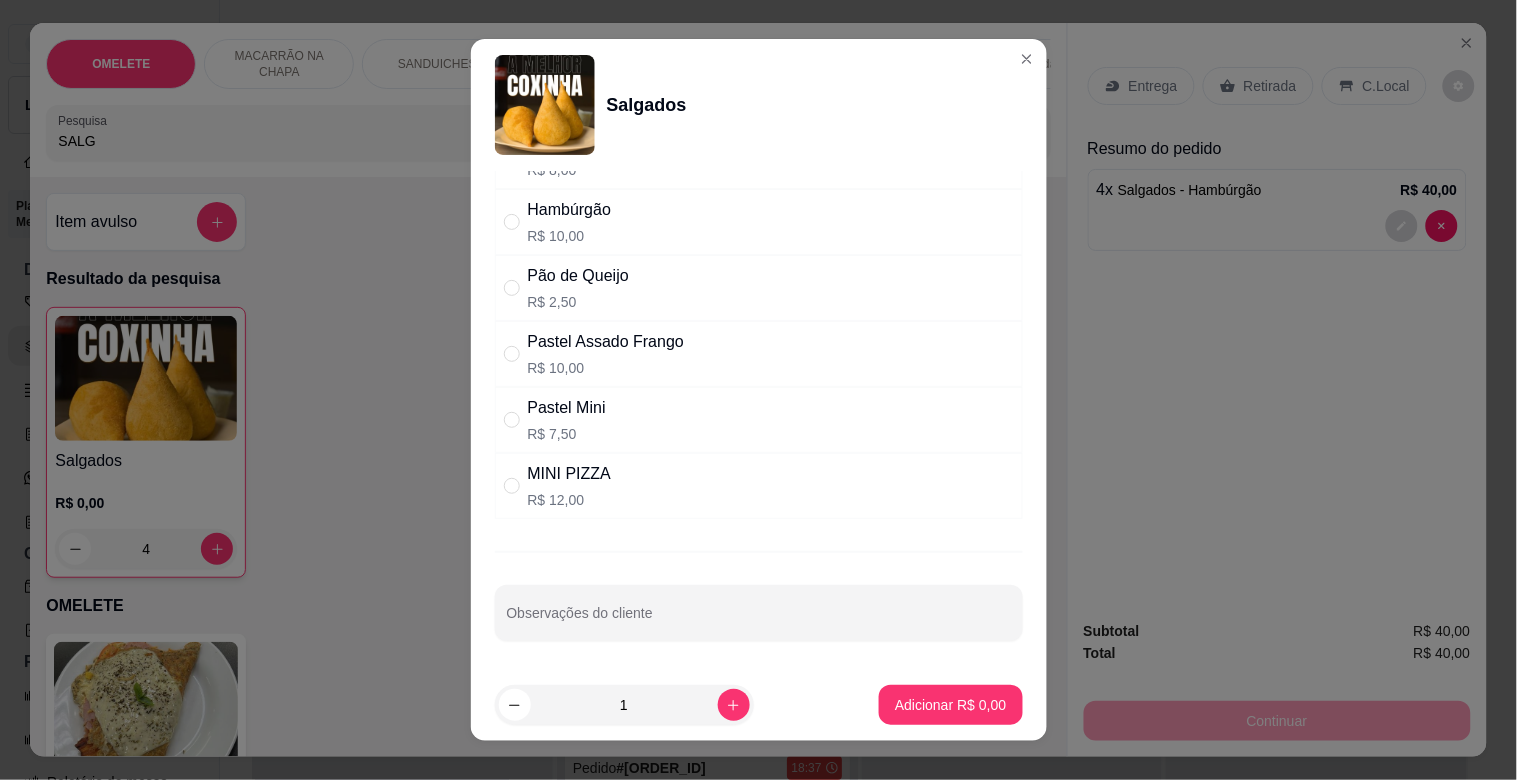 click on "R$ 12,00" at bounding box center (570, 500) 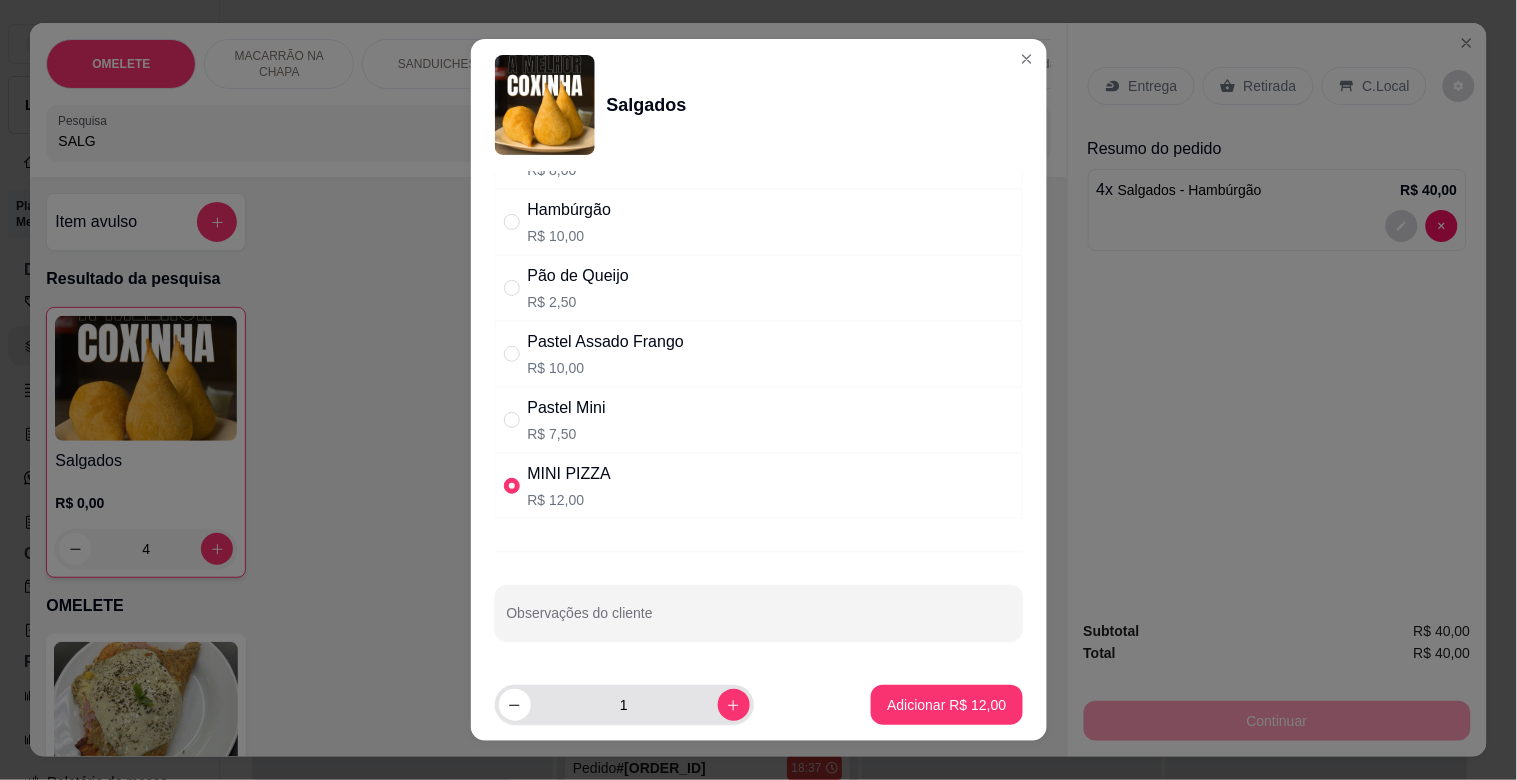click at bounding box center [734, 705] 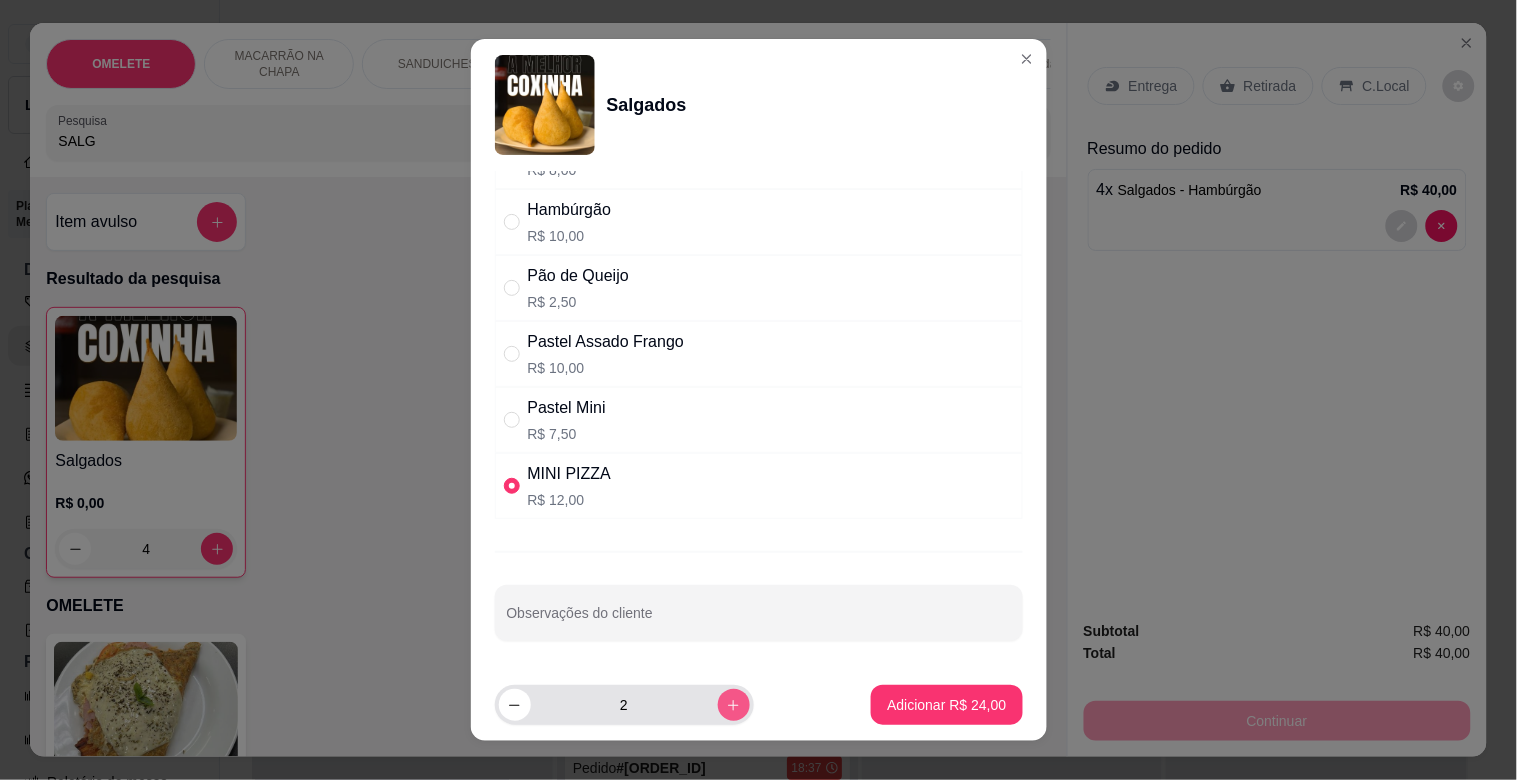 type on "2" 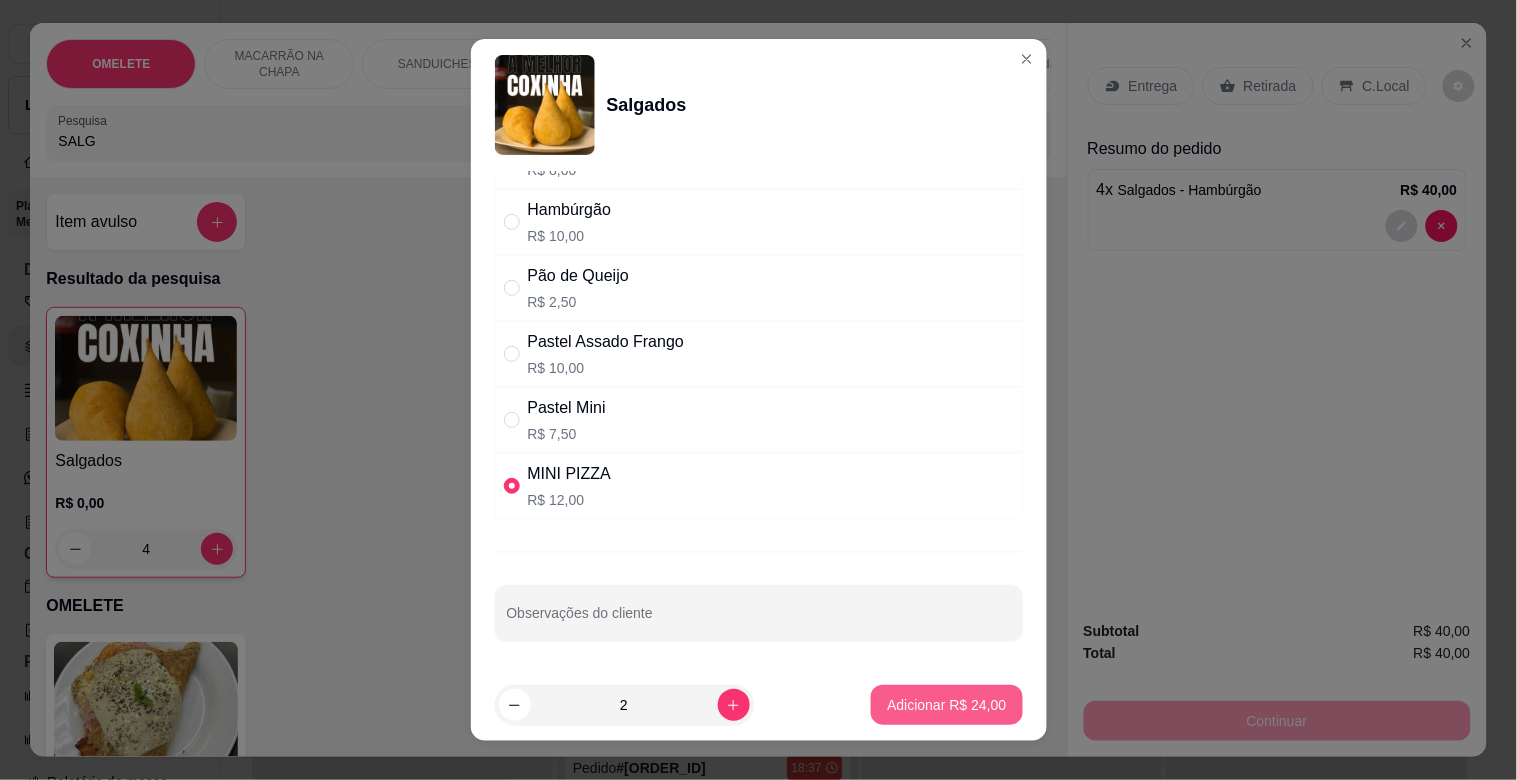 click on "Adicionar   R$ 24,00" at bounding box center [946, 705] 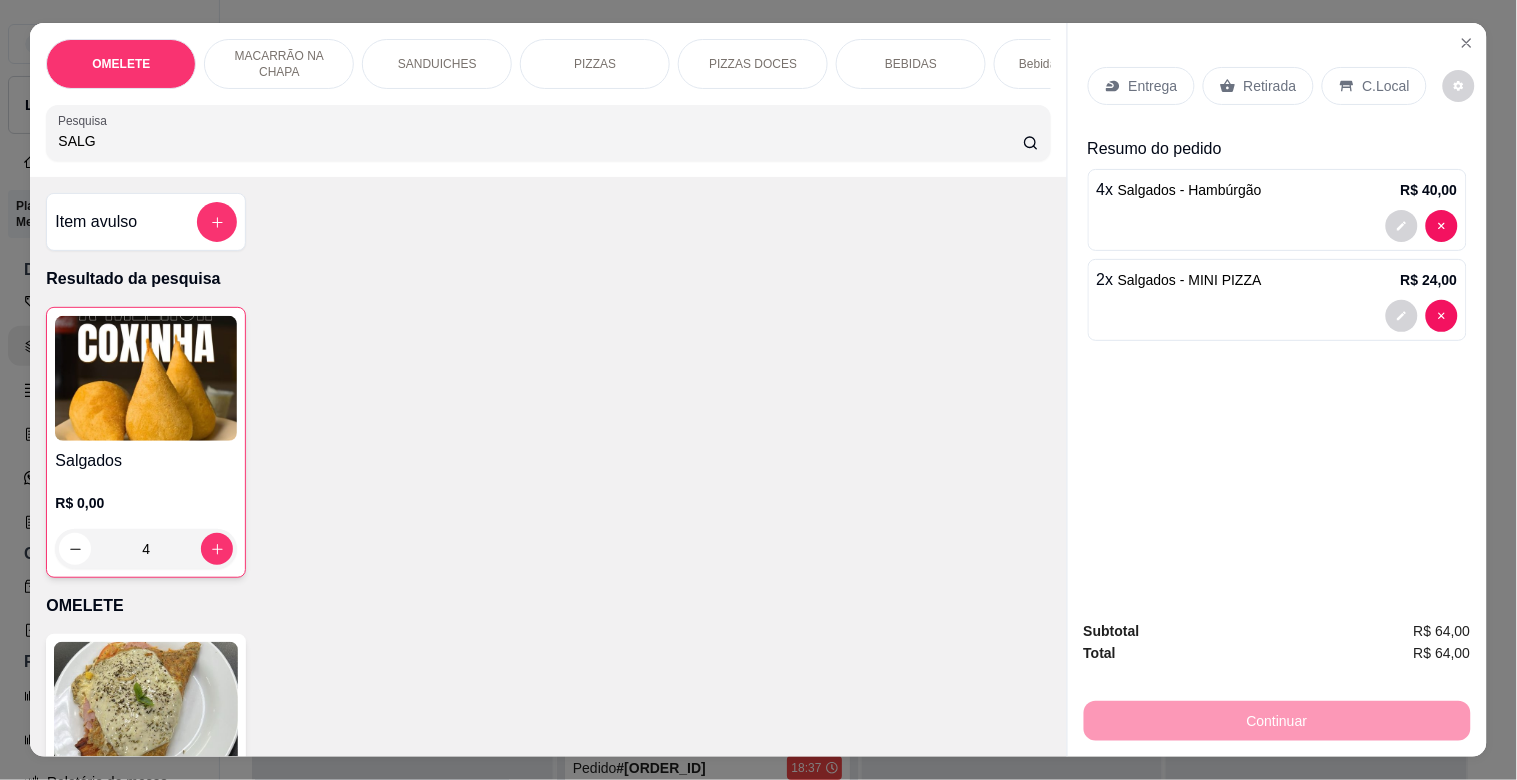 drag, startPoint x: 148, startPoint y: 153, endPoint x: 0, endPoint y: 150, distance: 148.0304 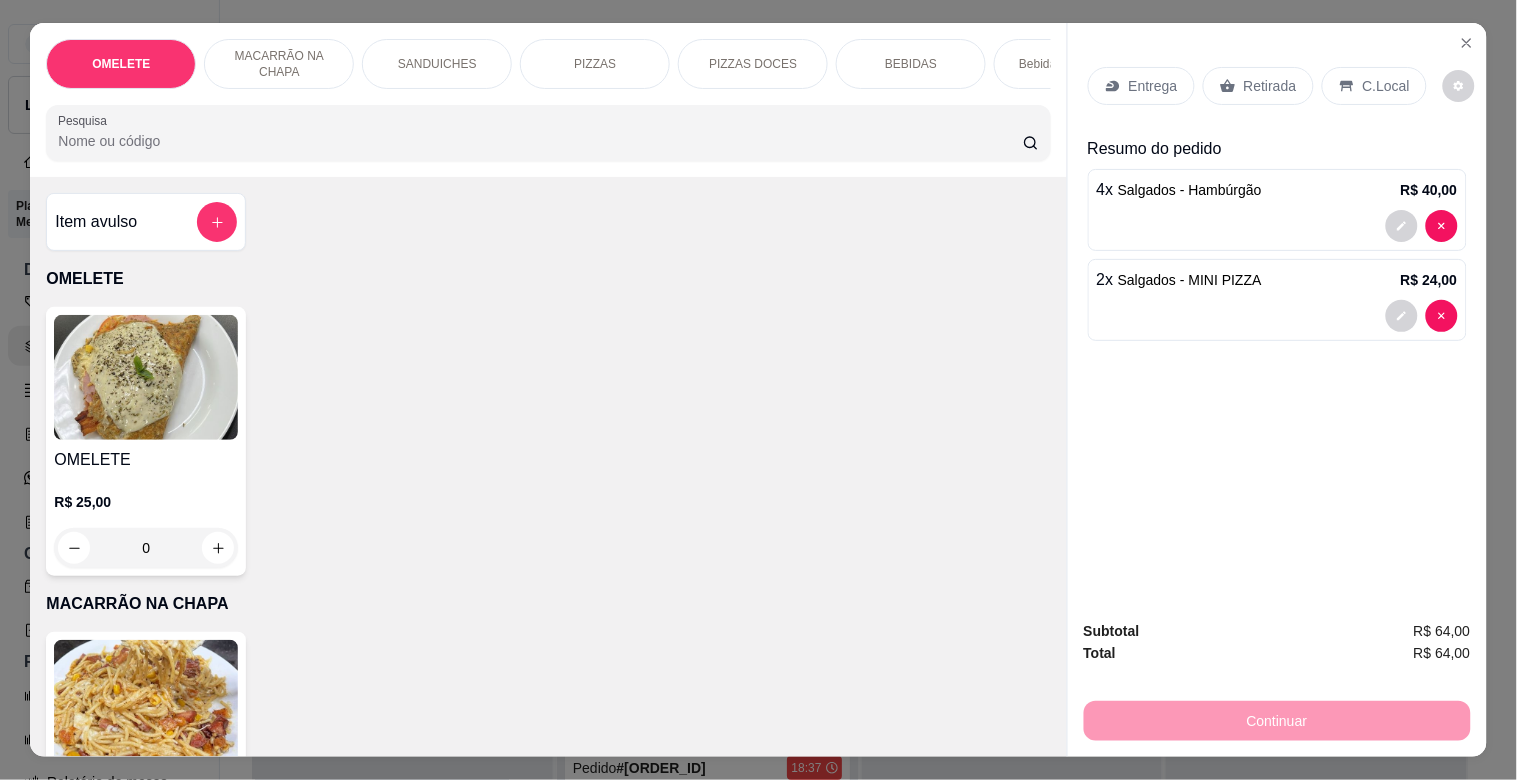 type on "V" 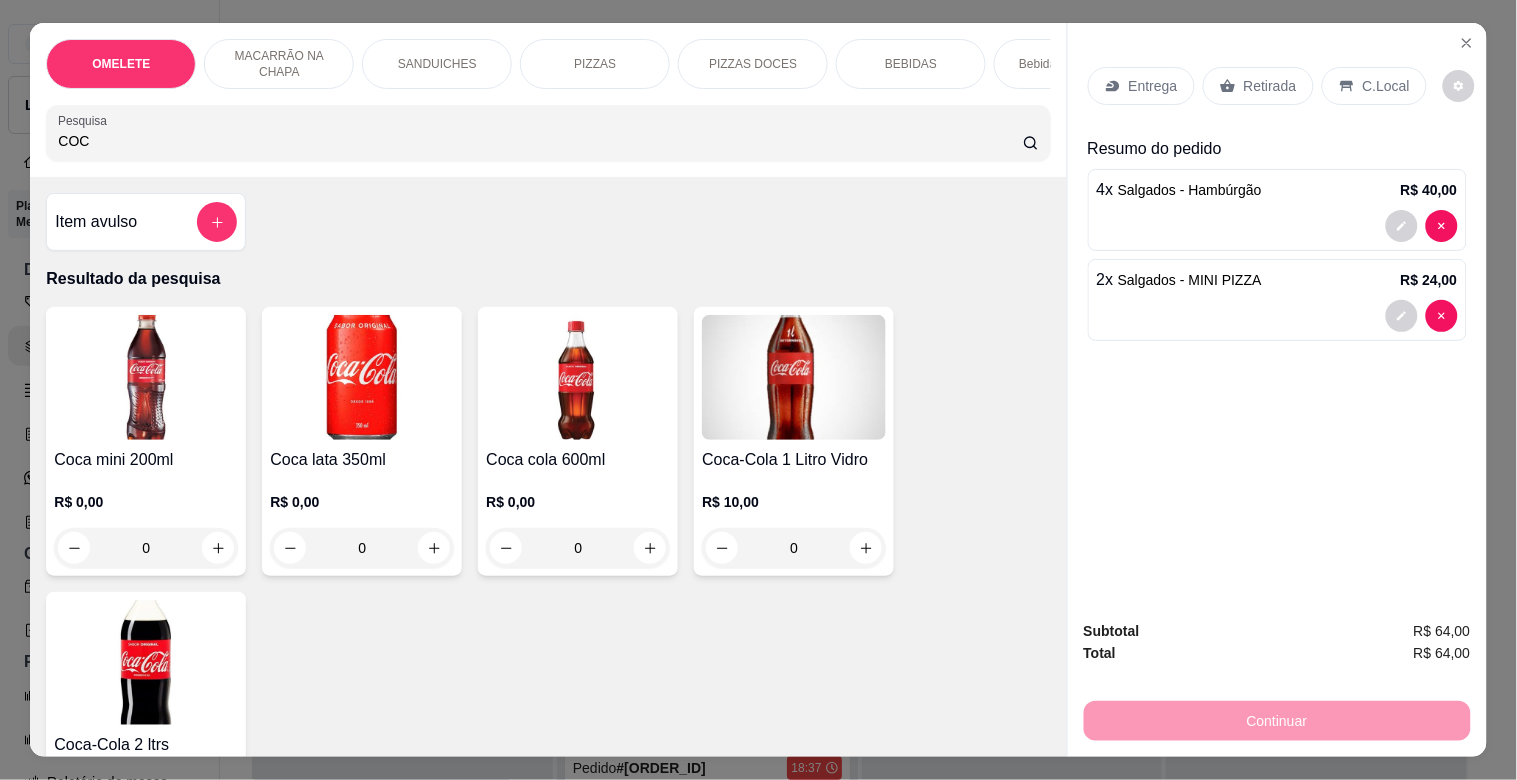 type on "COC" 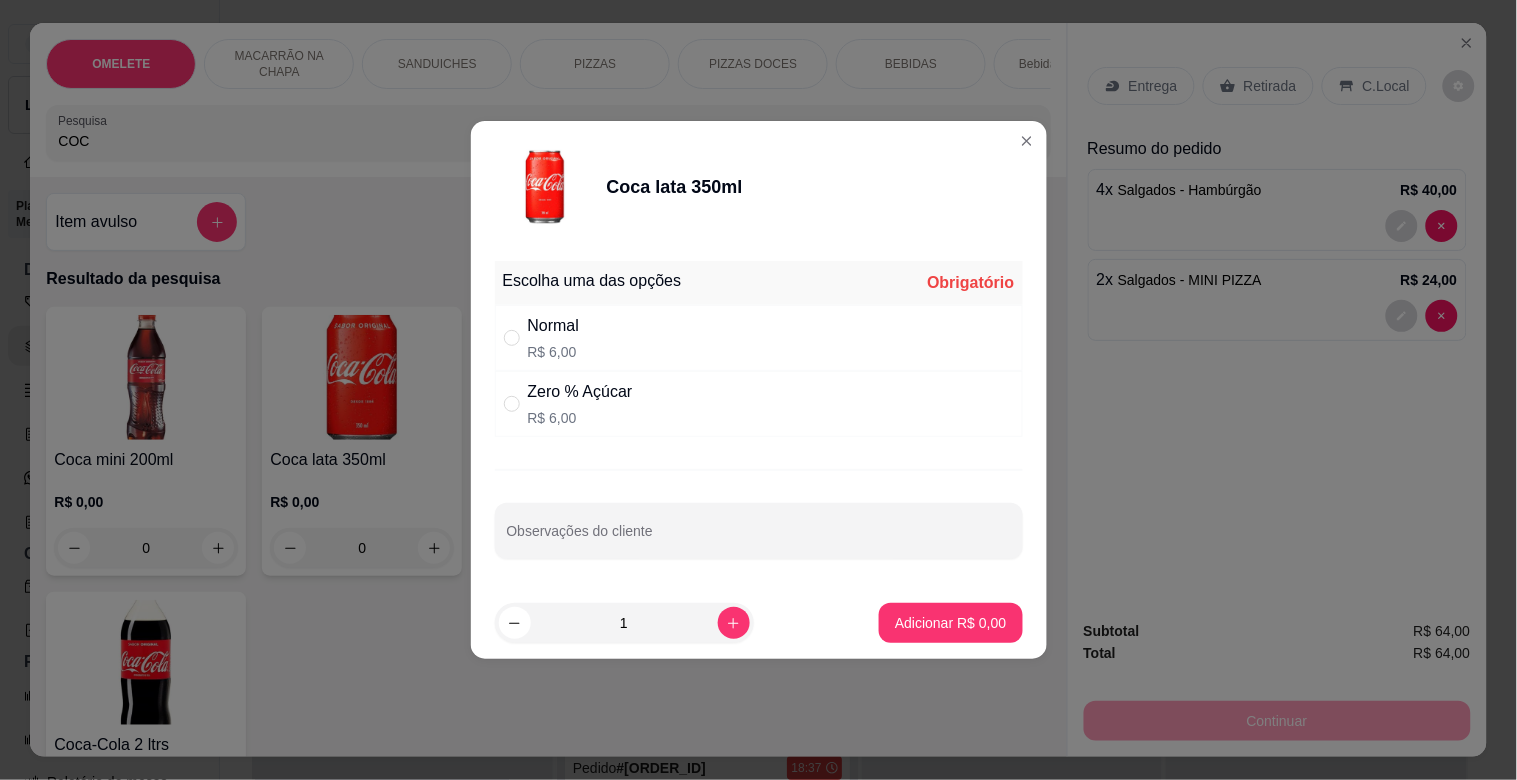 click on "Zero % Açúcar" at bounding box center (580, 392) 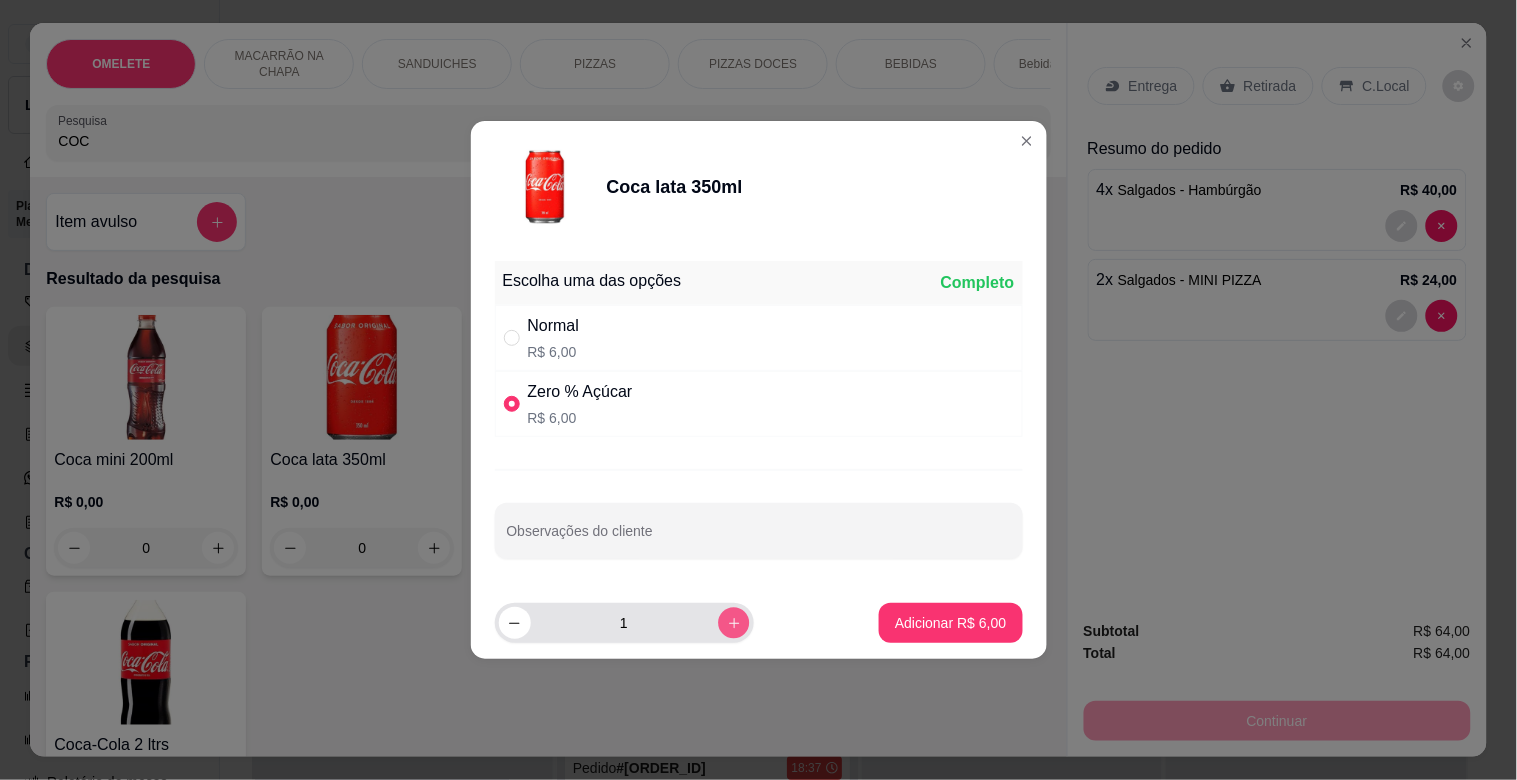 click at bounding box center [733, 622] 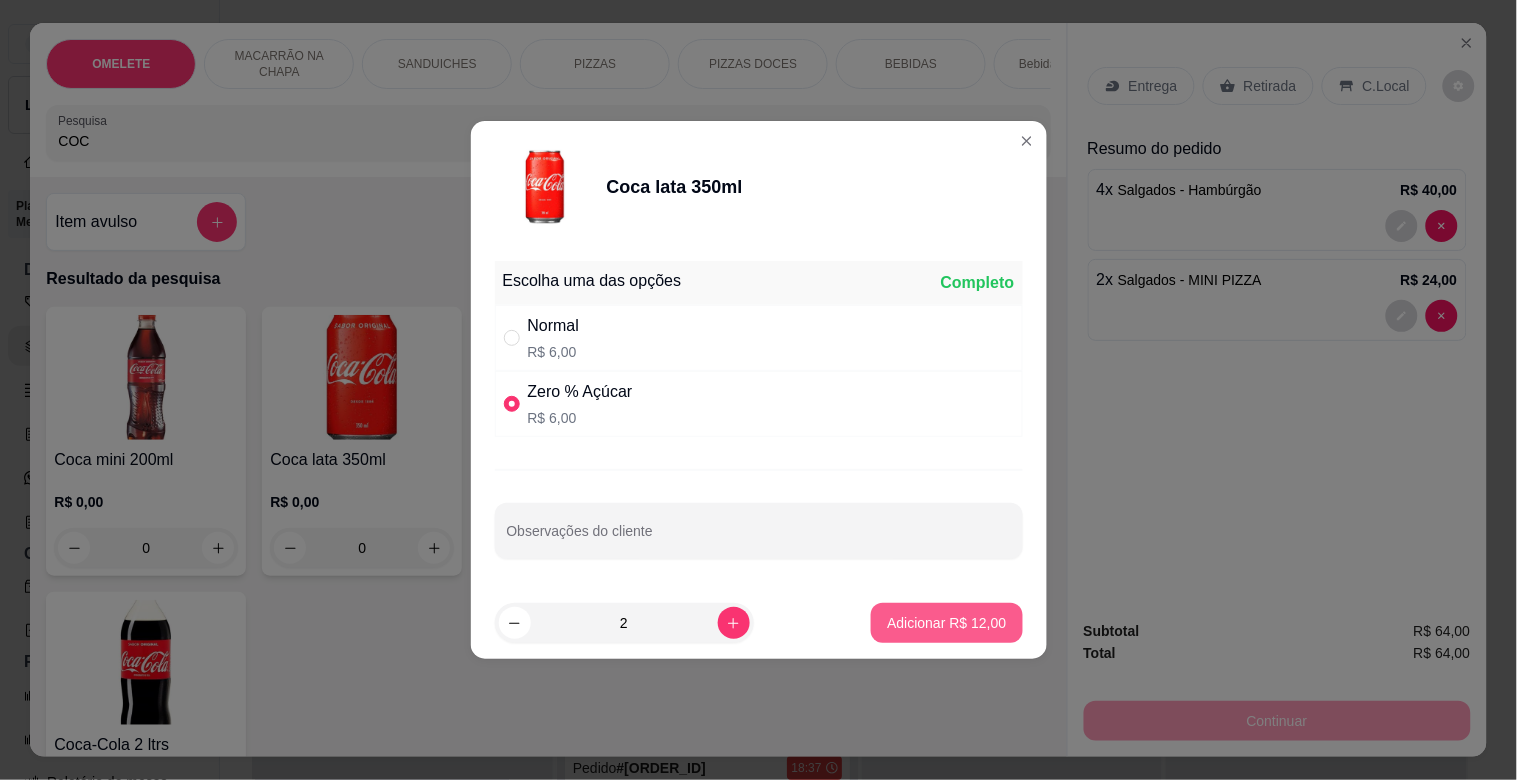 click on "Adicionar   R$ 12,00" at bounding box center (946, 623) 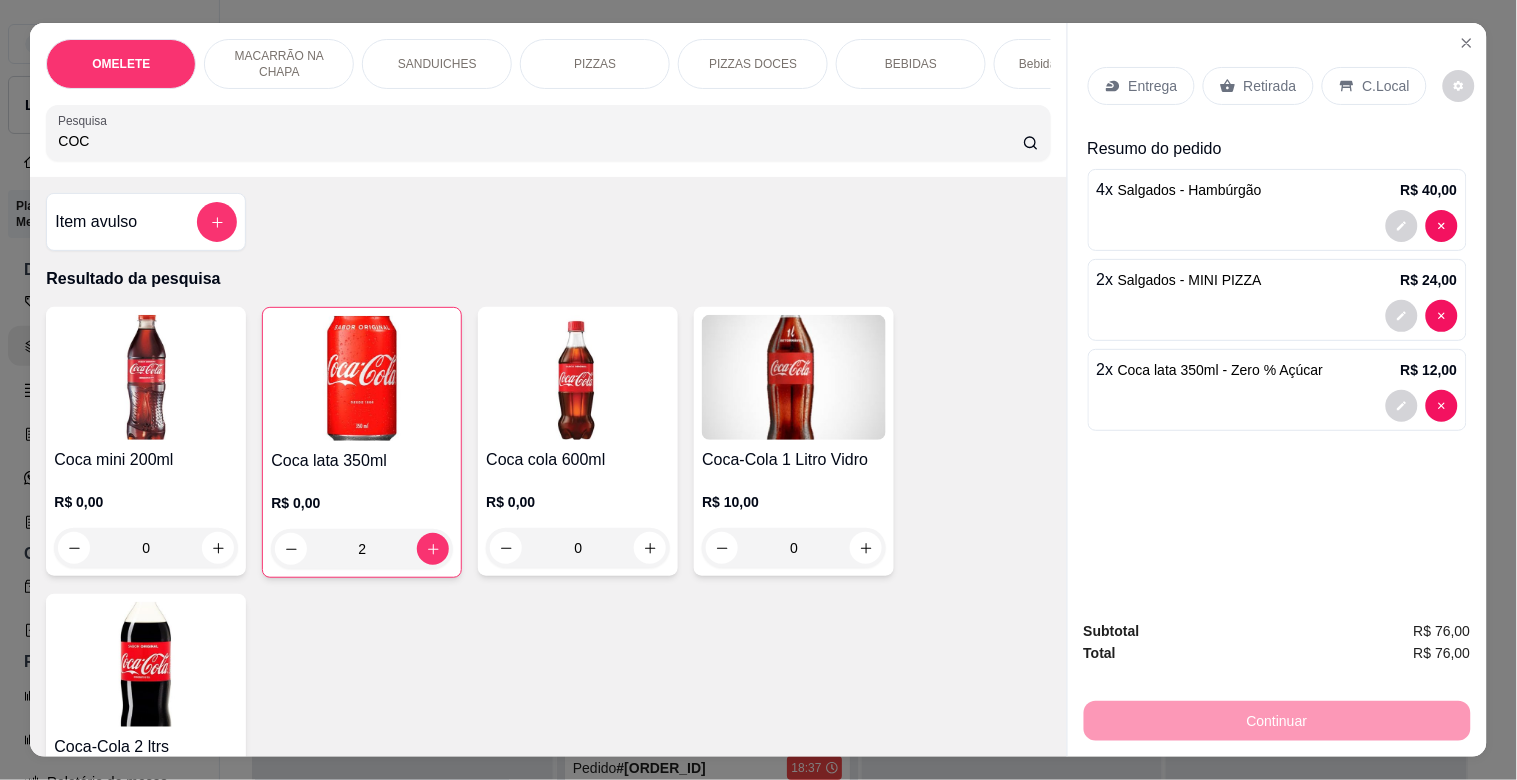 click on "Retirada" at bounding box center (1258, 86) 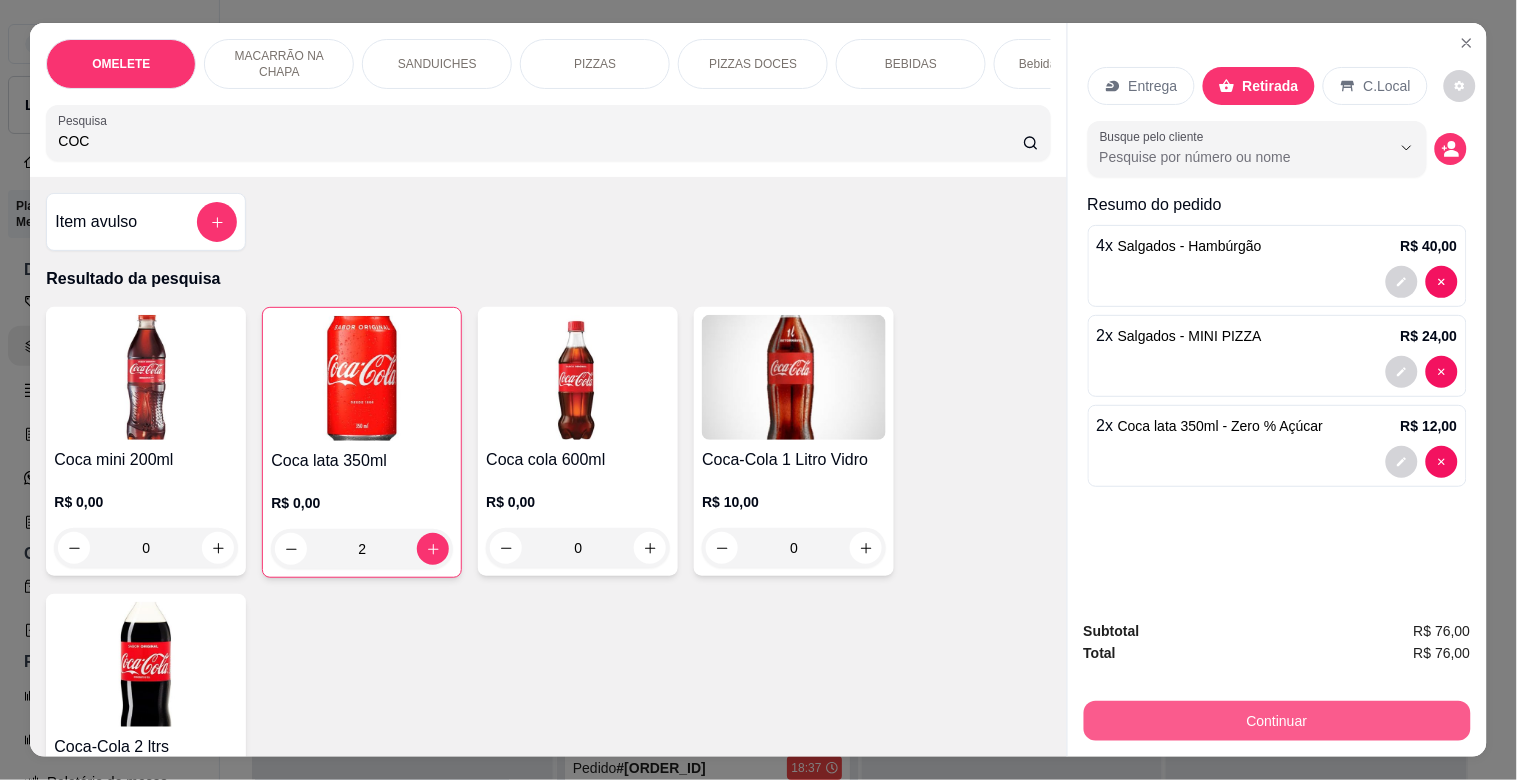 click on "Continuar" at bounding box center [1277, 721] 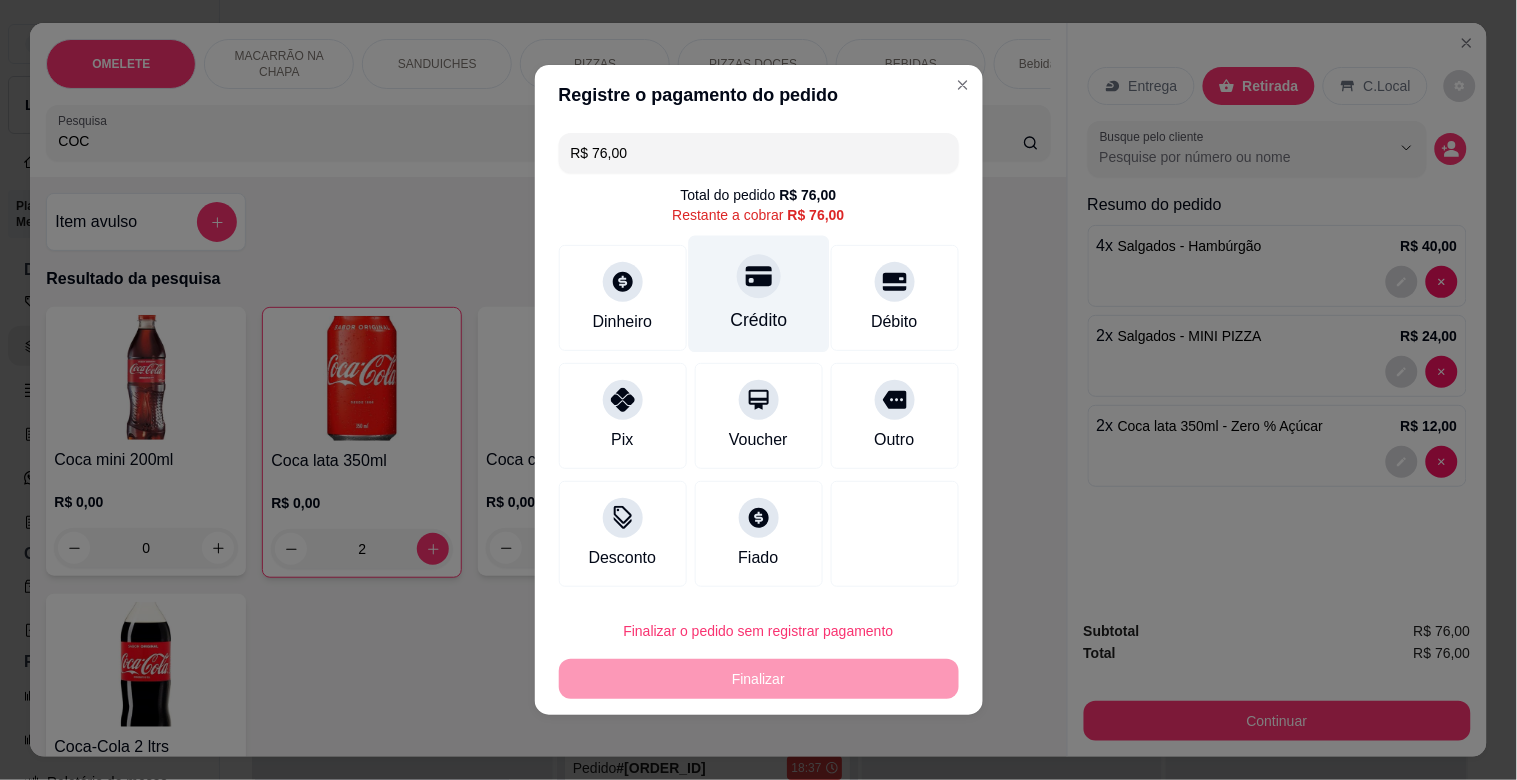 click on "Crédito" at bounding box center (758, 320) 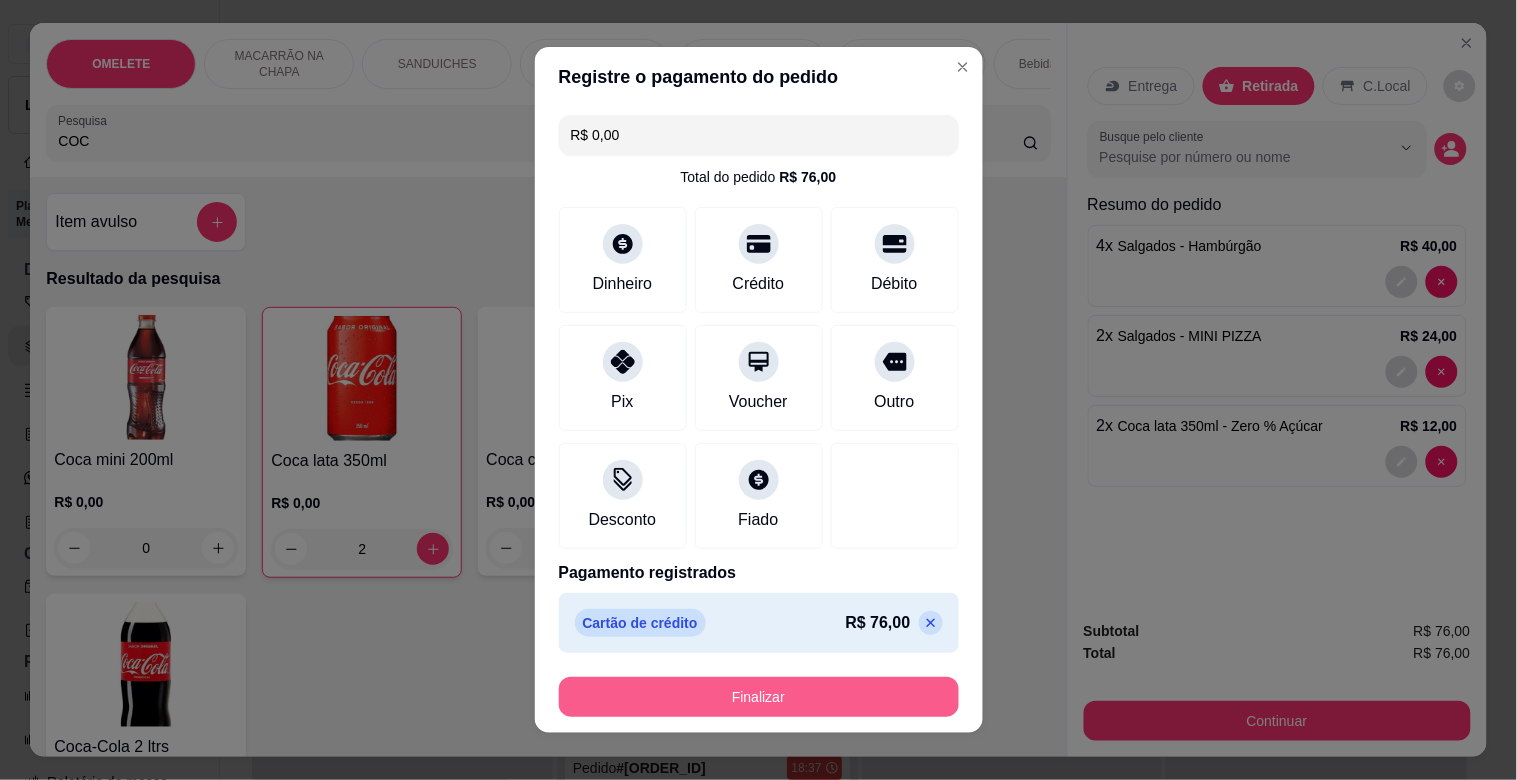 click on "Finalizar" at bounding box center (759, 697) 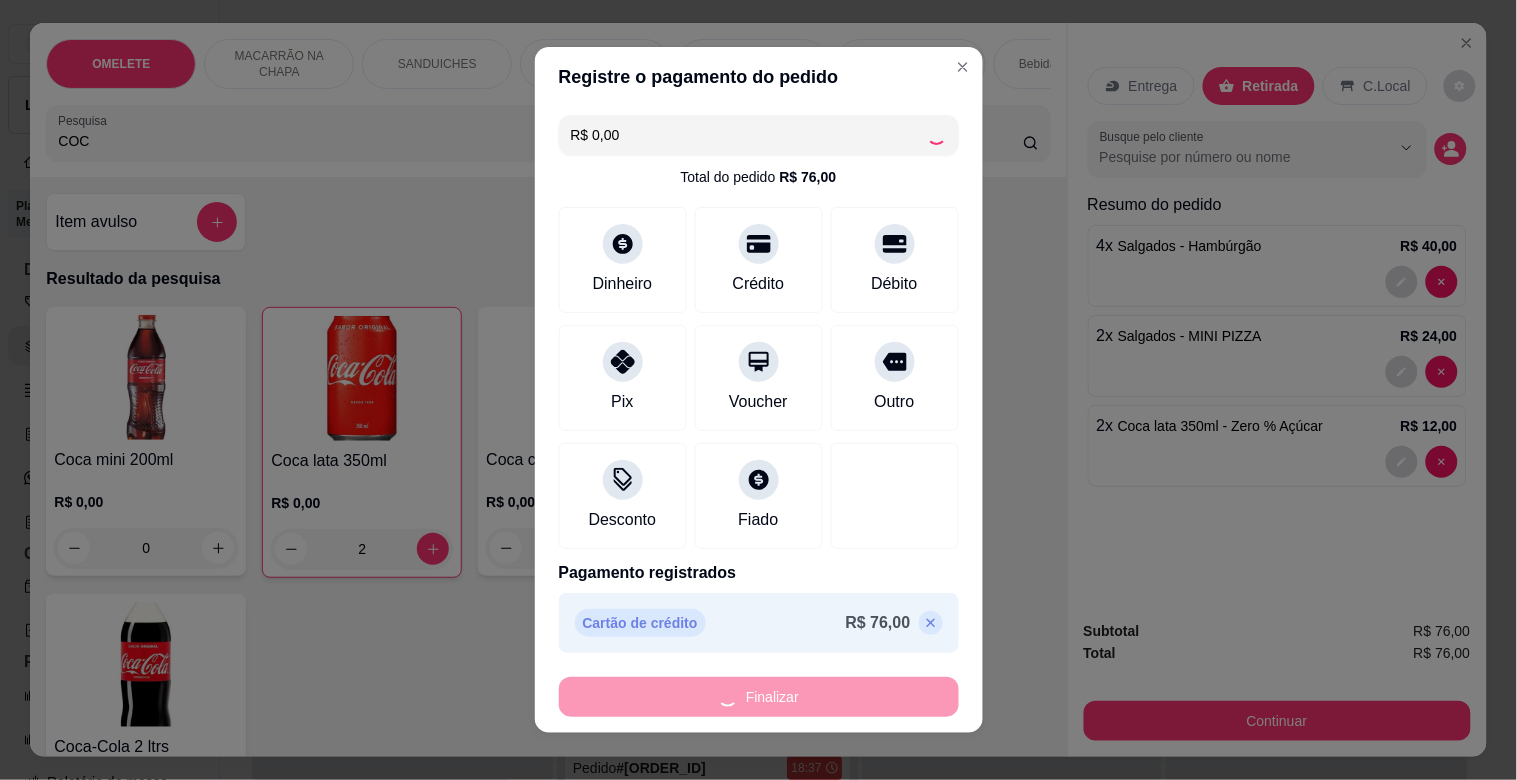 type on "0" 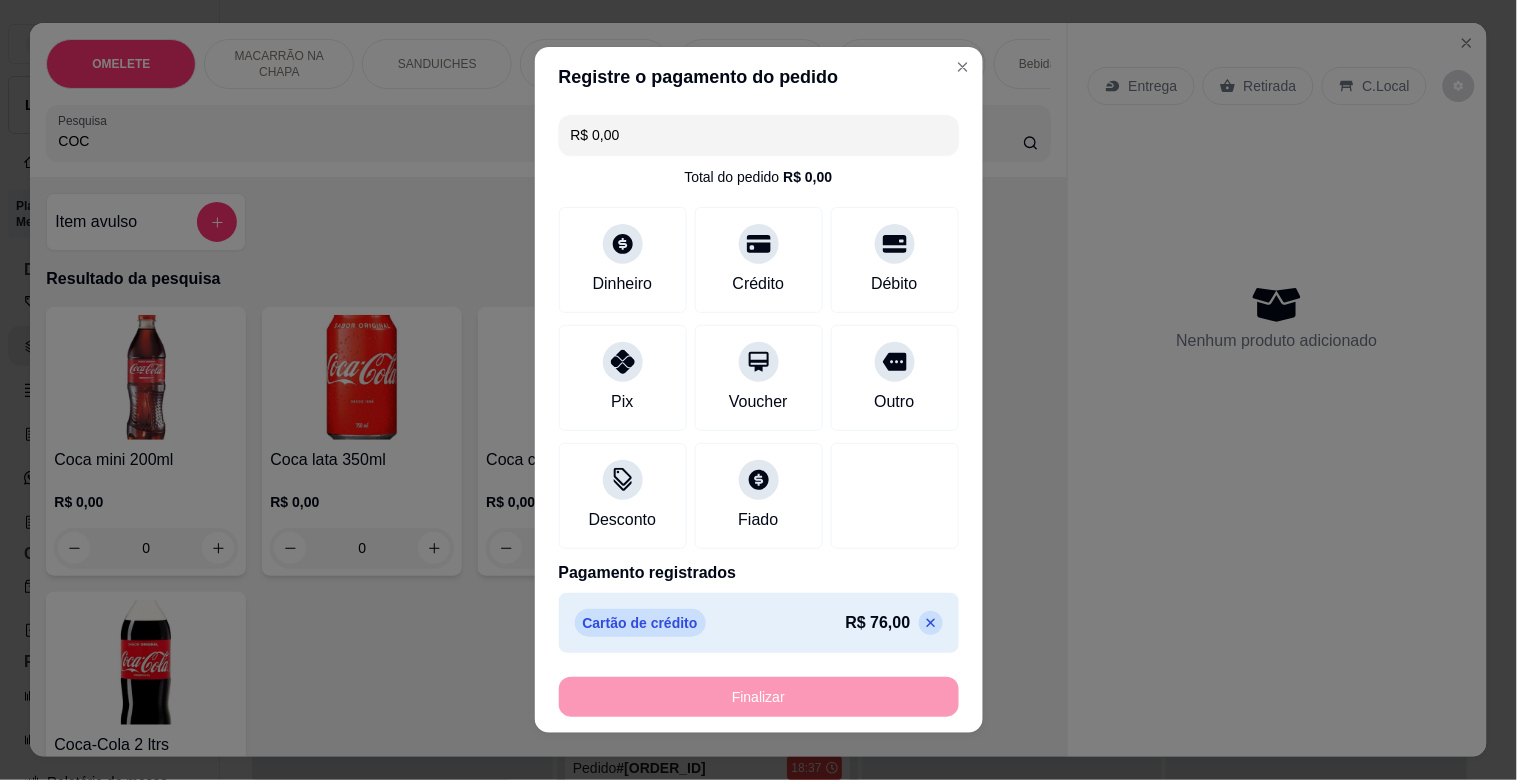 type on "-R$ 76,00" 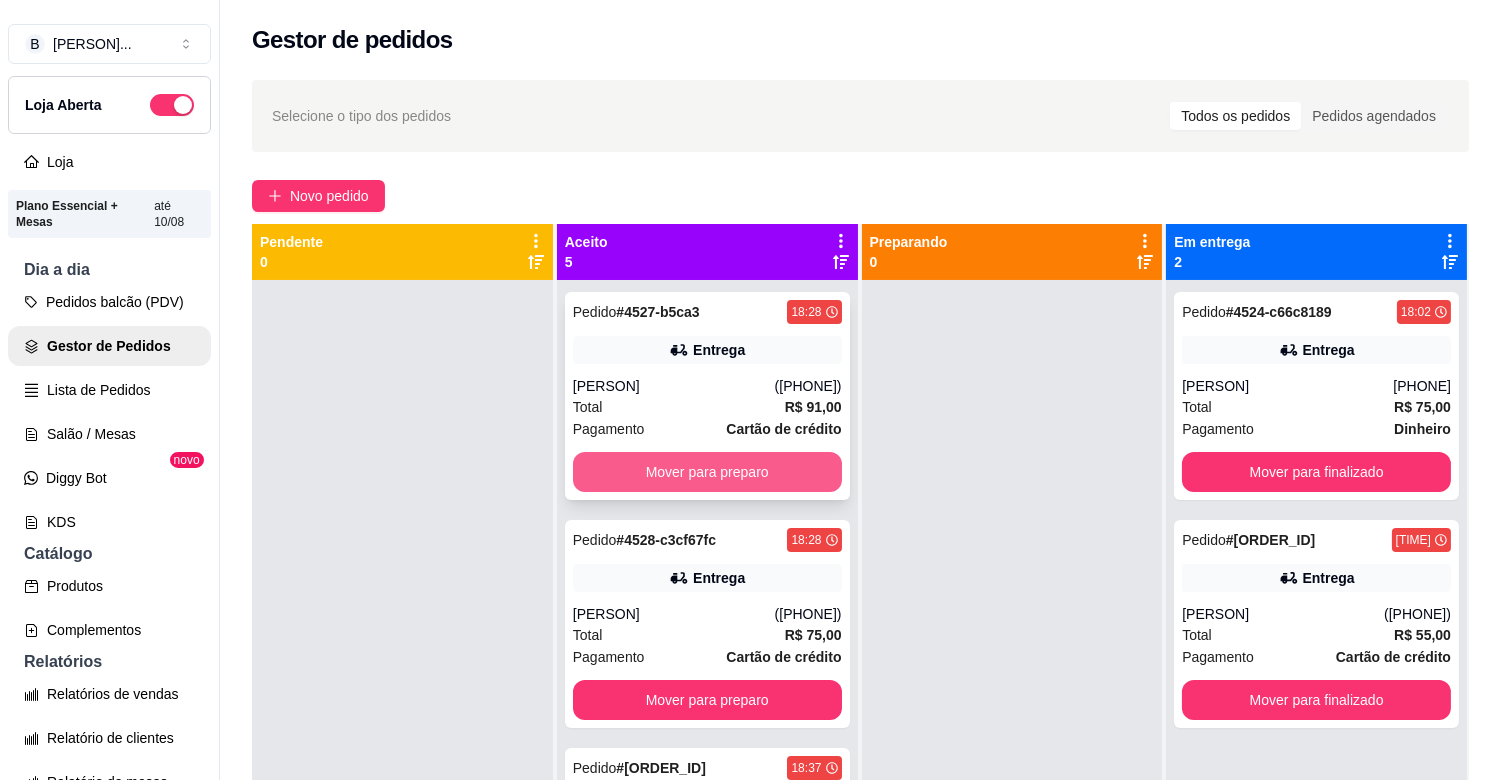 click on "Mover para preparo" at bounding box center (707, 472) 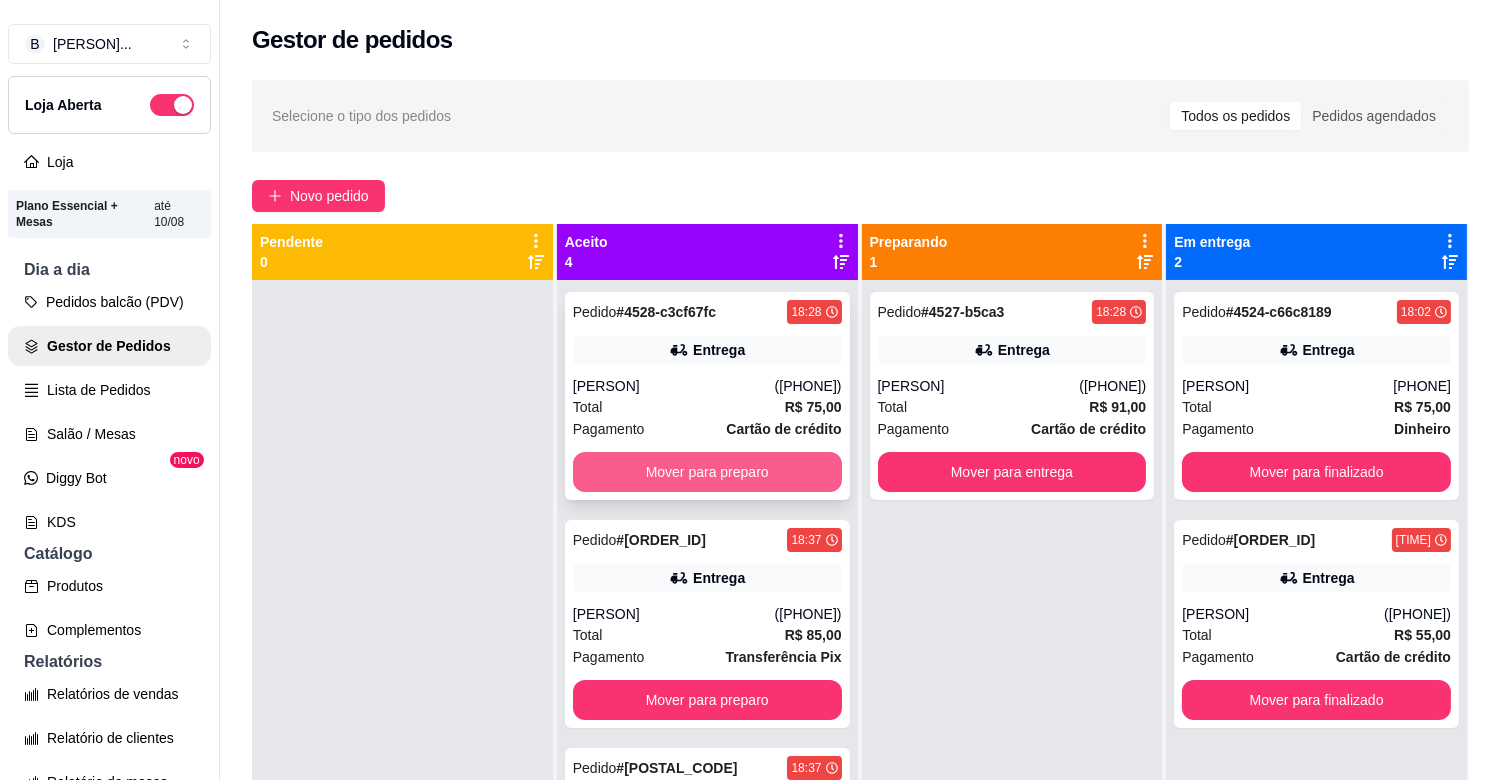 click on "Mover para preparo" at bounding box center (707, 472) 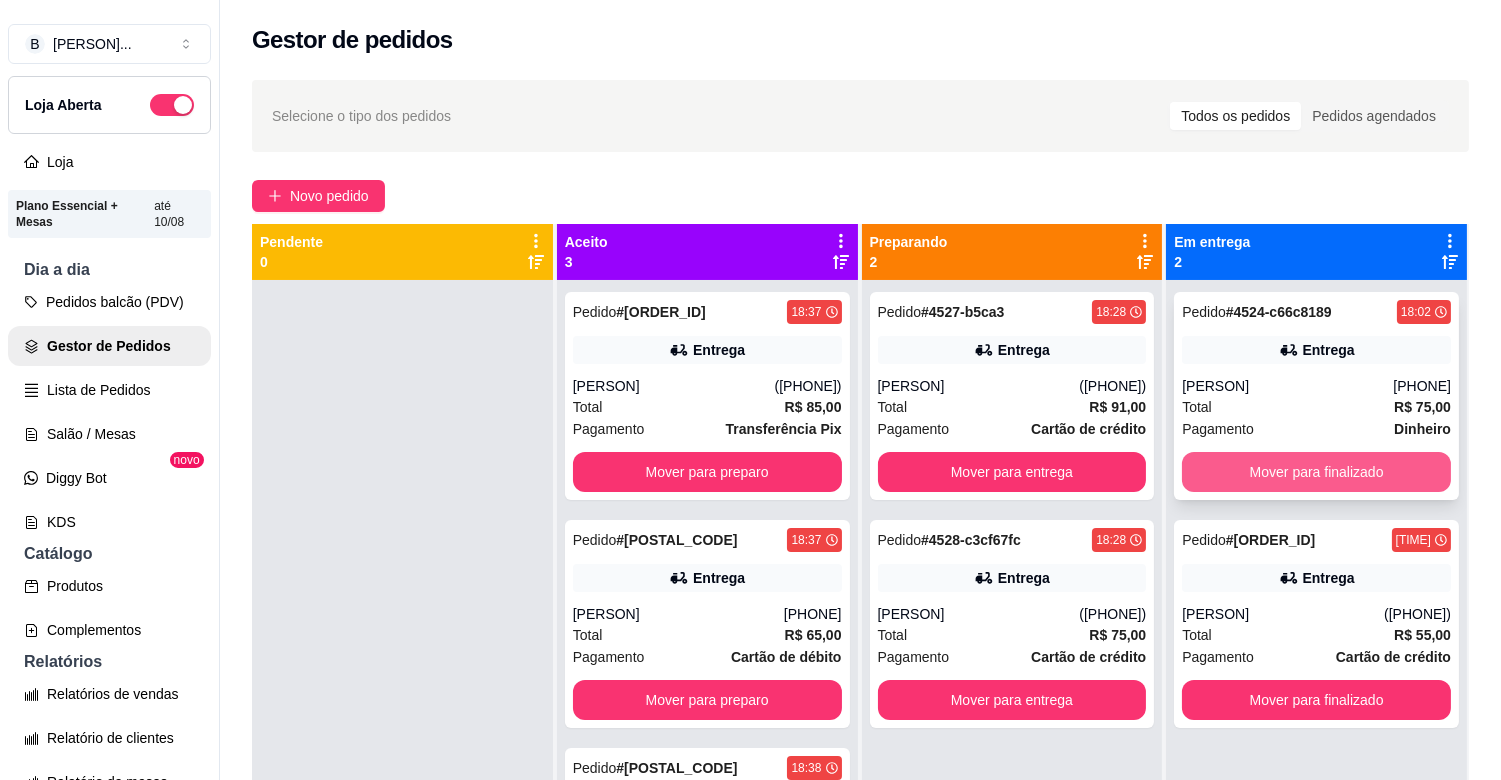 click on "Mover para finalizado" at bounding box center (1316, 472) 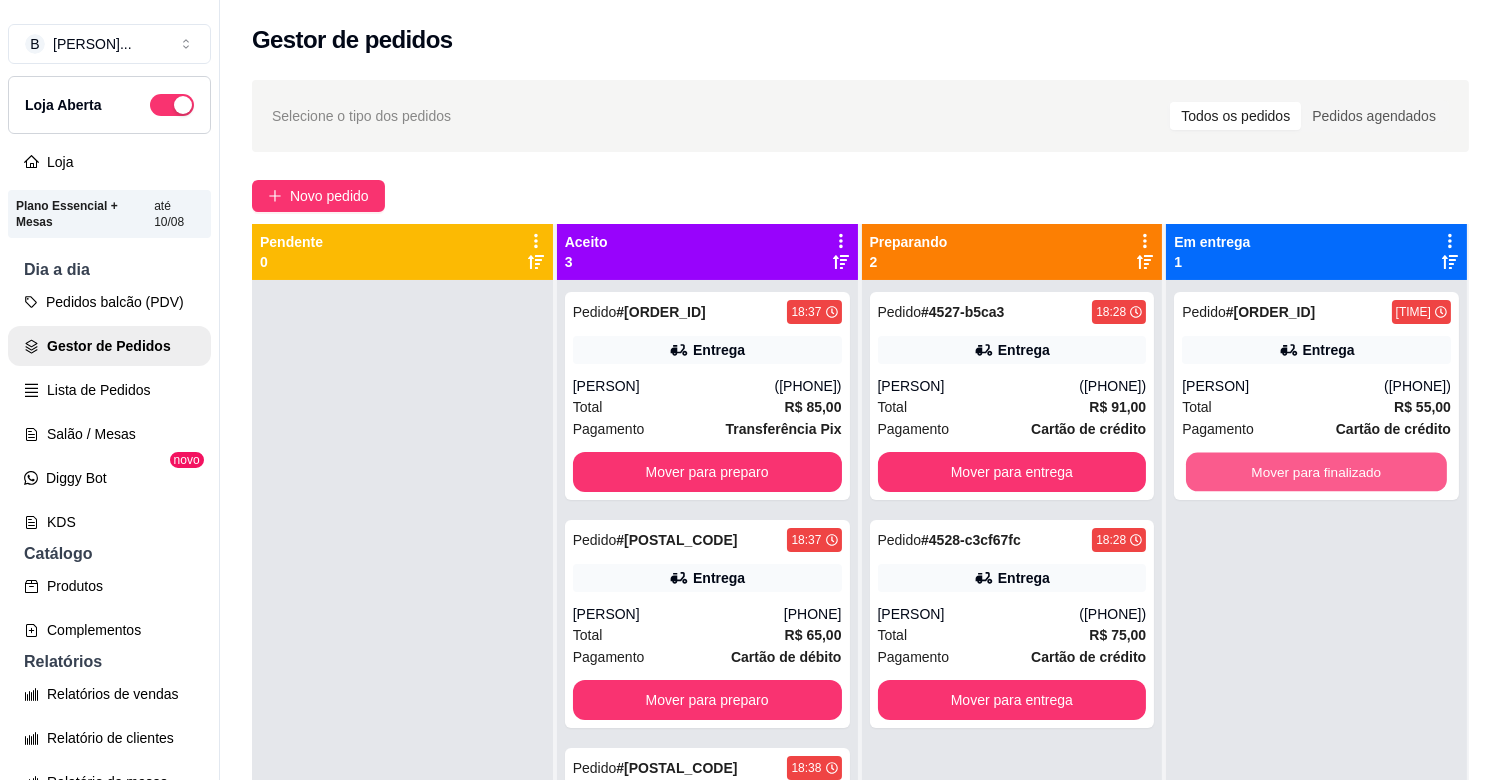 click on "Mover para finalizado" at bounding box center (1316, 472) 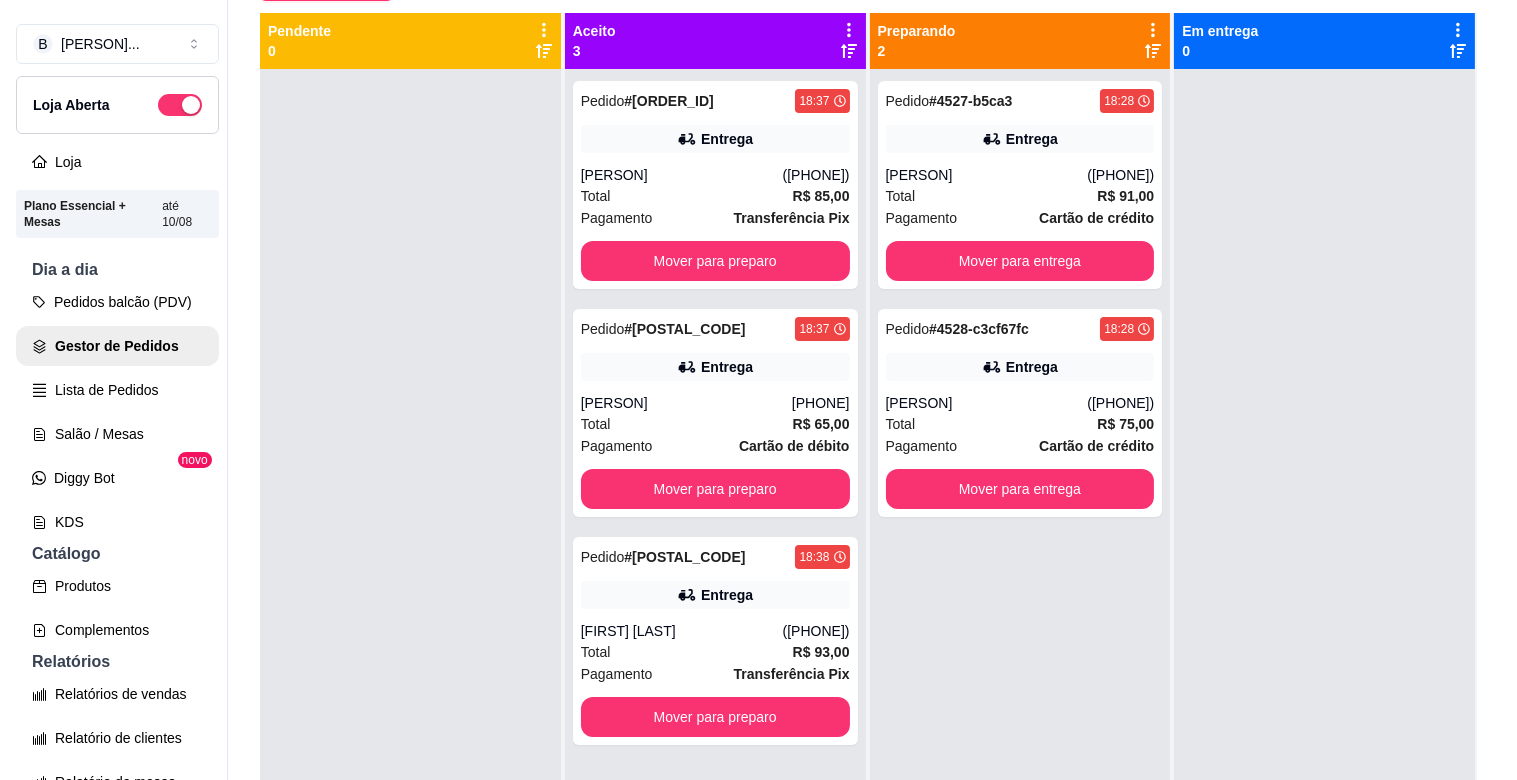 scroll, scrollTop: 206, scrollLeft: 0, axis: vertical 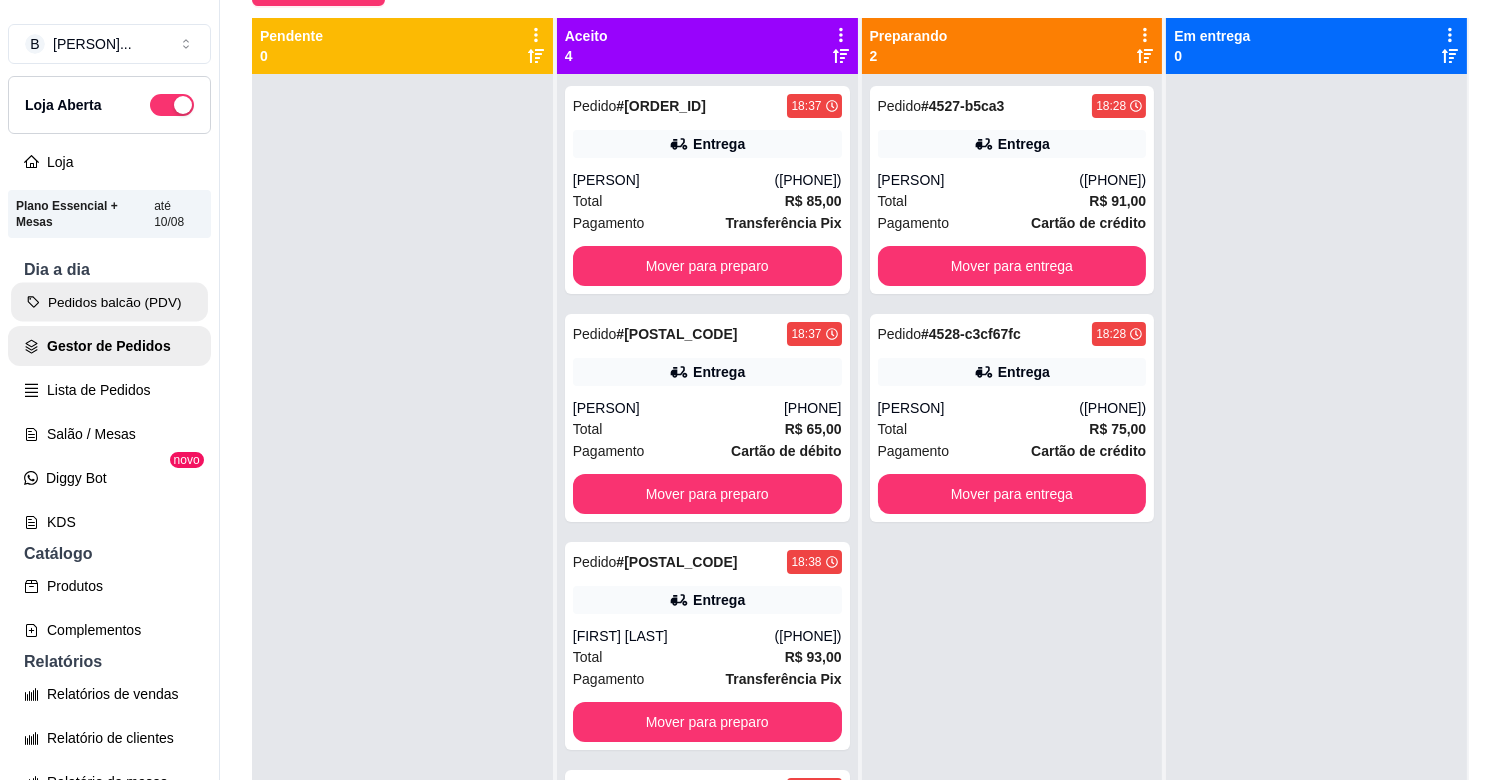 click on "Pedidos balcão (PDV)" at bounding box center (109, 302) 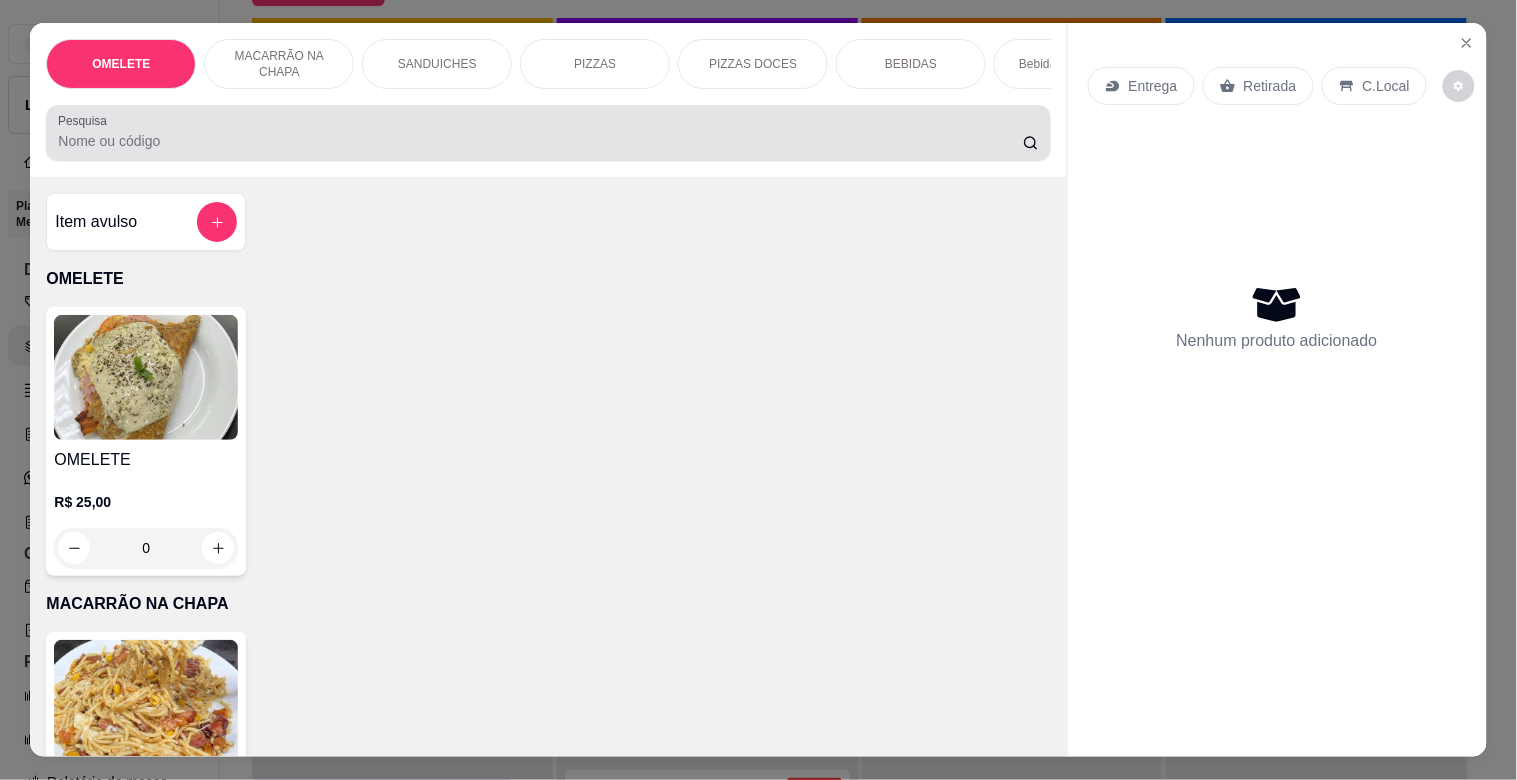 click on "Pesquisa" at bounding box center (540, 141) 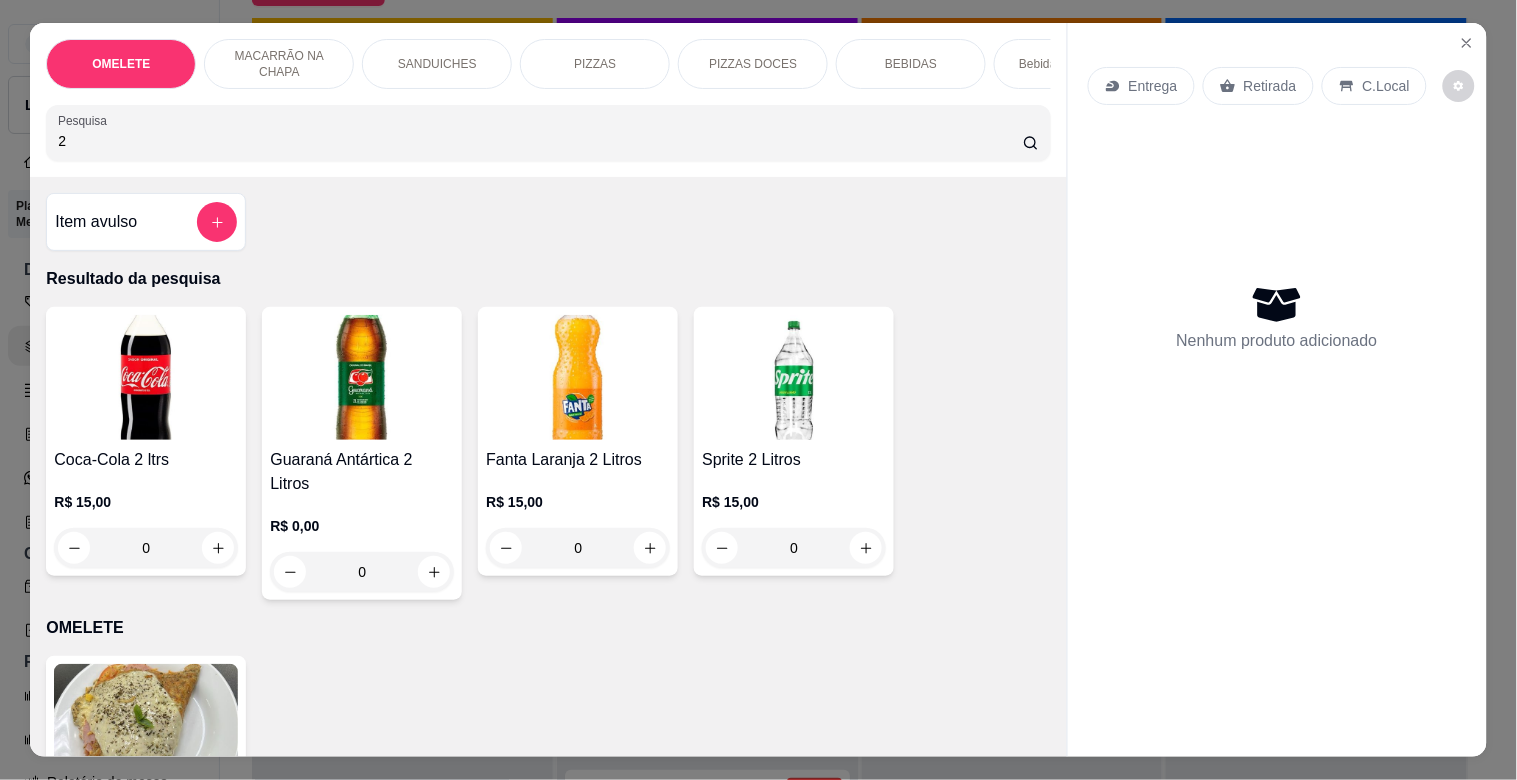 type on "2" 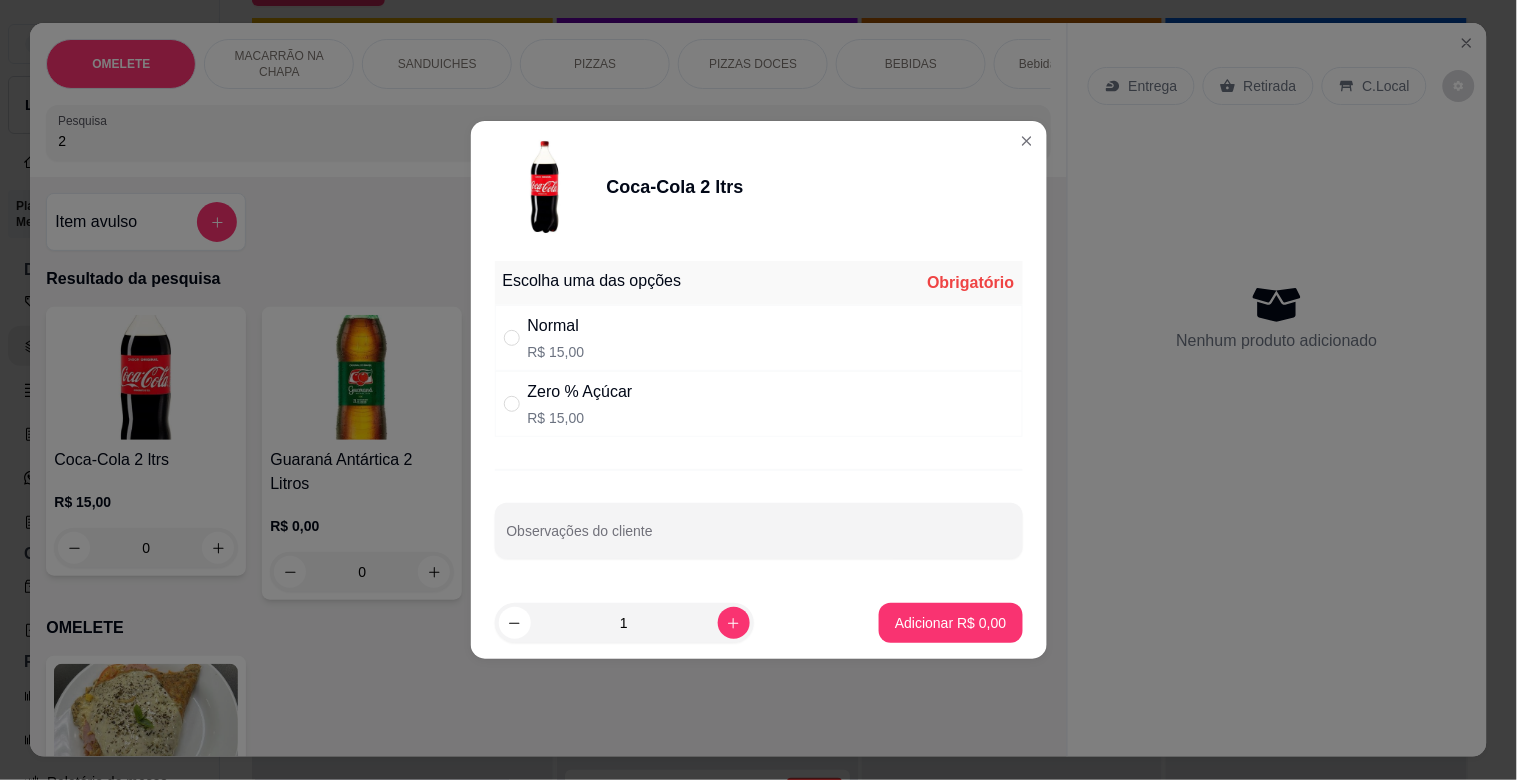 click on "Normal  R$ 15,00" at bounding box center (759, 338) 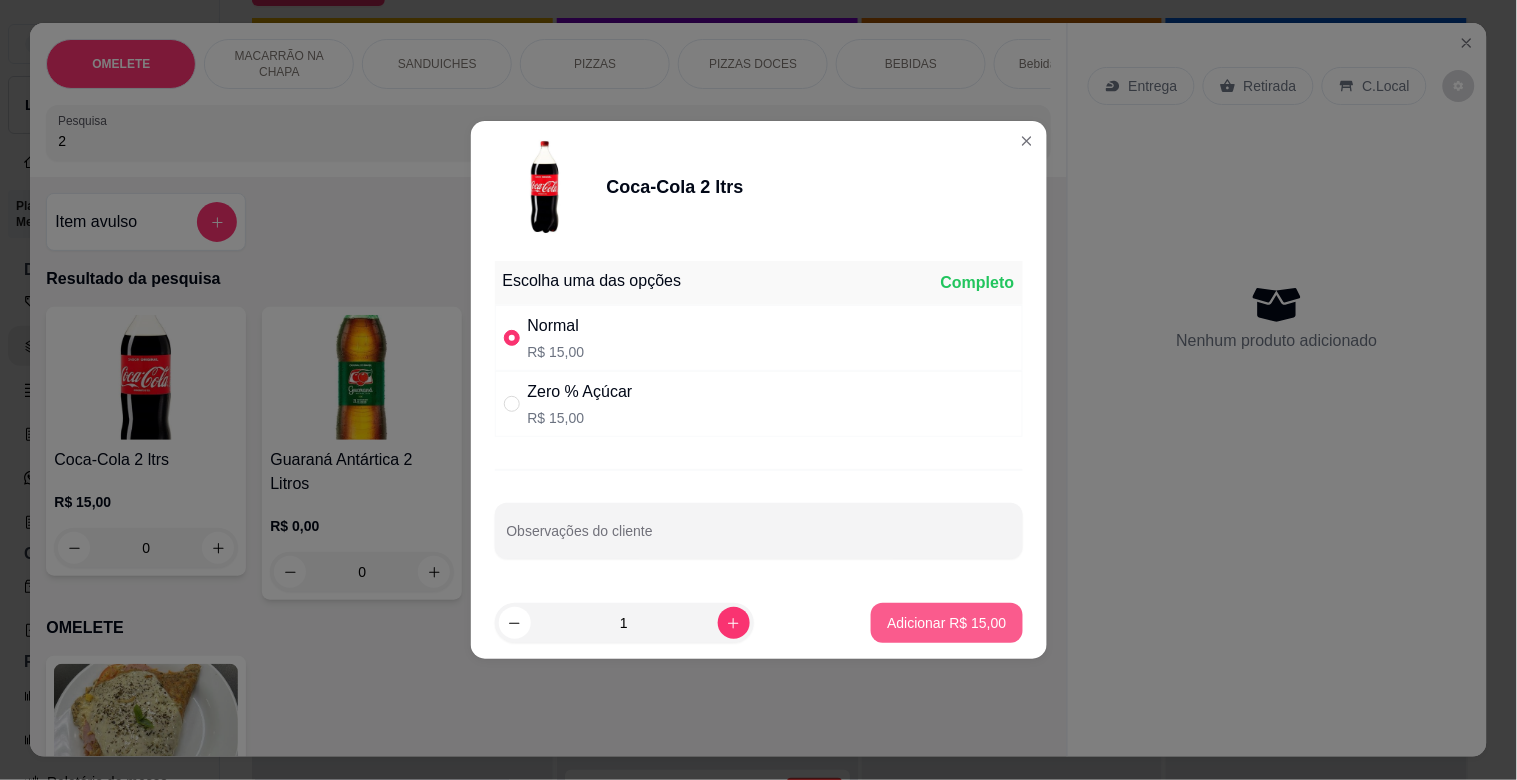 click on "Adicionar   R$ 15,00" at bounding box center [946, 623] 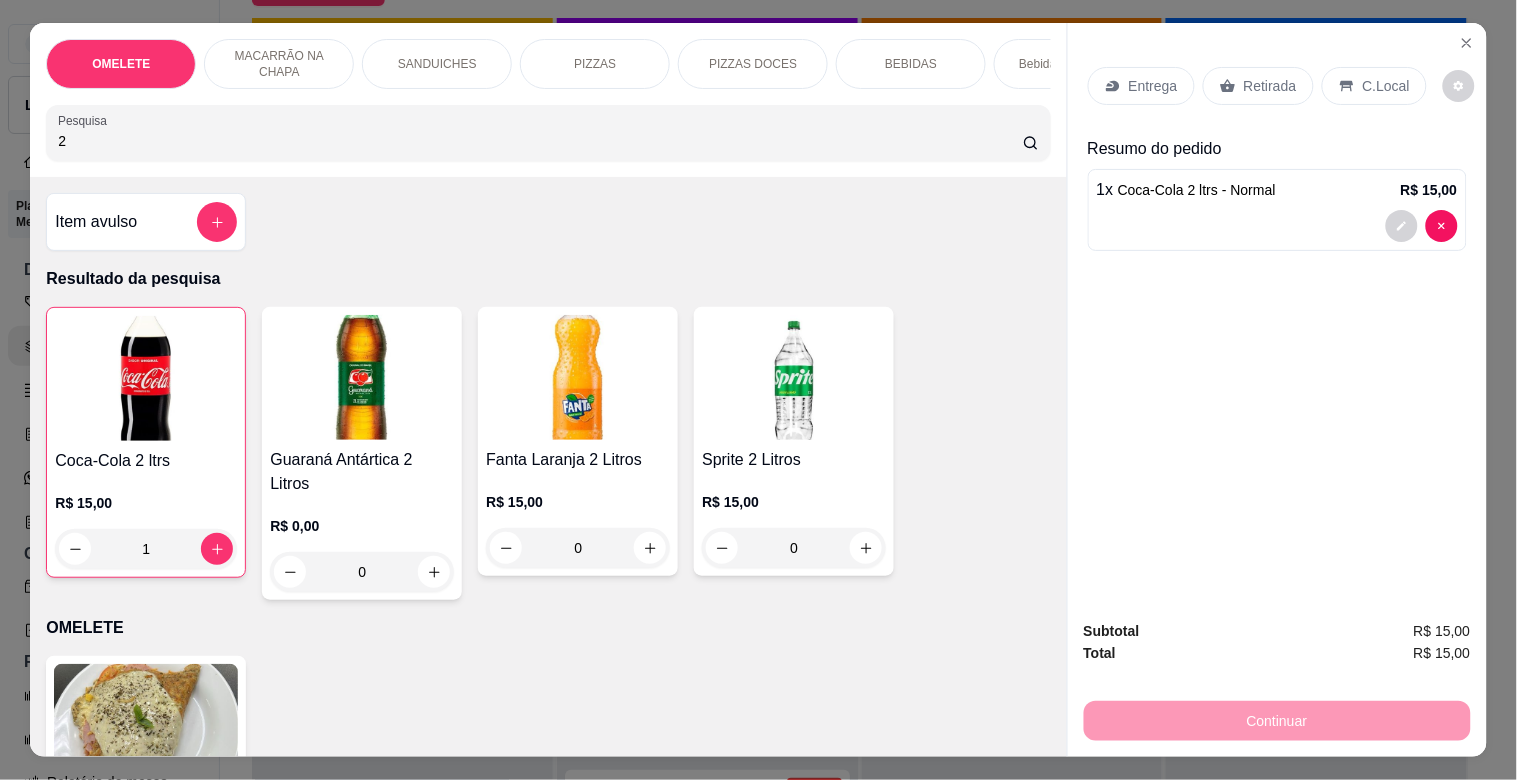 click on "Retirada" at bounding box center [1270, 86] 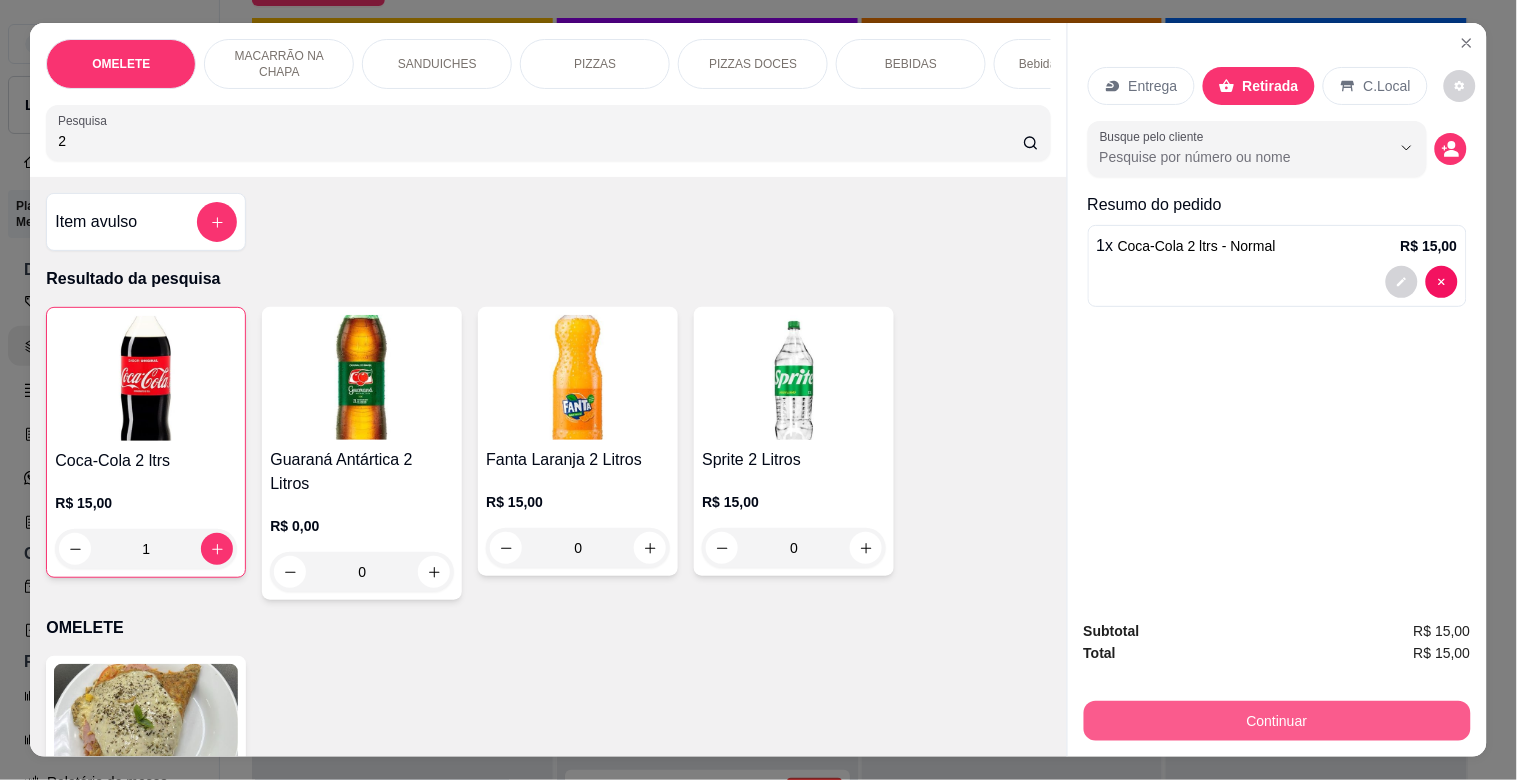 click on "Continuar" at bounding box center [1277, 721] 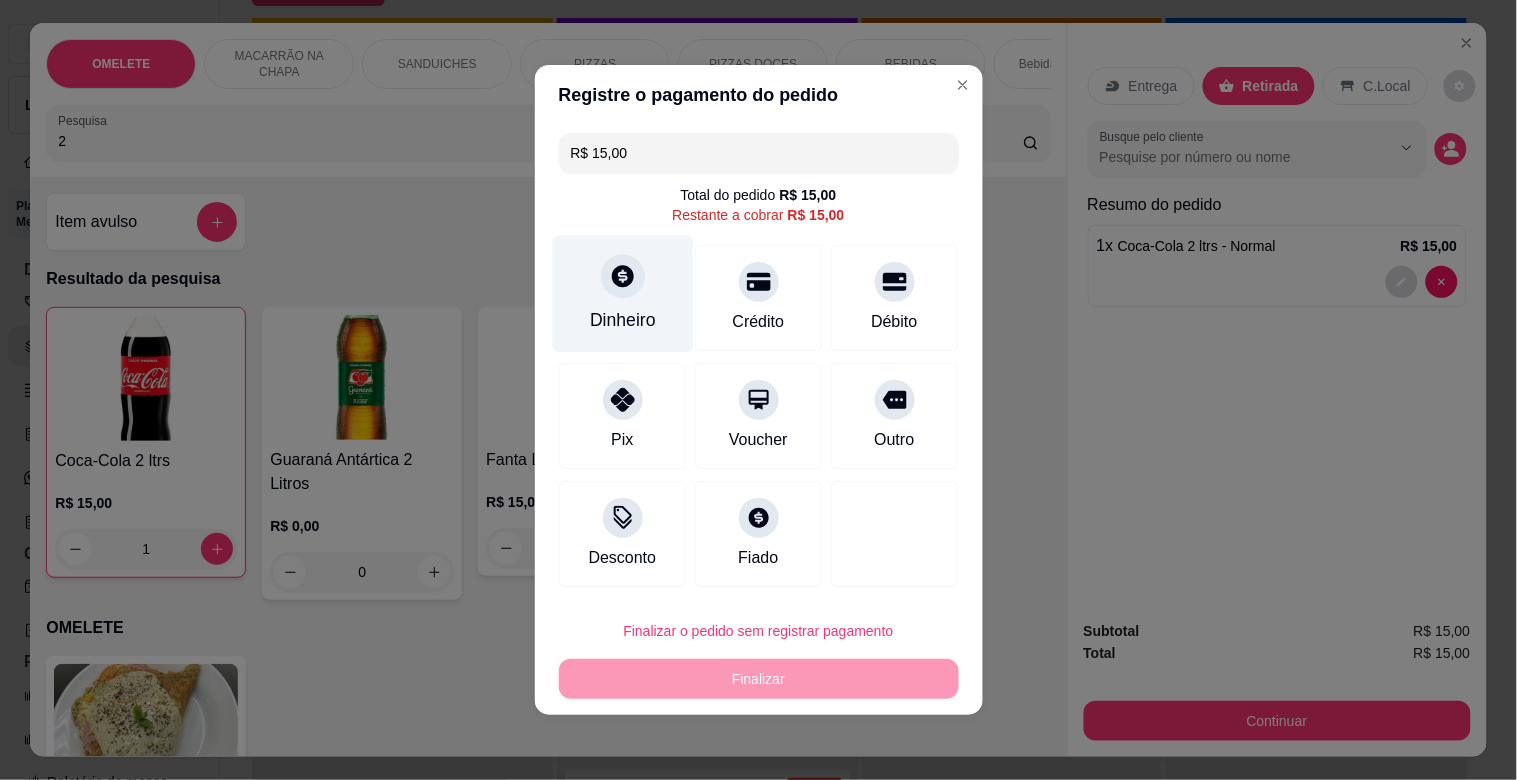 click on "Dinheiro" at bounding box center [622, 294] 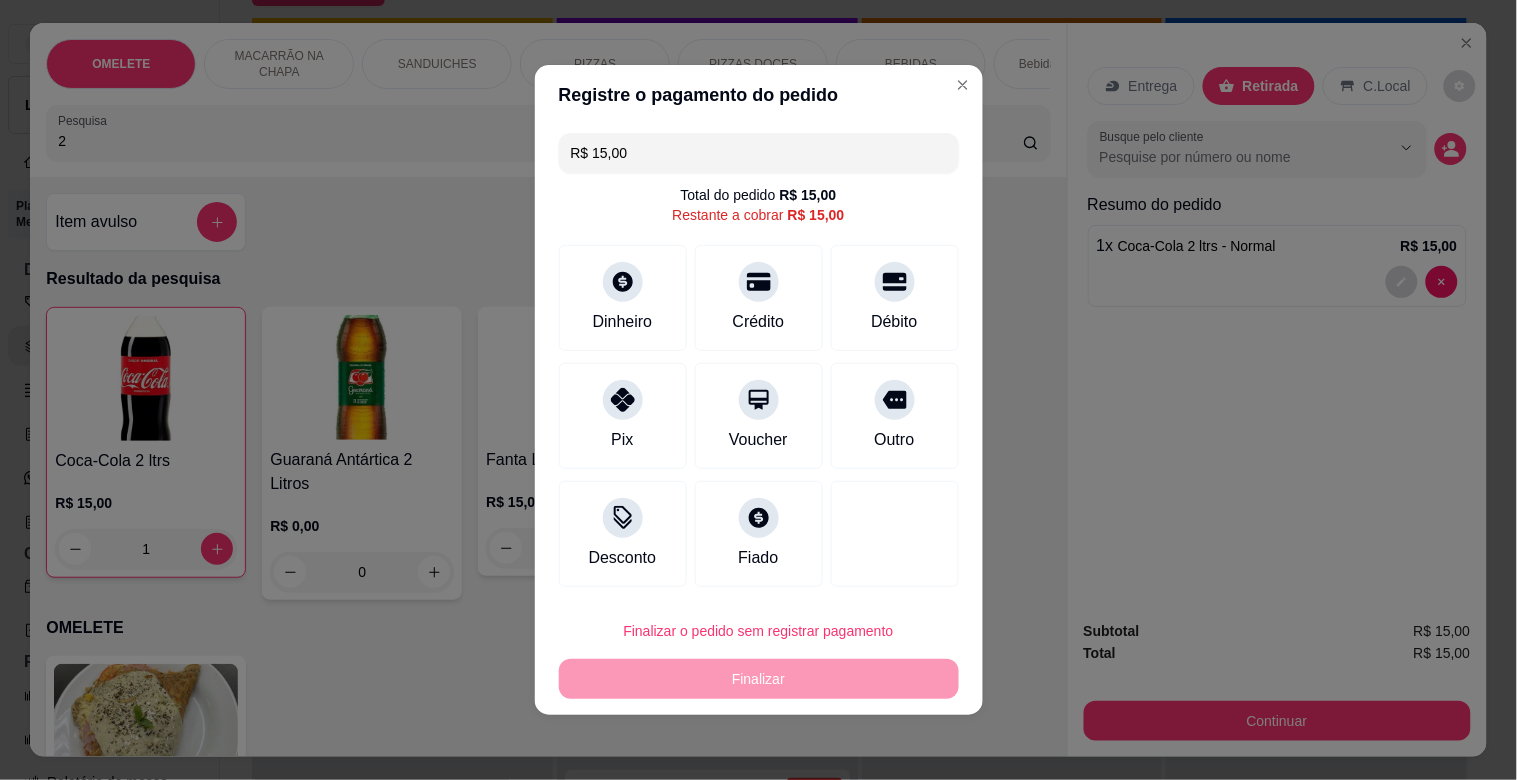 click on "0,00" at bounding box center [758, 371] 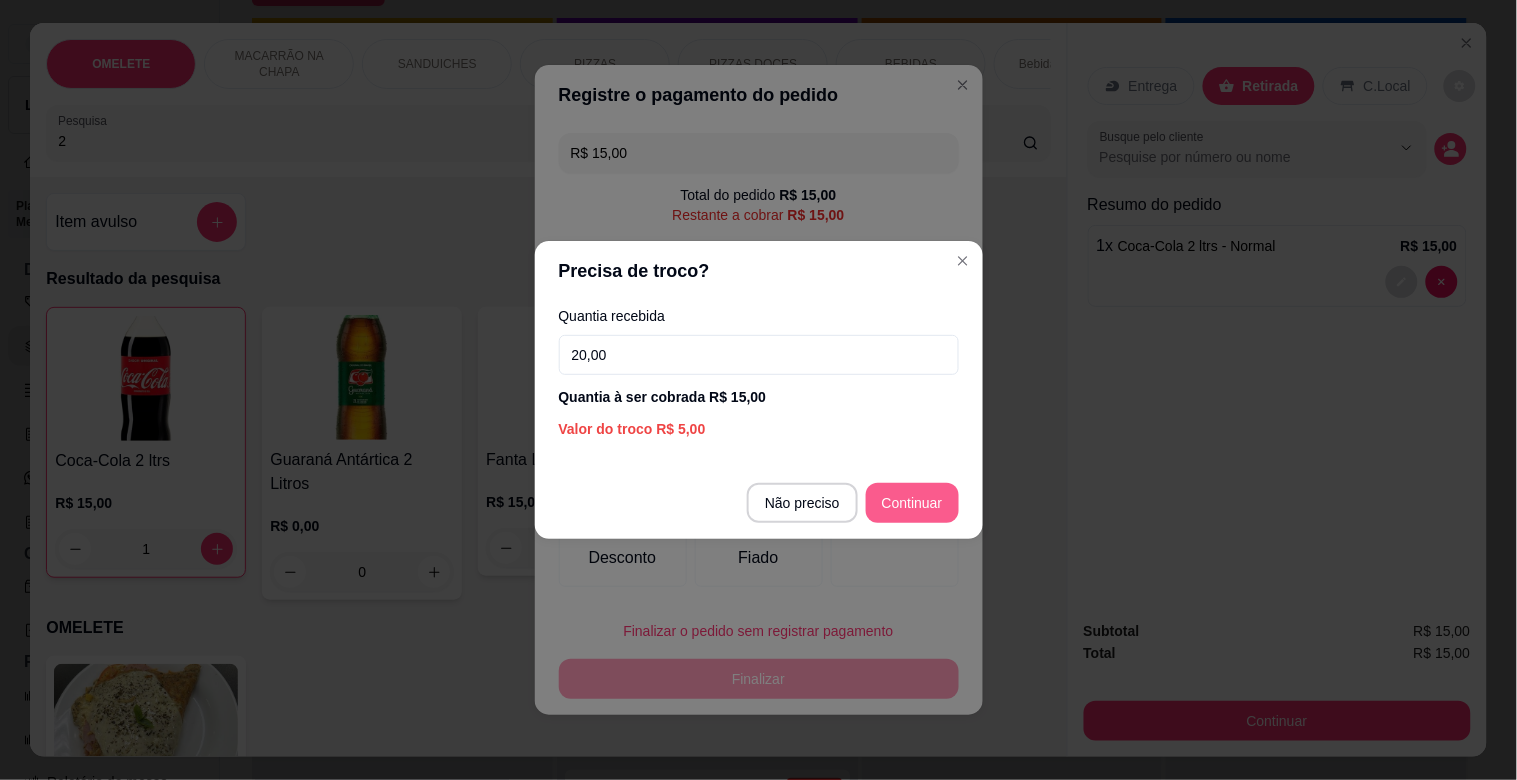 type on "20,00" 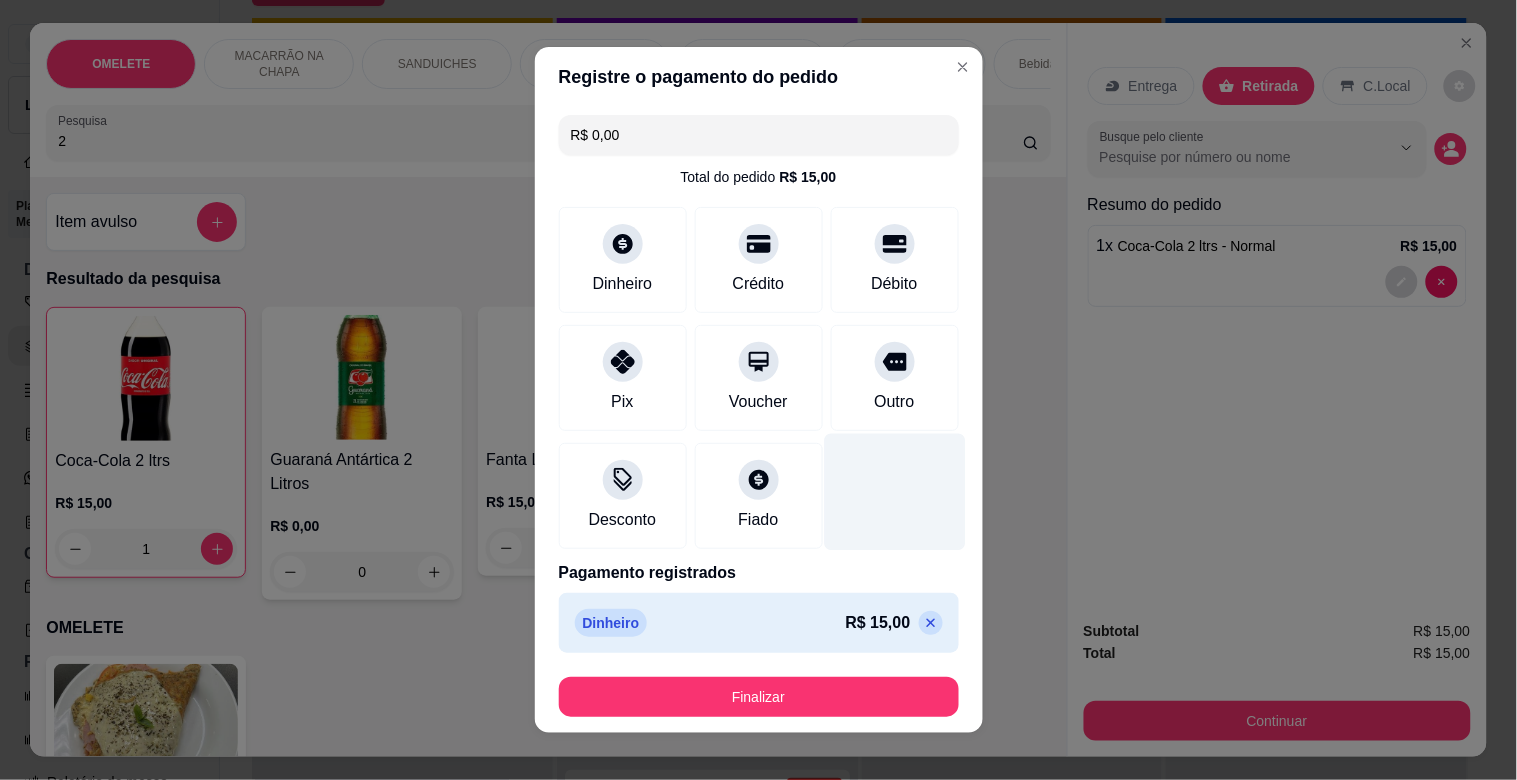 type on "R$ 0,00" 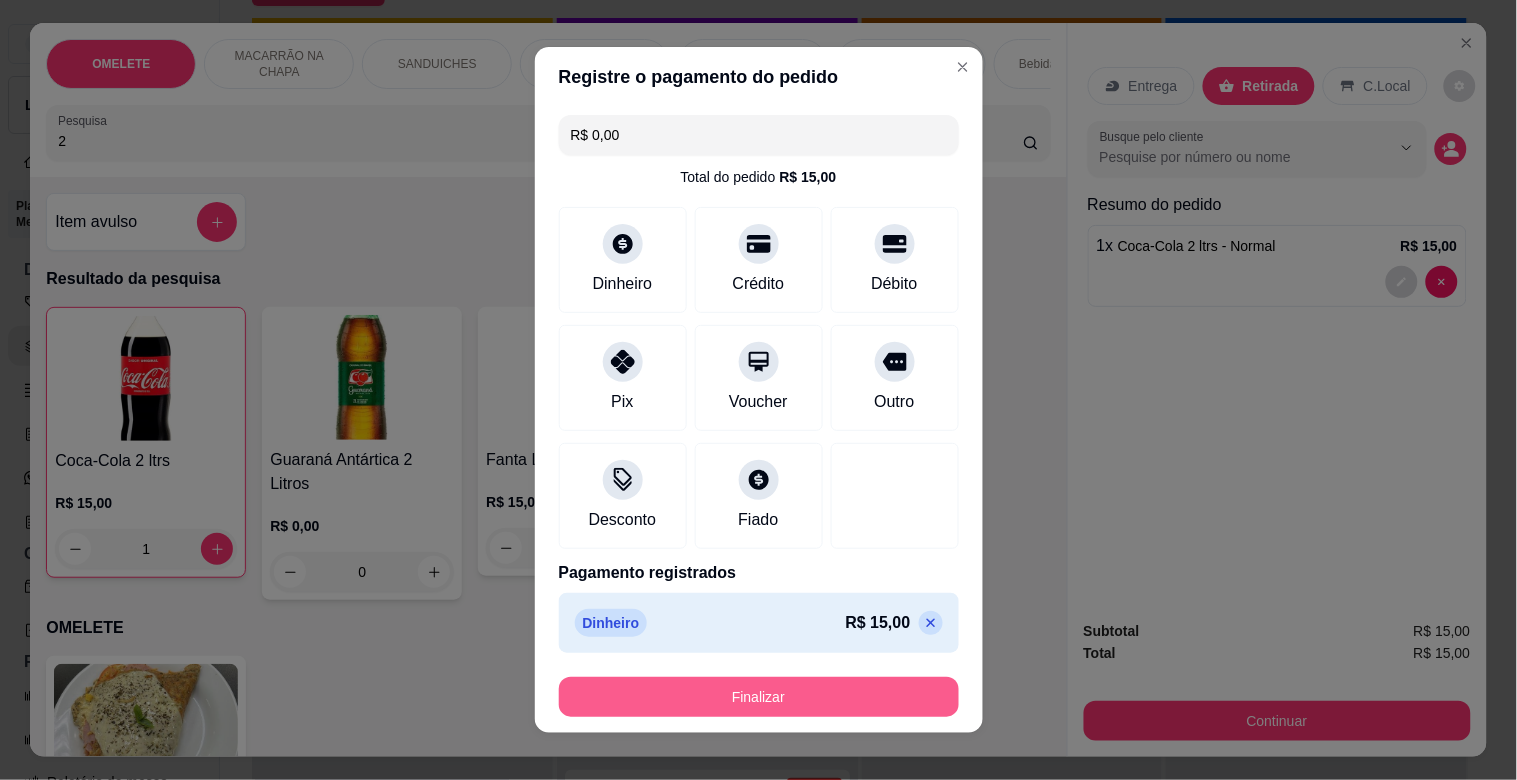 click on "Finalizar" at bounding box center [759, 697] 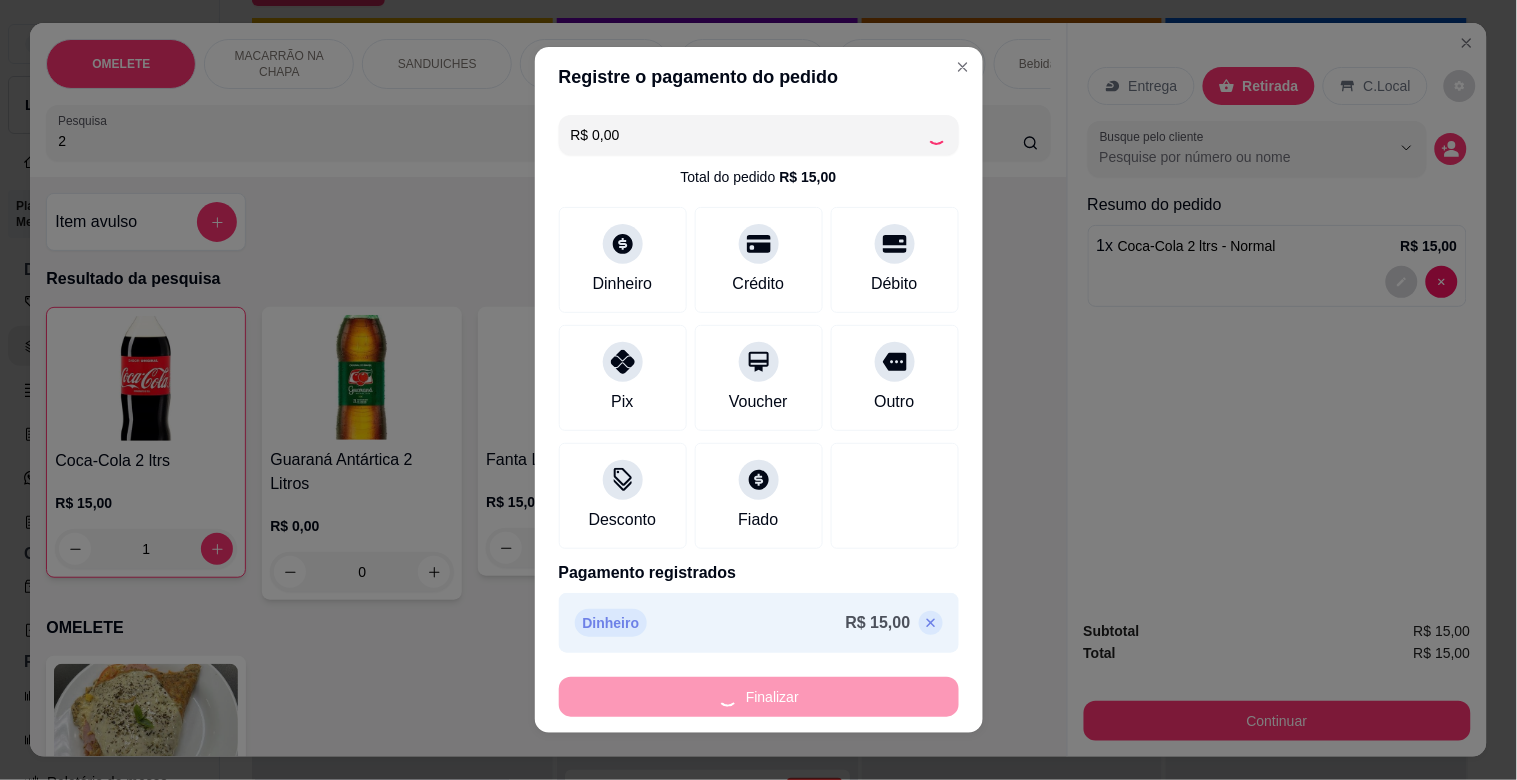 type on "0" 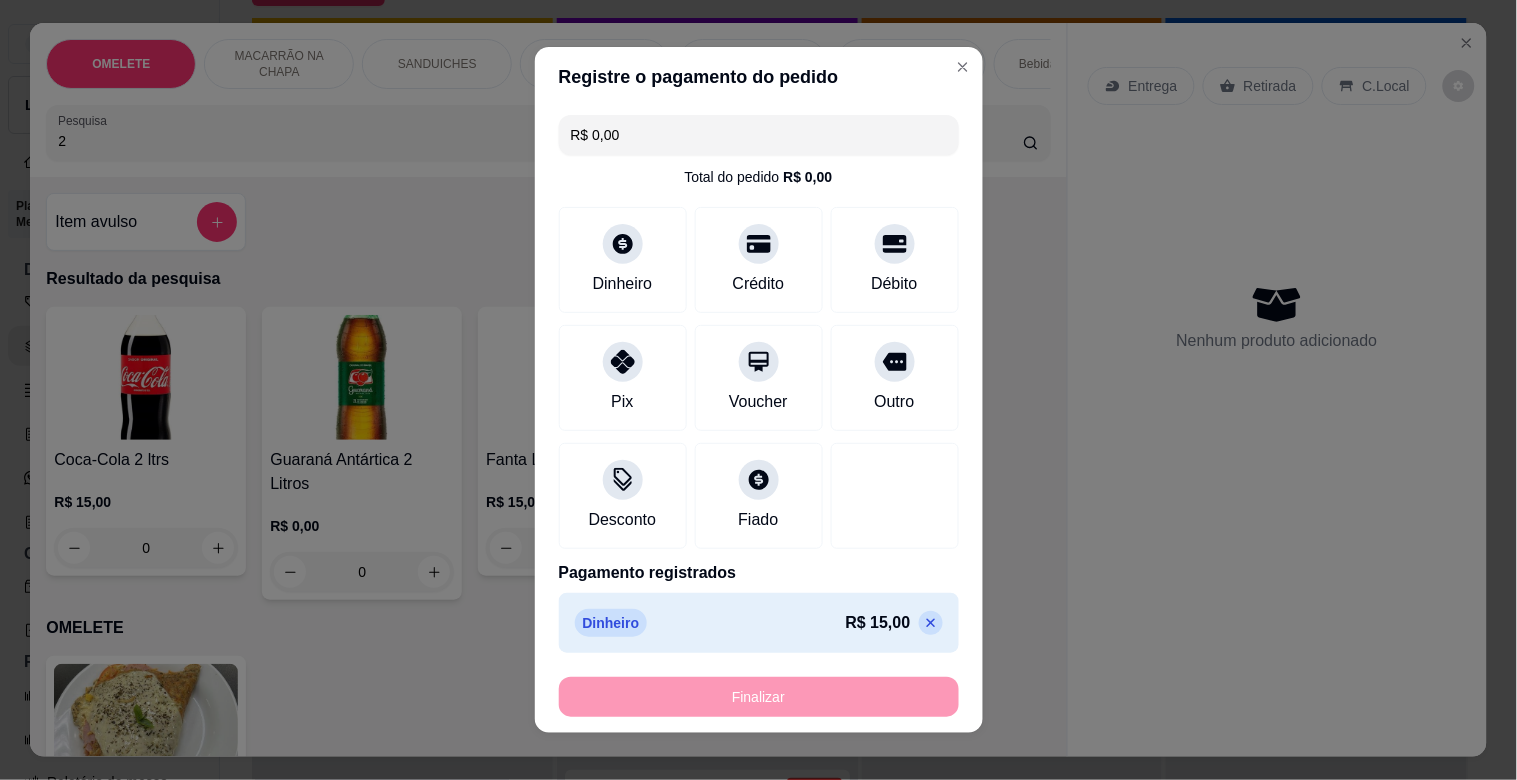 type on "-R$ 15,00" 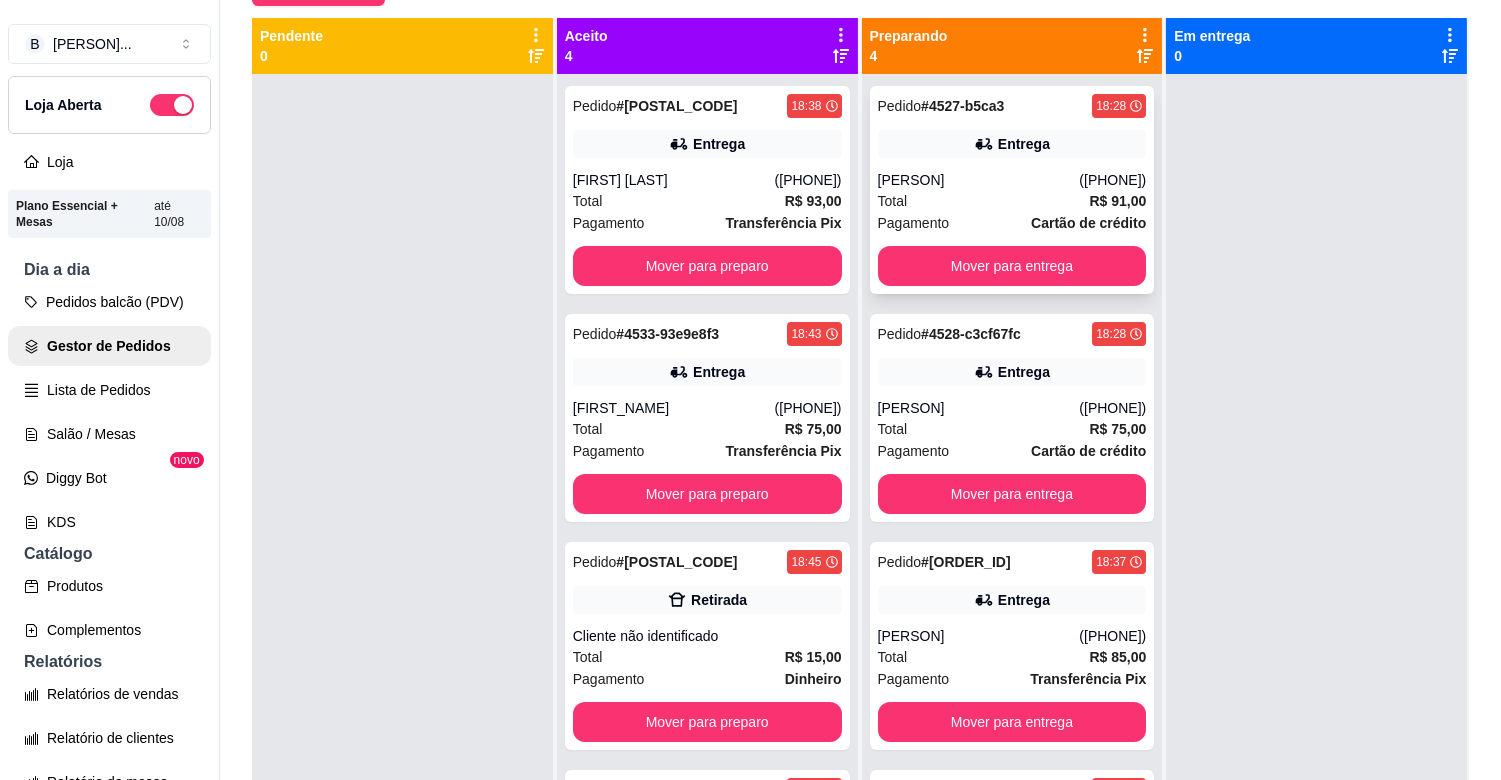 click on "Cartão de crédito" at bounding box center [1088, 223] 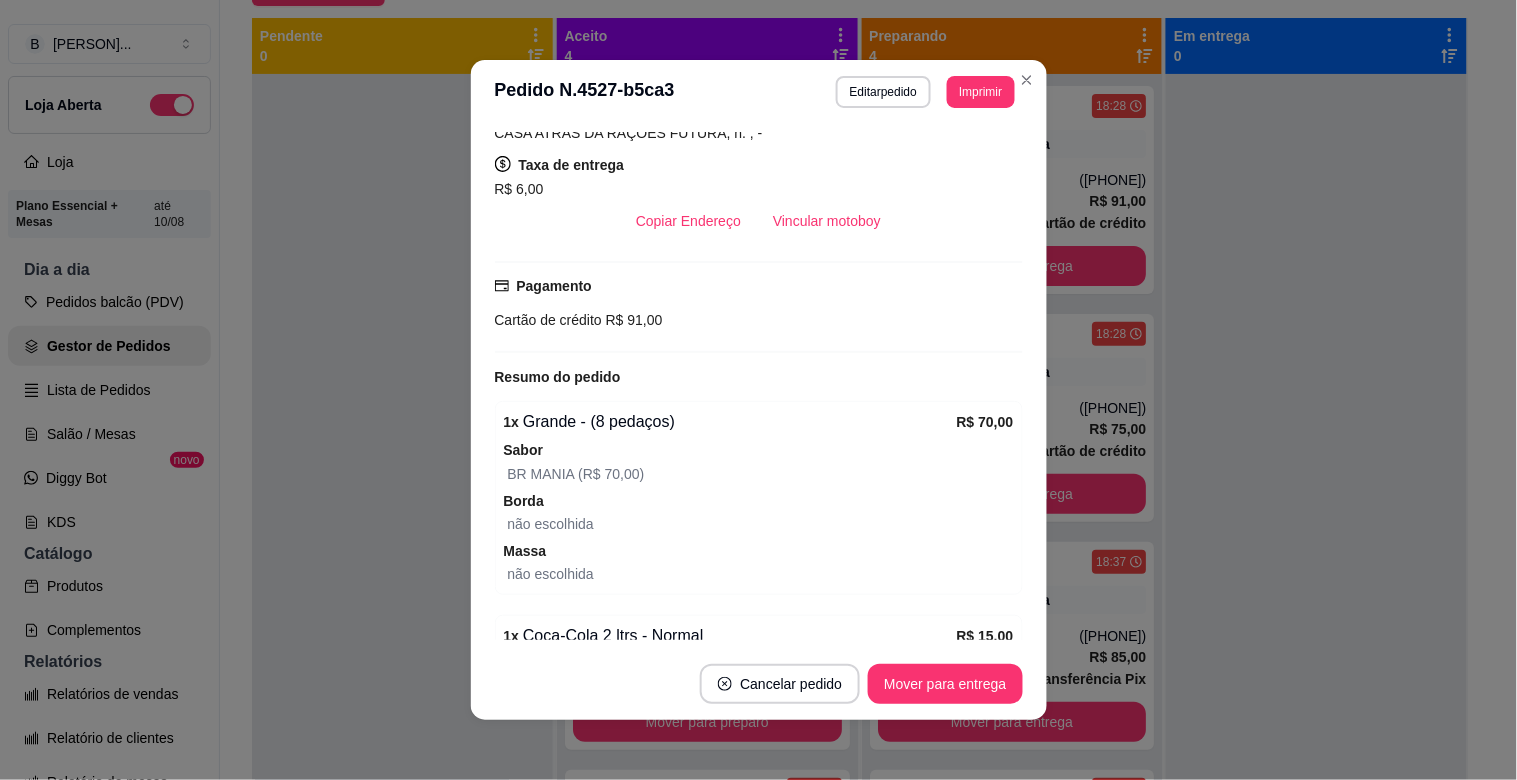 scroll, scrollTop: 425, scrollLeft: 0, axis: vertical 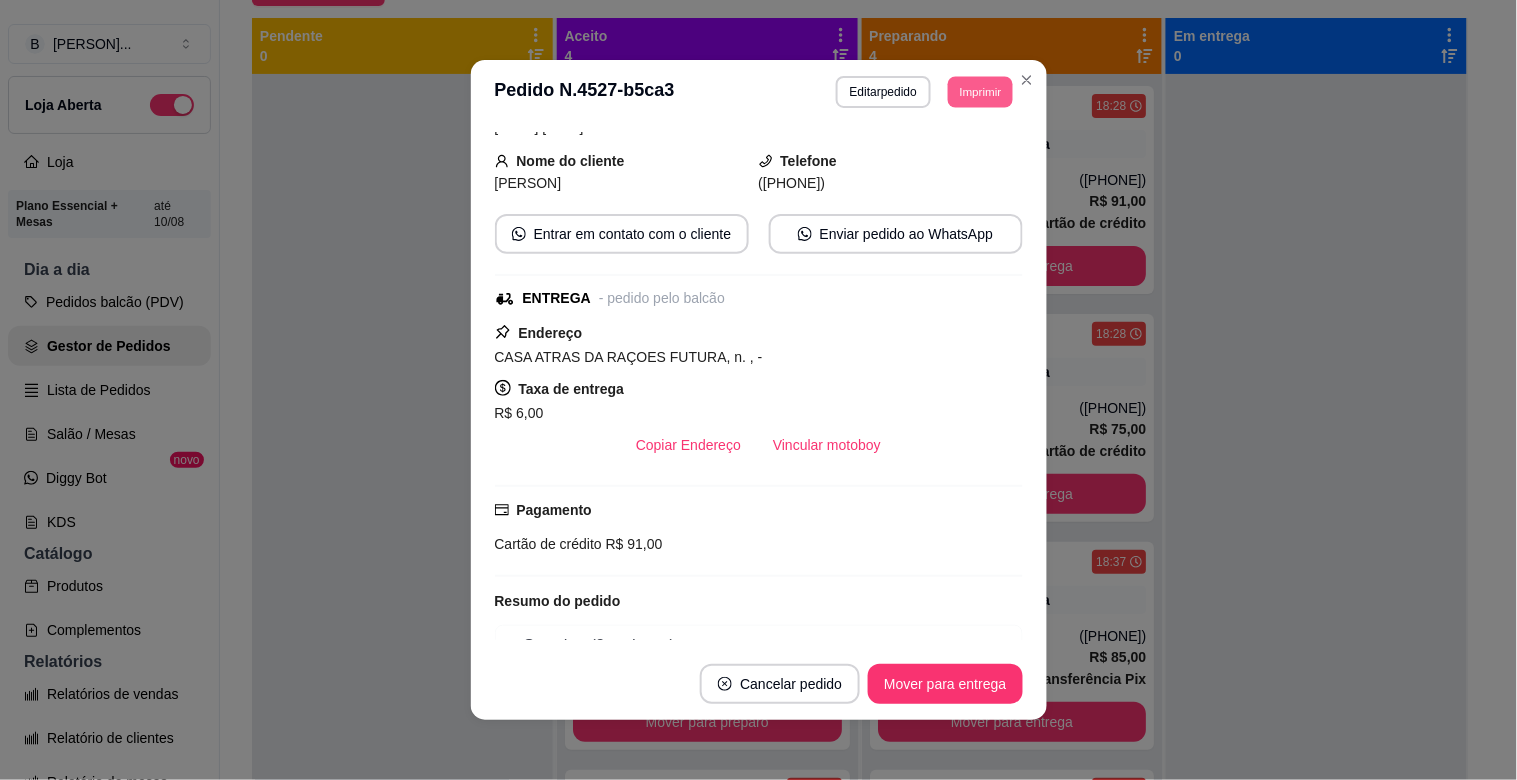 click on "Imprimir" at bounding box center [980, 91] 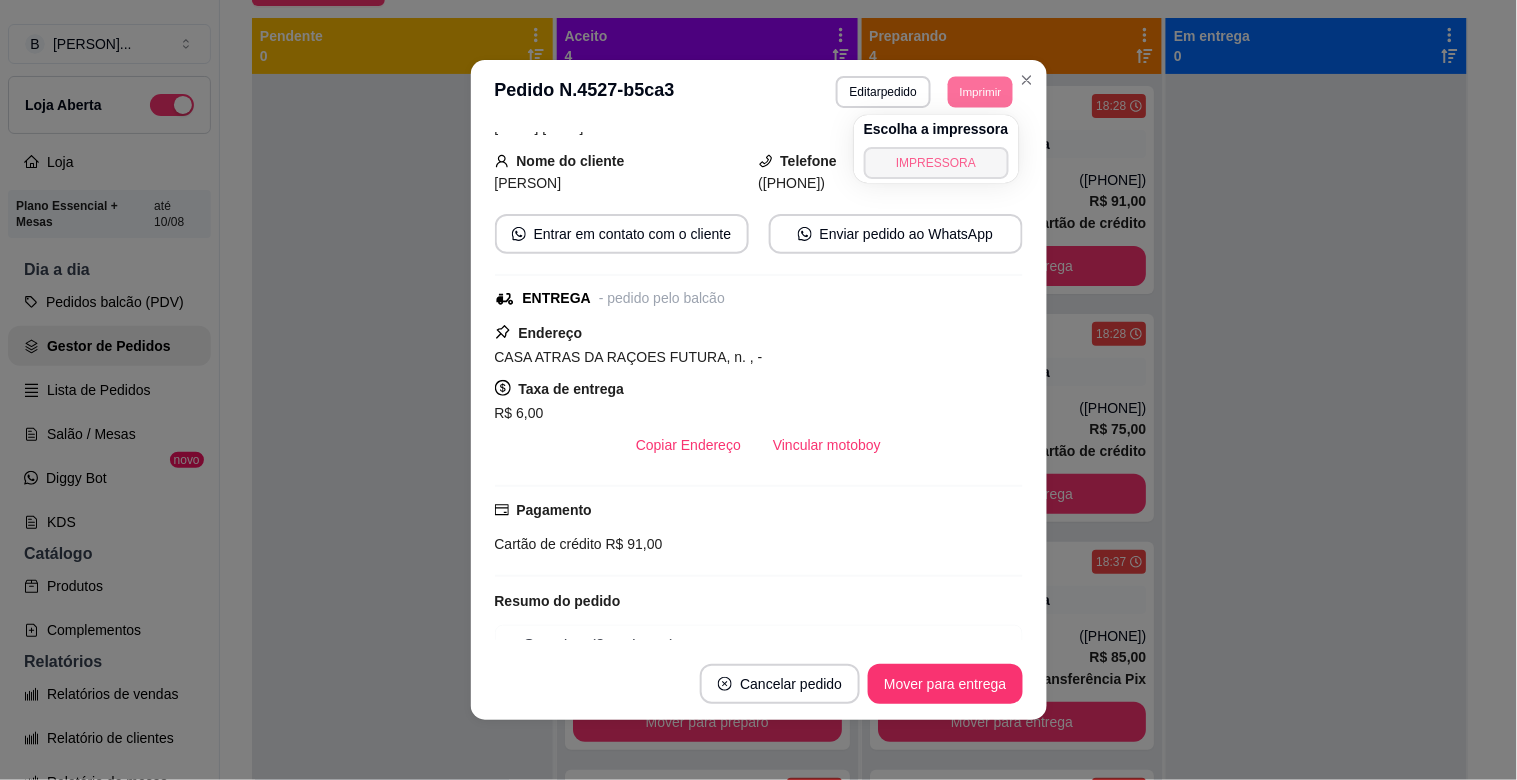 click on "IMPRESSORA" at bounding box center [936, 163] 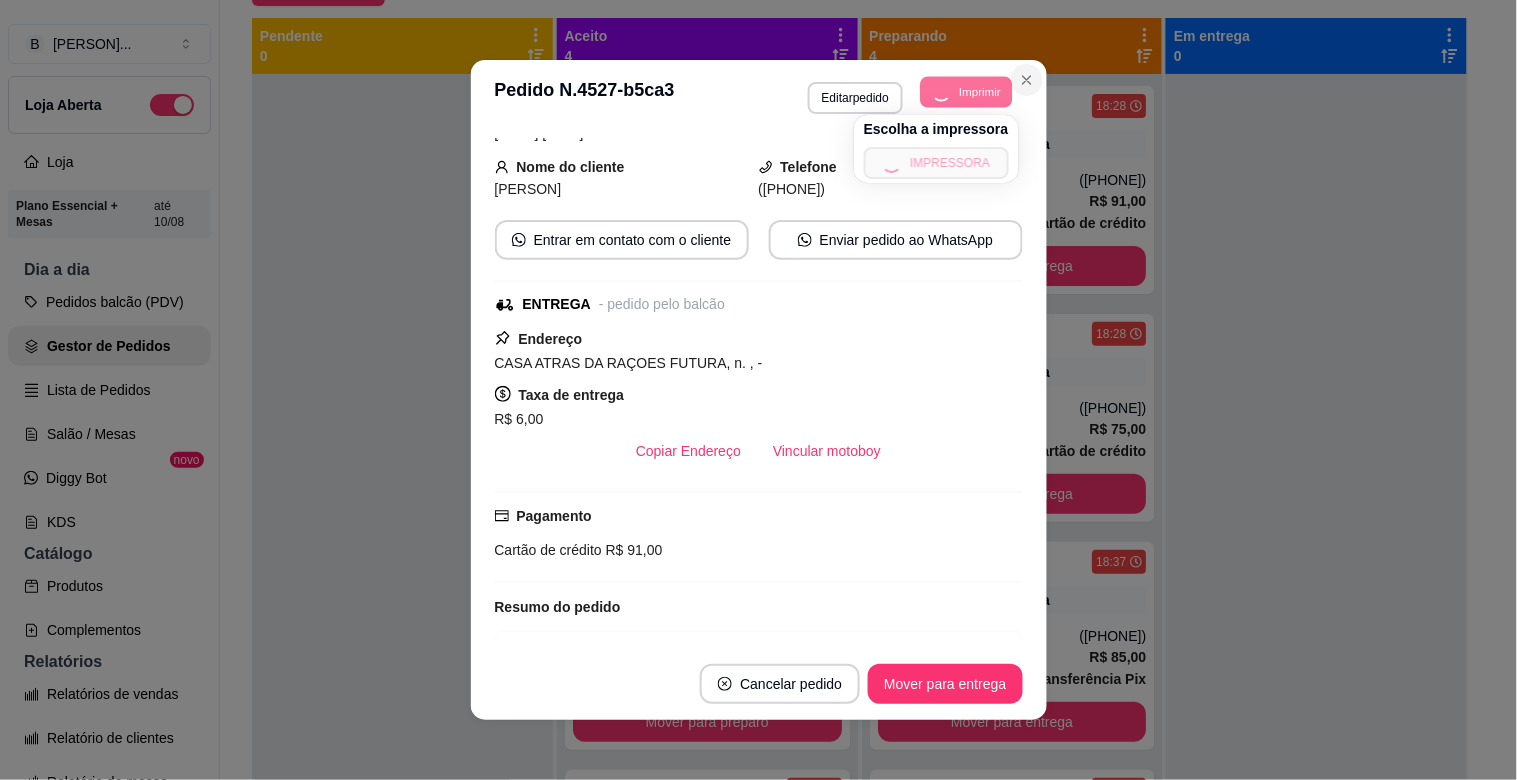 click 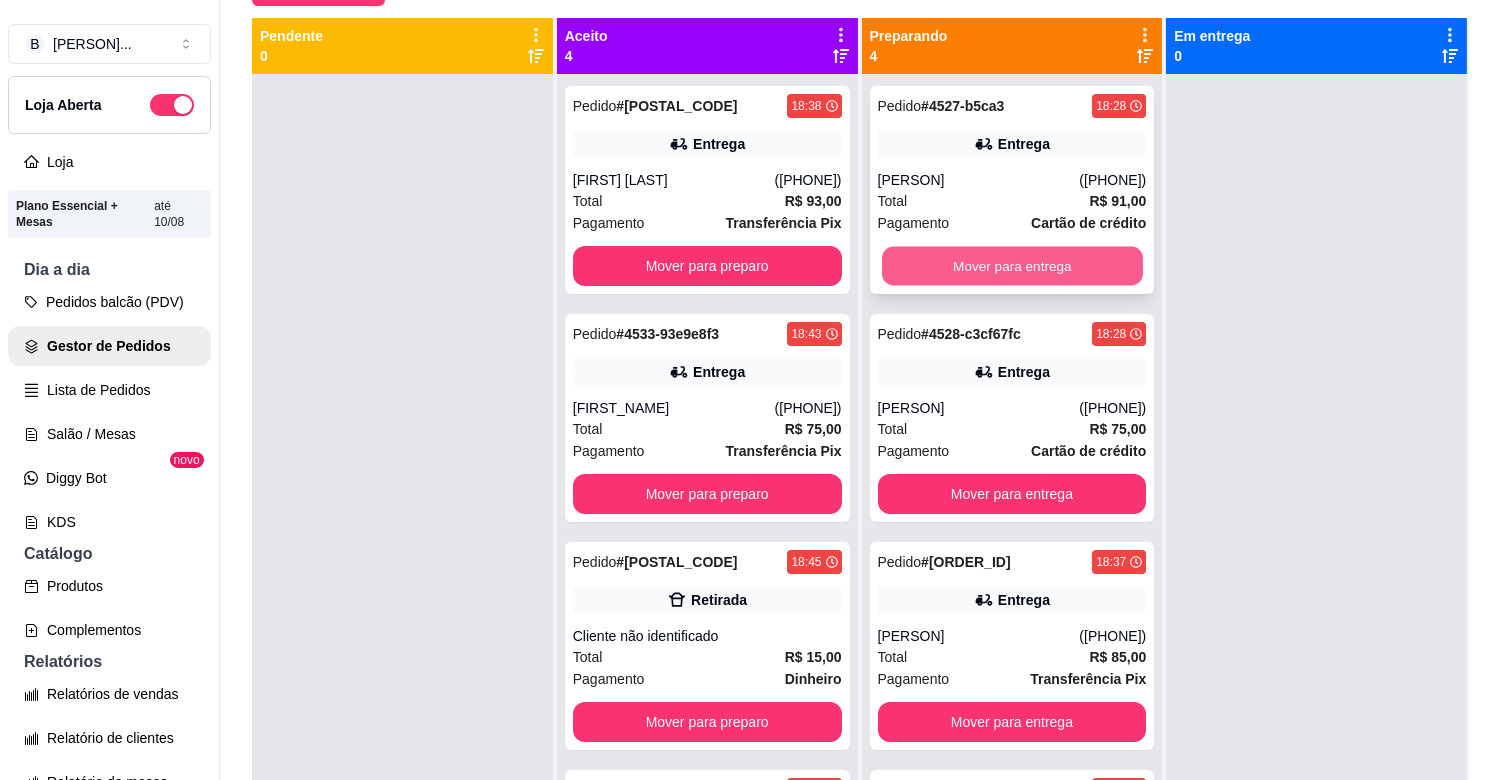 click on "Mover para entrega" at bounding box center [1012, 266] 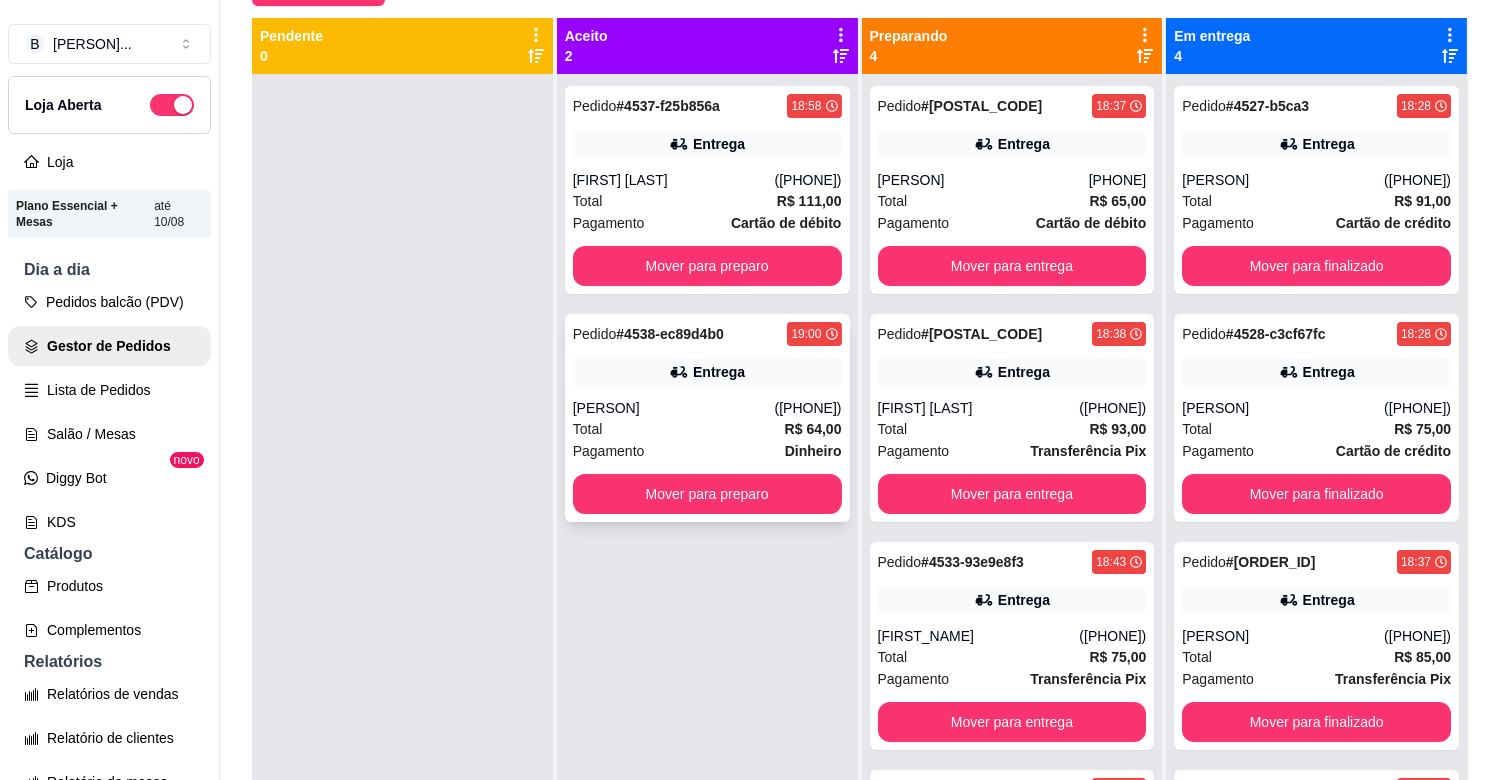click on "Total R$ 64,00" at bounding box center (707, 429) 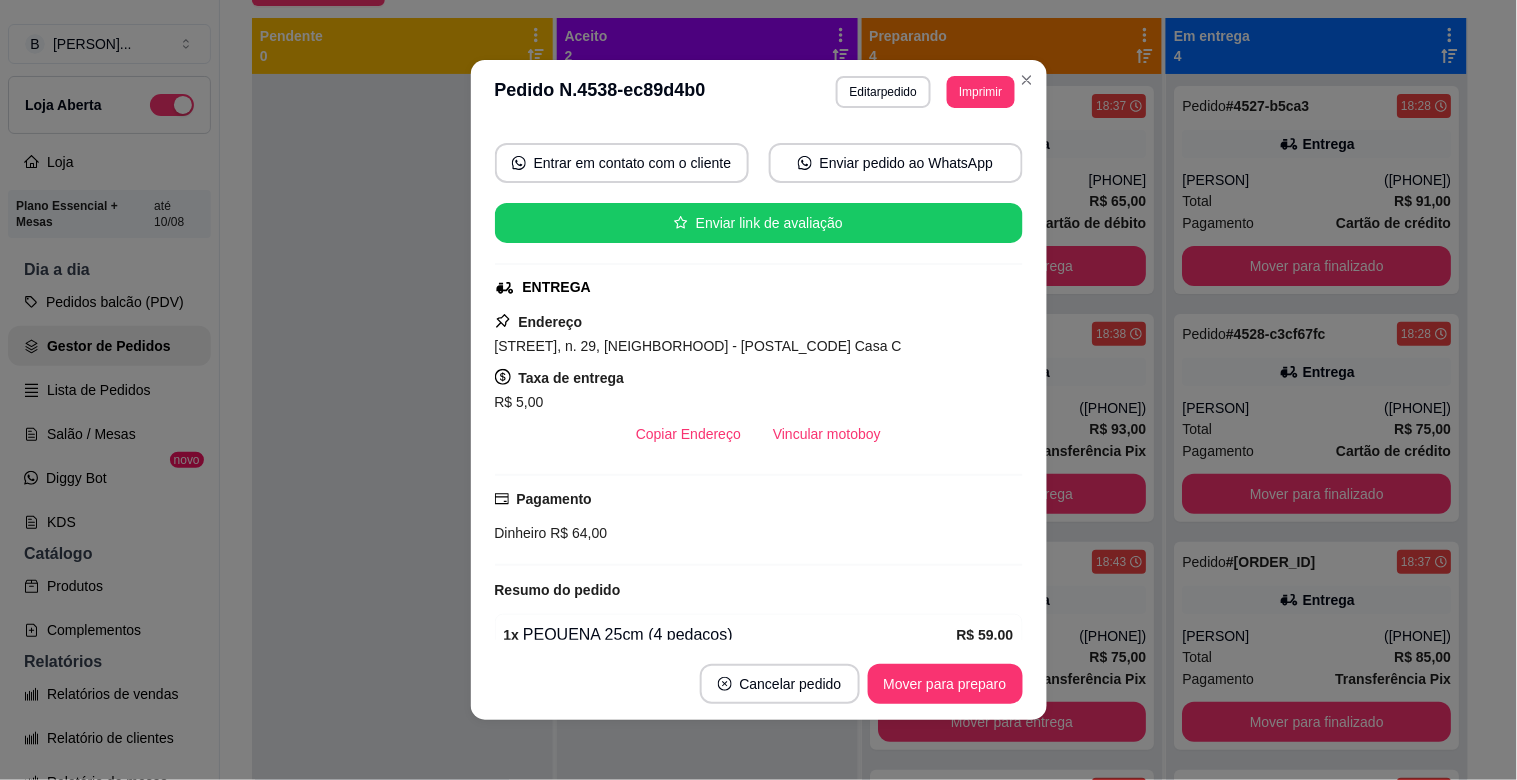 scroll, scrollTop: 120, scrollLeft: 0, axis: vertical 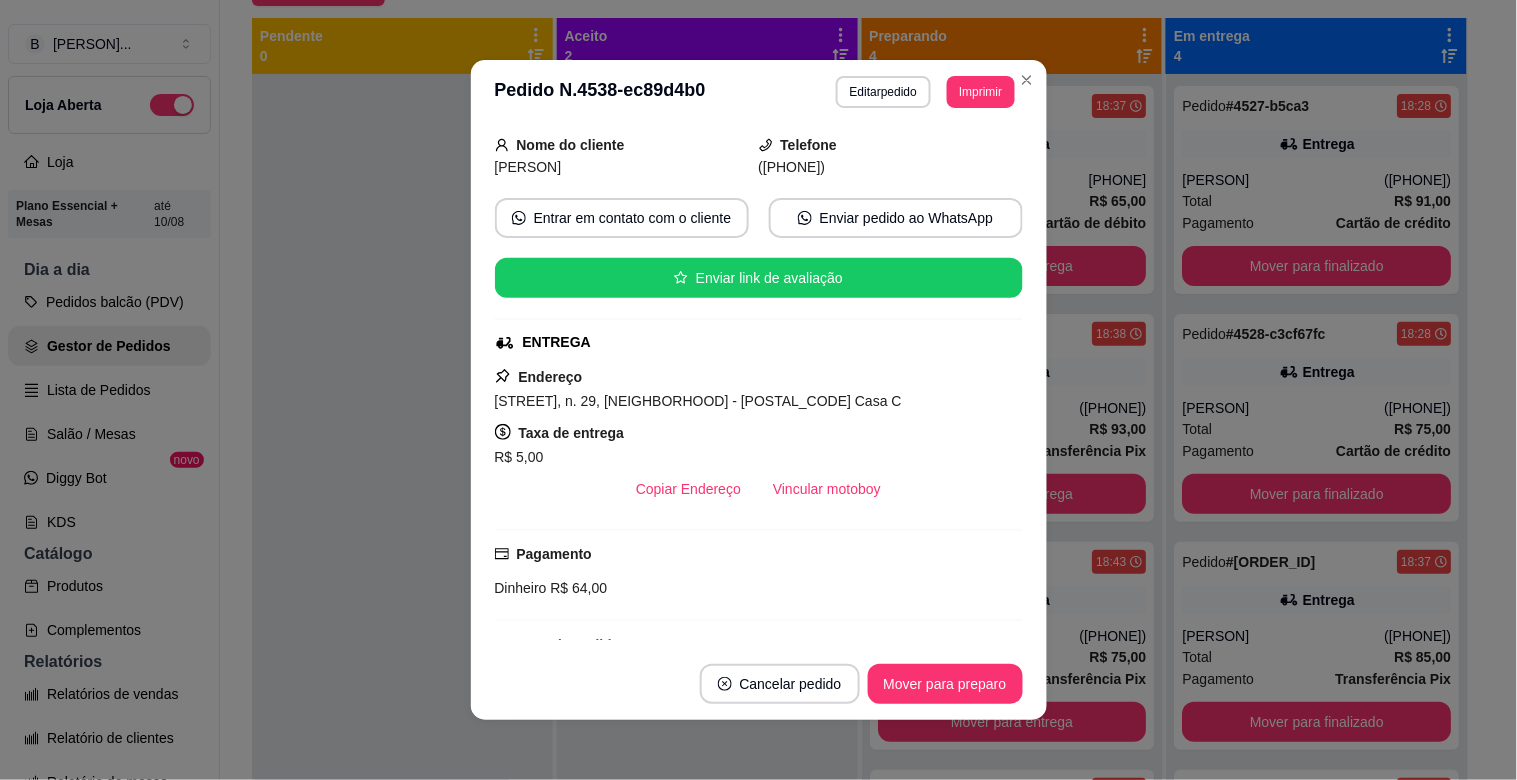 click on "Nome do cliente [PERSON]  Telefone ([PHONE]) Endereço  [STREET], n. 29, [NEIGHBORHOOD]  - [POSTAL_CODE] Casa C" at bounding box center [759, 386] 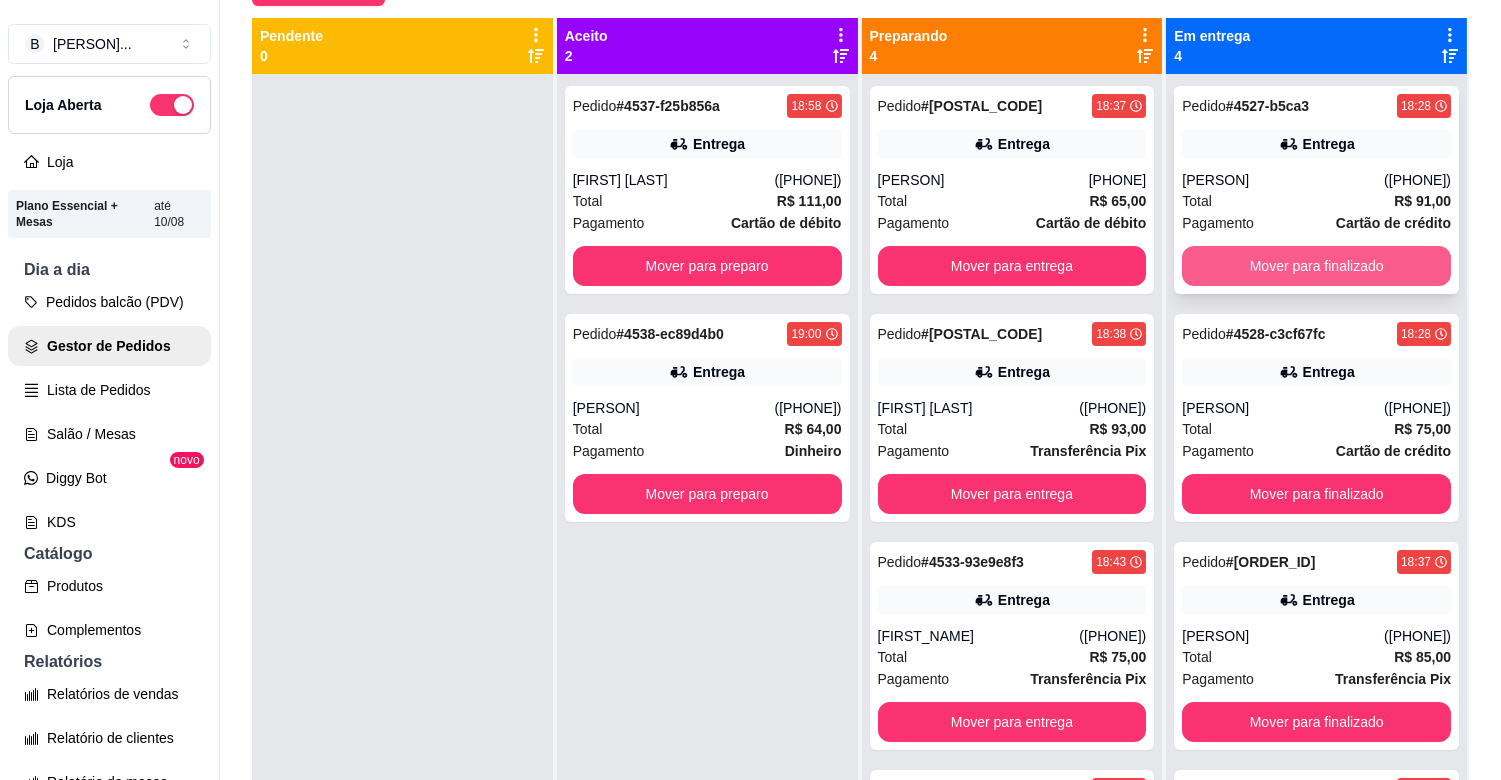 click on "Mover para finalizado" at bounding box center (1316, 266) 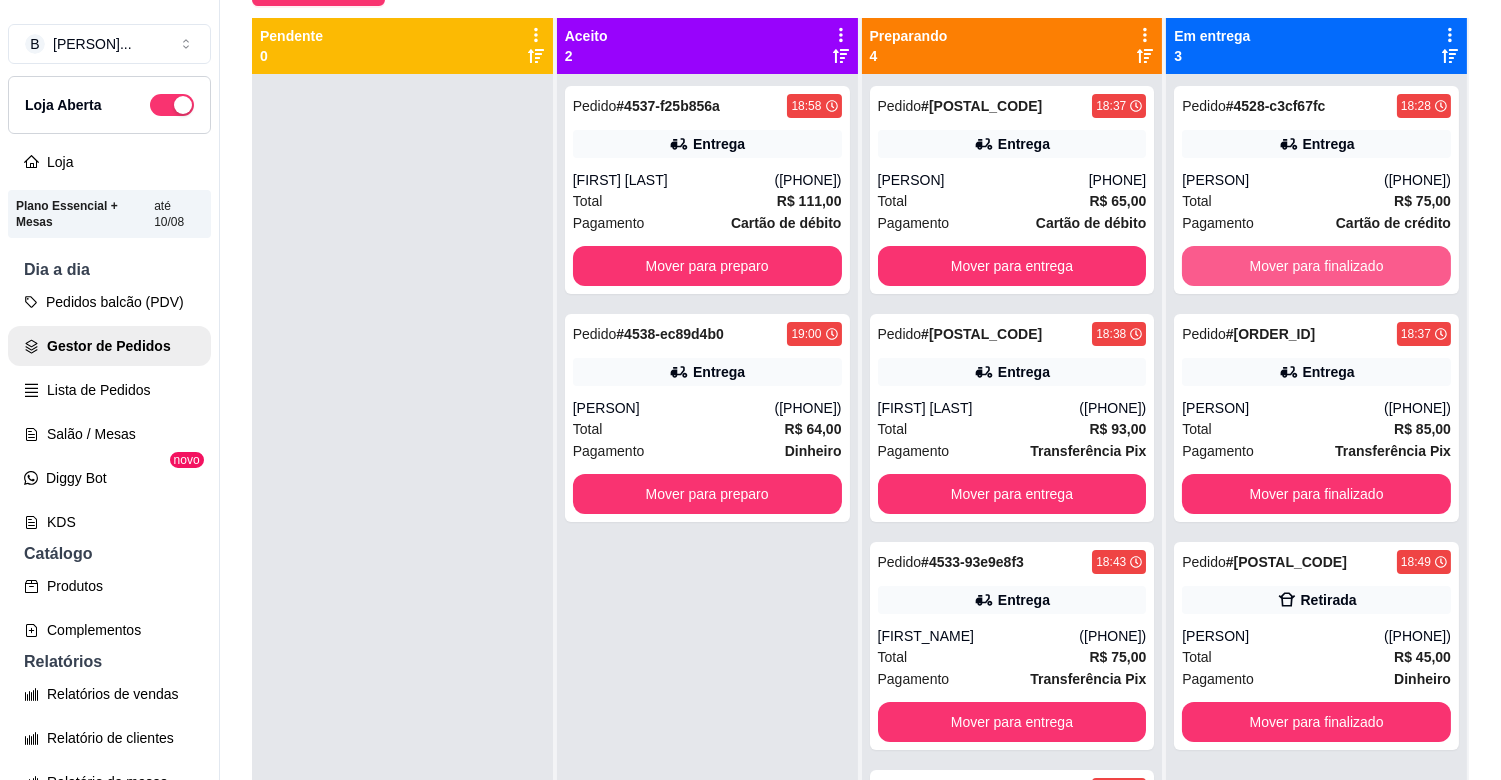 click on "Mover para finalizado" at bounding box center [1316, 266] 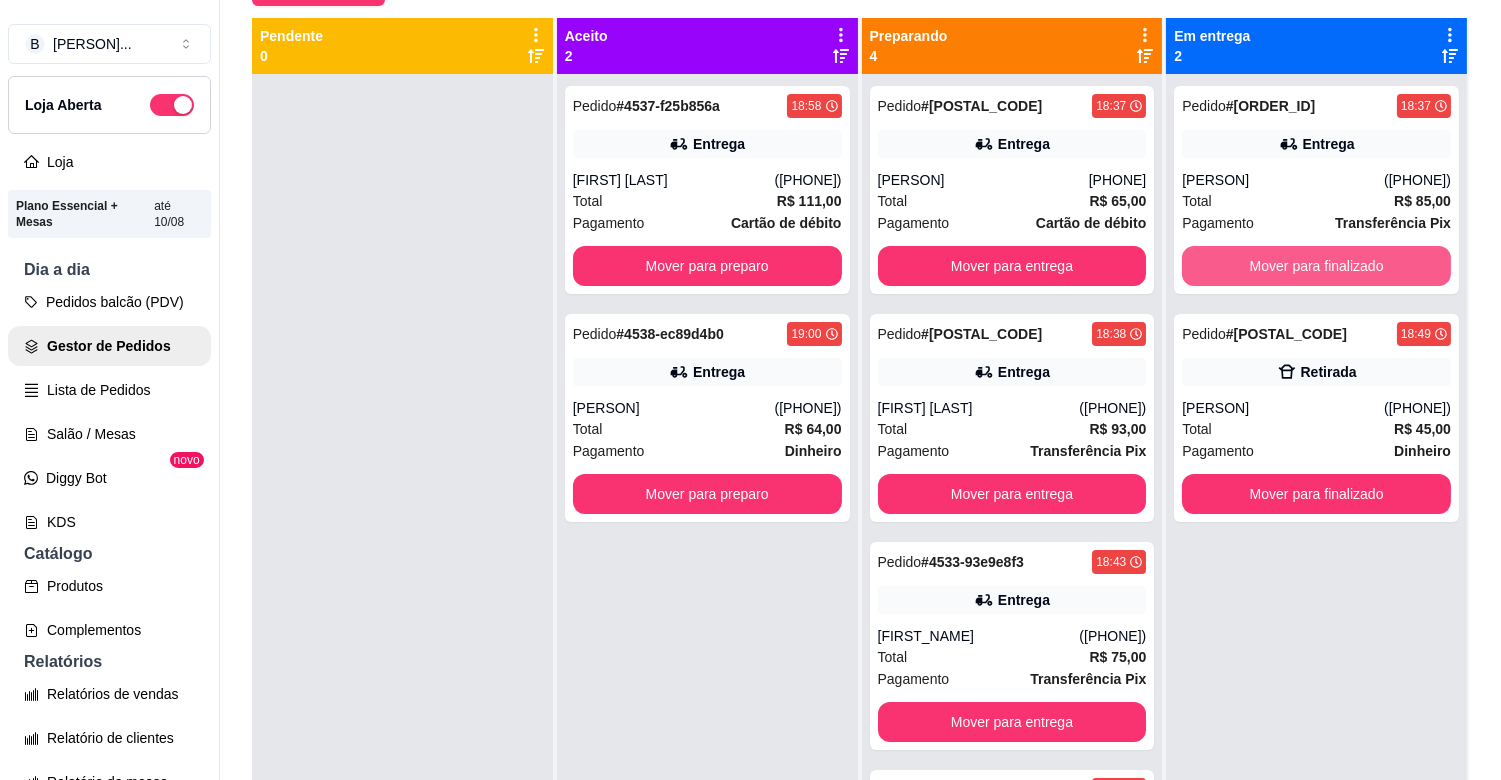 click on "Mover para finalizado" at bounding box center [1316, 266] 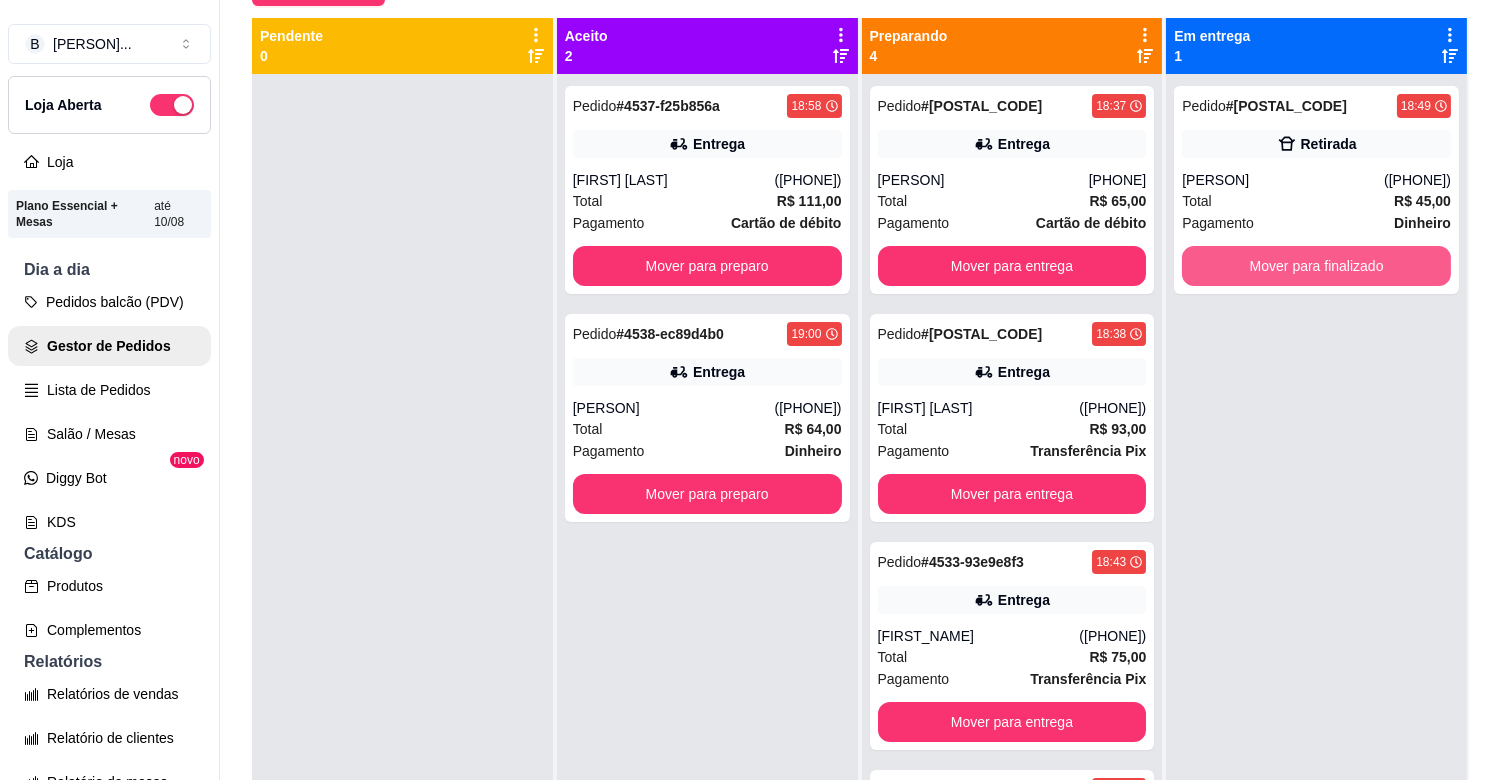 click on "Mover para finalizado" at bounding box center [1316, 266] 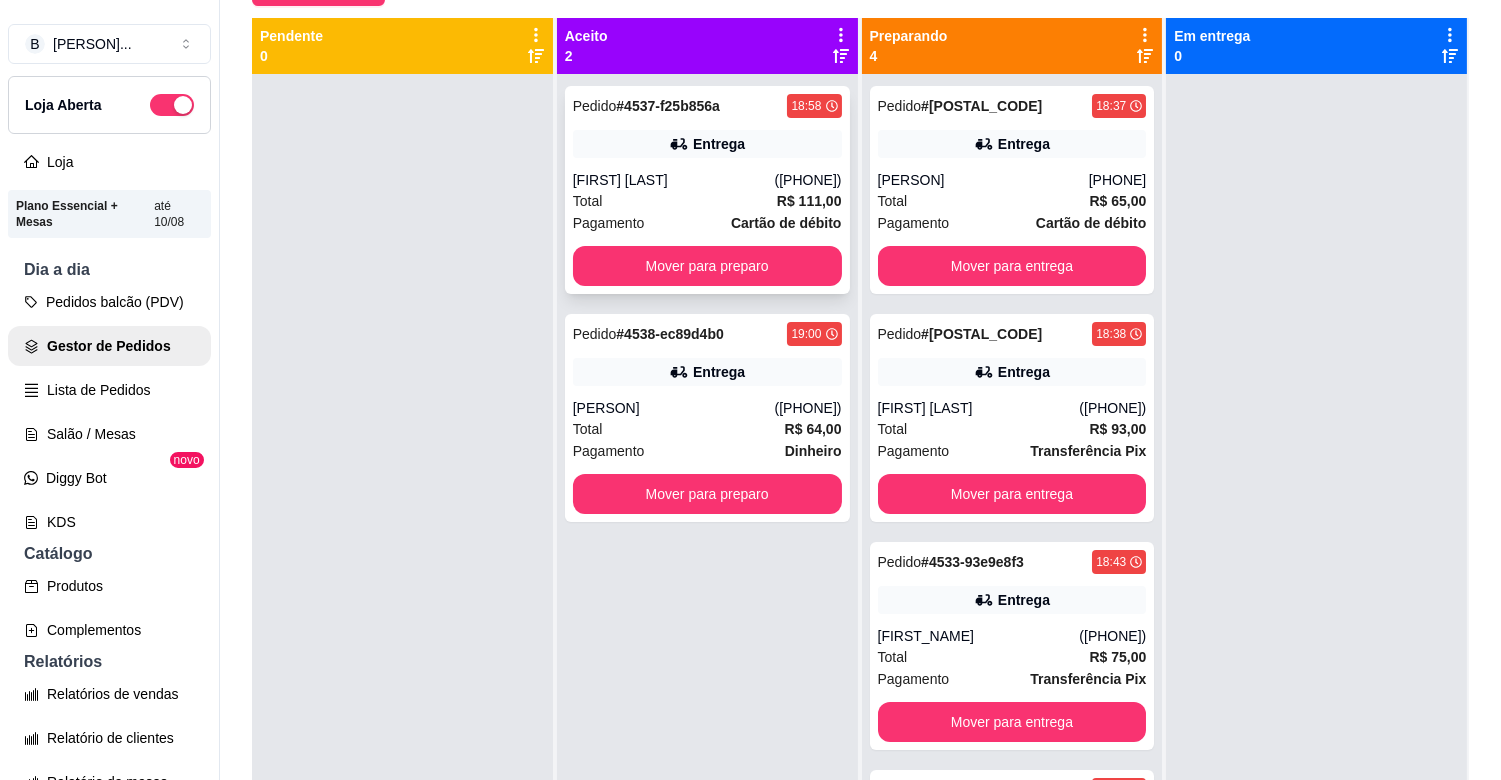 click on "([PHONE])" at bounding box center (808, 180) 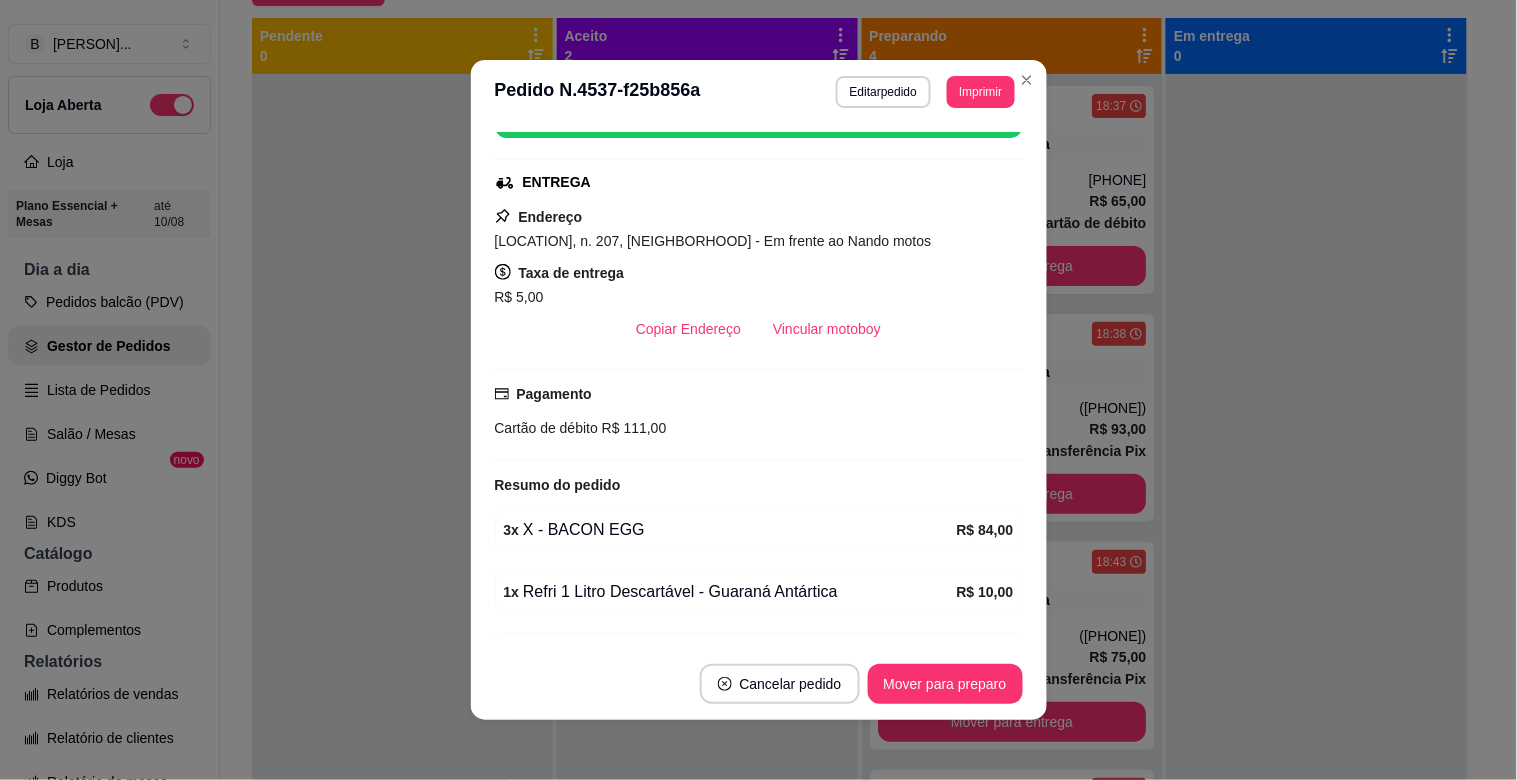 scroll, scrollTop: 64, scrollLeft: 0, axis: vertical 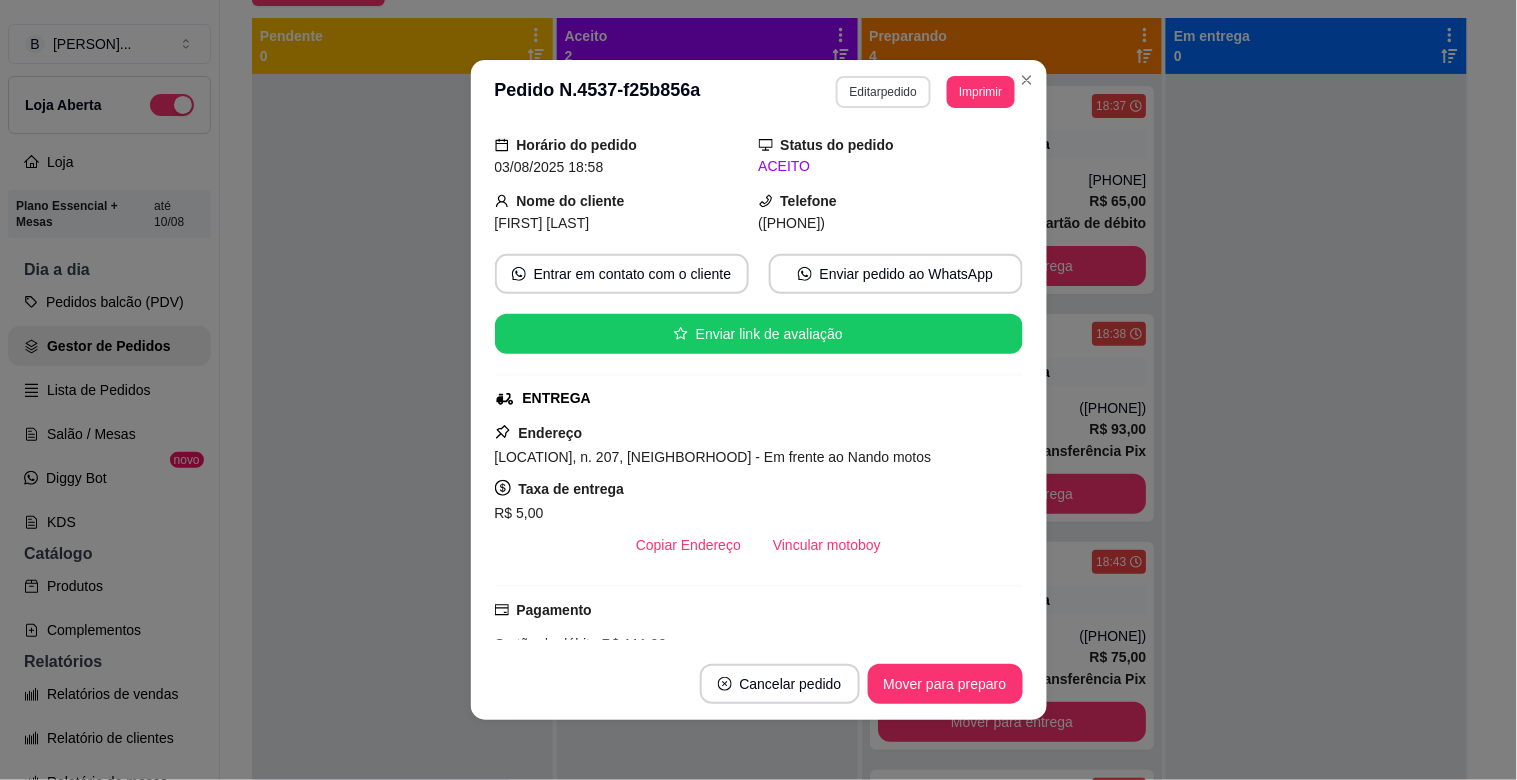click on "Editar  pedido" at bounding box center [883, 92] 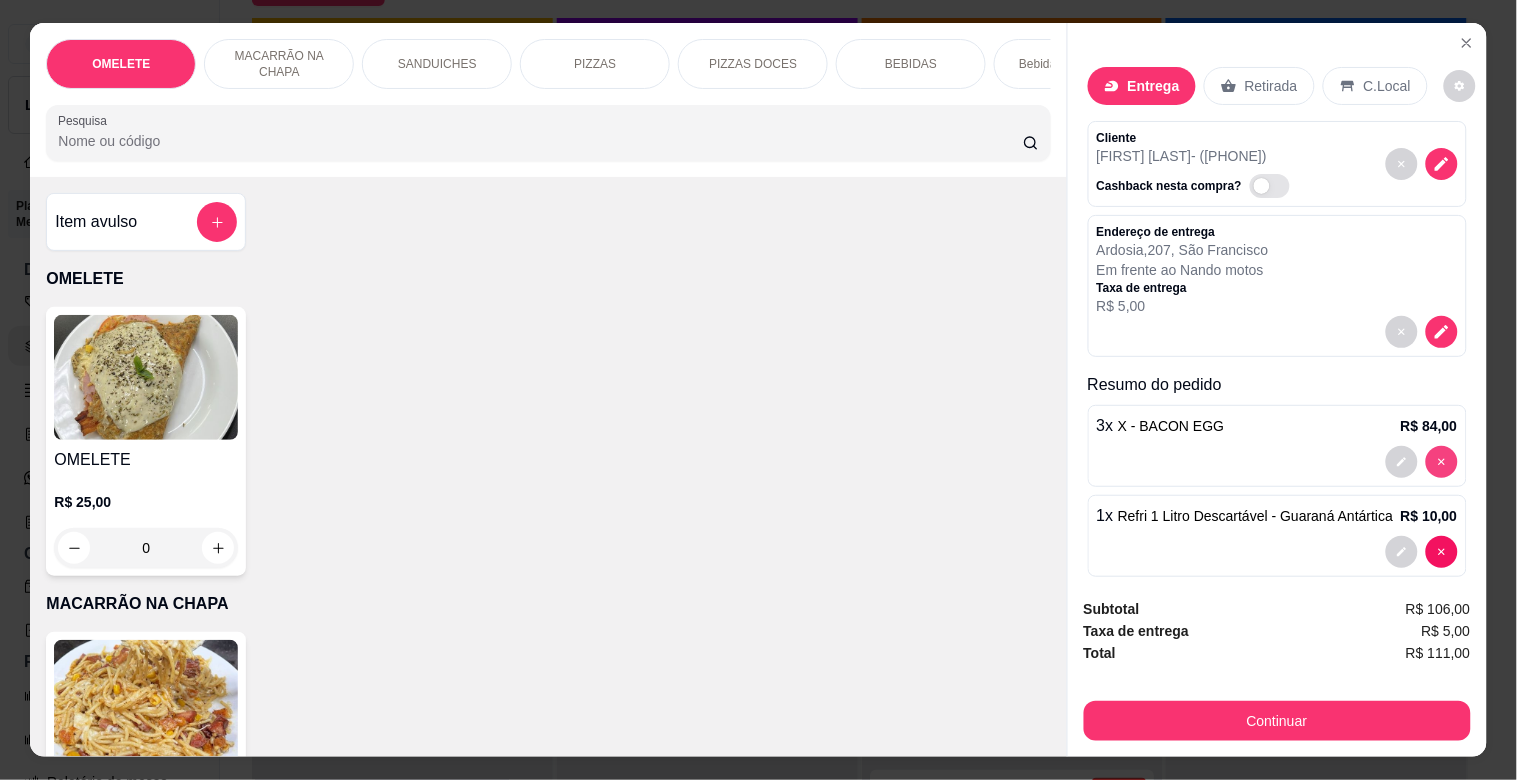 type on "0" 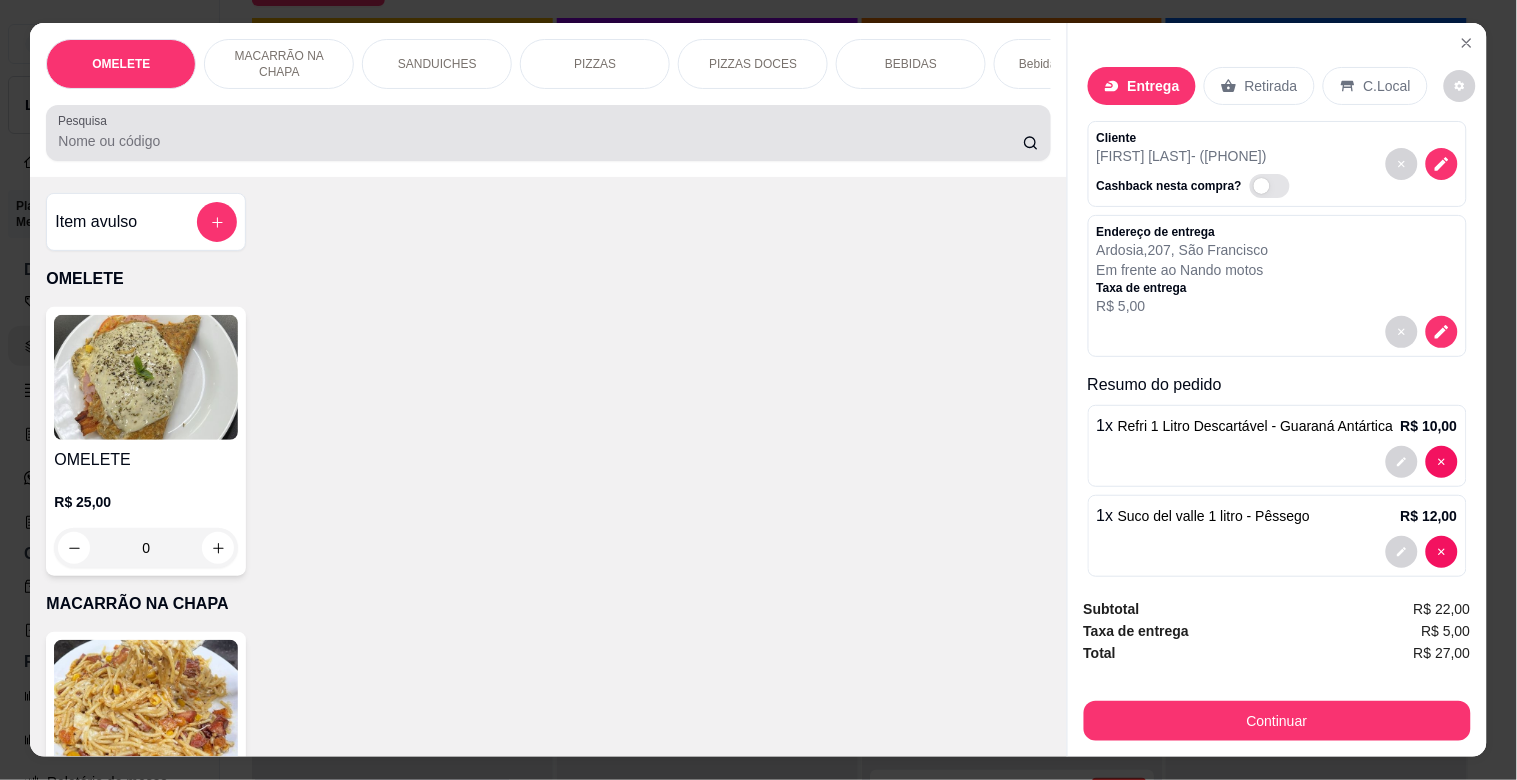 click on "Pesquisa" at bounding box center [540, 141] 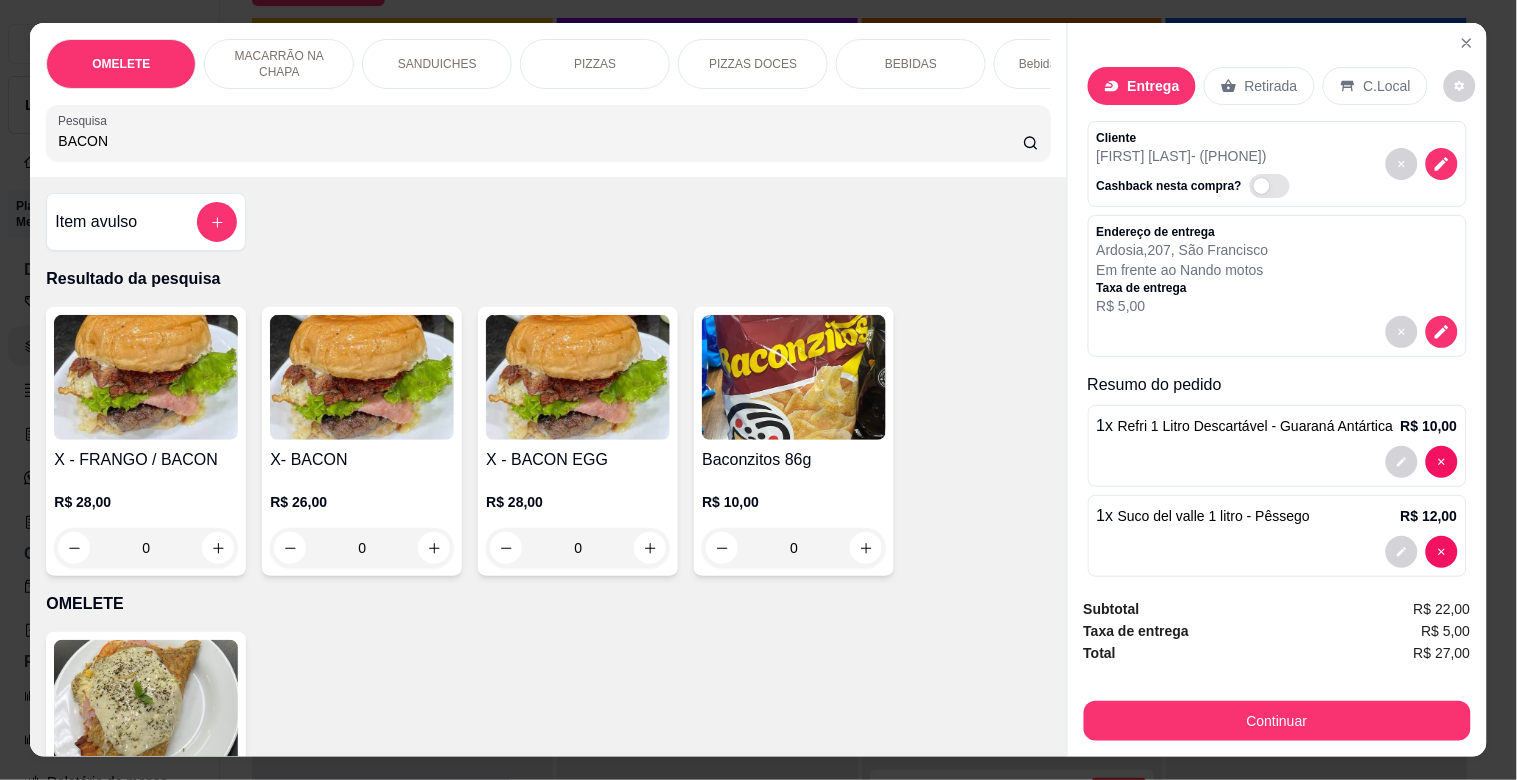 type on "BACON" 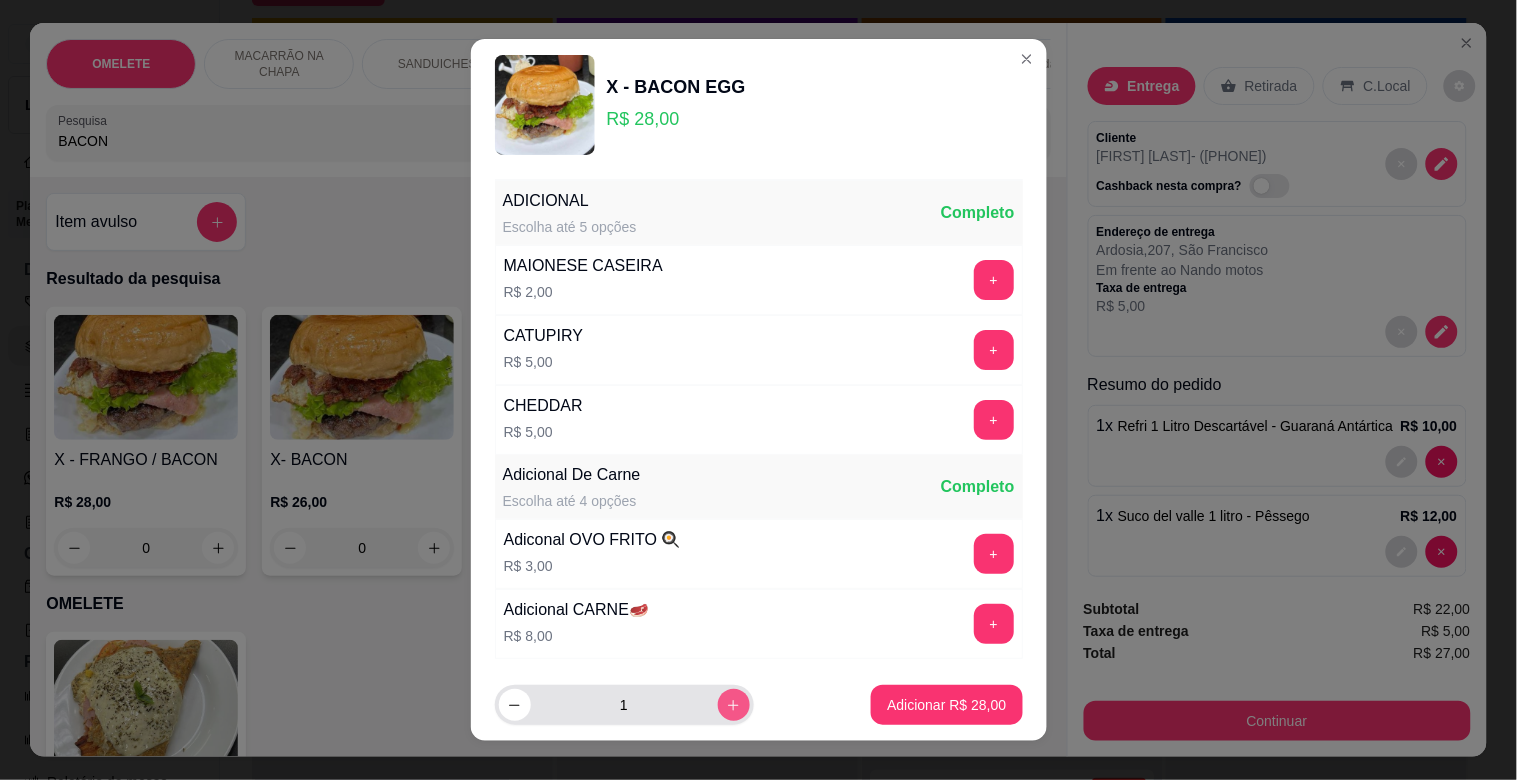 click at bounding box center [734, 705] 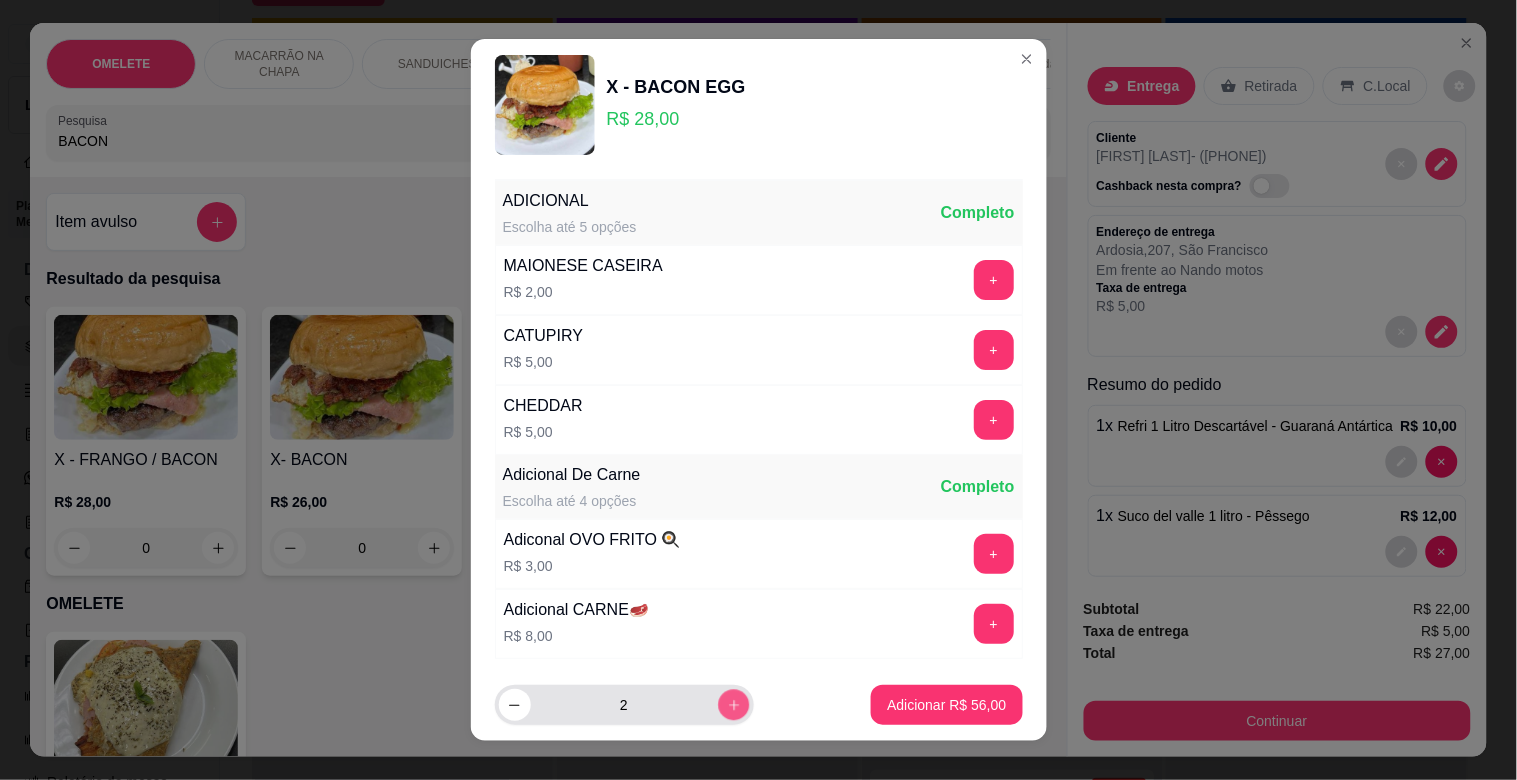 click at bounding box center (733, 704) 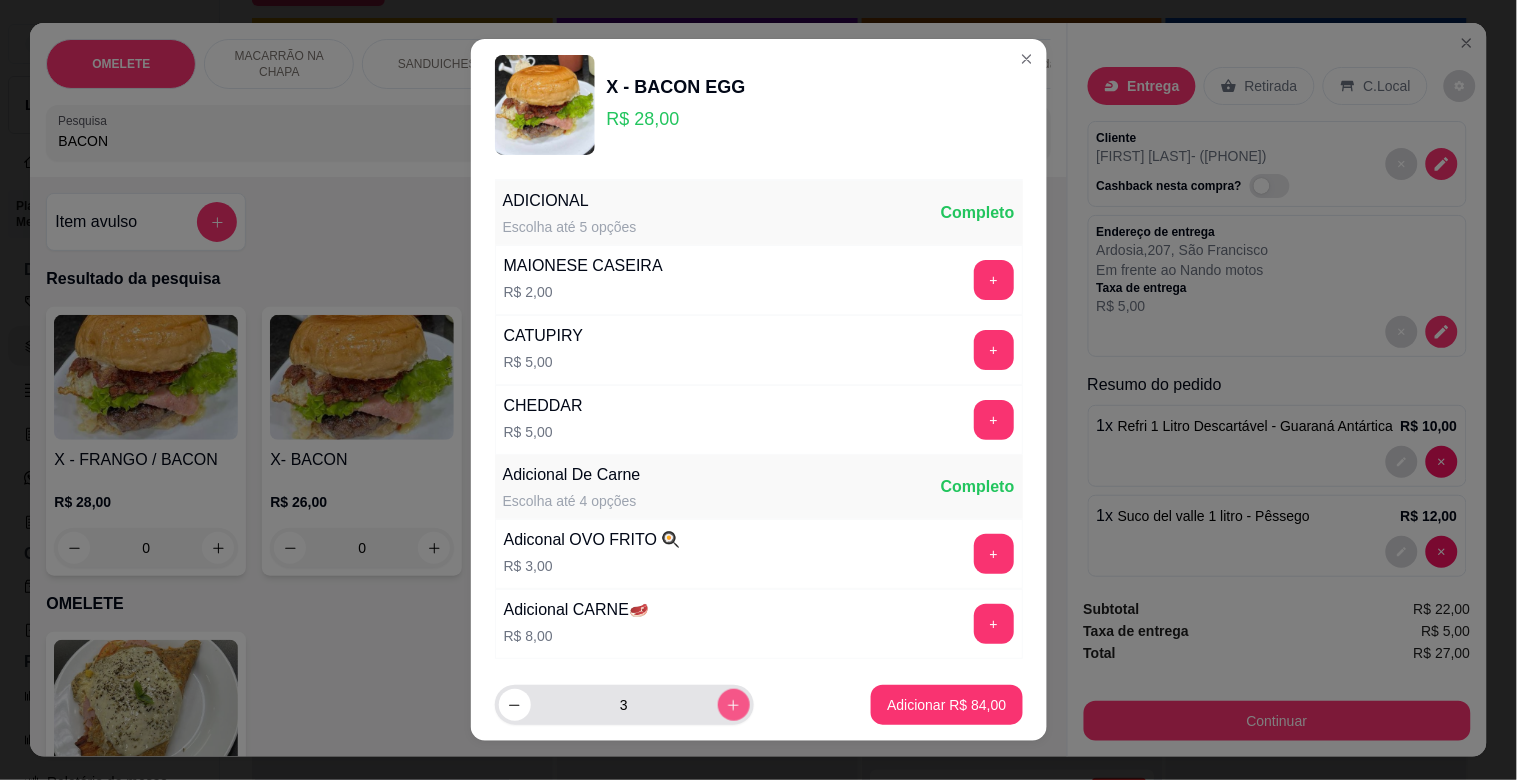 click at bounding box center (734, 705) 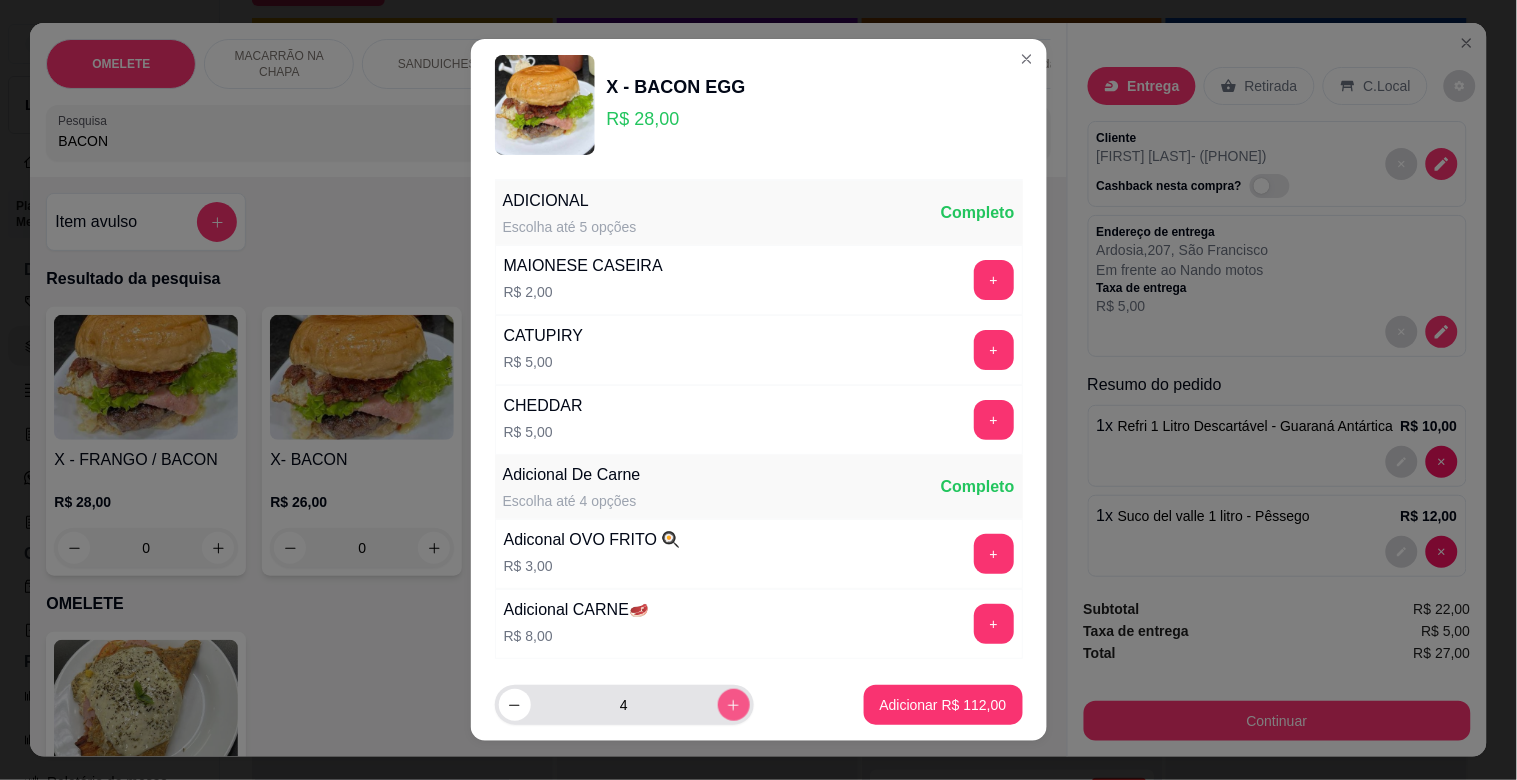 click at bounding box center (734, 705) 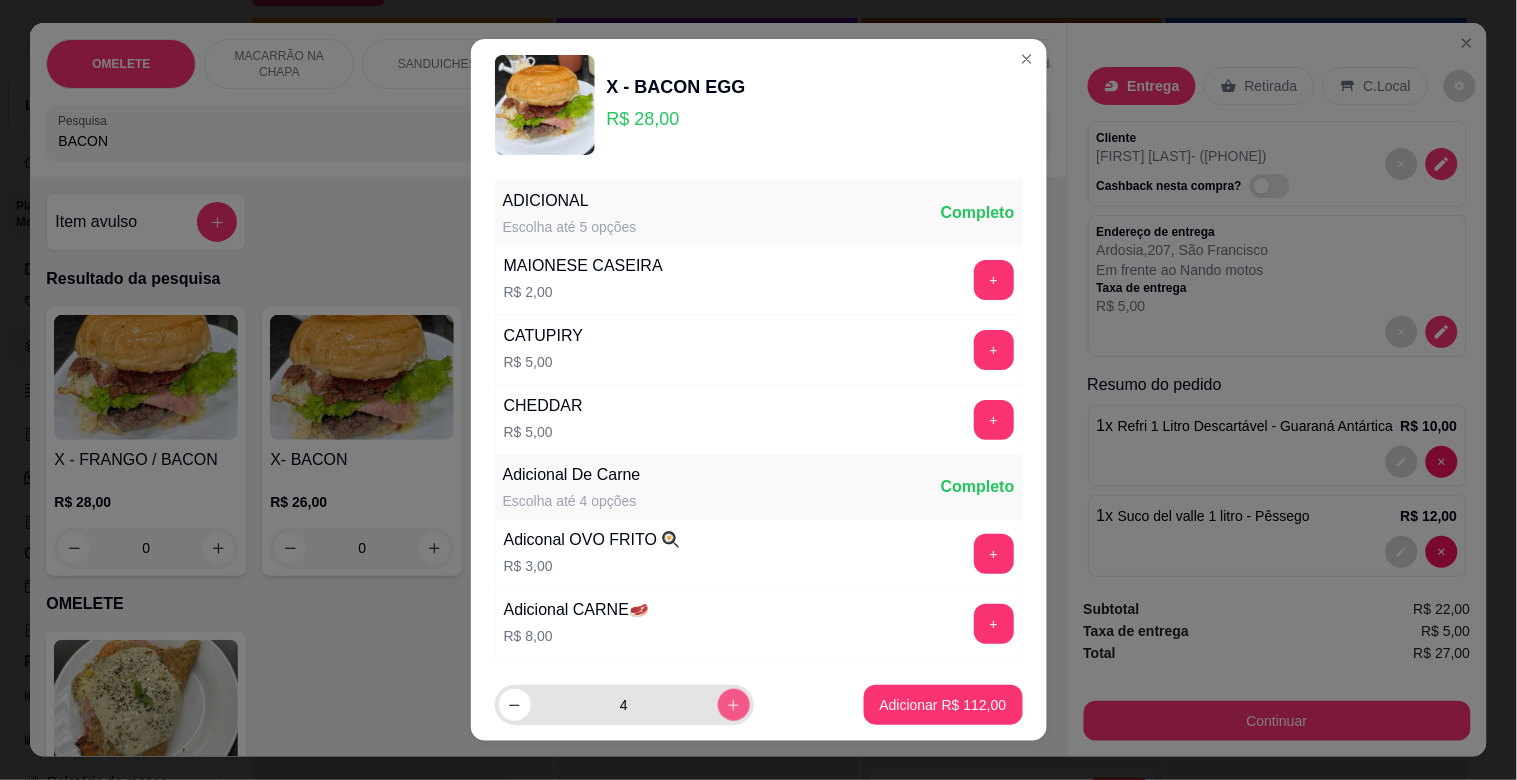 type on "5" 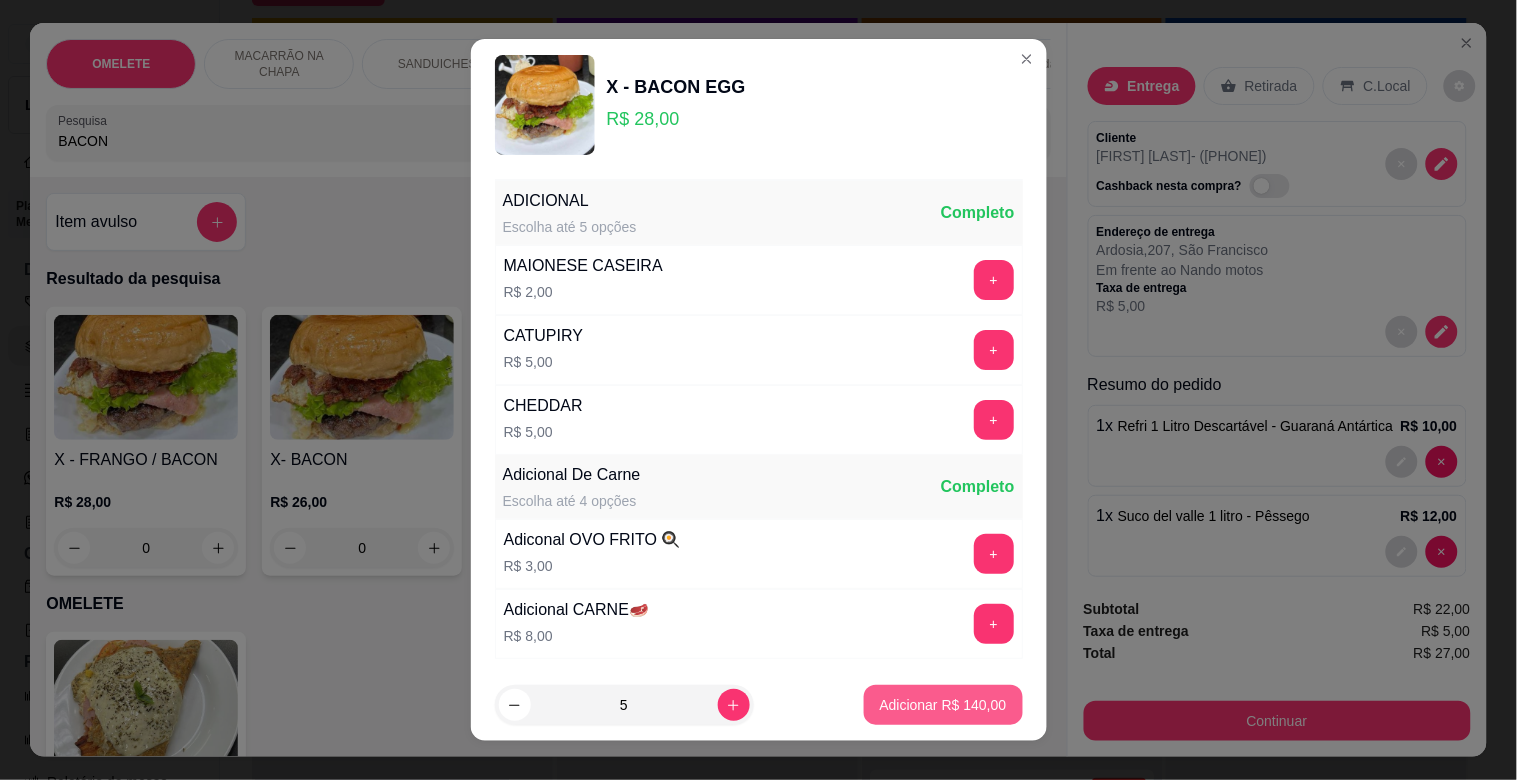click on "Adicionar   R$ 140,00" at bounding box center [943, 705] 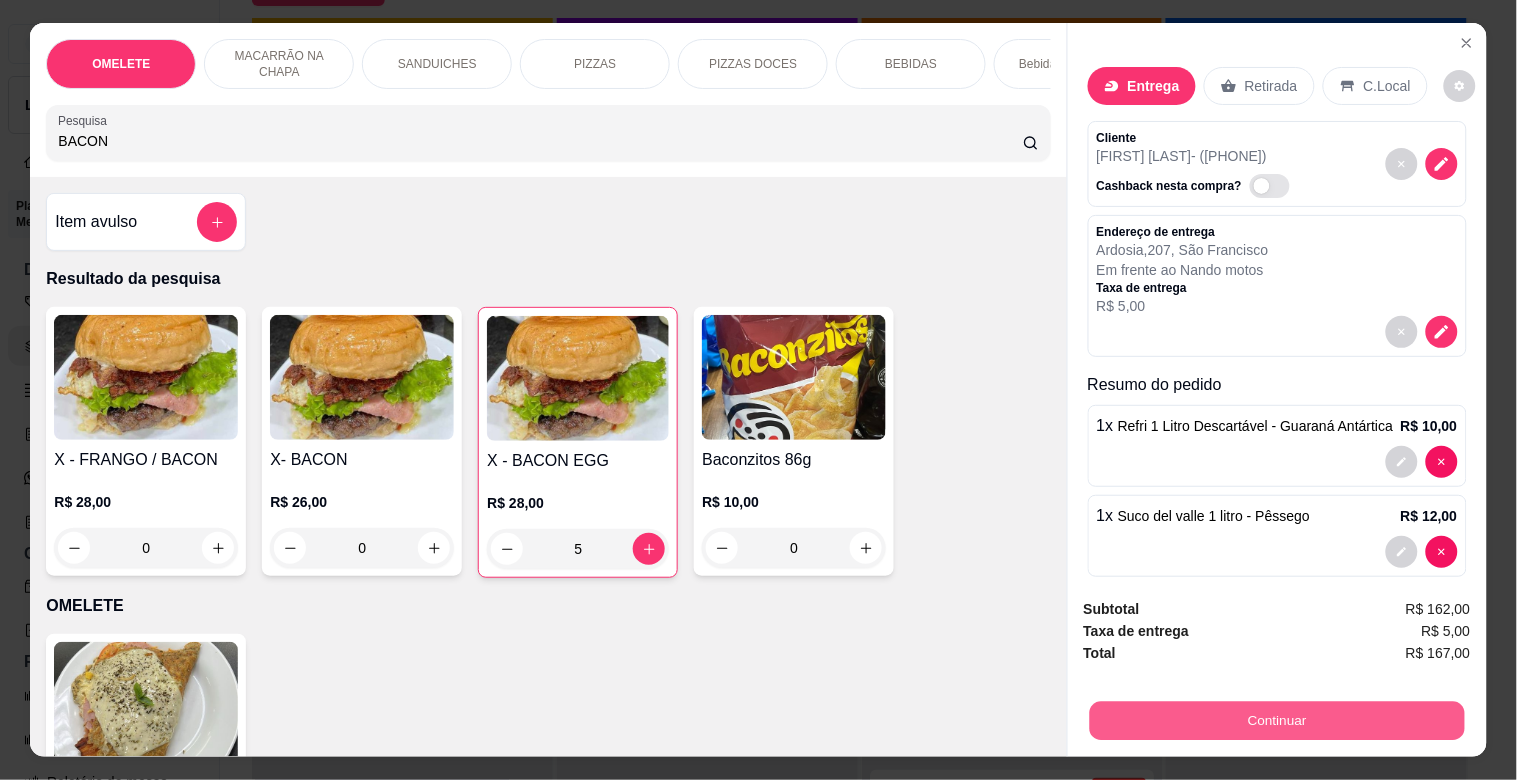 click on "Continuar" at bounding box center [1276, 720] 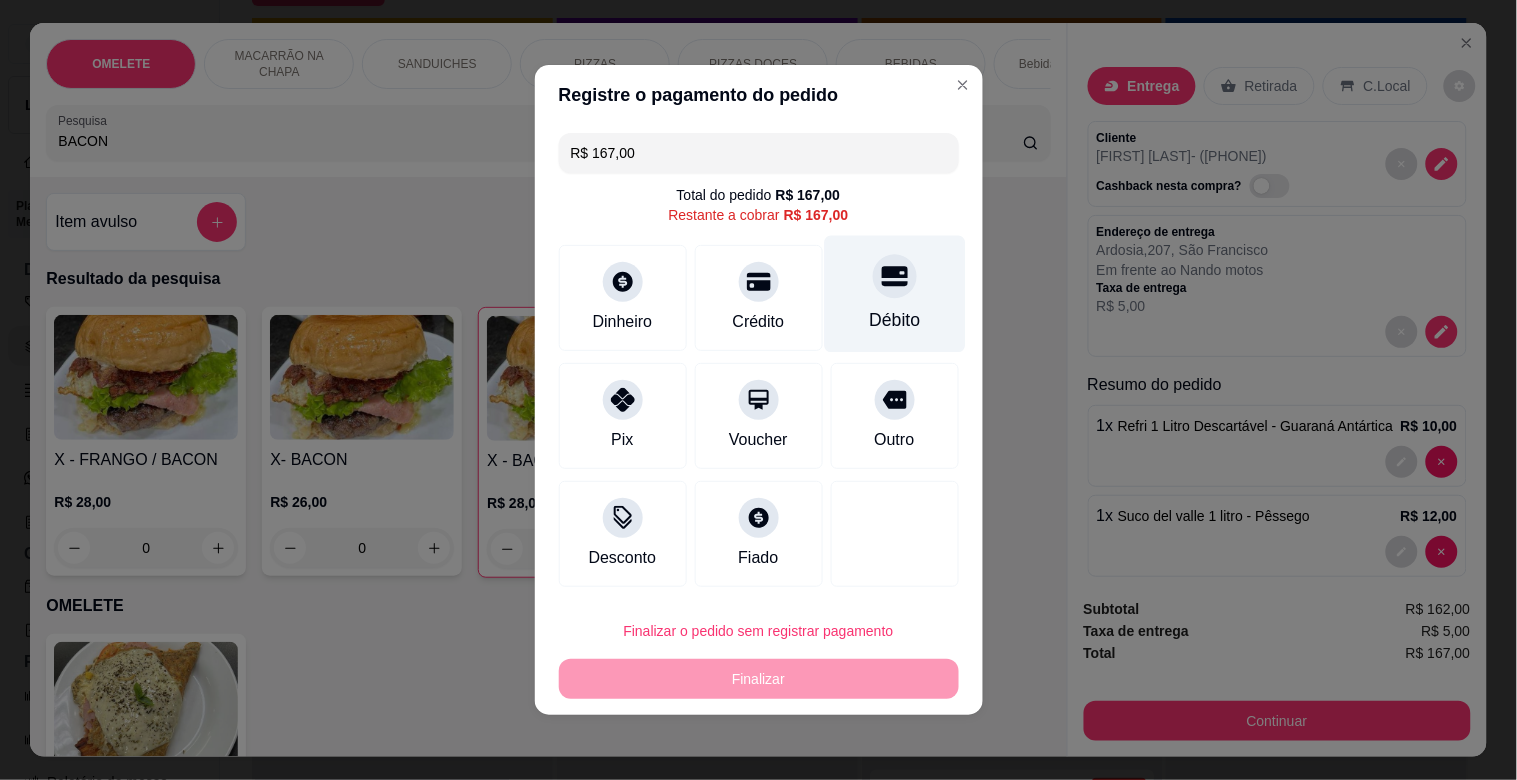 click on "Débito" at bounding box center (894, 294) 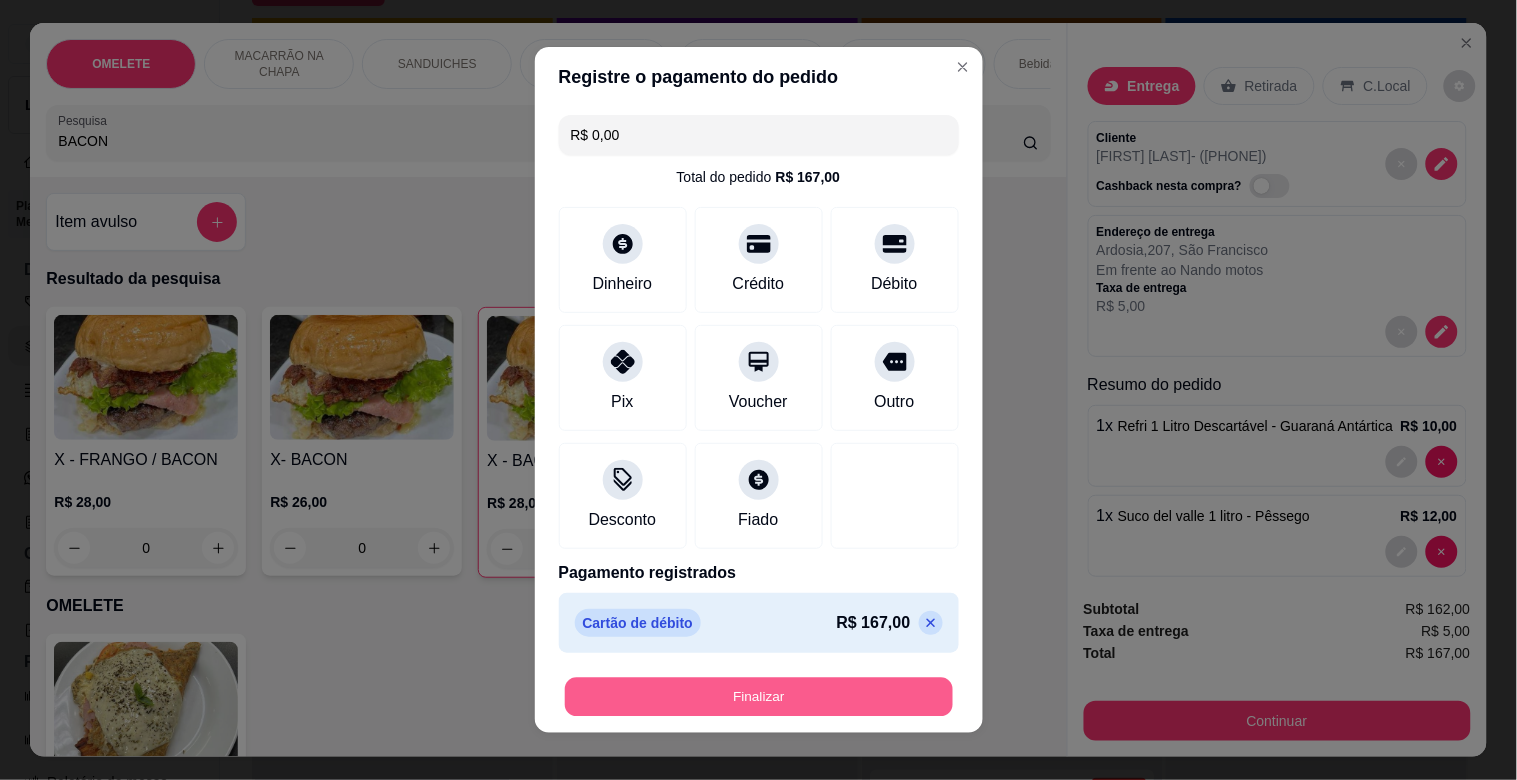 click on "Finalizar" at bounding box center [759, 697] 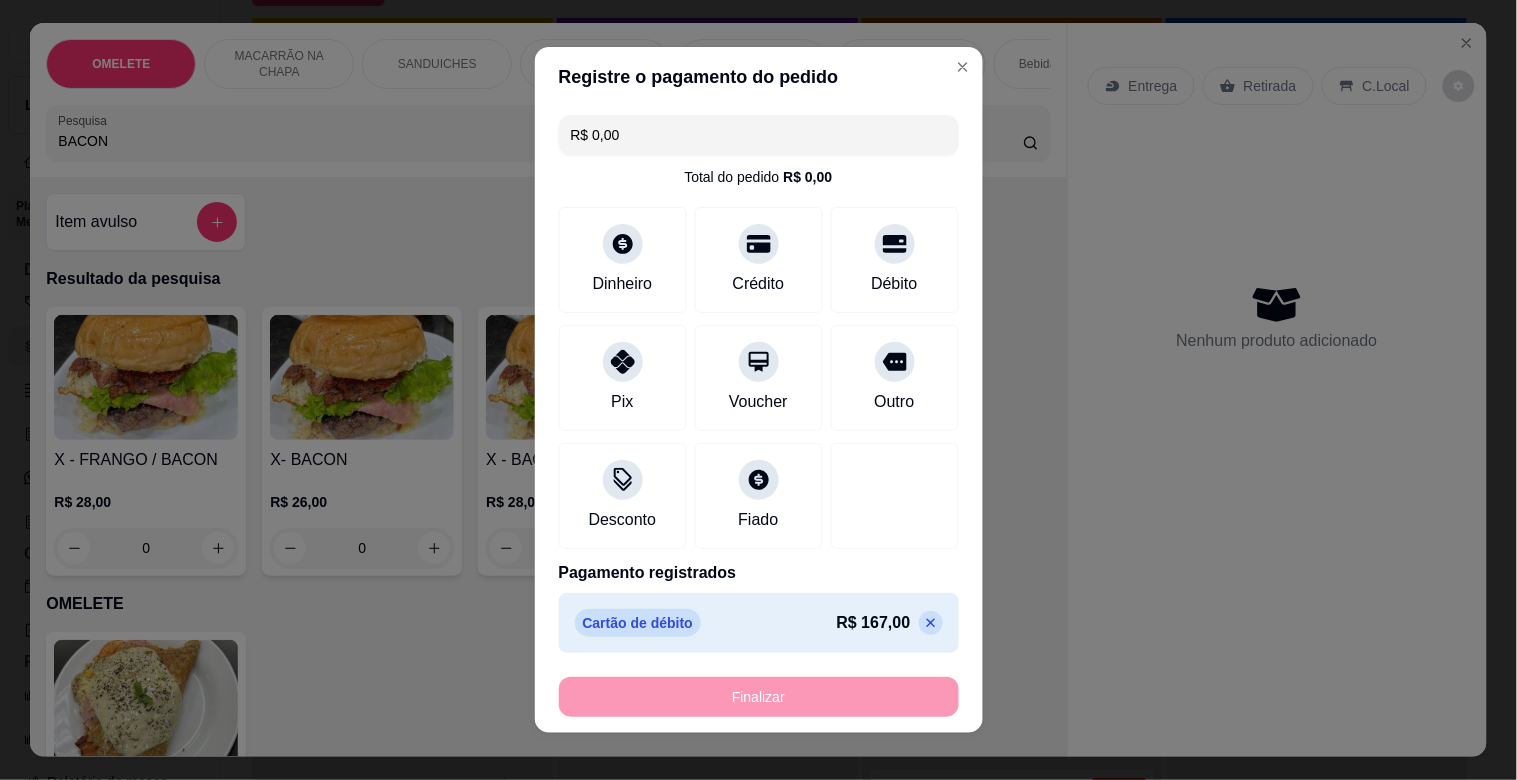 type on "0" 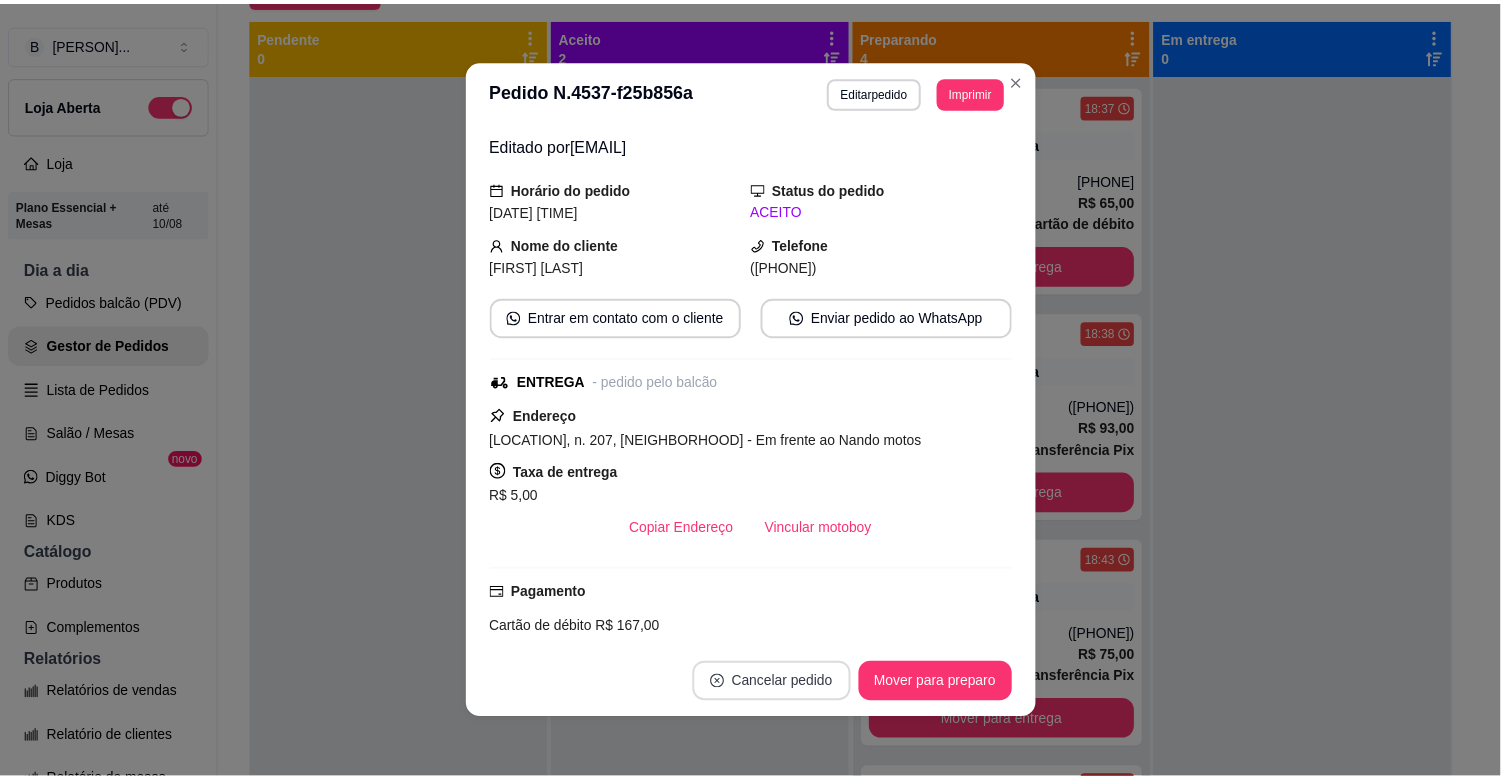 scroll, scrollTop: 107, scrollLeft: 0, axis: vertical 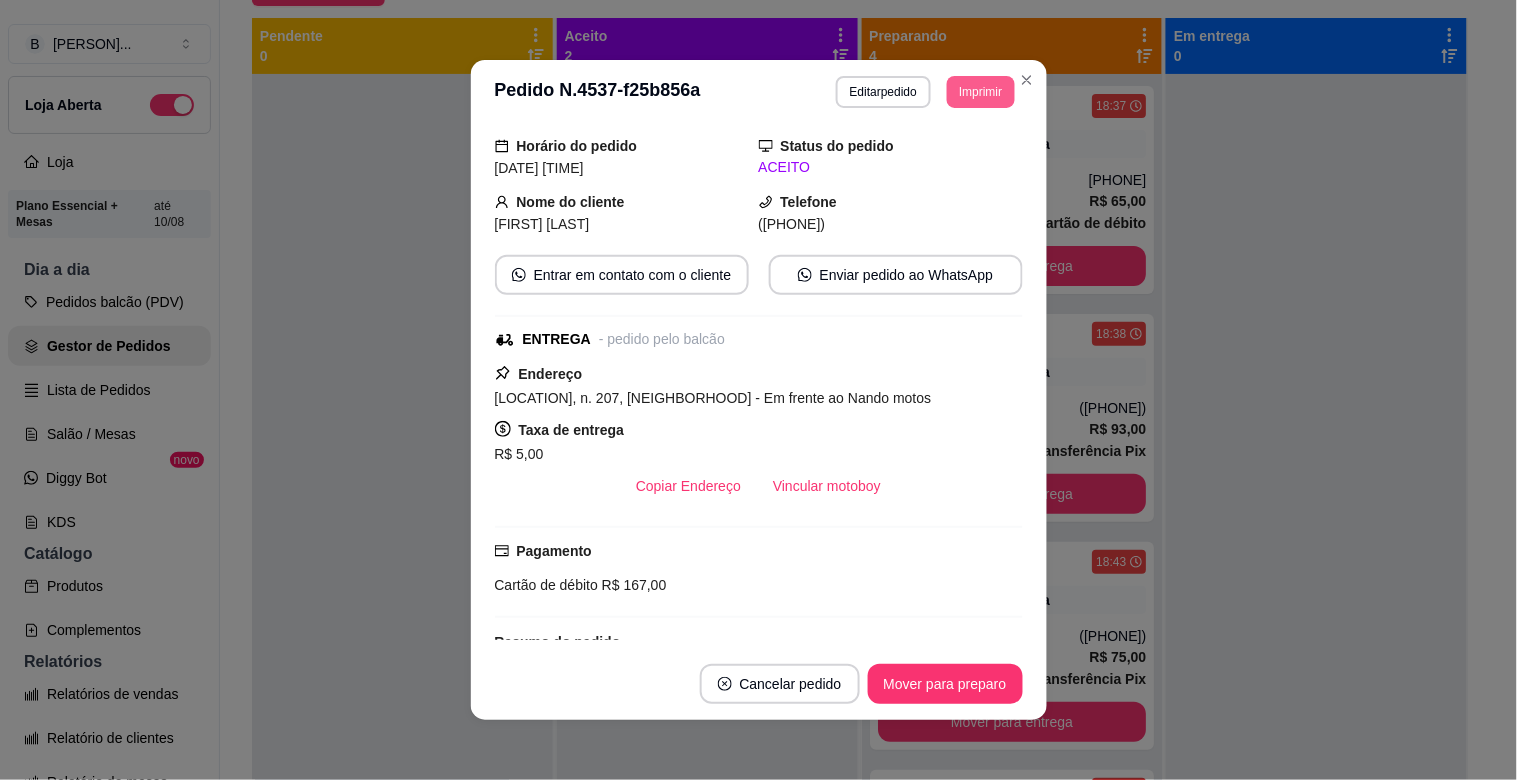 click on "Imprimir" at bounding box center (980, 92) 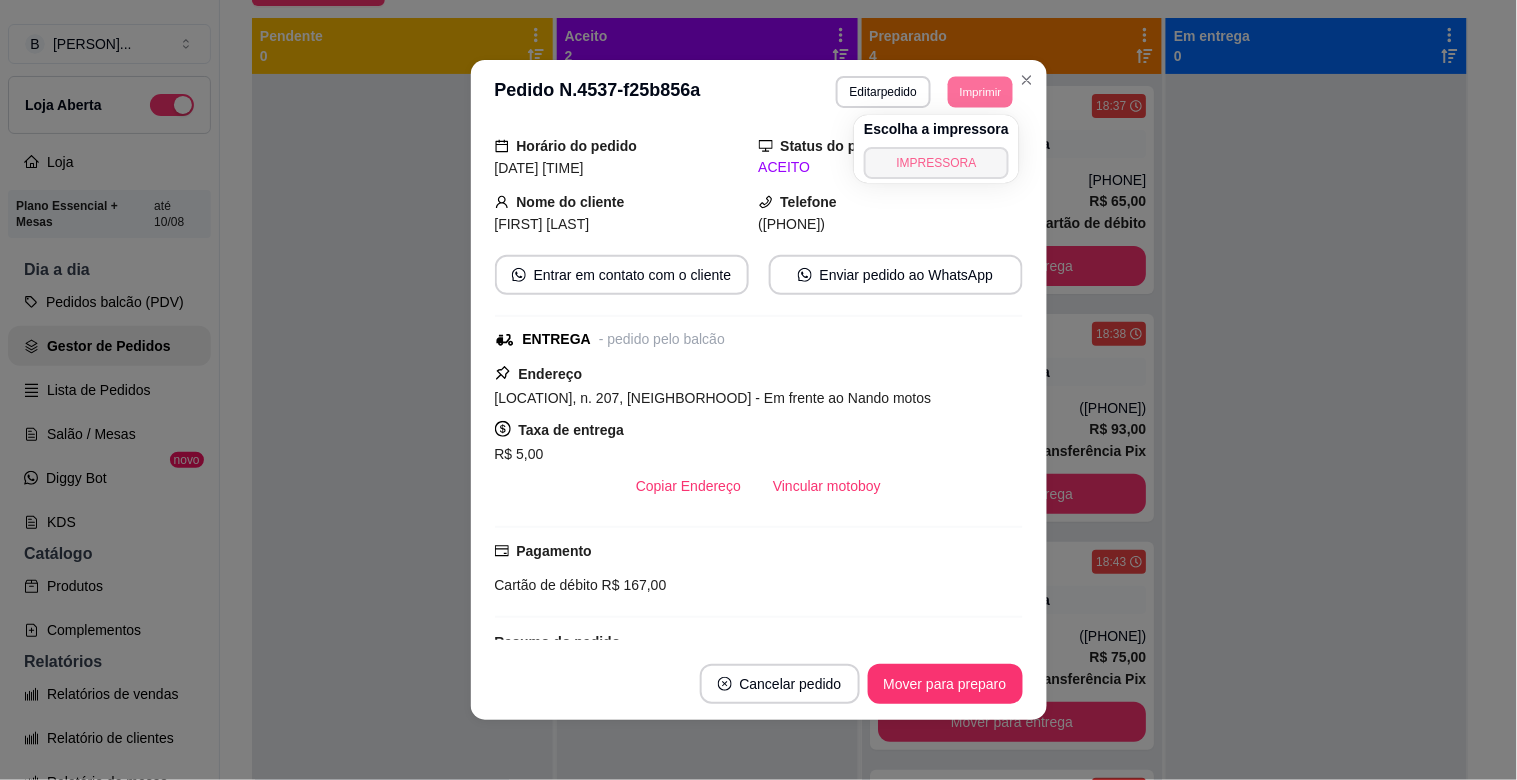 click on "IMPRESSORA" at bounding box center (936, 163) 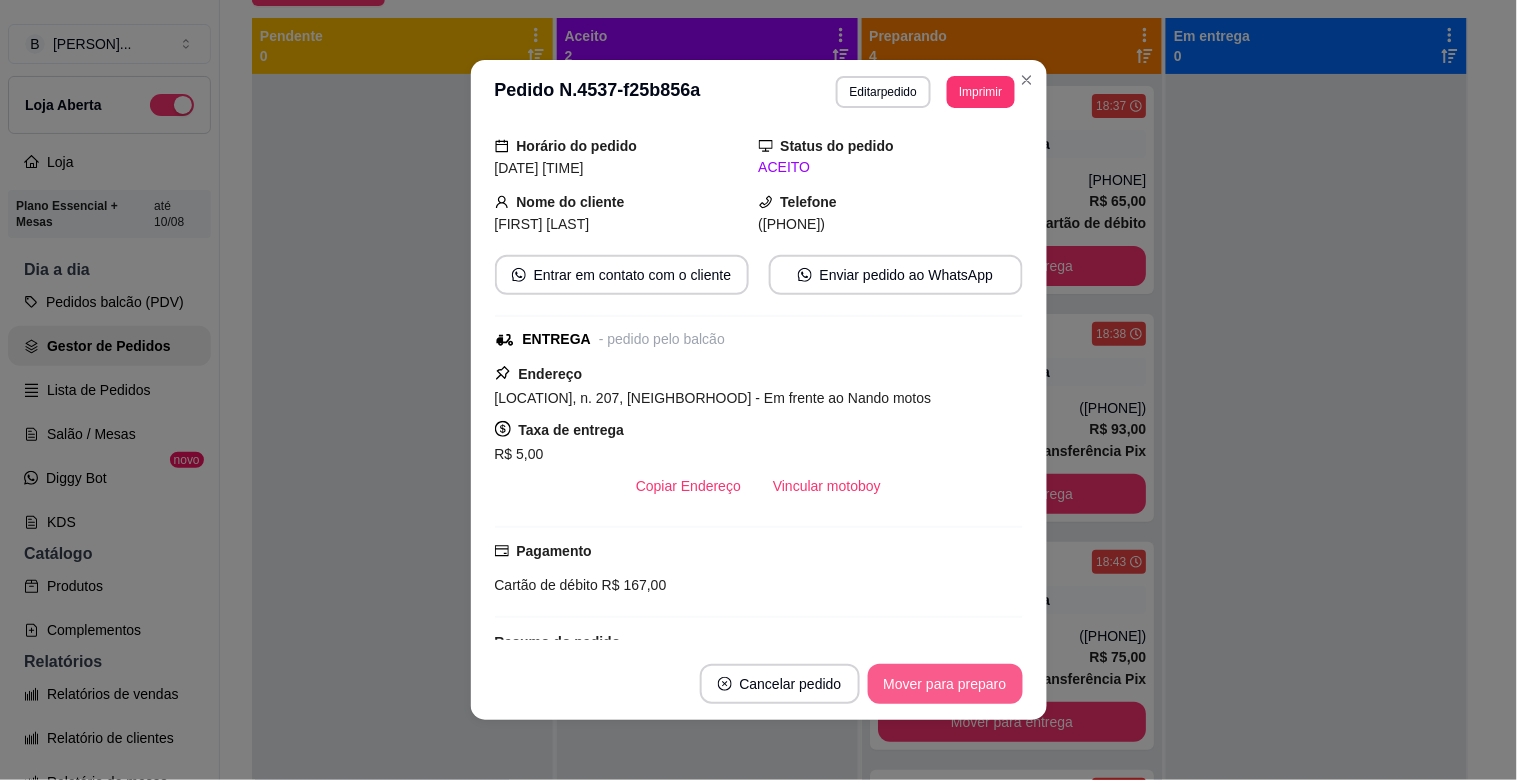 click on "Mover para preparo" at bounding box center [945, 684] 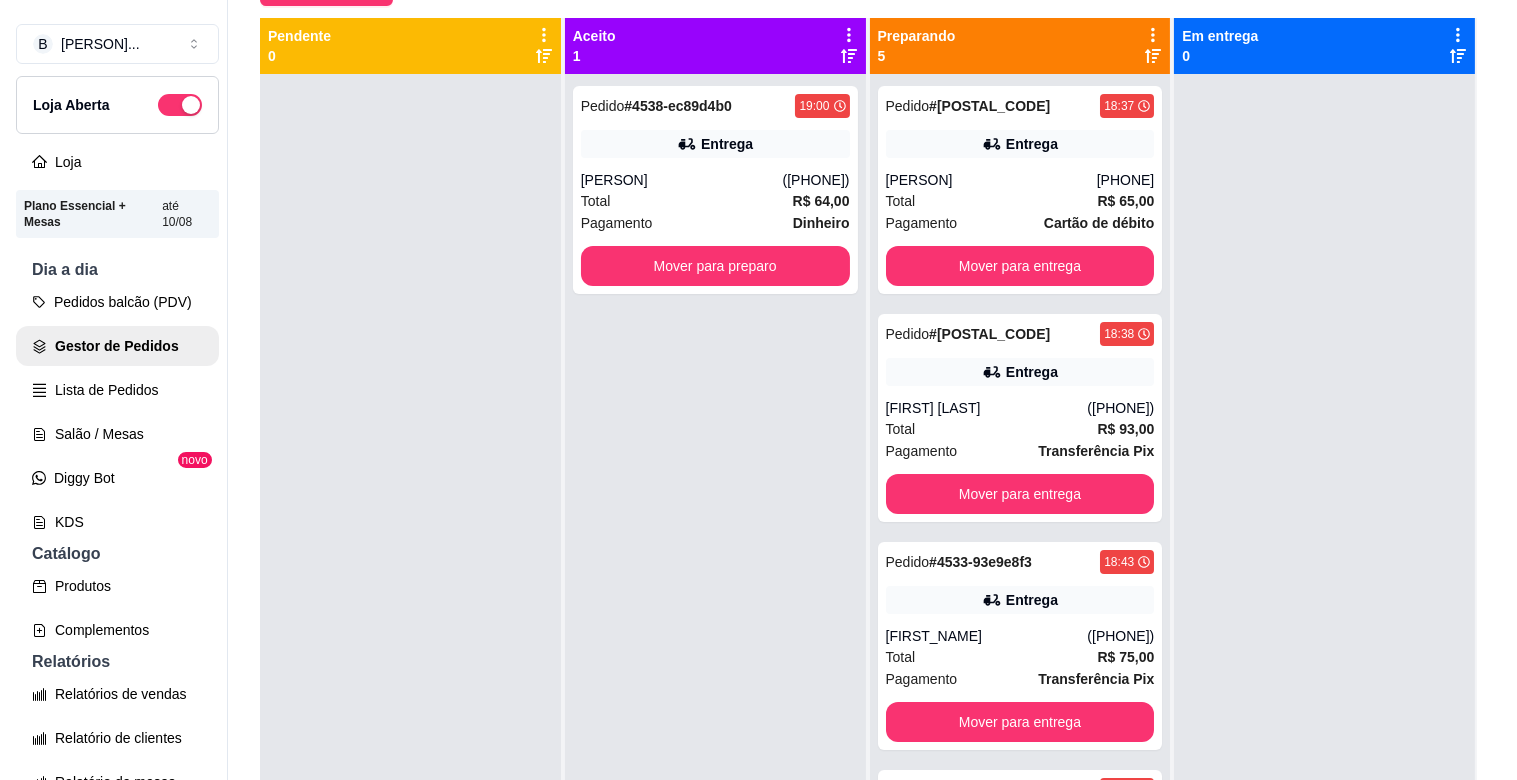 scroll, scrollTop: 0, scrollLeft: 0, axis: both 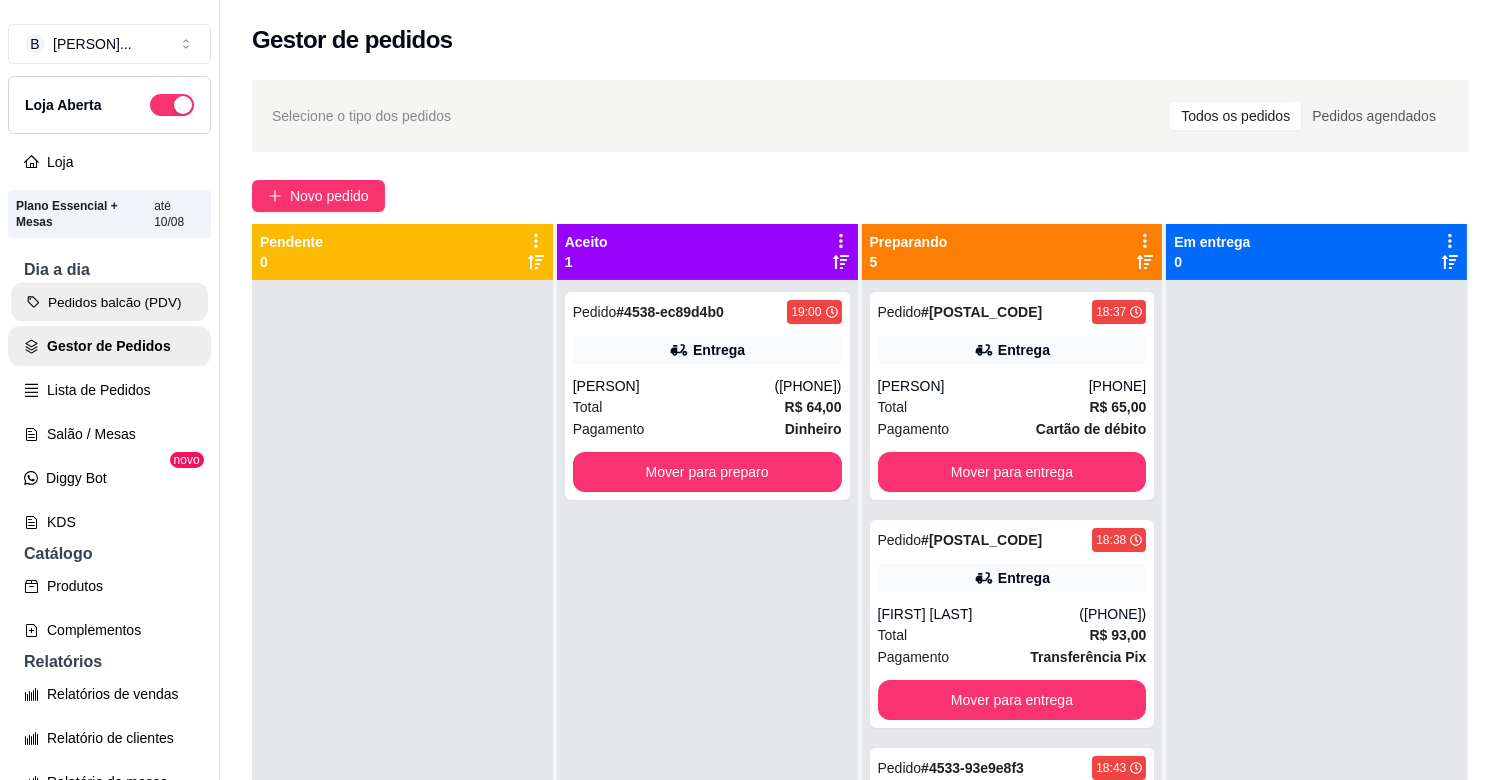 click on "Pedidos balcão (PDV)" at bounding box center (109, 302) 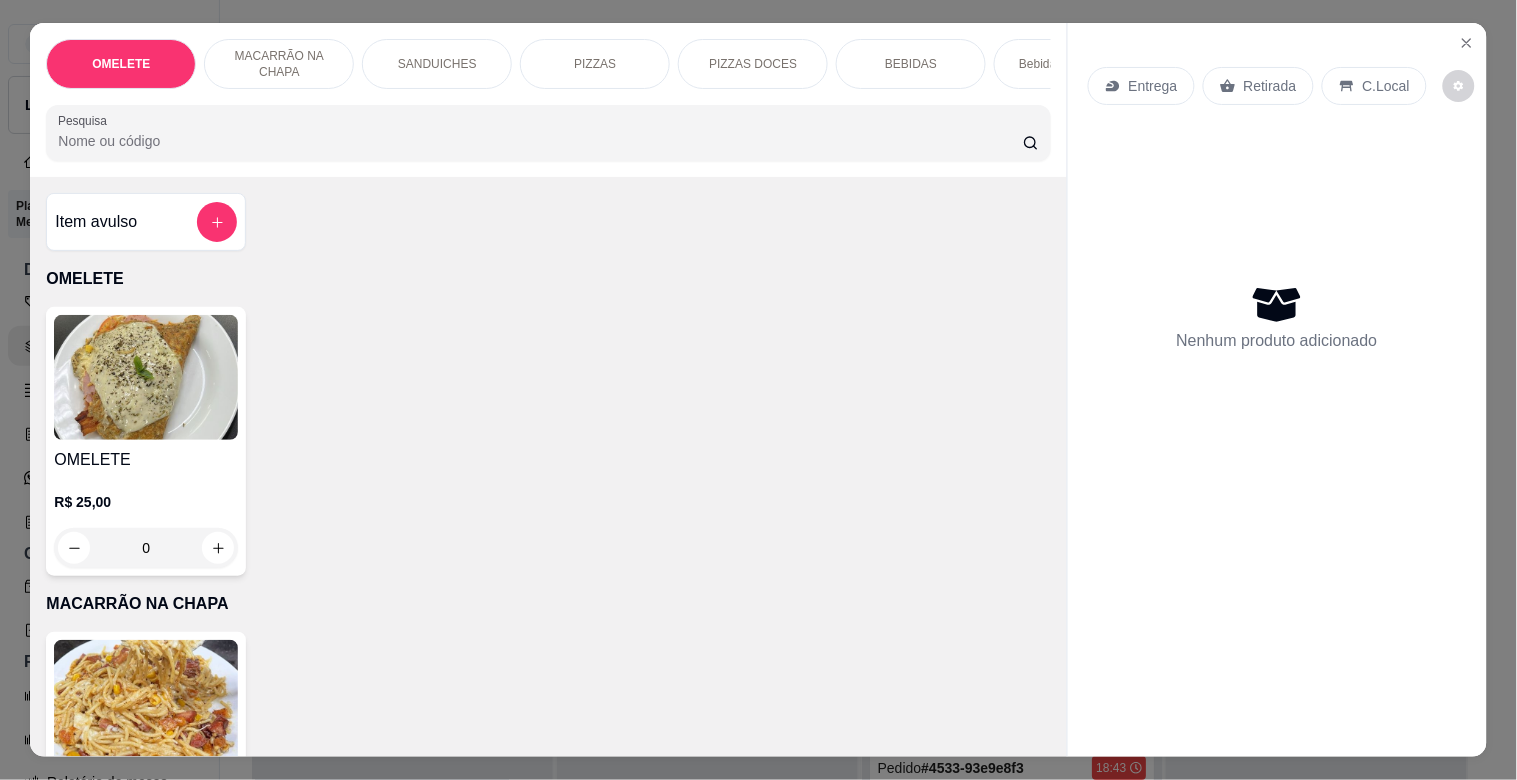 click on "PIZZAS" at bounding box center (595, 64) 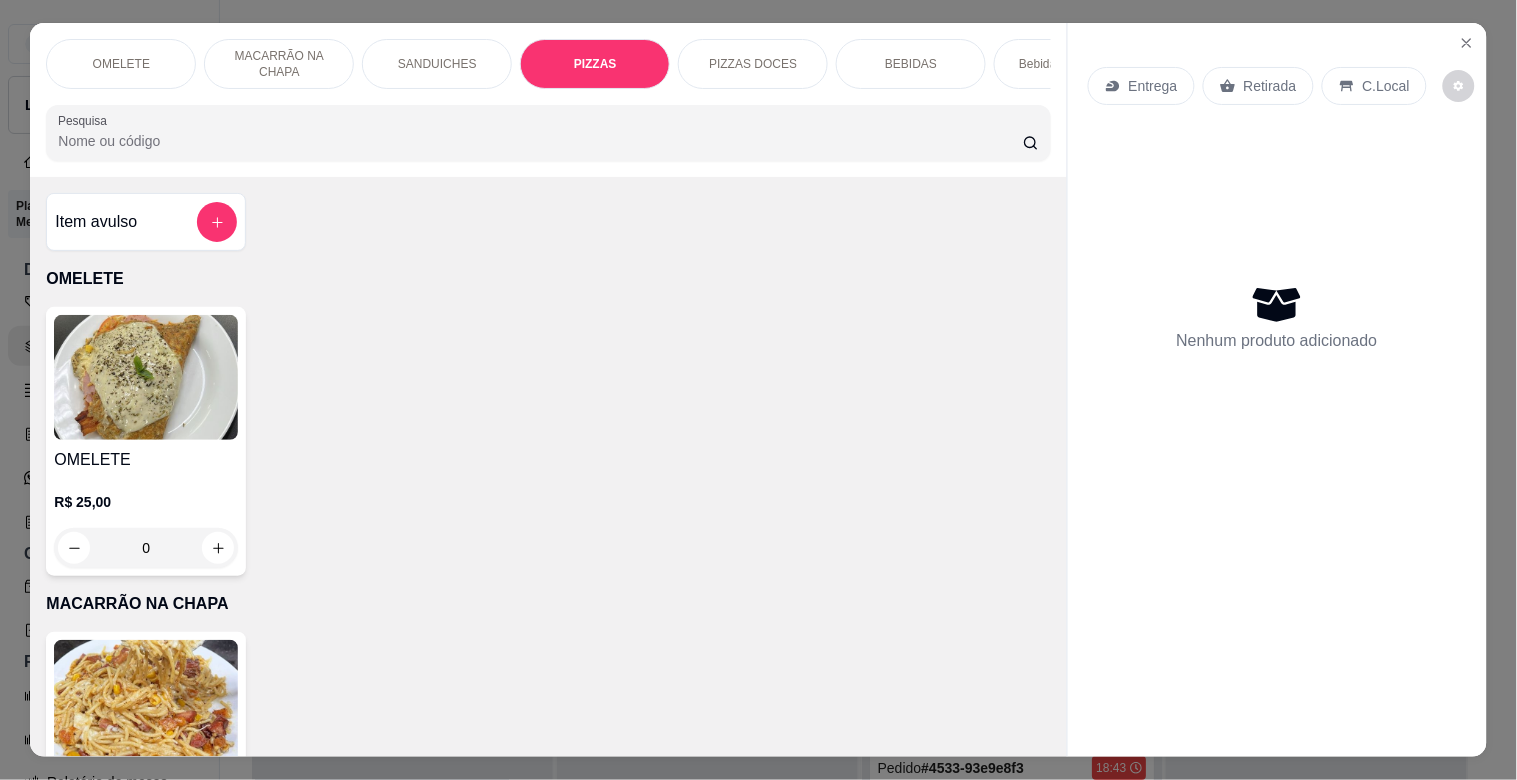 scroll, scrollTop: 1634, scrollLeft: 0, axis: vertical 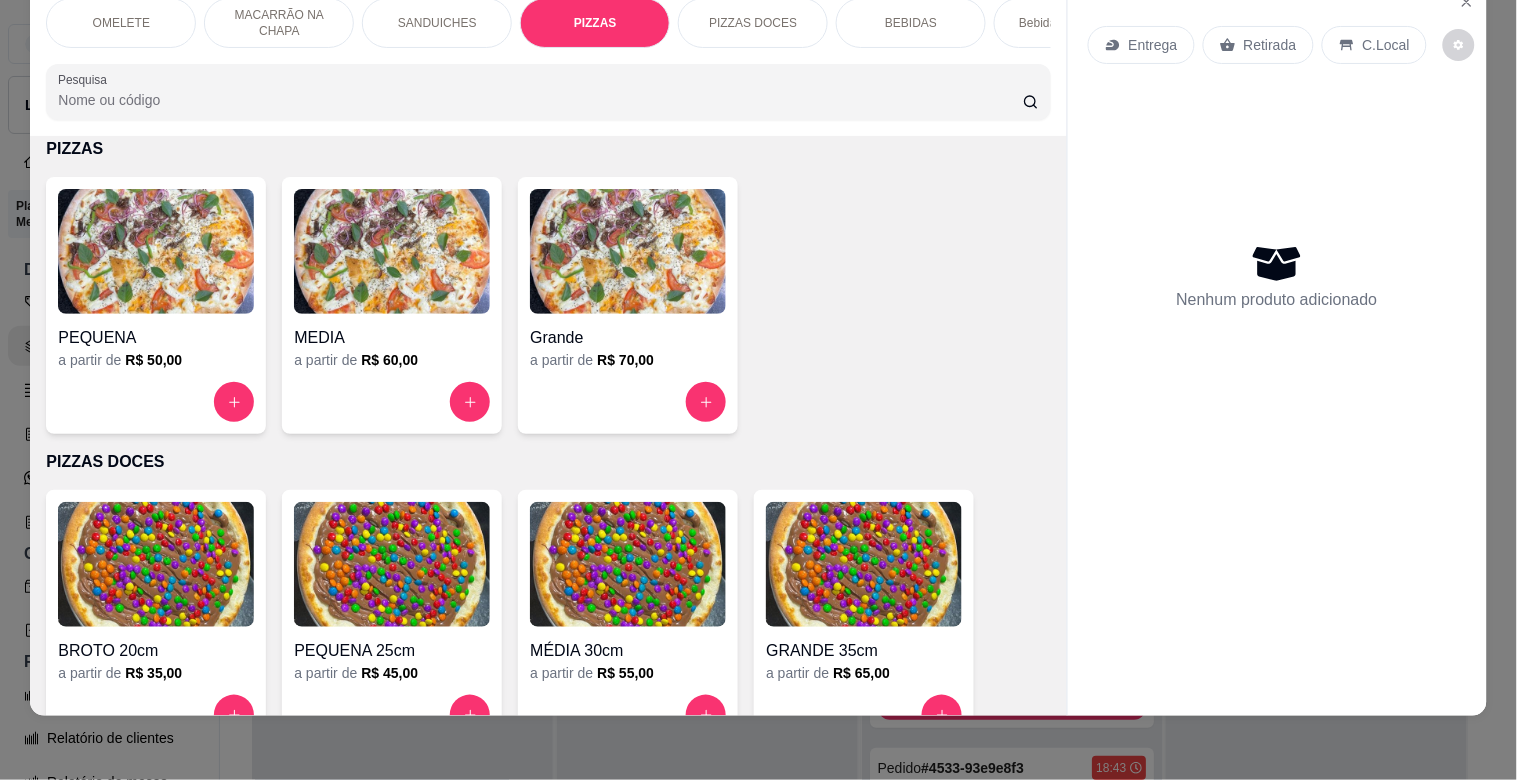 click at bounding box center [628, 251] 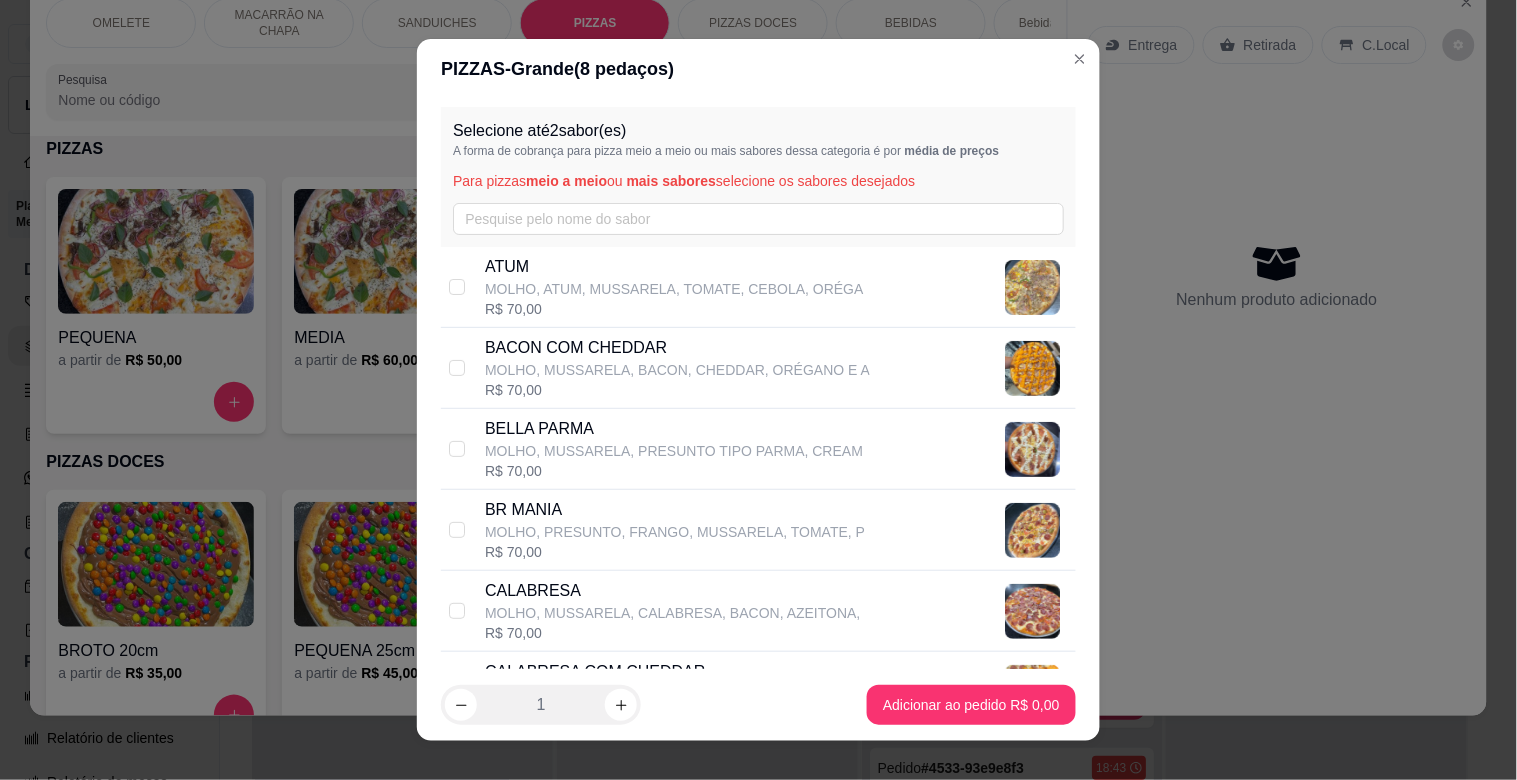 click on "BR MANIA" at bounding box center (675, 510) 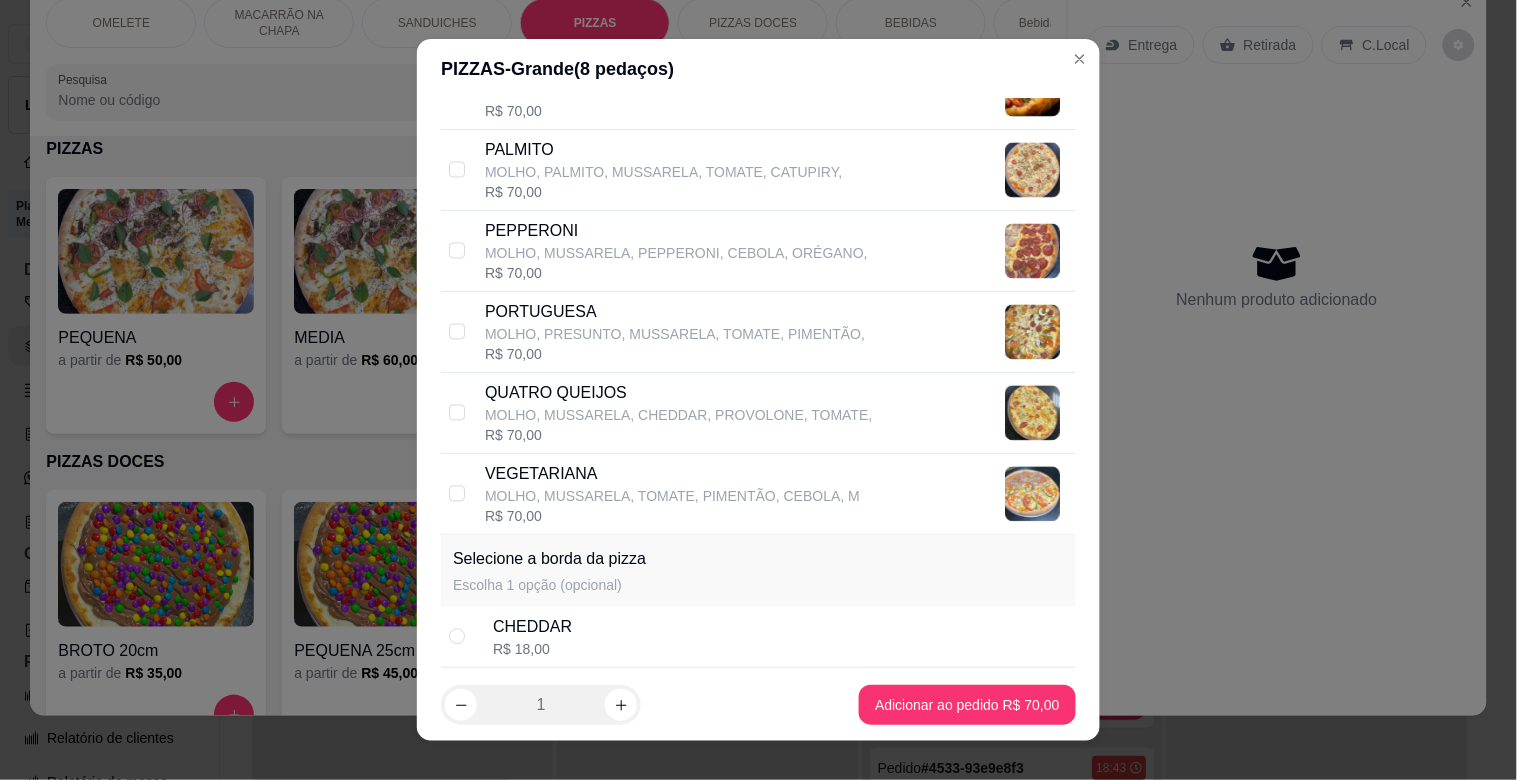 scroll, scrollTop: 1280, scrollLeft: 0, axis: vertical 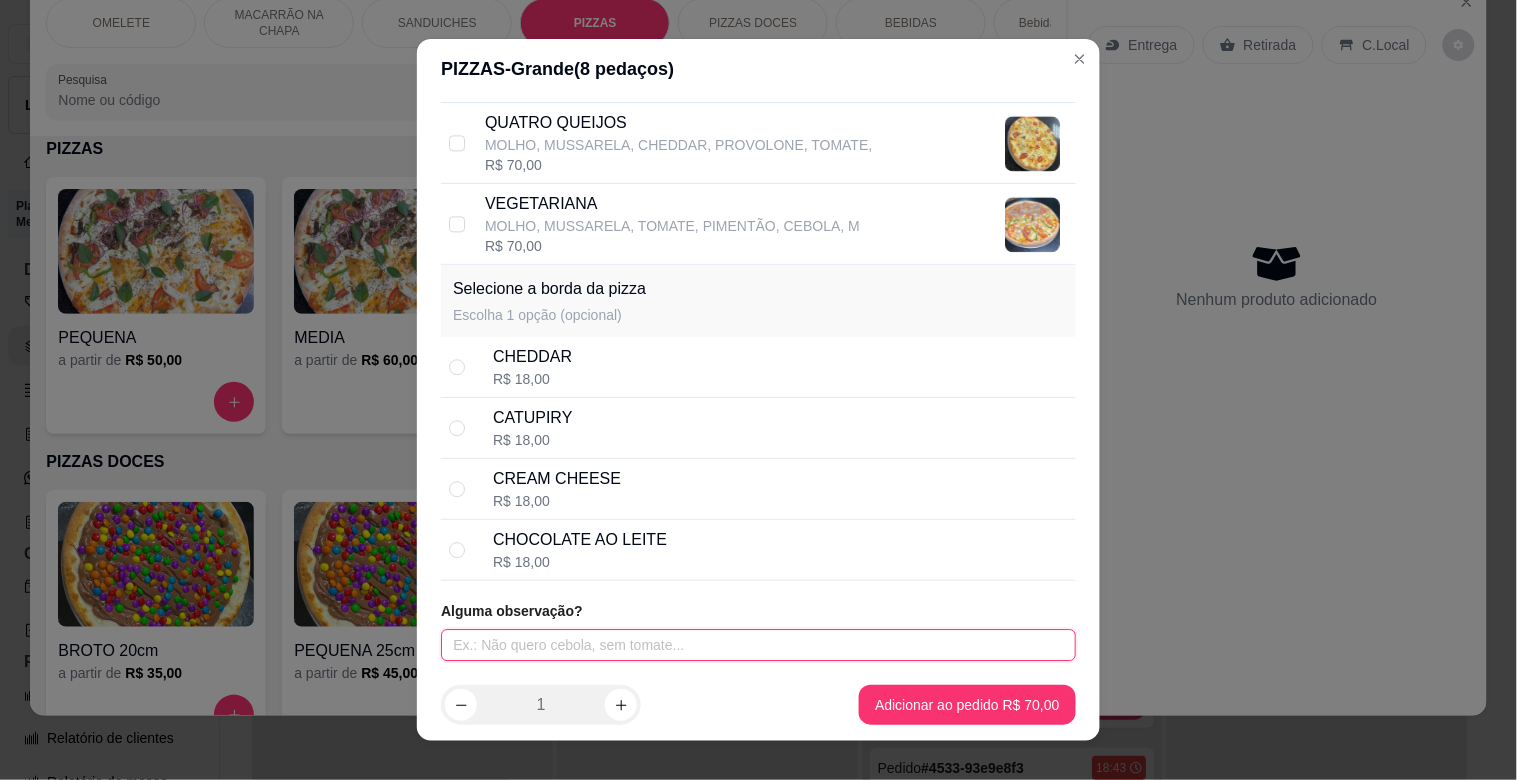 click at bounding box center (758, 645) 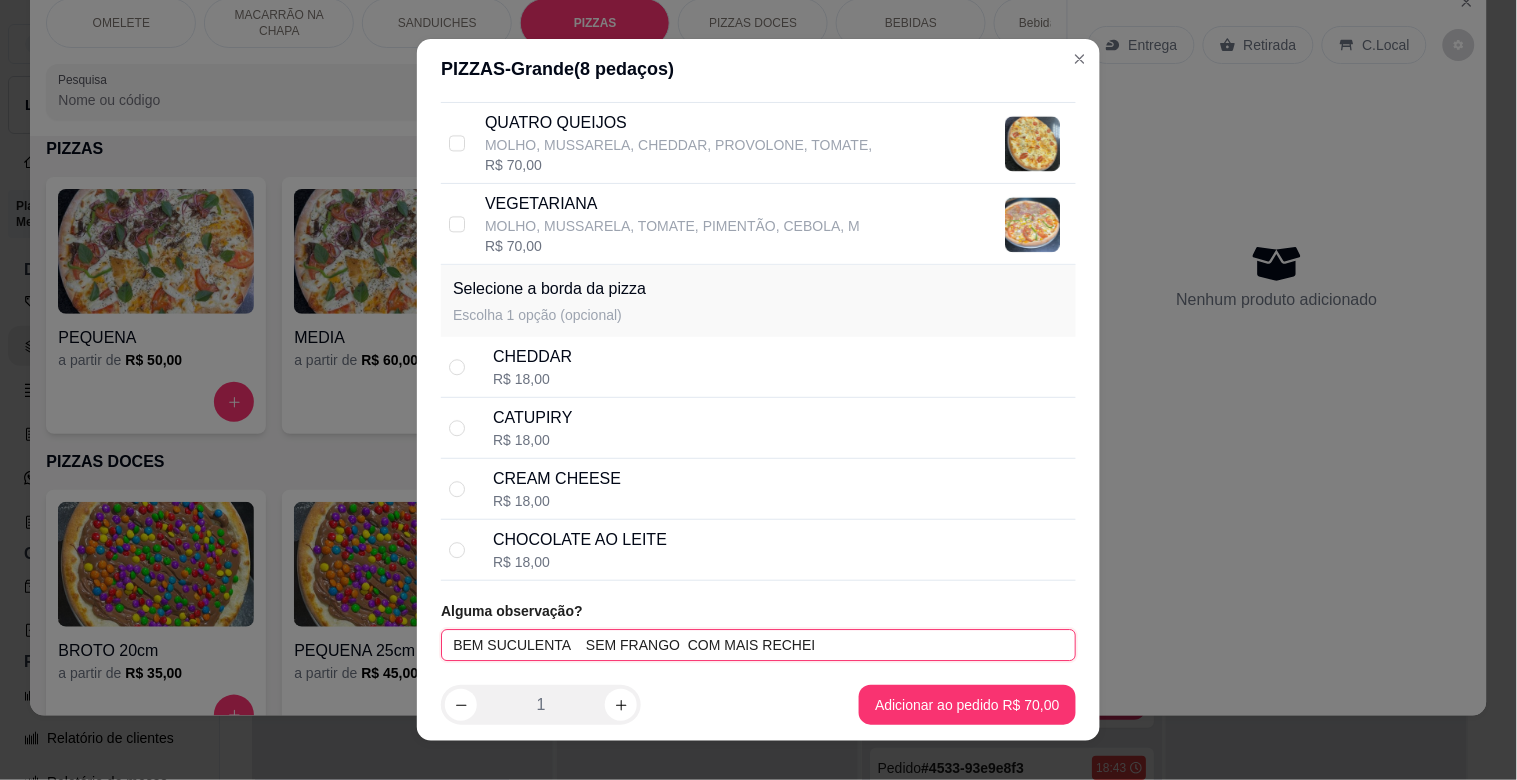 type on "BEM SUCULENTA    SEM FRANGO  COM MAIS RECHEIO" 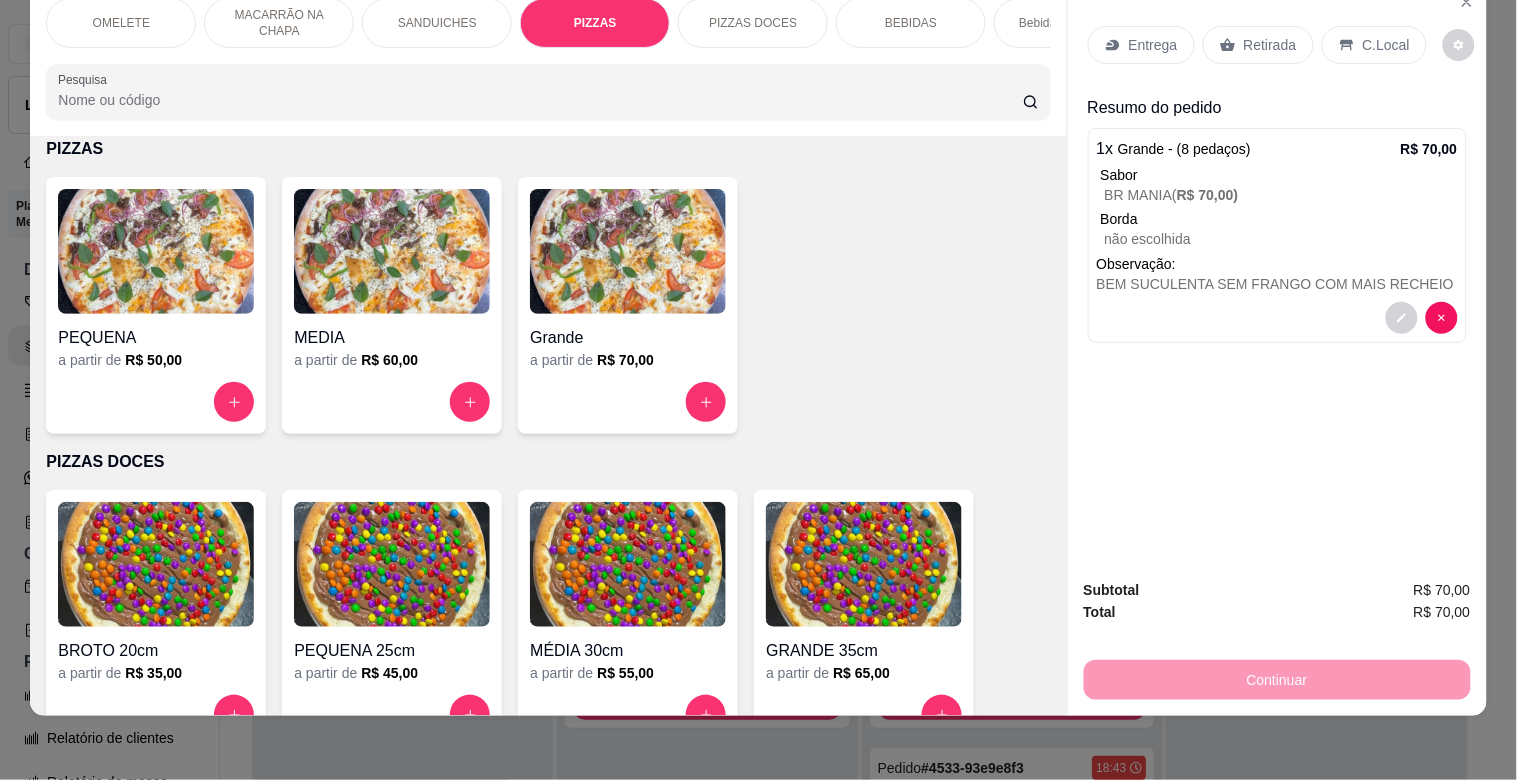 click on "Entrega" at bounding box center [1153, 45] 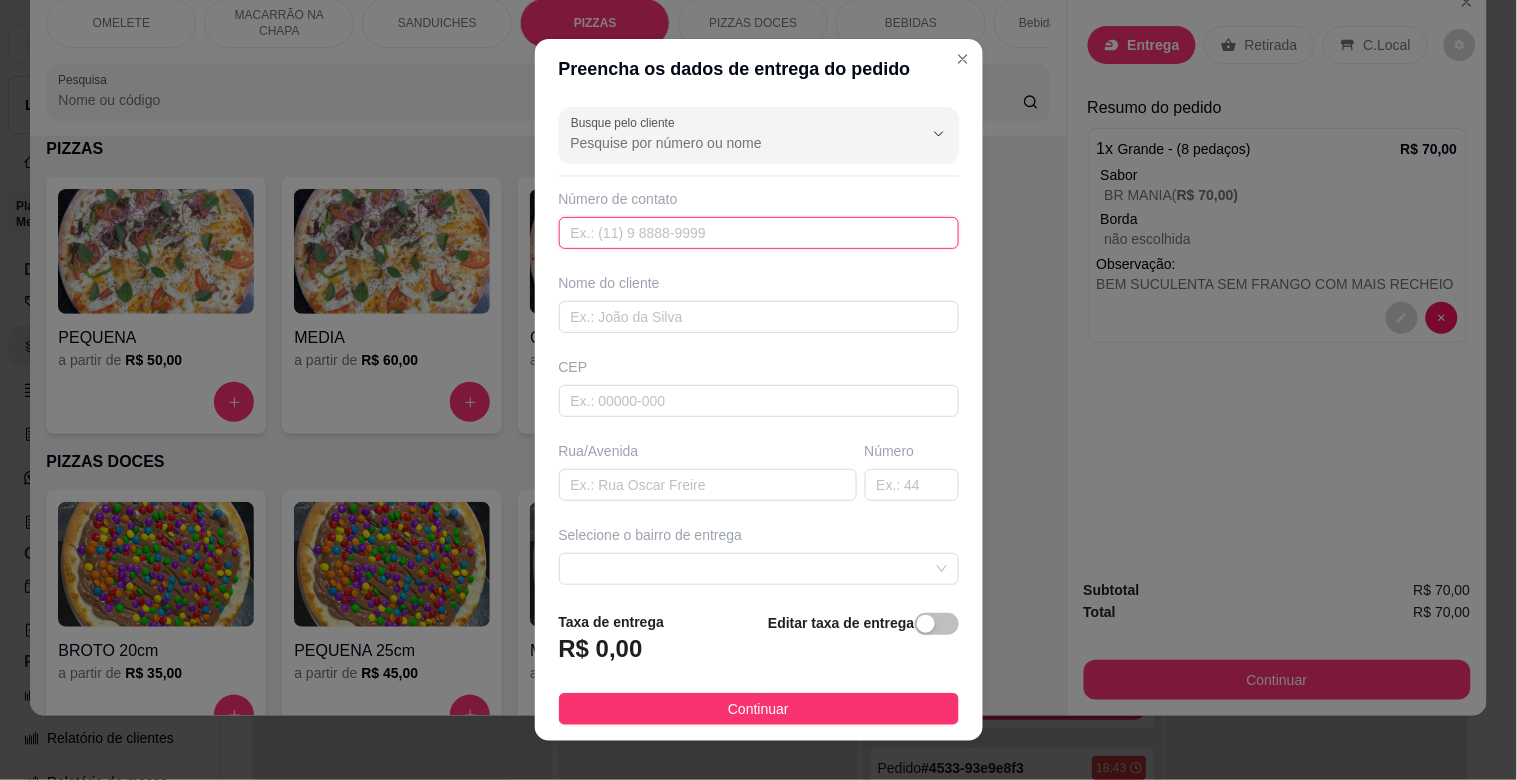 click at bounding box center (759, 233) 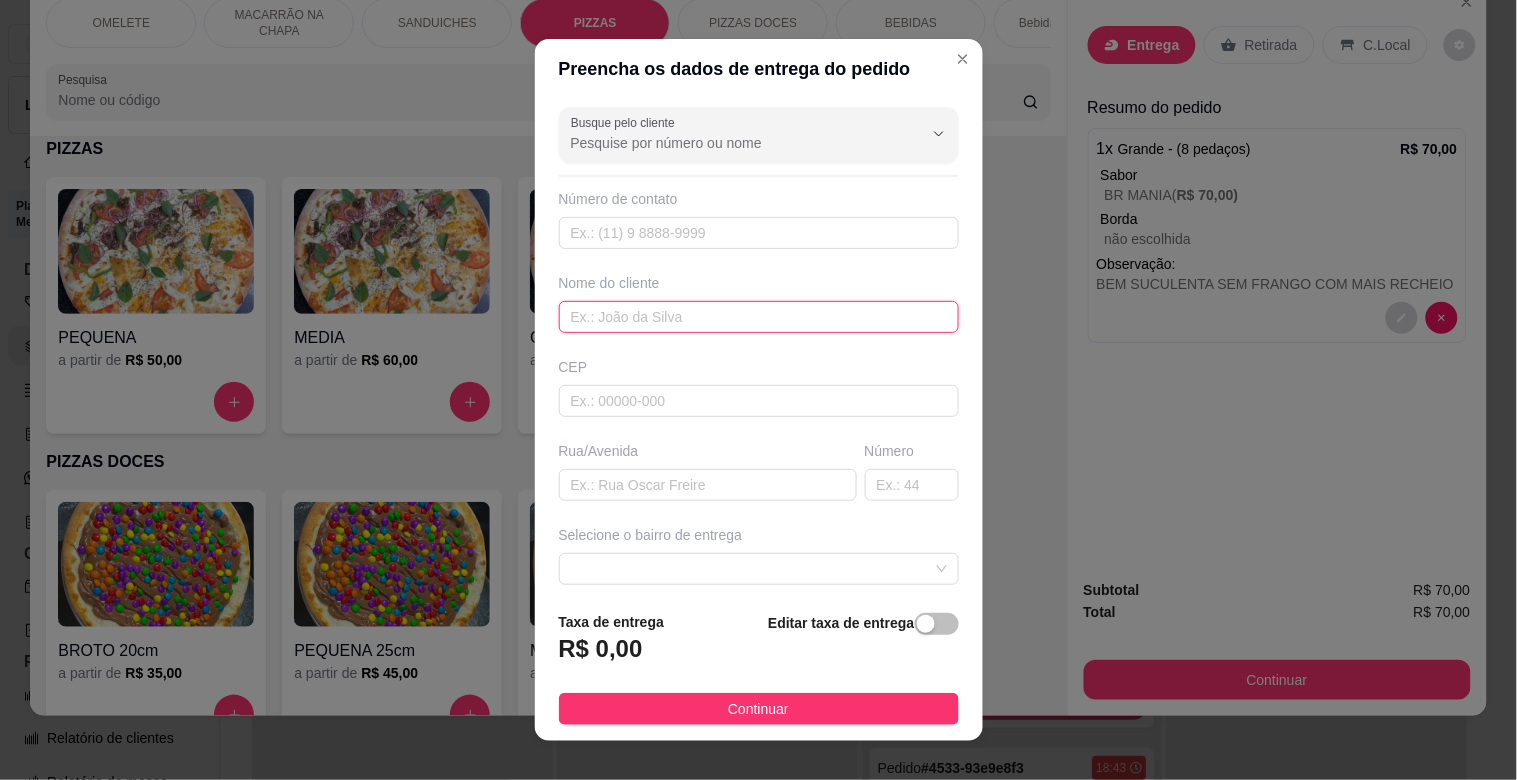 click at bounding box center (759, 317) 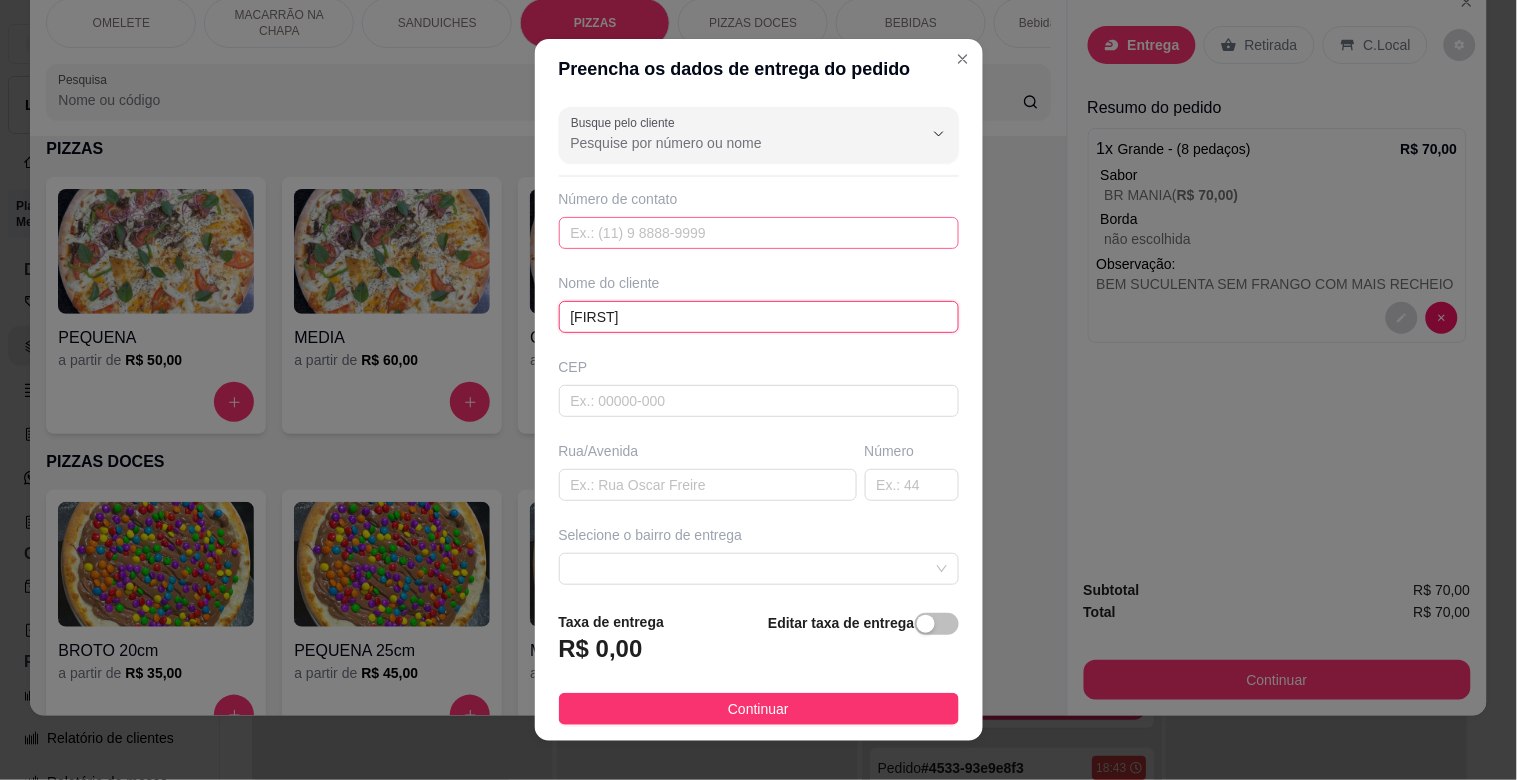 type on "[FIRST]" 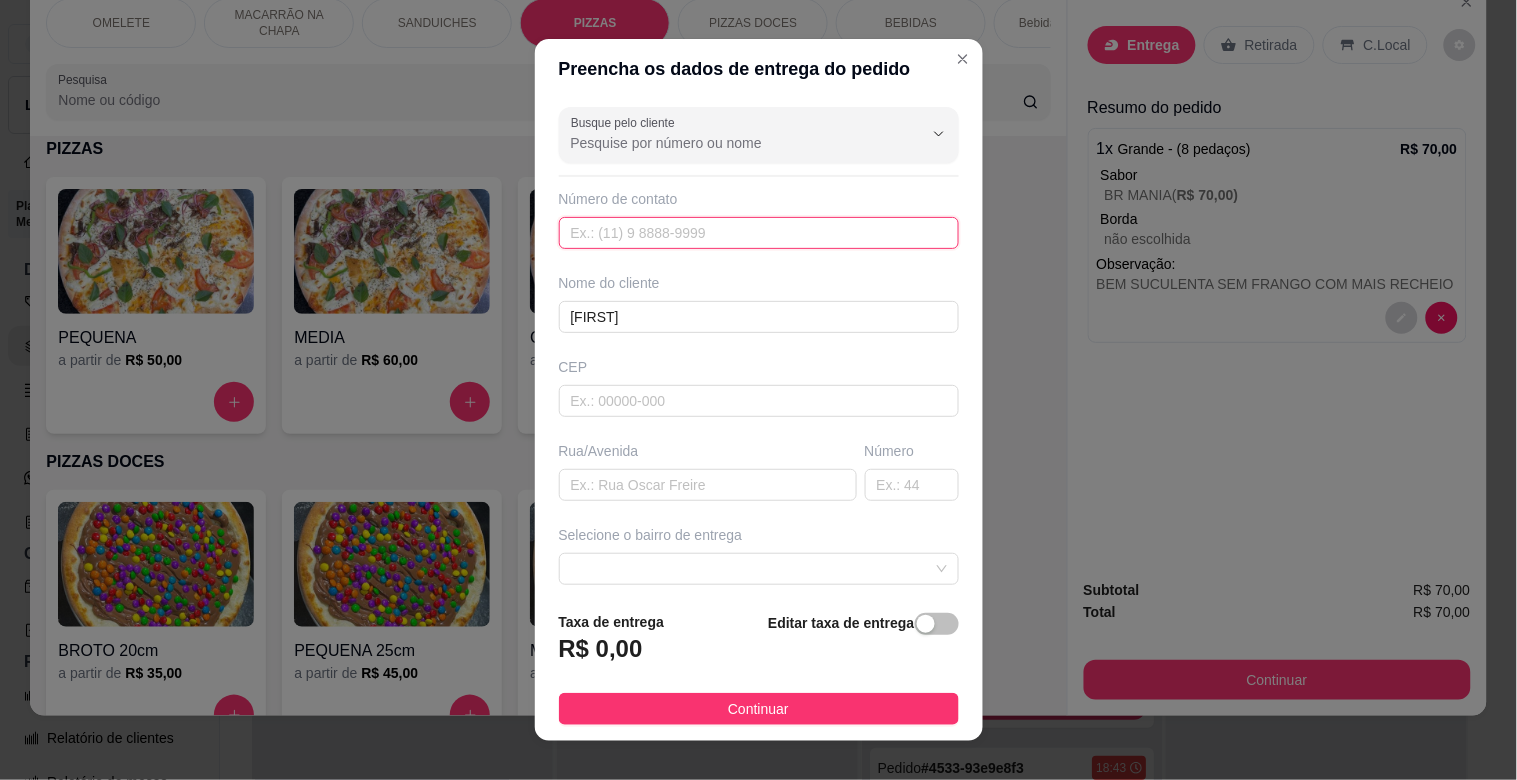 click at bounding box center [759, 233] 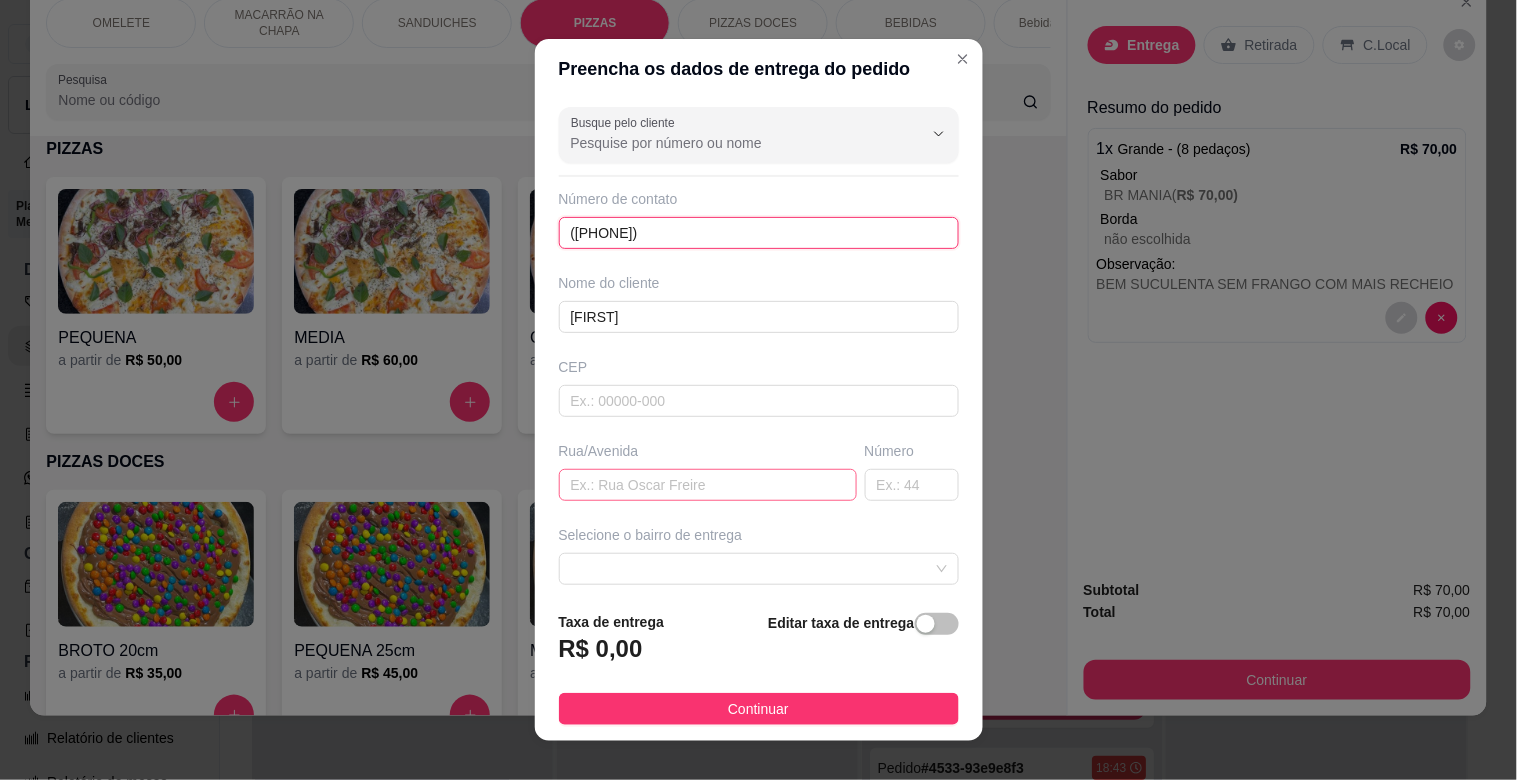 type on "([PHONE])" 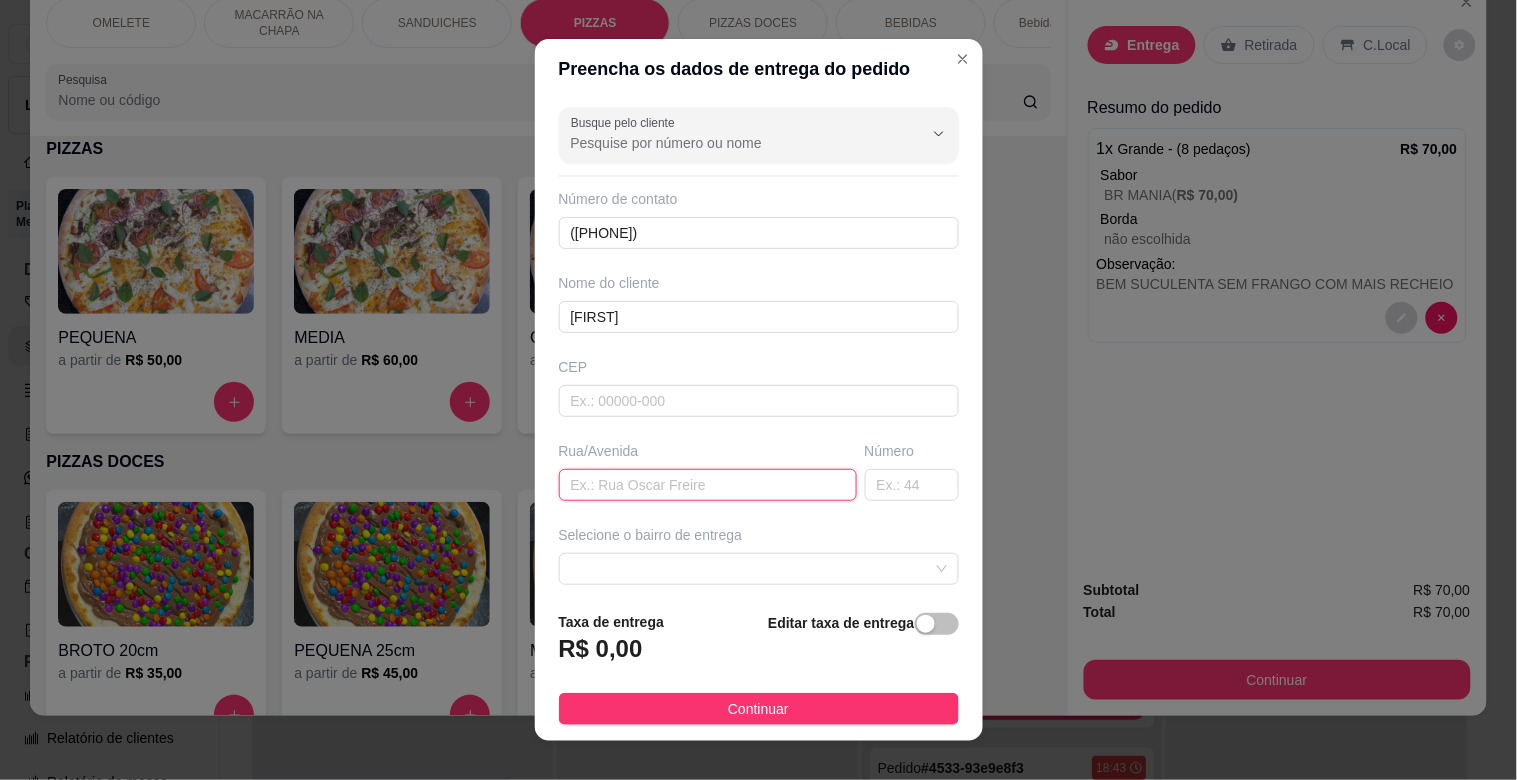 click at bounding box center (708, 485) 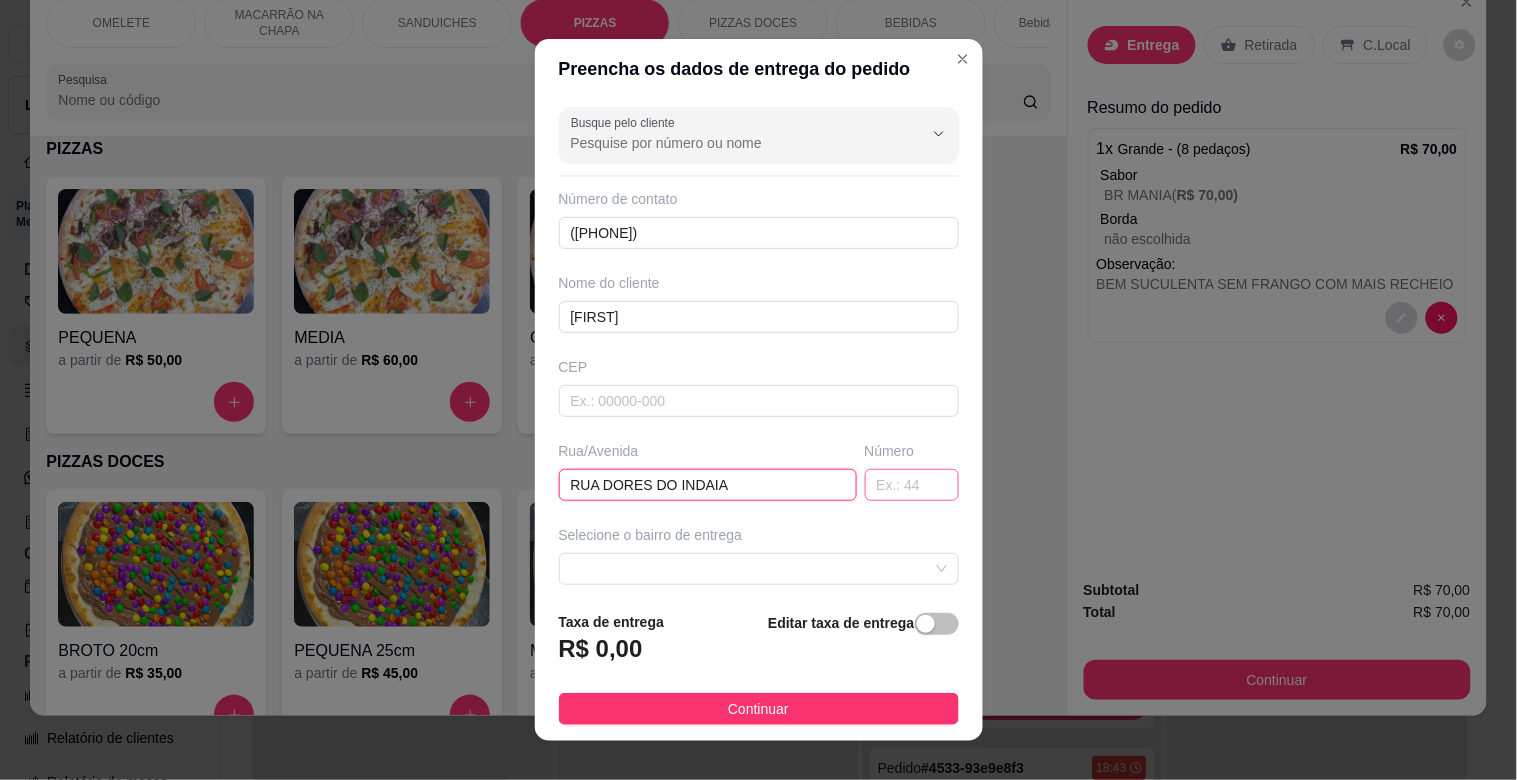 type on "RUA DORES DO INDAIA" 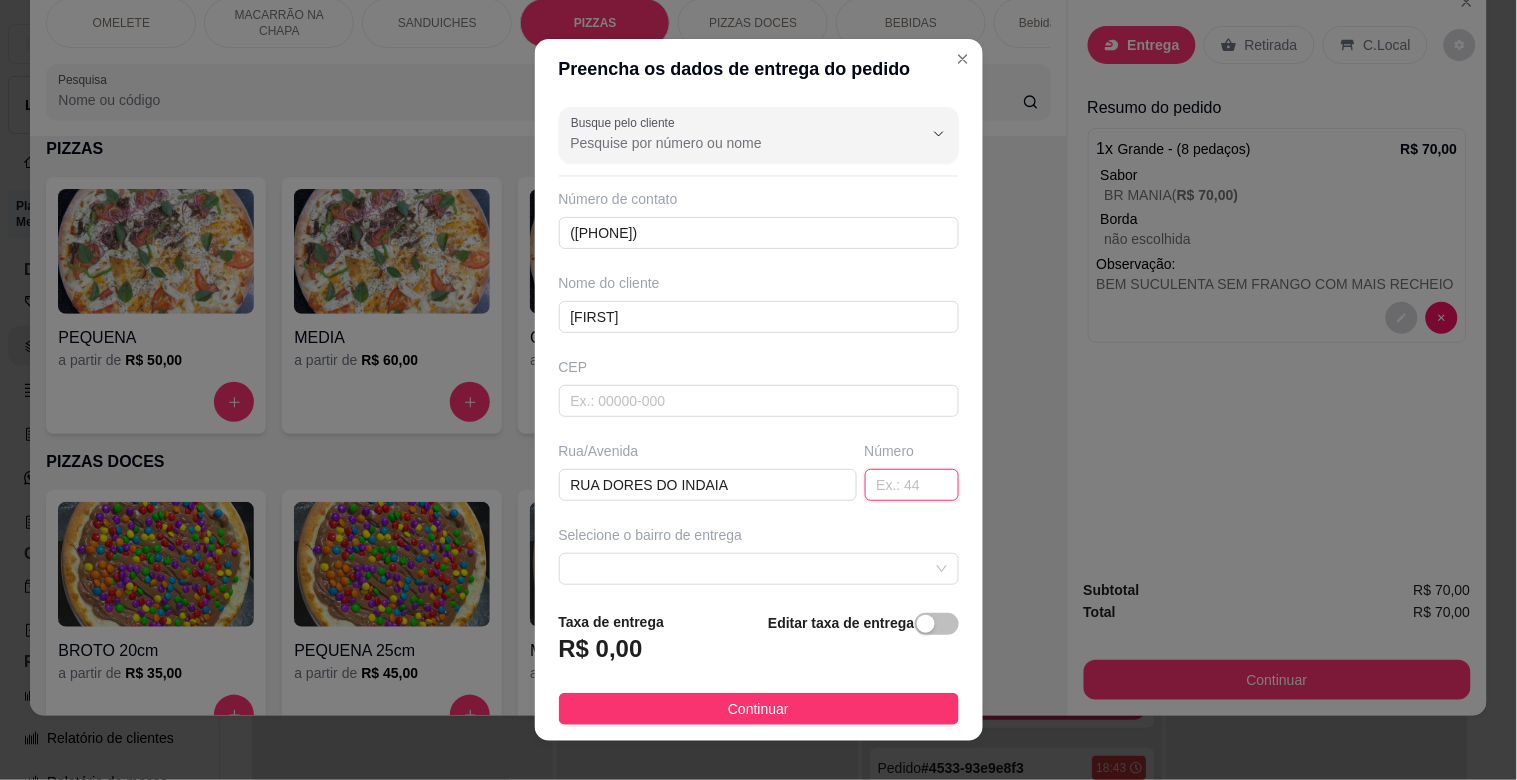 click at bounding box center [912, 485] 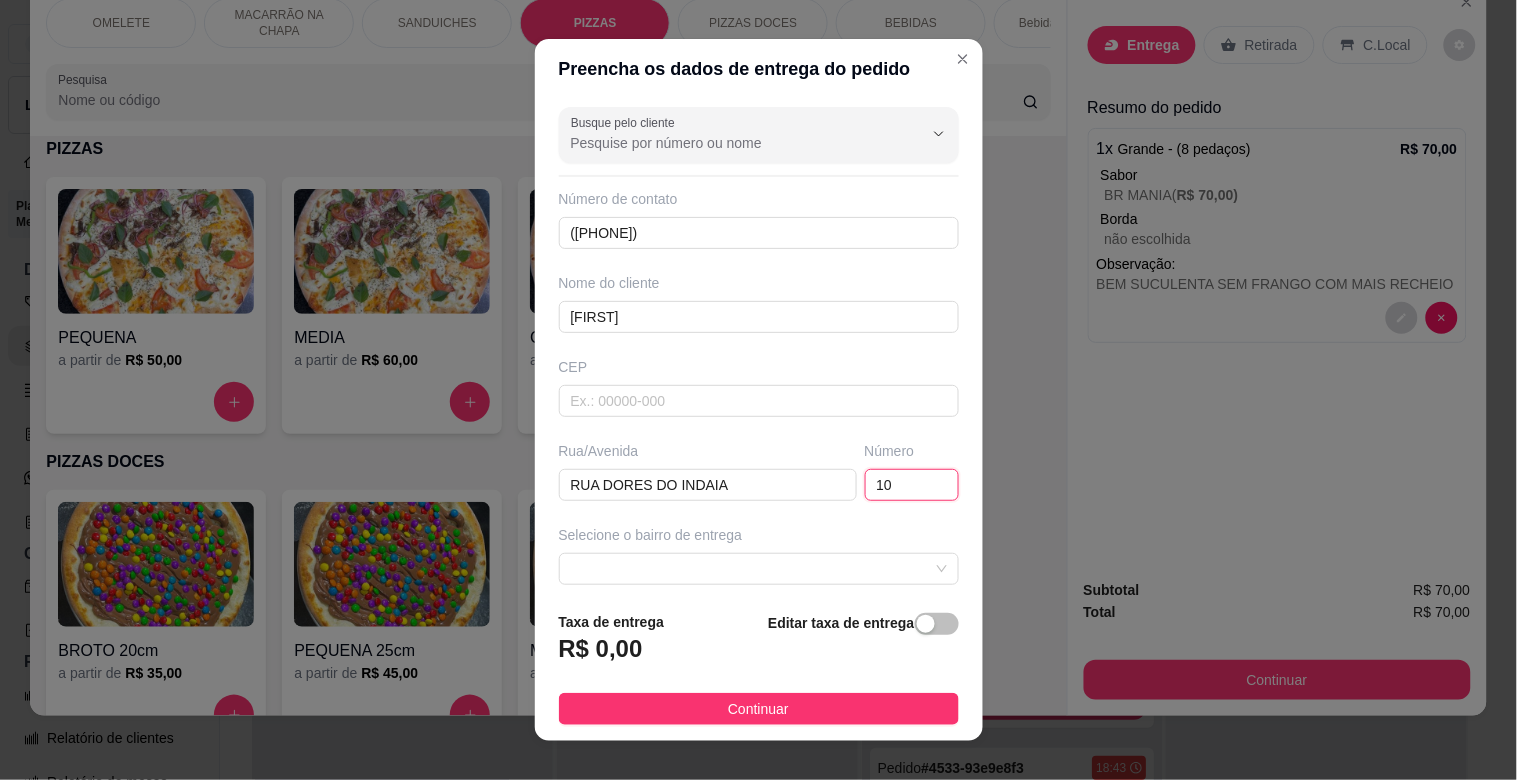 type on "102" 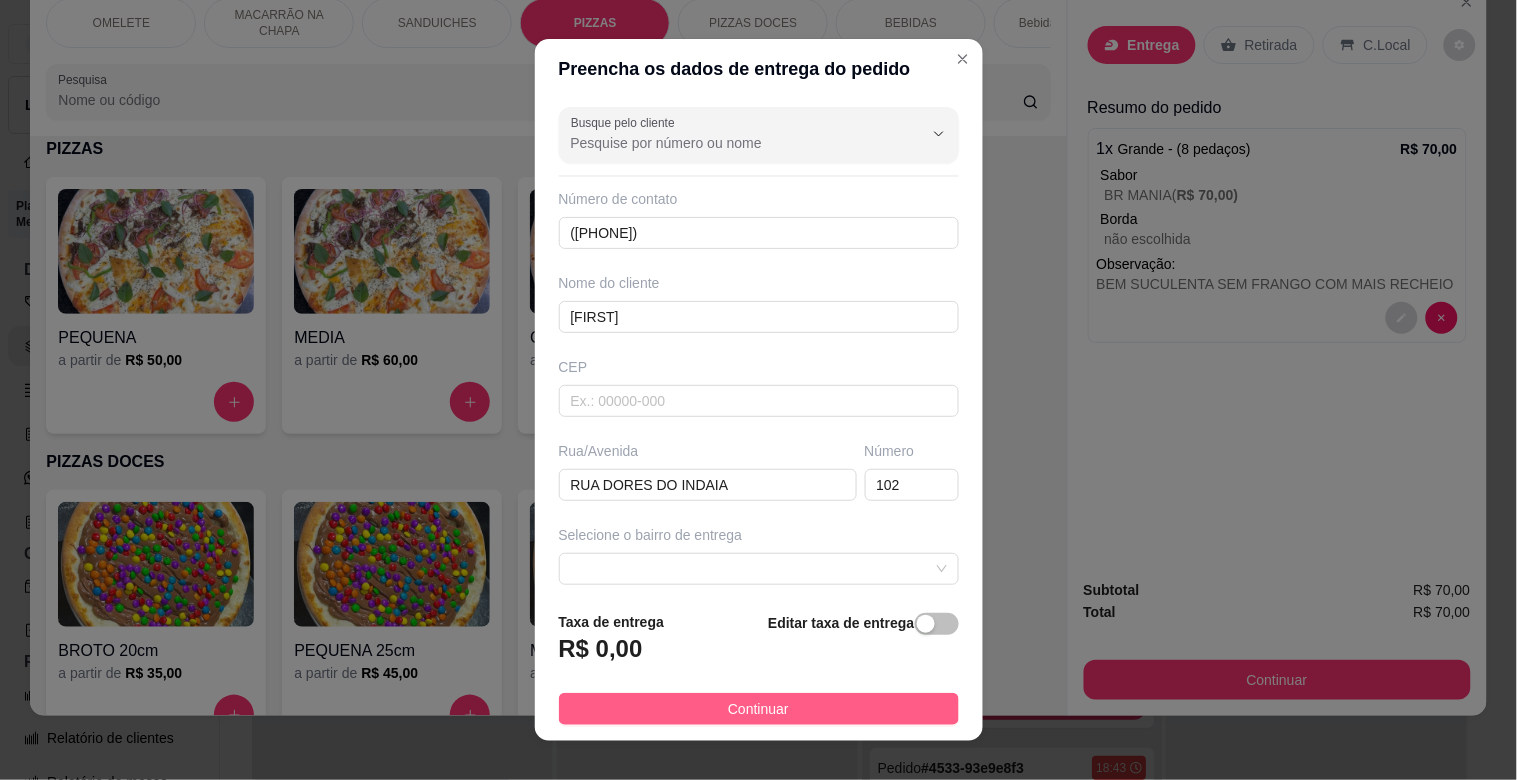 click on "Continuar" at bounding box center [759, 709] 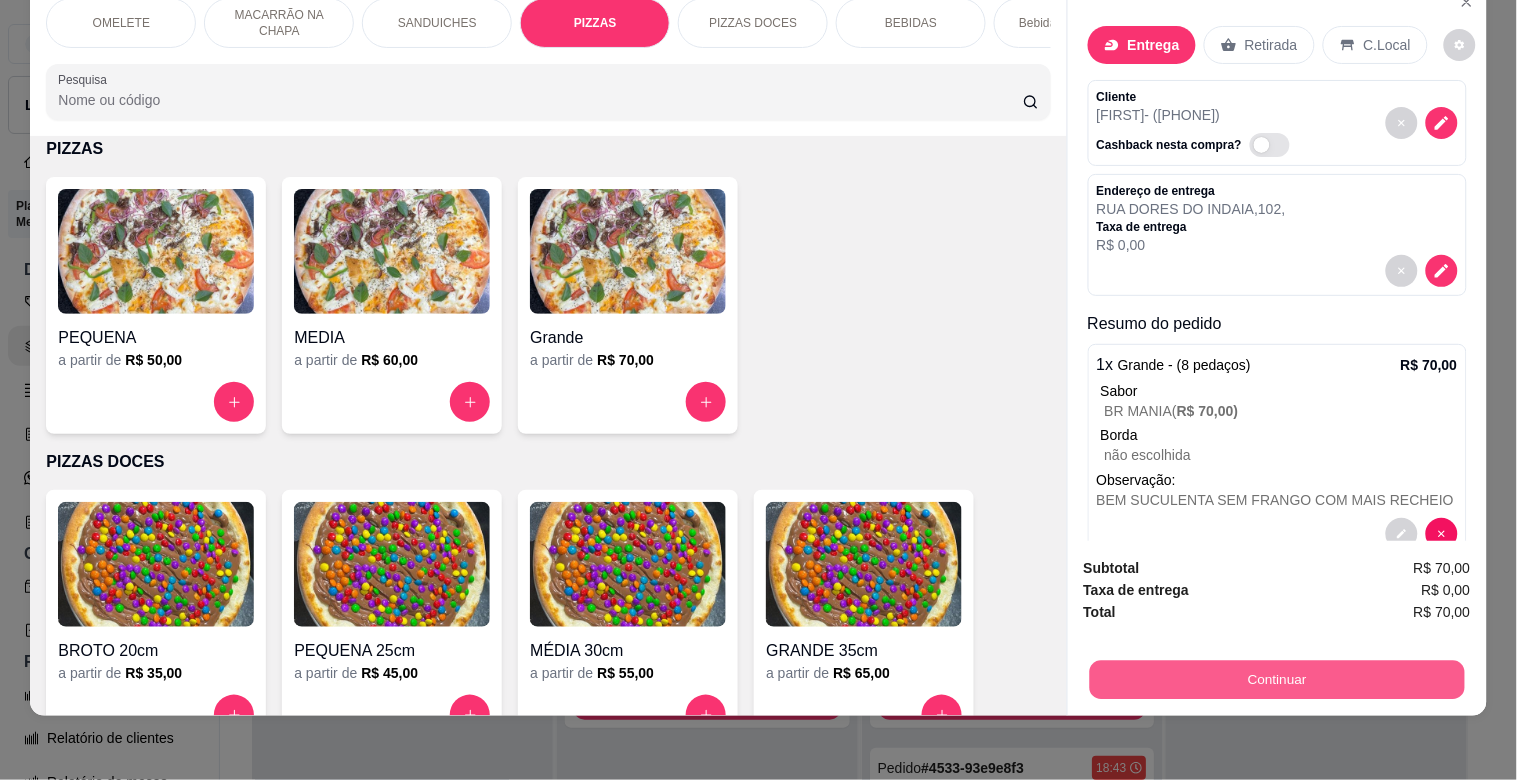 click on "Continuar" at bounding box center (1276, 679) 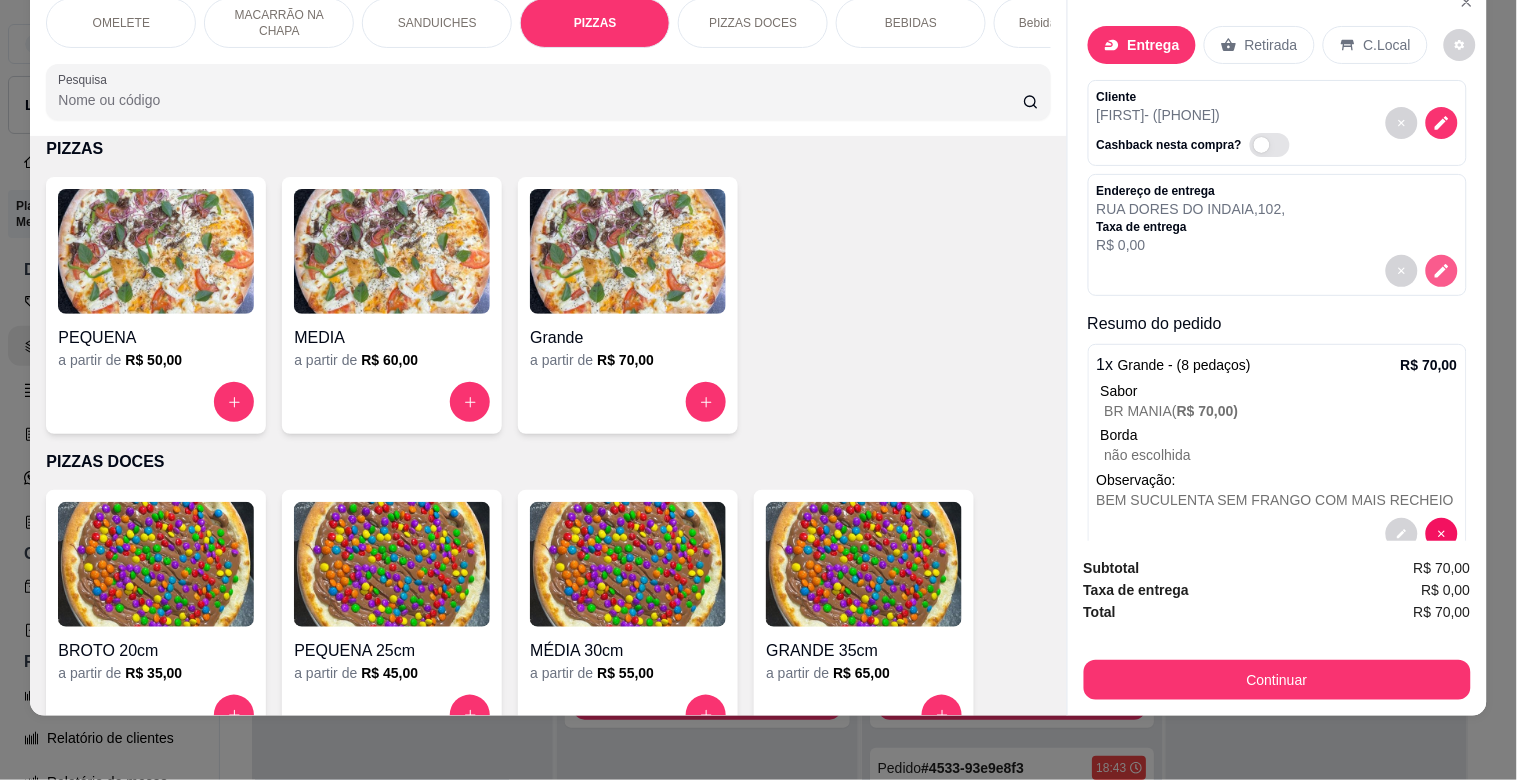 click at bounding box center (1442, 271) 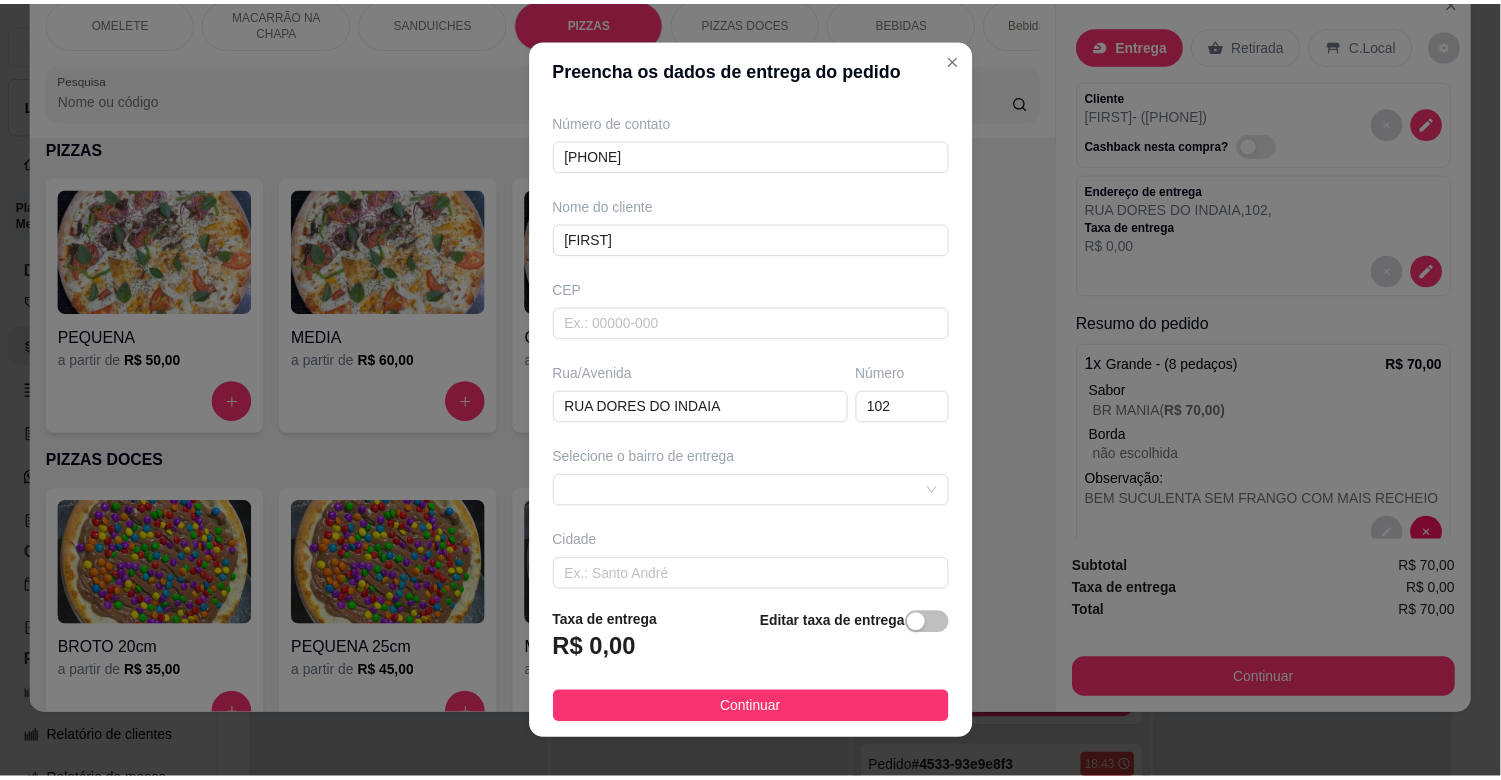 scroll, scrollTop: 107, scrollLeft: 0, axis: vertical 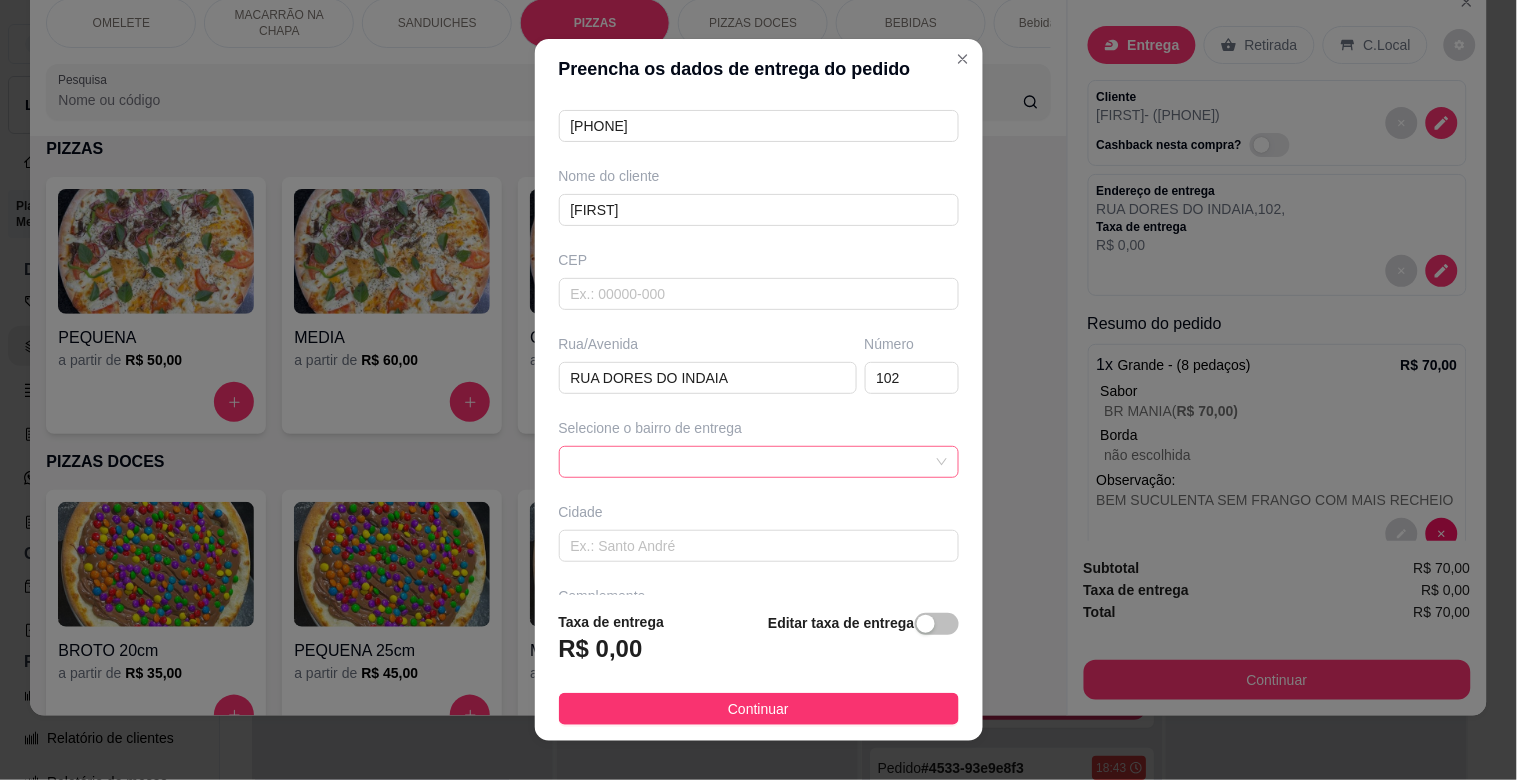 click at bounding box center (759, 462) 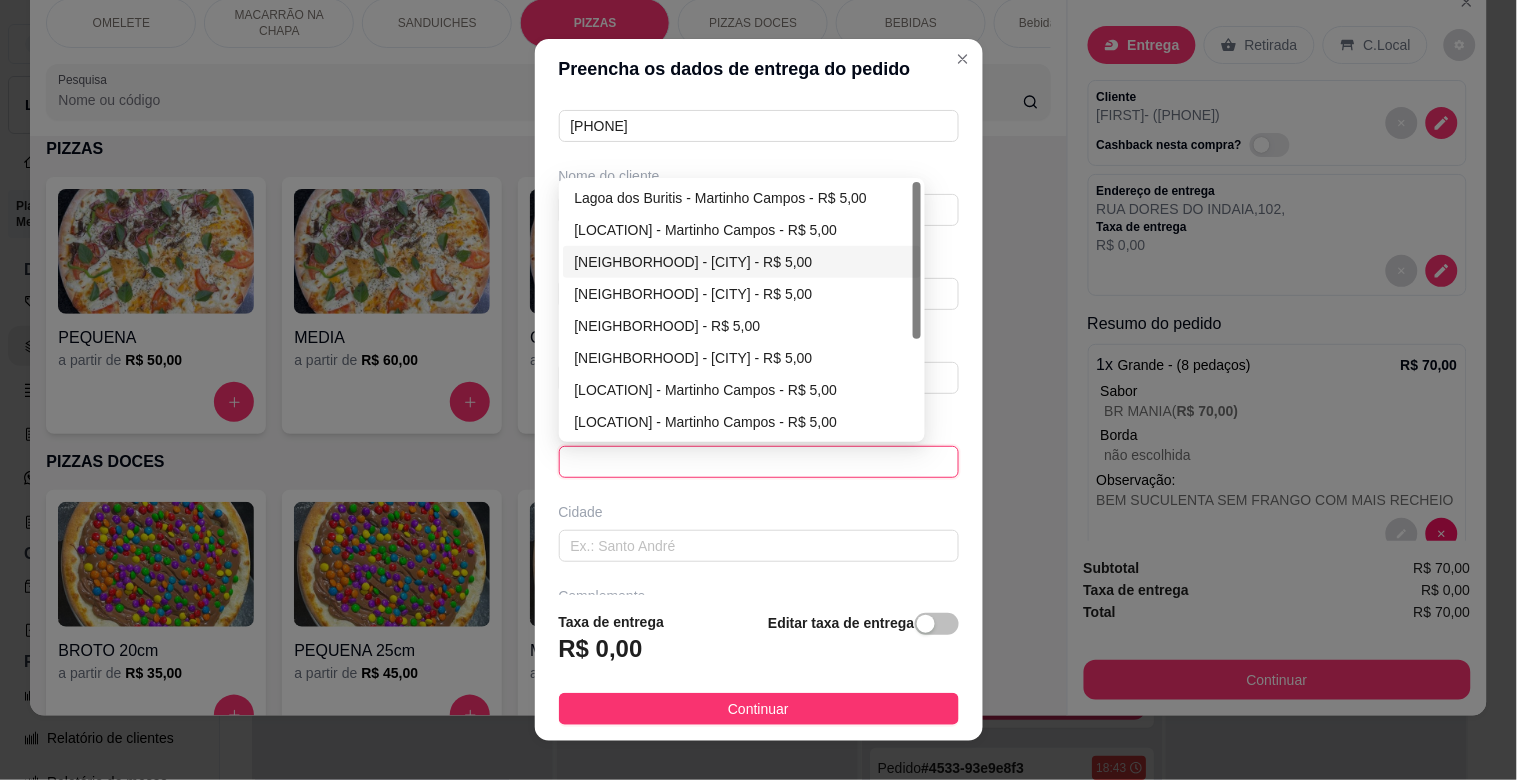 click on "[NEIGHBORHOOD]  - [CITY]  -  R$ 5,00" at bounding box center (742, 262) 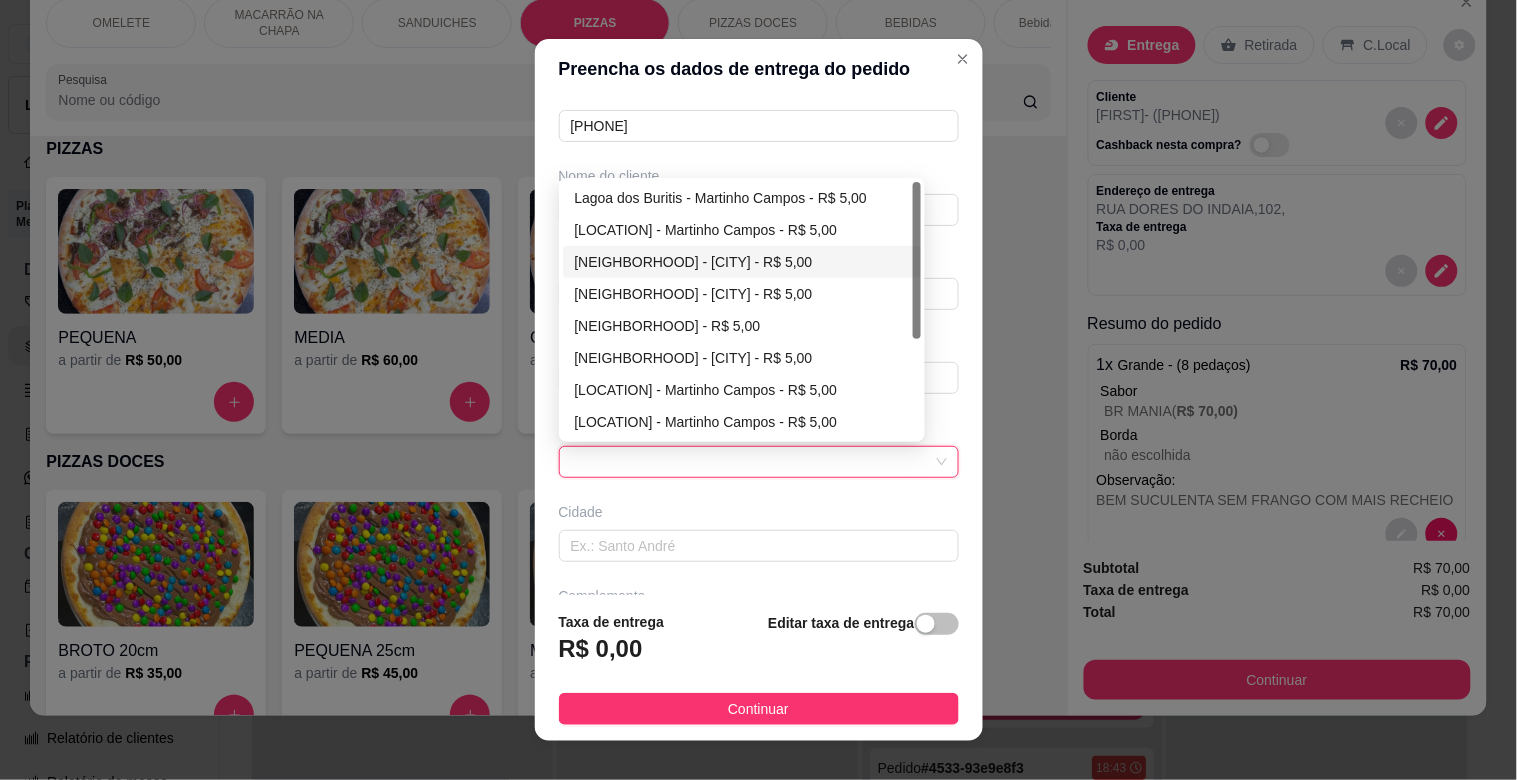 type on "[CITY]" 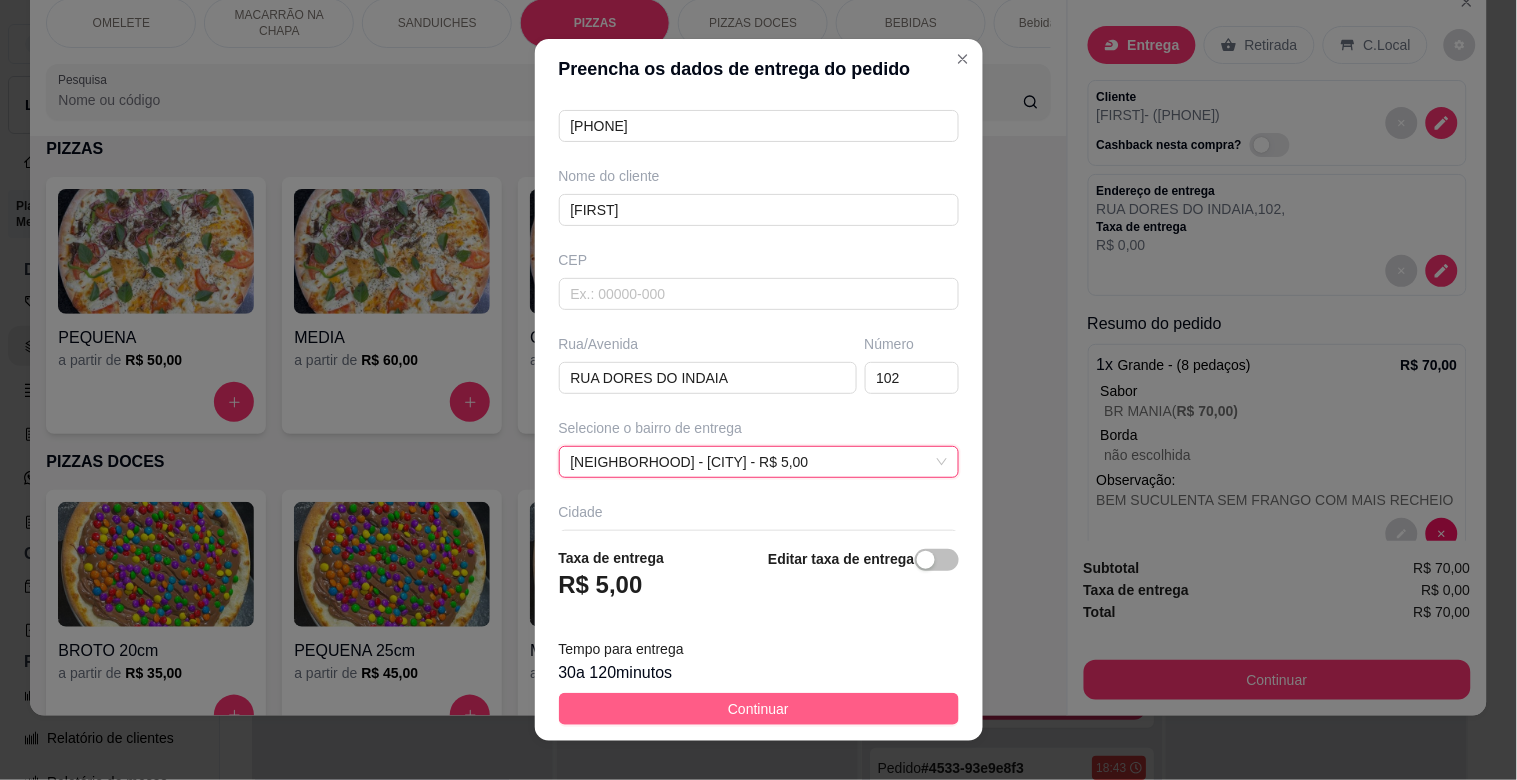 click on "Continuar" at bounding box center [758, 709] 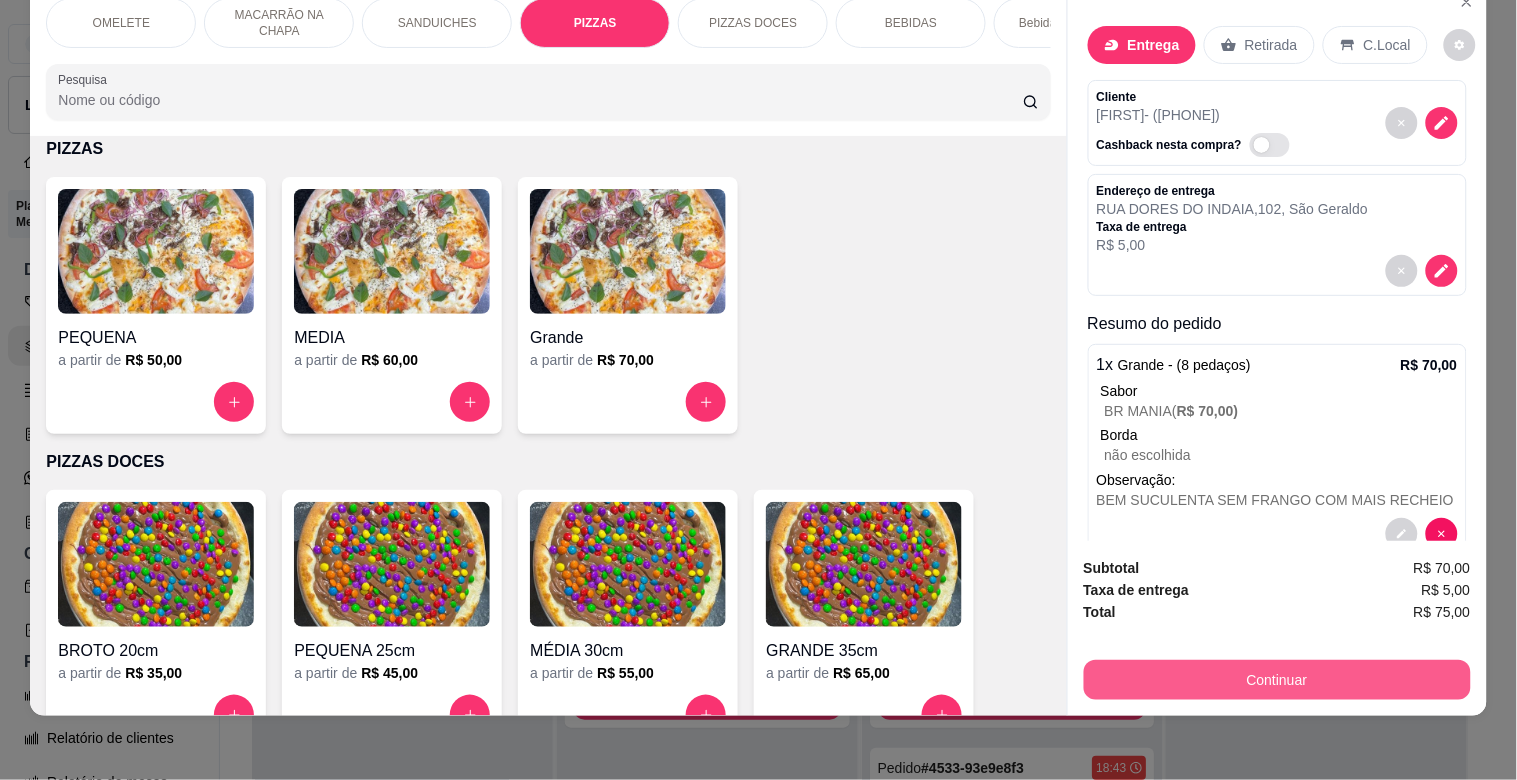 click on "Continuar" at bounding box center (1277, 680) 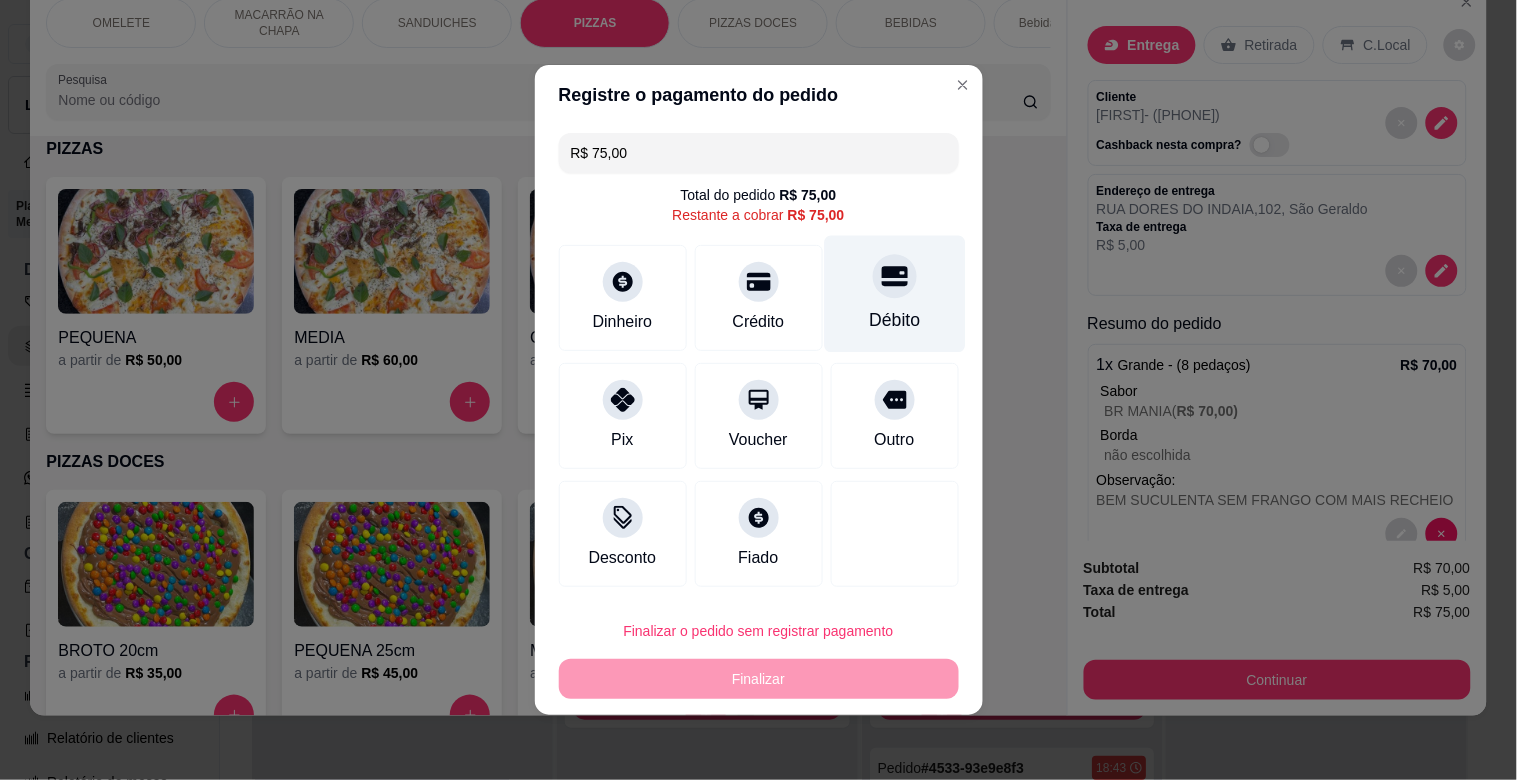 click at bounding box center [895, 276] 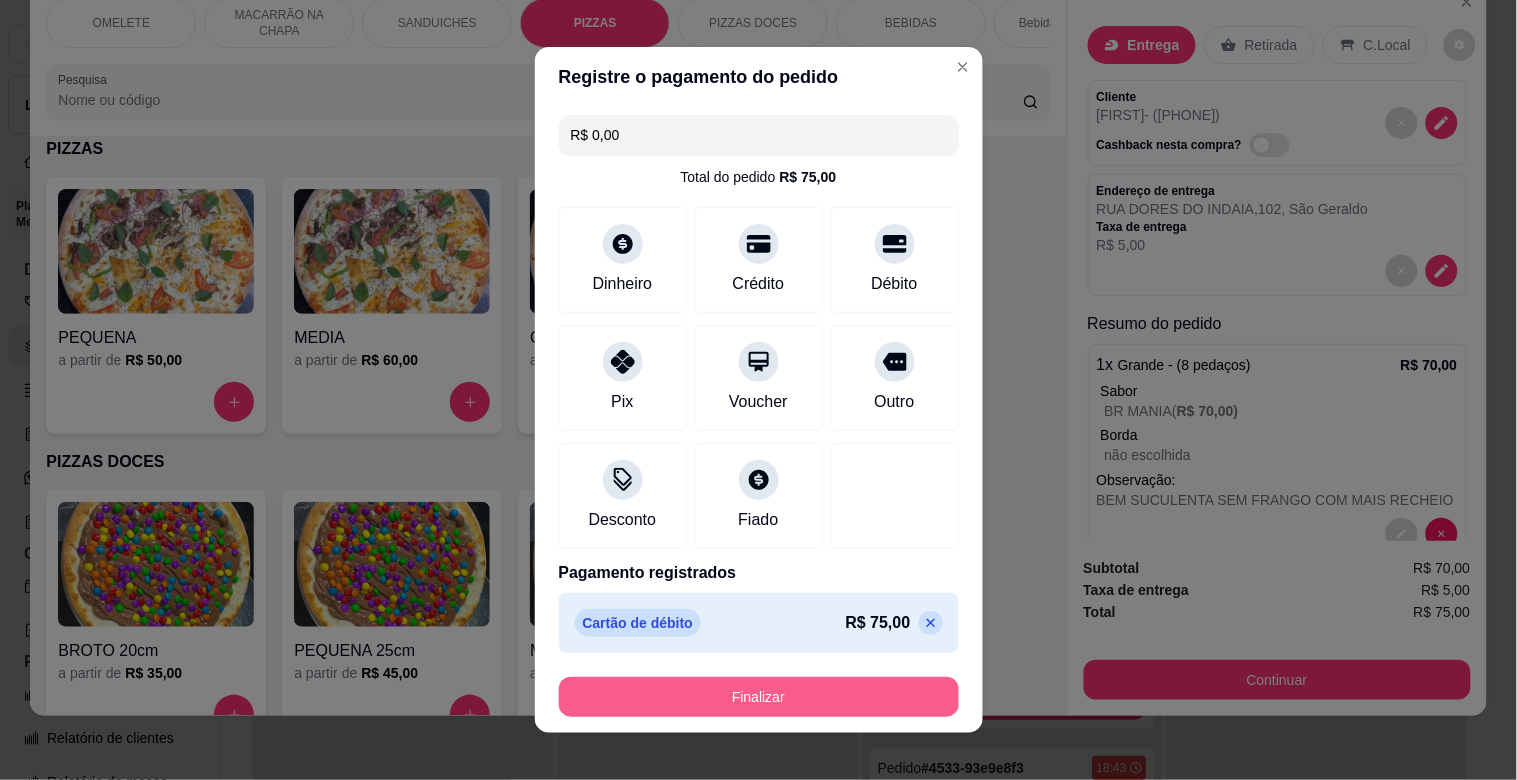 click on "Finalizar" at bounding box center (759, 697) 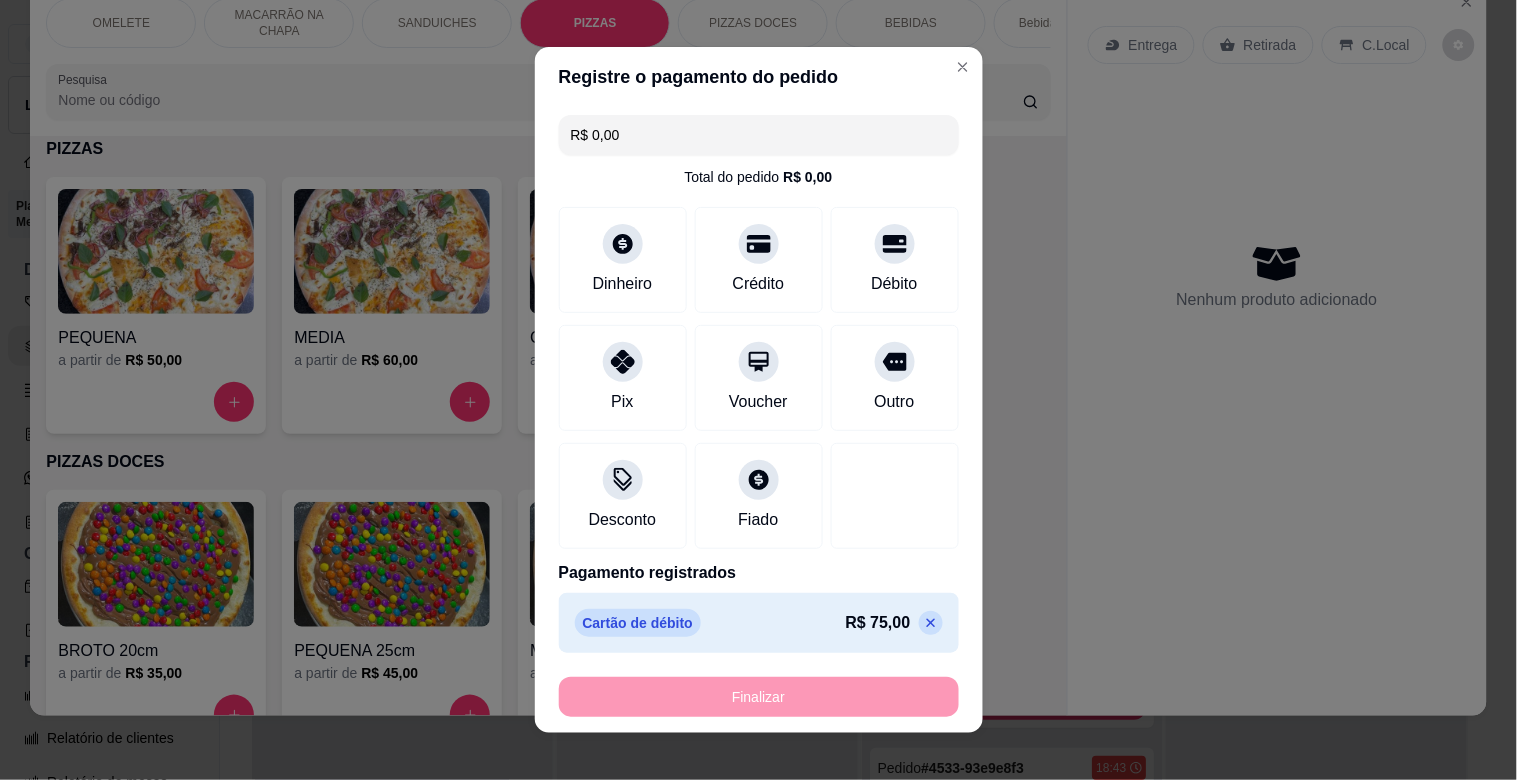 type on "-R$ 75,00" 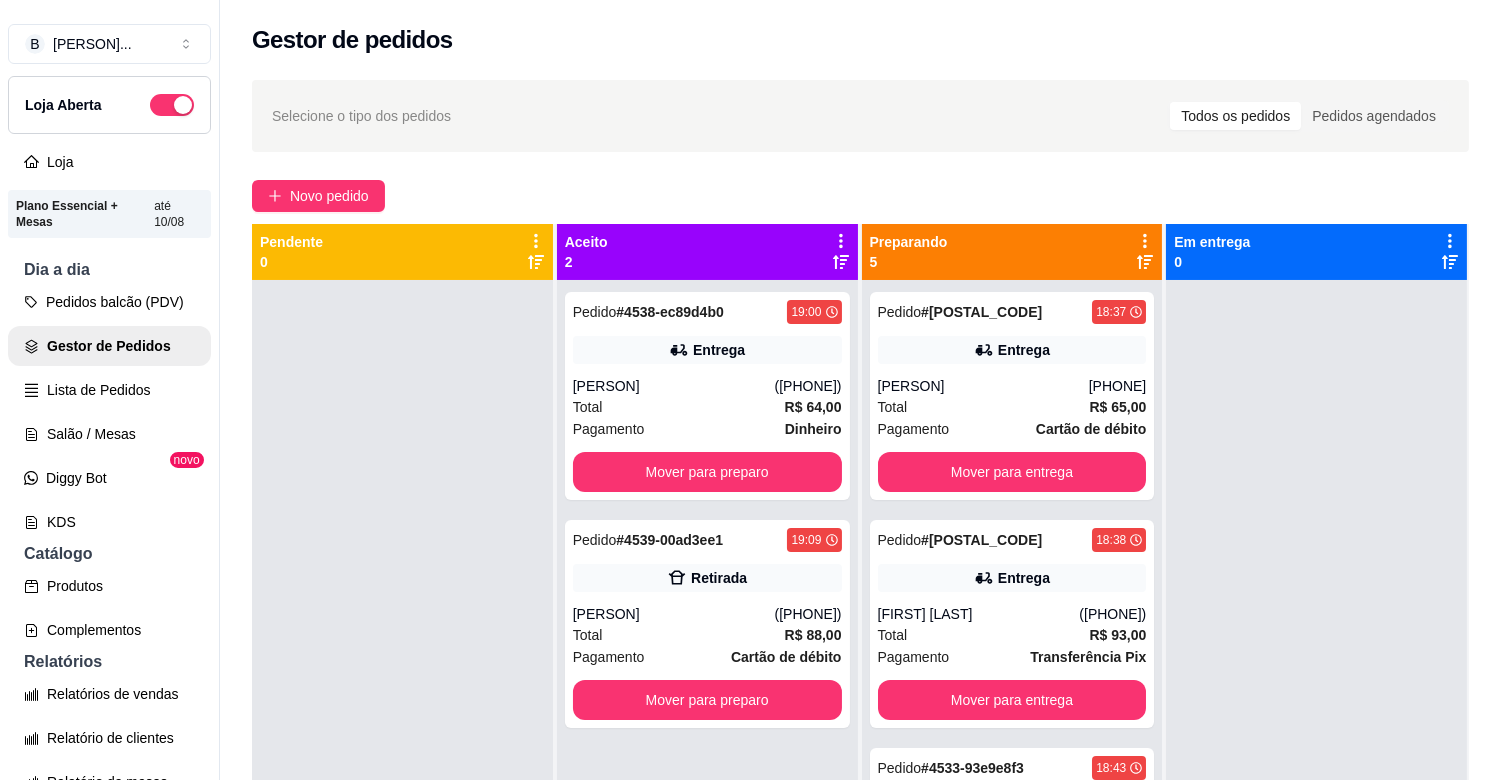 scroll, scrollTop: 32, scrollLeft: 0, axis: vertical 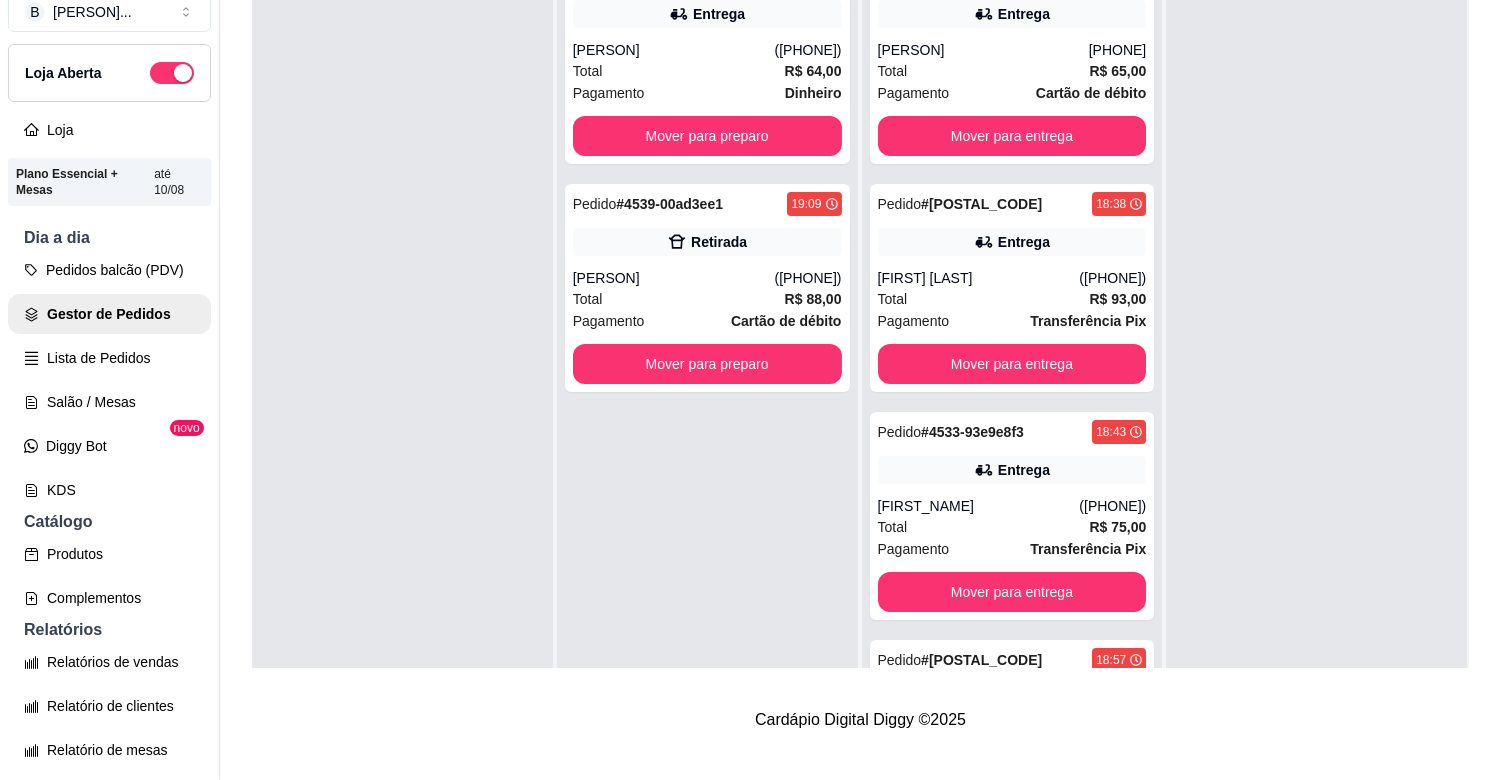 click on "Pedido  # [ORDER_ID] [TIME] Entrega [NAME]  ([PHONE]) Total R$ 64,00 Pagamento Dinheiro Mover para preparo Pedido  # [ORDER_ID] [TIME] Retirada [NAME]  ([PHONE]) Total R$ 88,00 Pagamento Cartão de débito Mover para preparo" at bounding box center [707, 334] 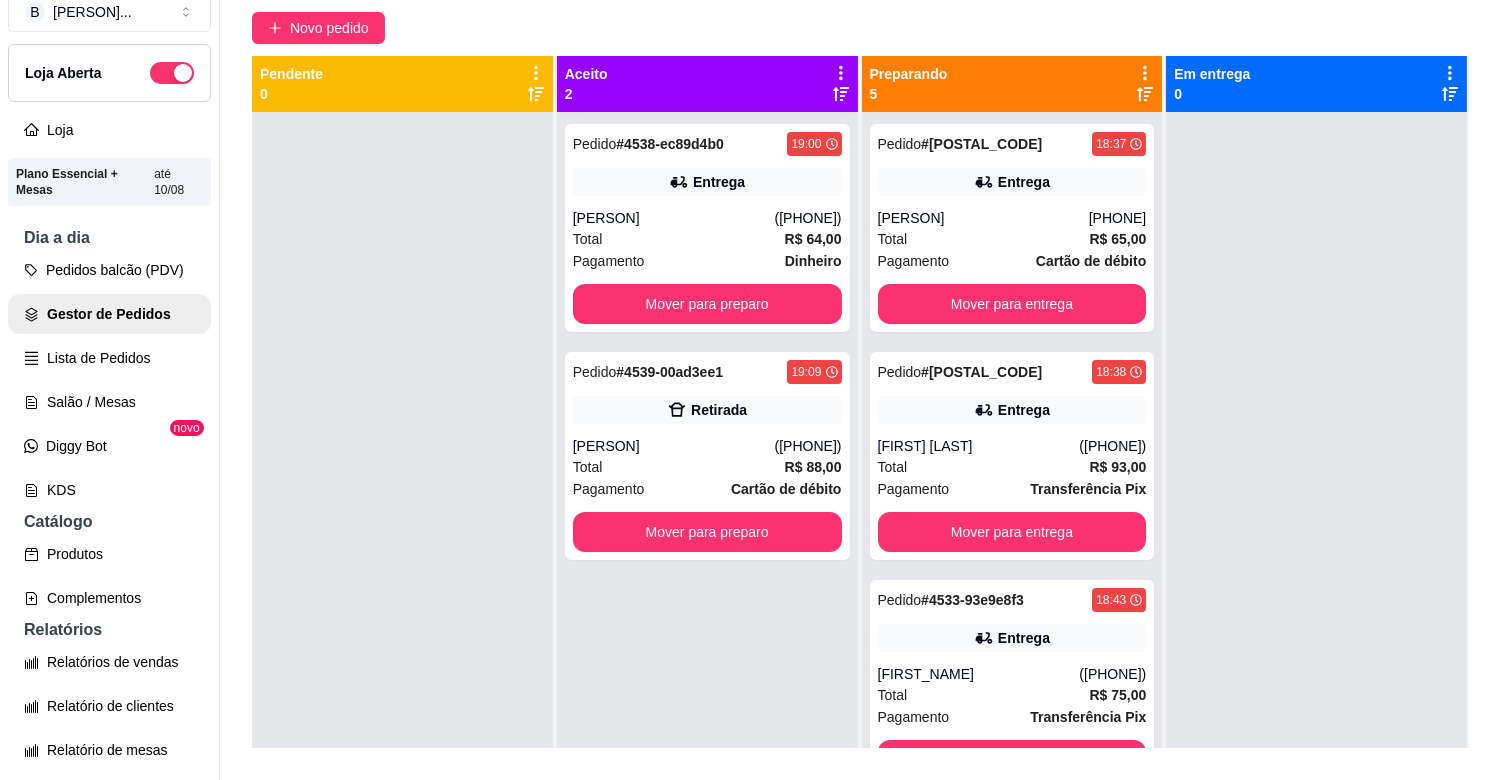 scroll, scrollTop: 0, scrollLeft: 0, axis: both 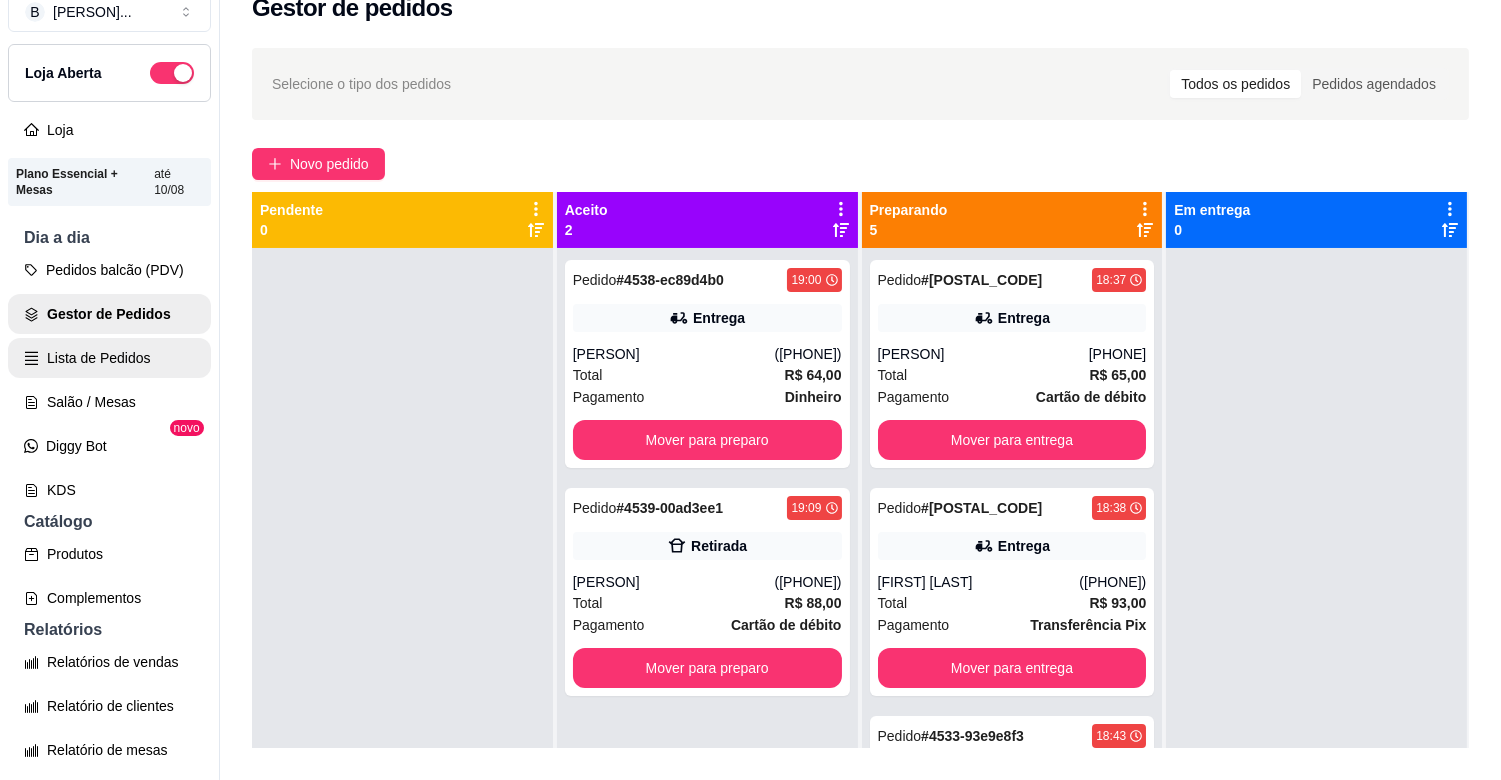 click on "Lista de Pedidos" at bounding box center (109, 358) 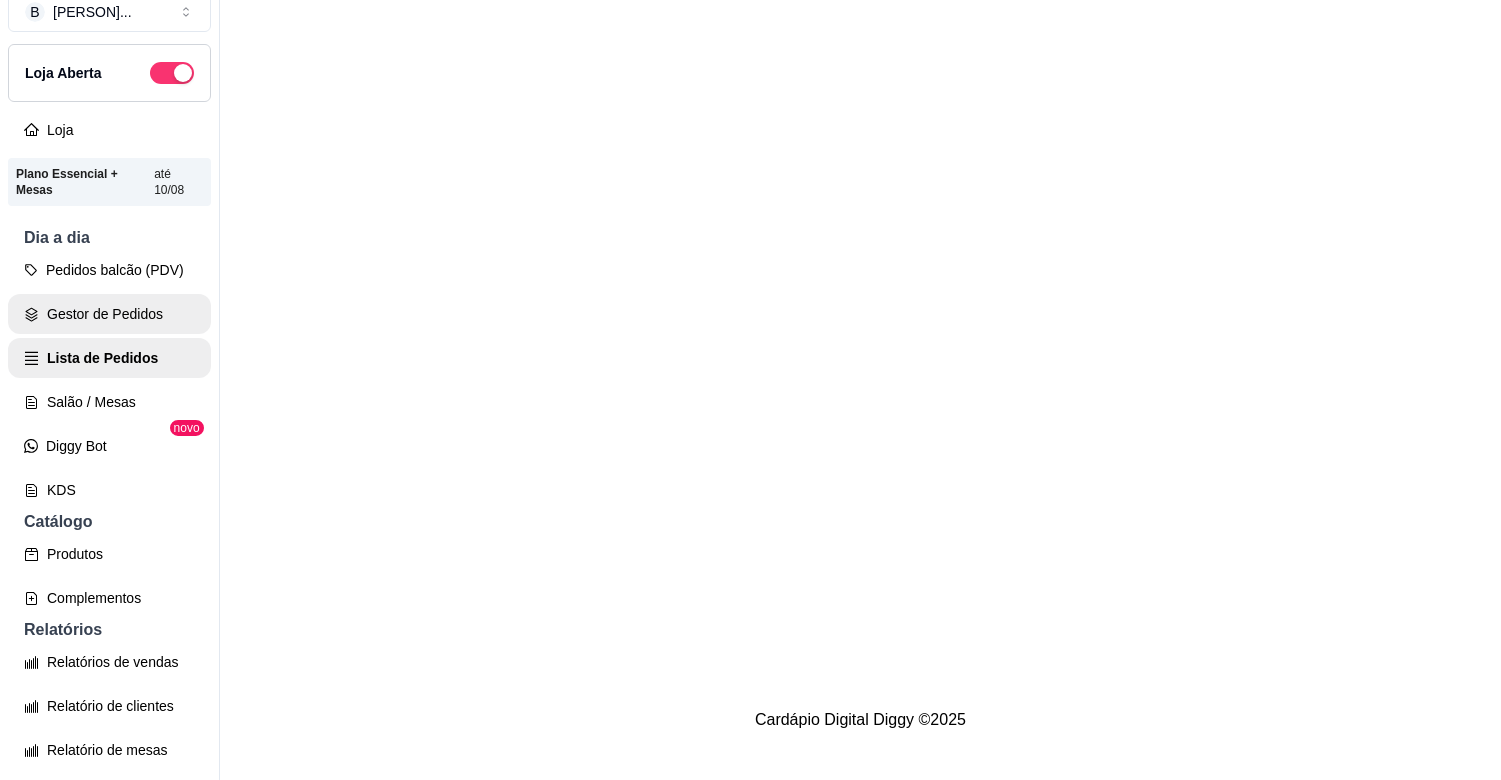 scroll, scrollTop: 0, scrollLeft: 0, axis: both 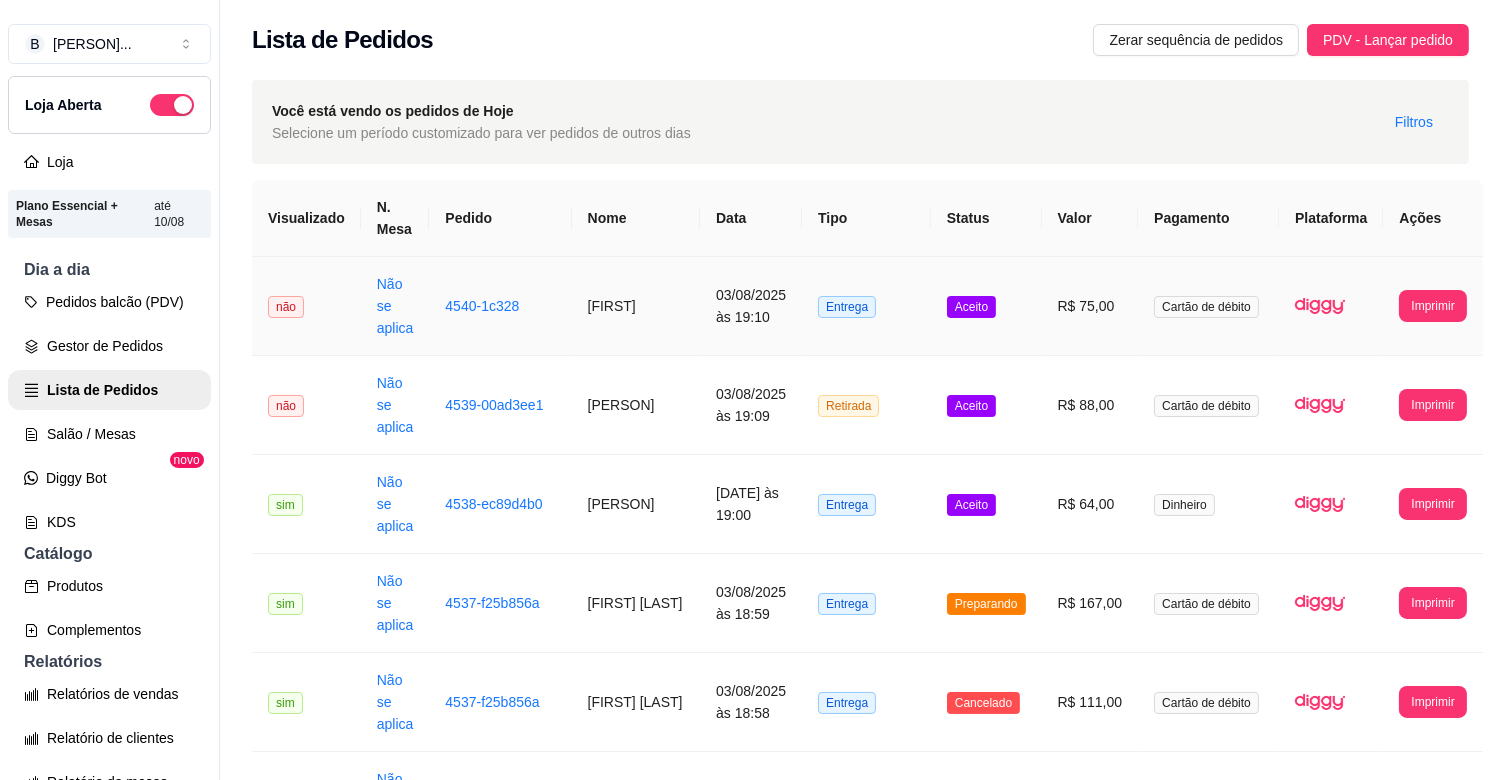 click on "[FIRST]" at bounding box center (636, 306) 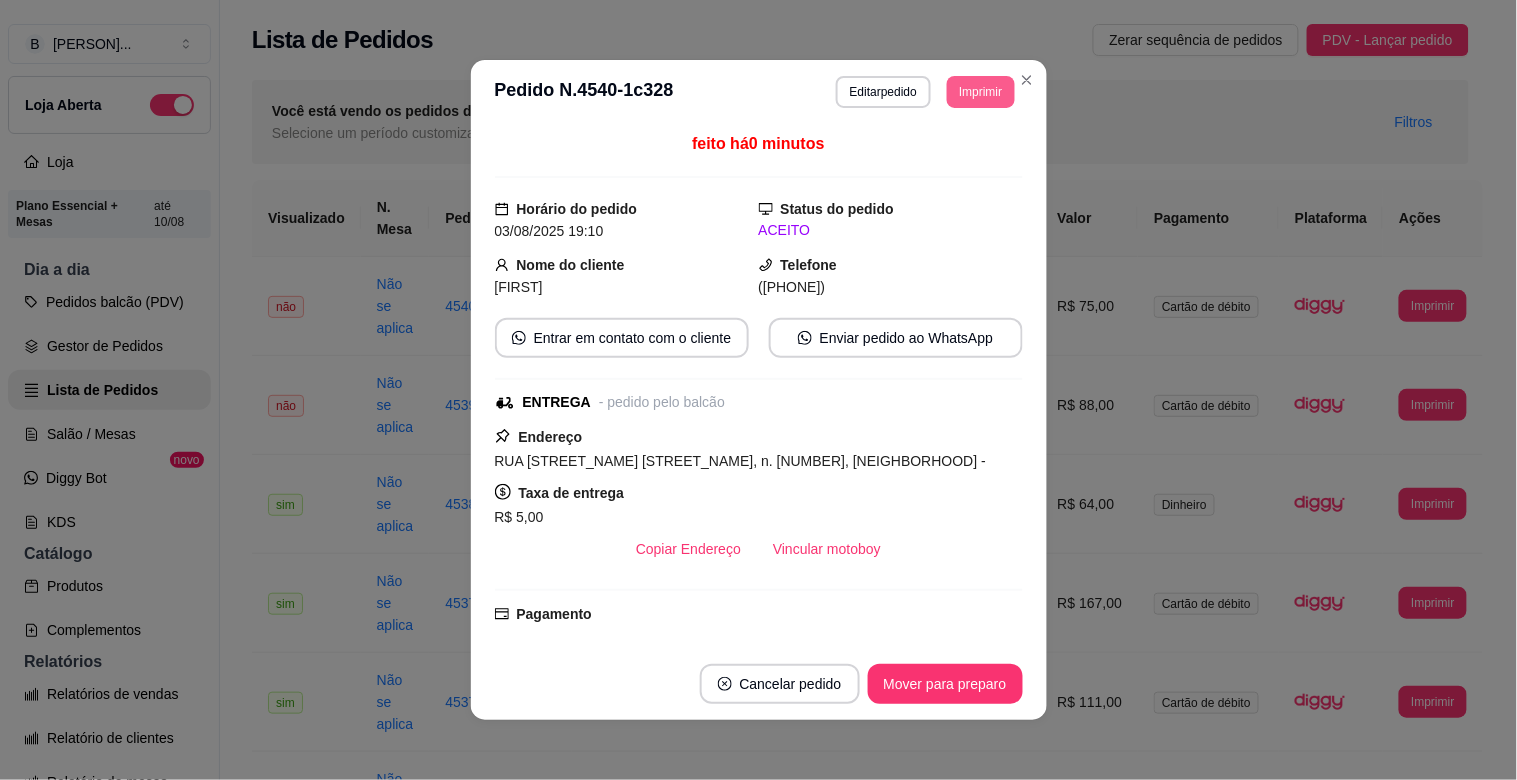 click on "Imprimir" at bounding box center [980, 92] 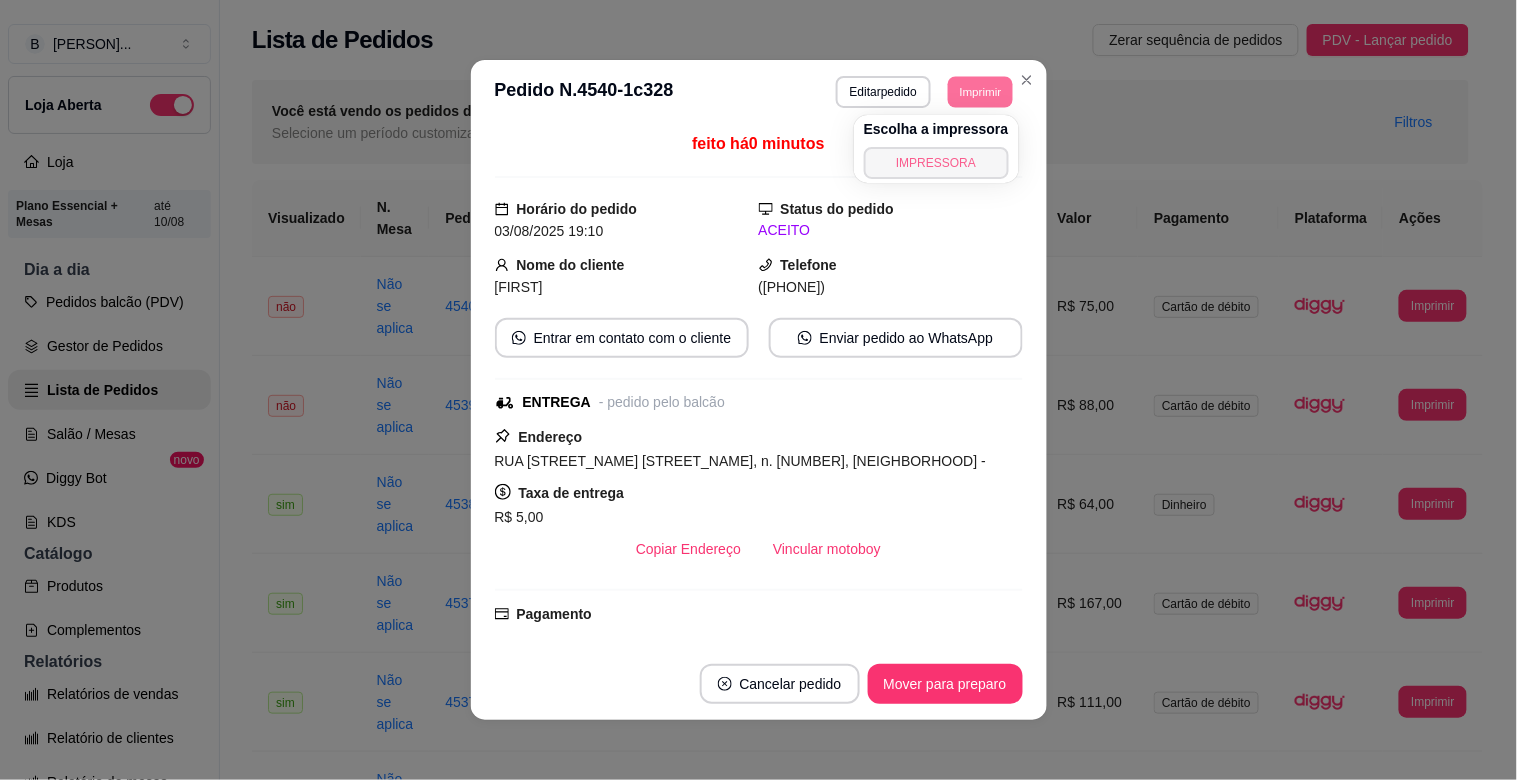 click on "IMPRESSORA" at bounding box center (936, 163) 